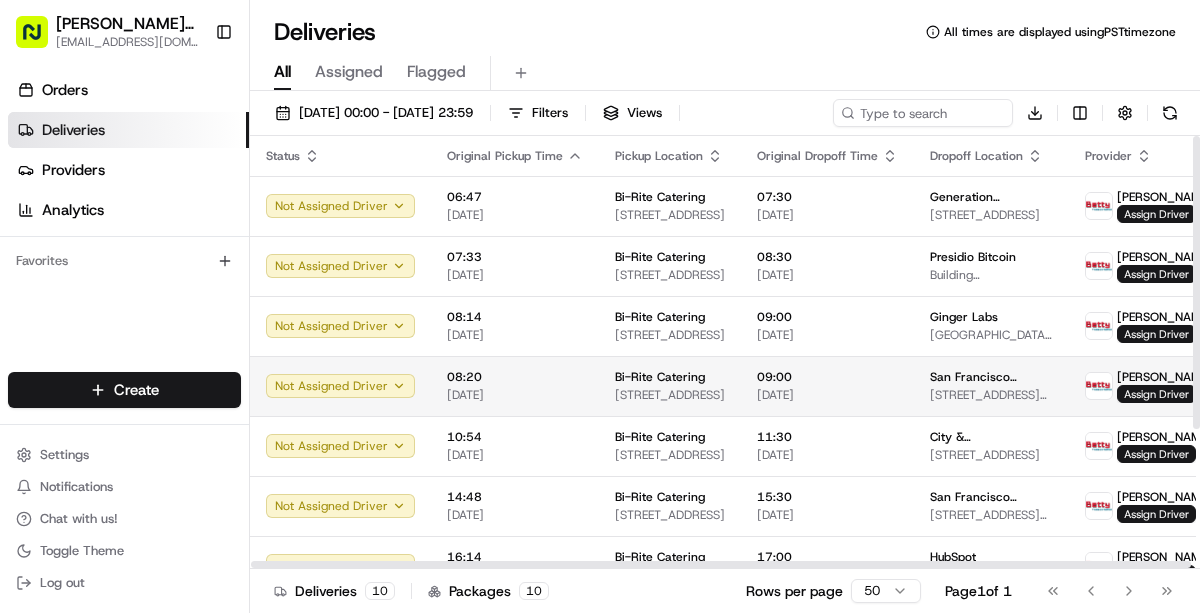 scroll, scrollTop: 0, scrollLeft: 0, axis: both 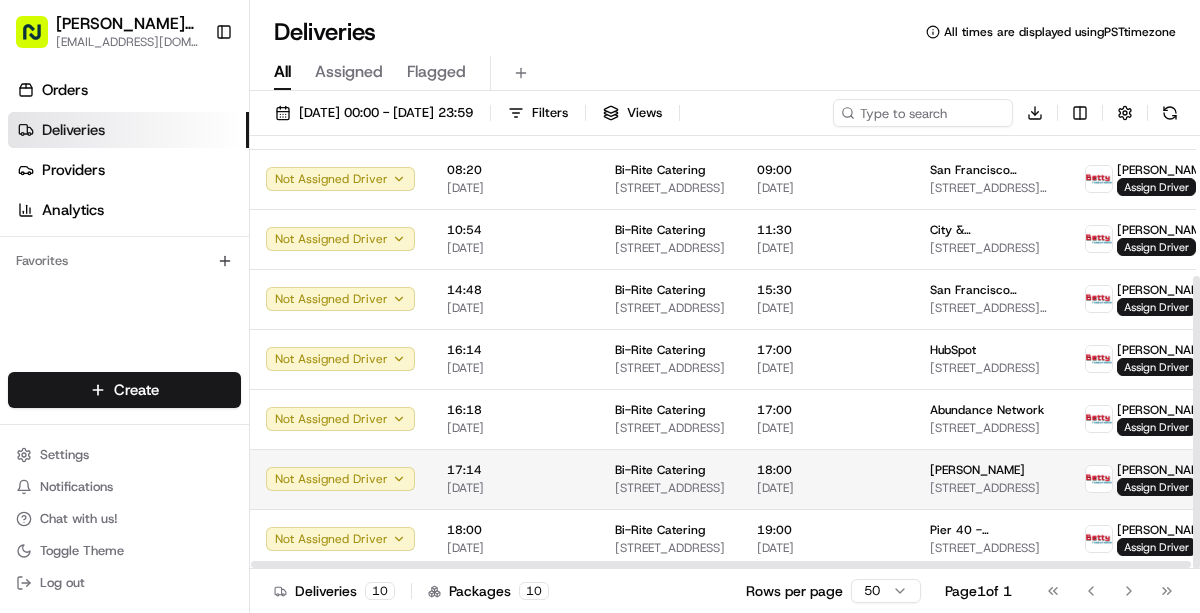click on "[DATE]" at bounding box center [515, 488] 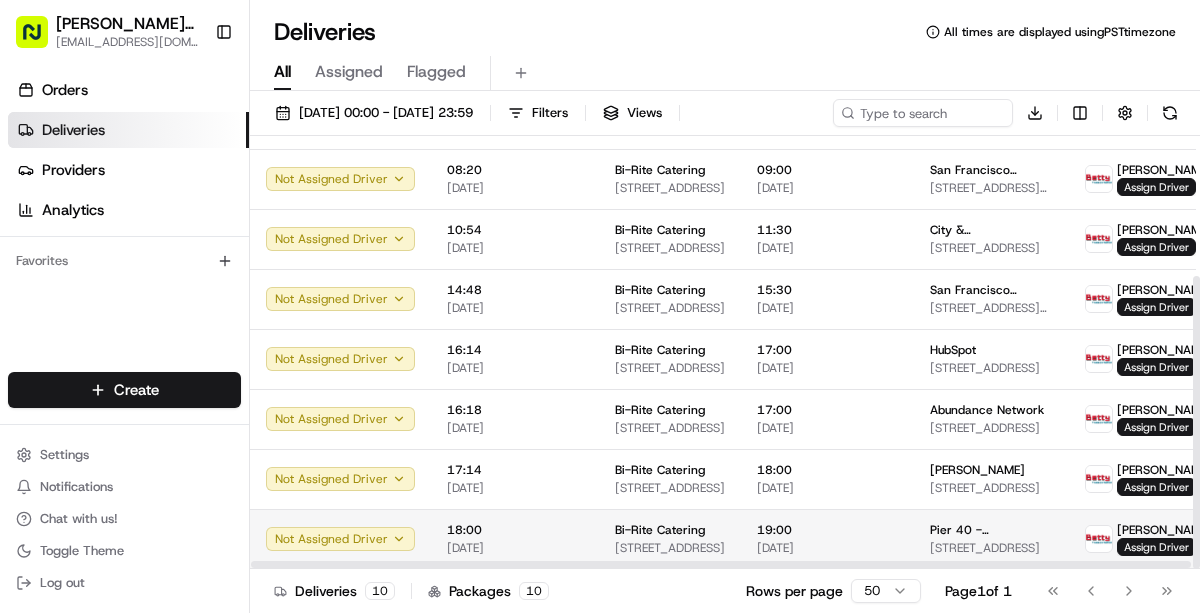 click on "18:00" at bounding box center (515, 530) 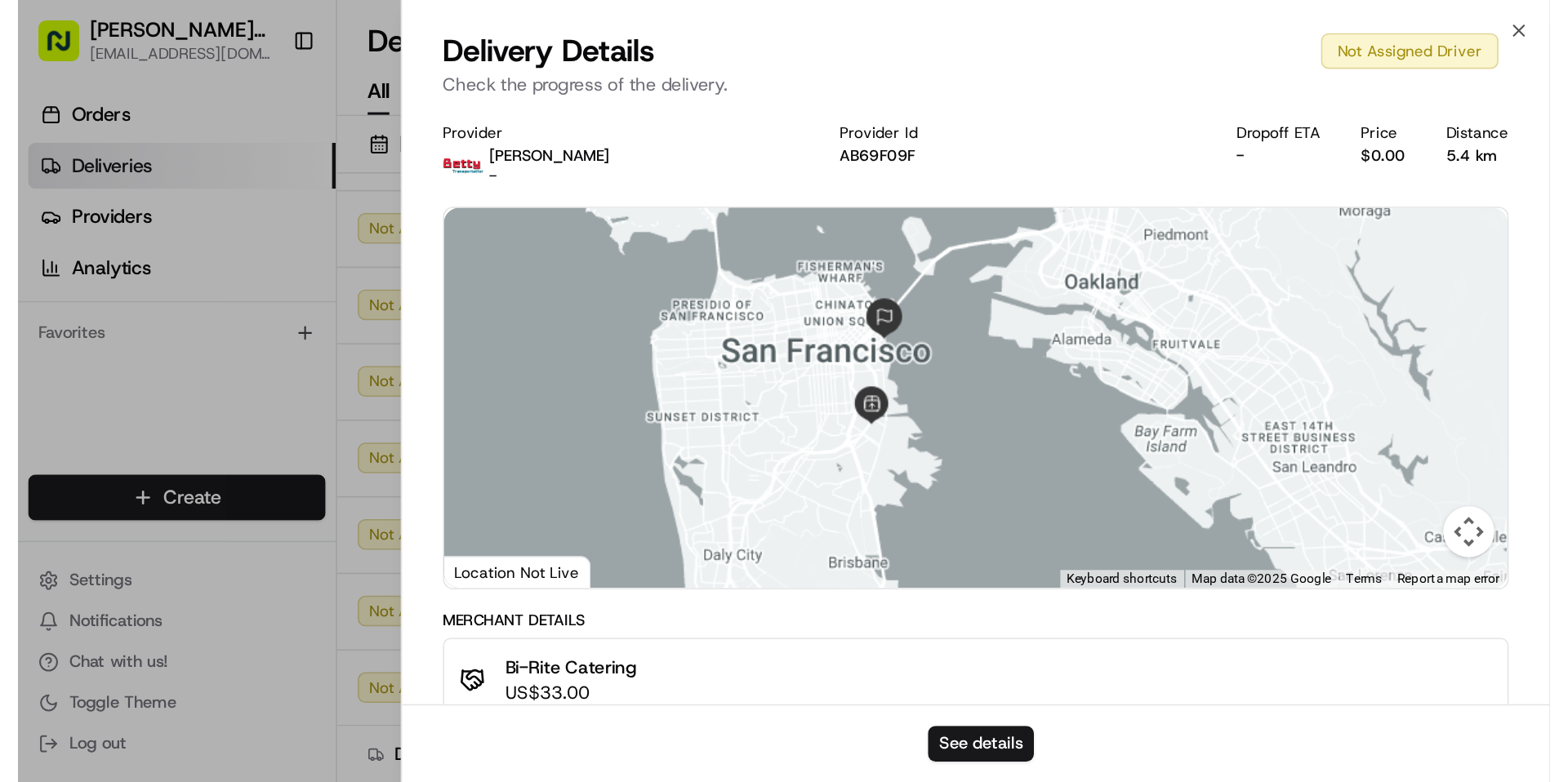 scroll, scrollTop: 0, scrollLeft: 0, axis: both 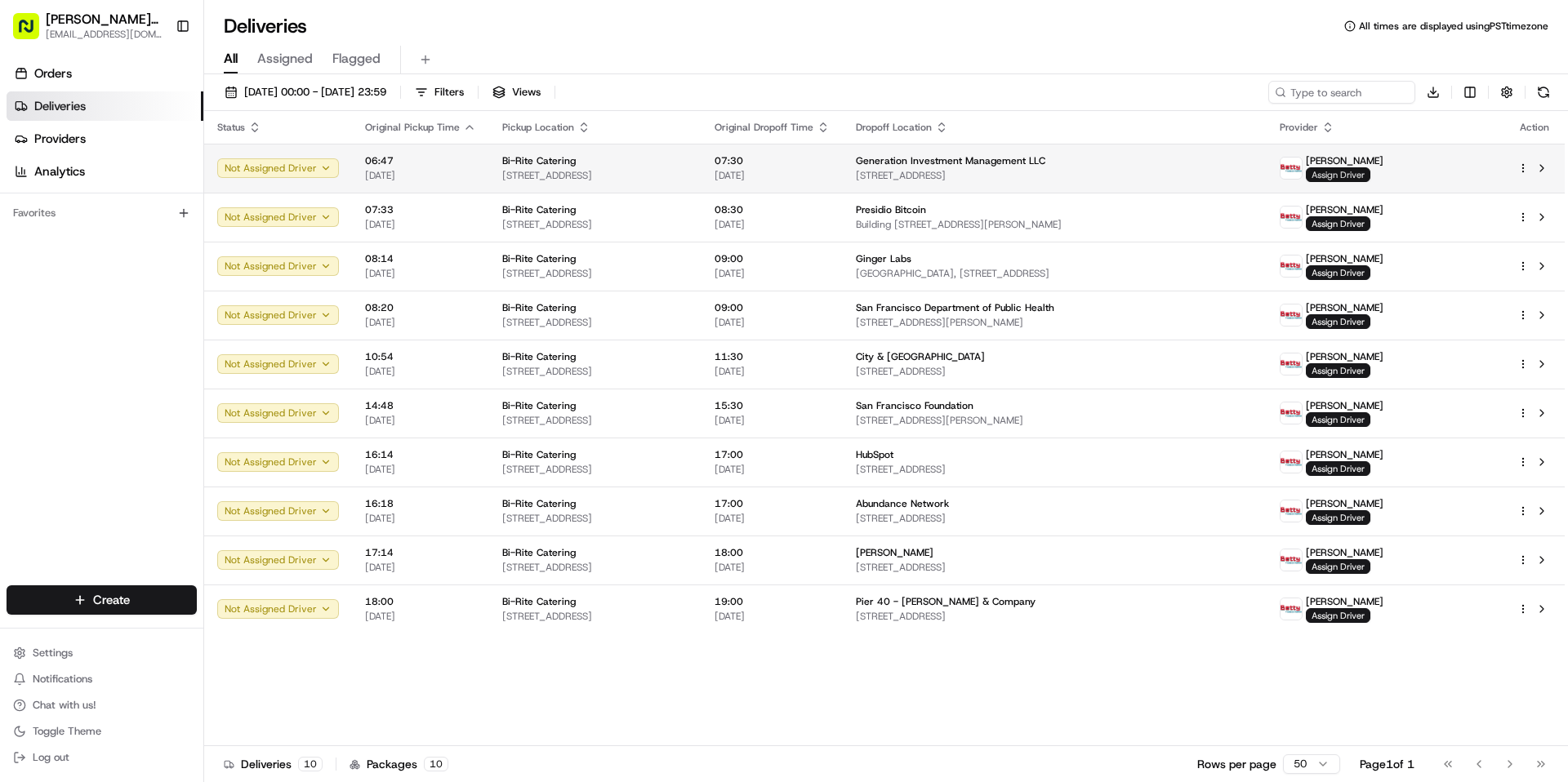 click on "Assign Driver" at bounding box center [1338, 175] 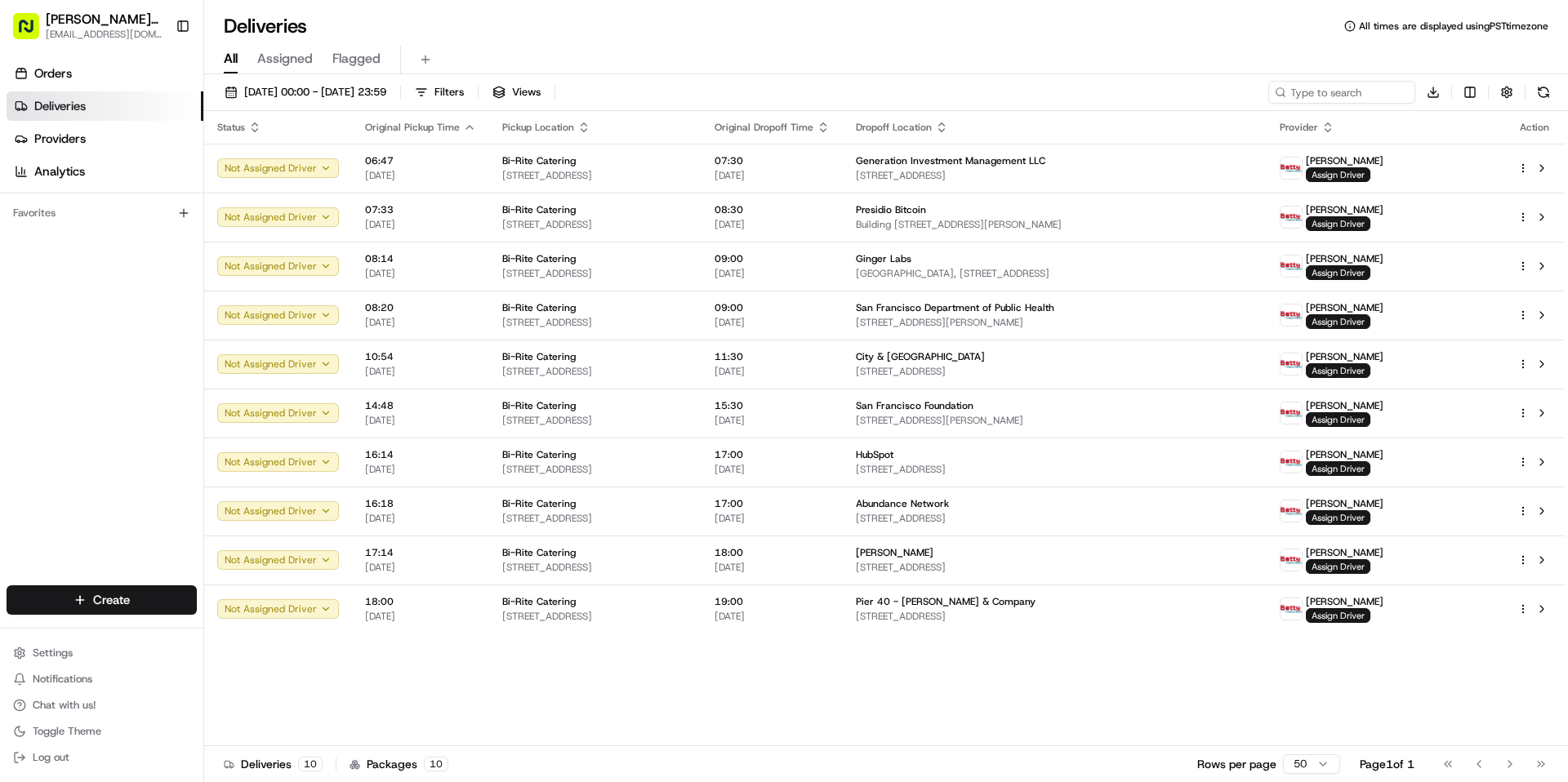drag, startPoint x: 523, startPoint y: 726, endPoint x: 565, endPoint y: 715, distance: 43.416587 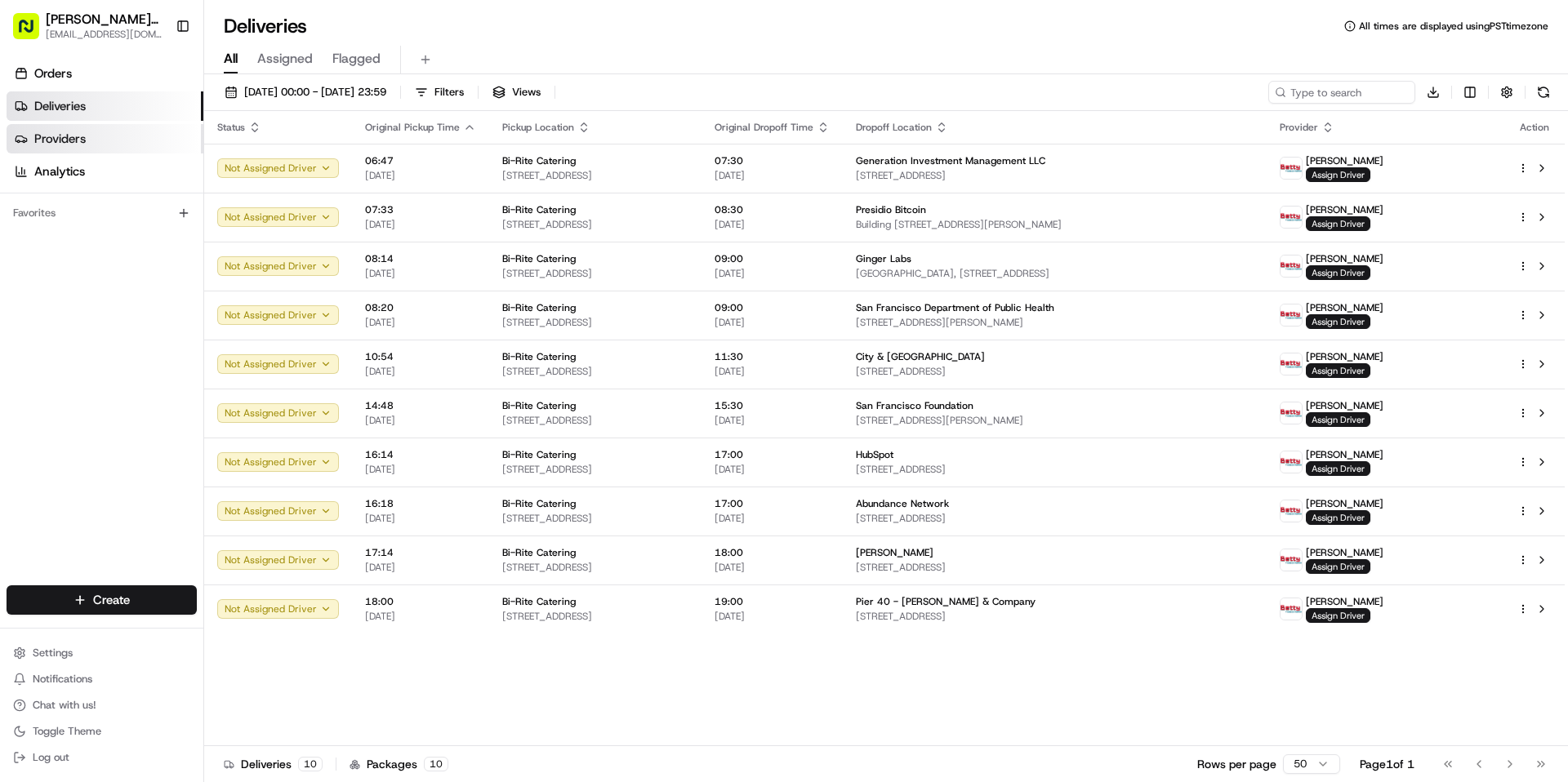 click on "Providers" at bounding box center (105, 139) 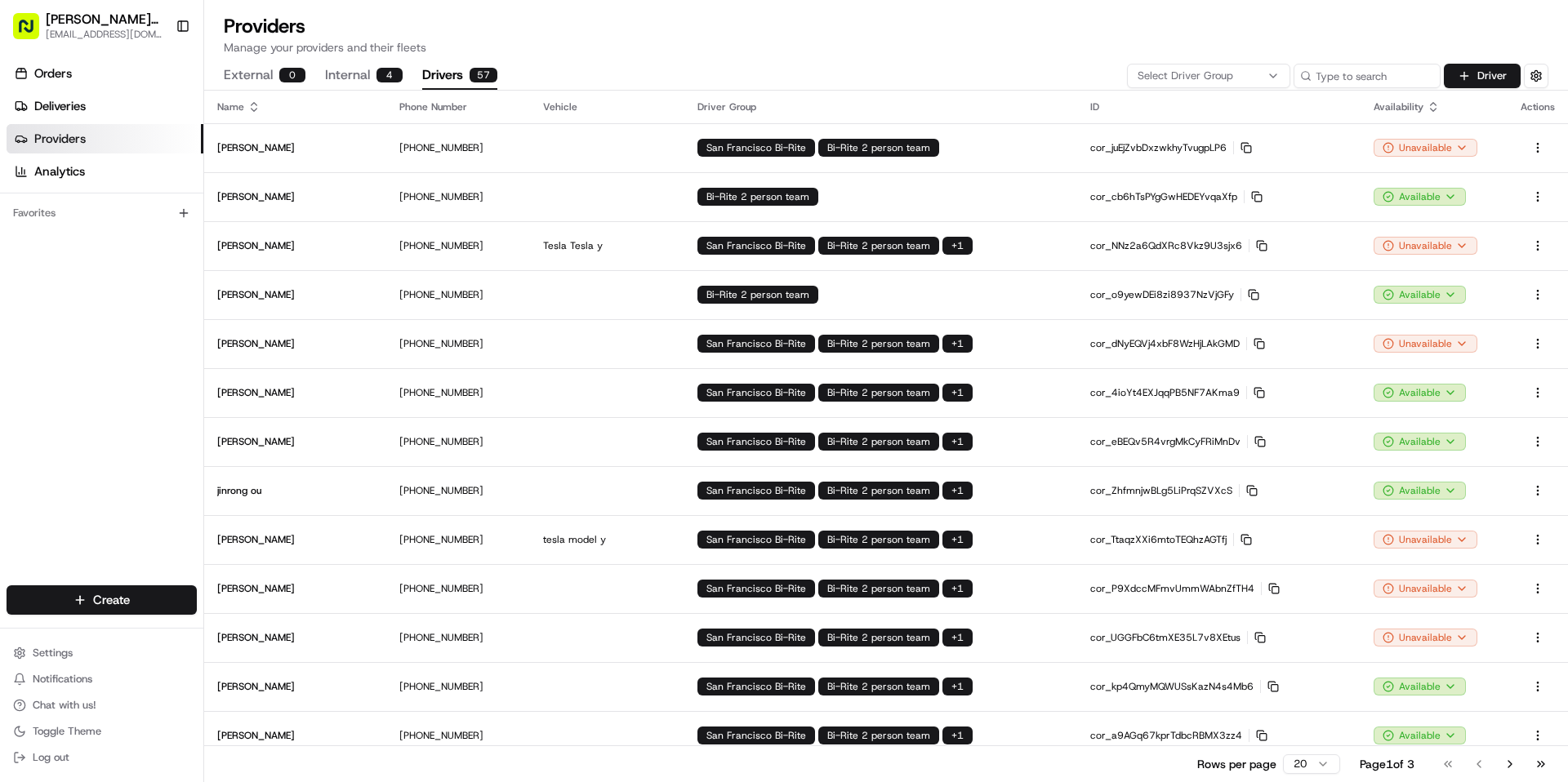 click on "Drivers 57" at bounding box center (460, 76) 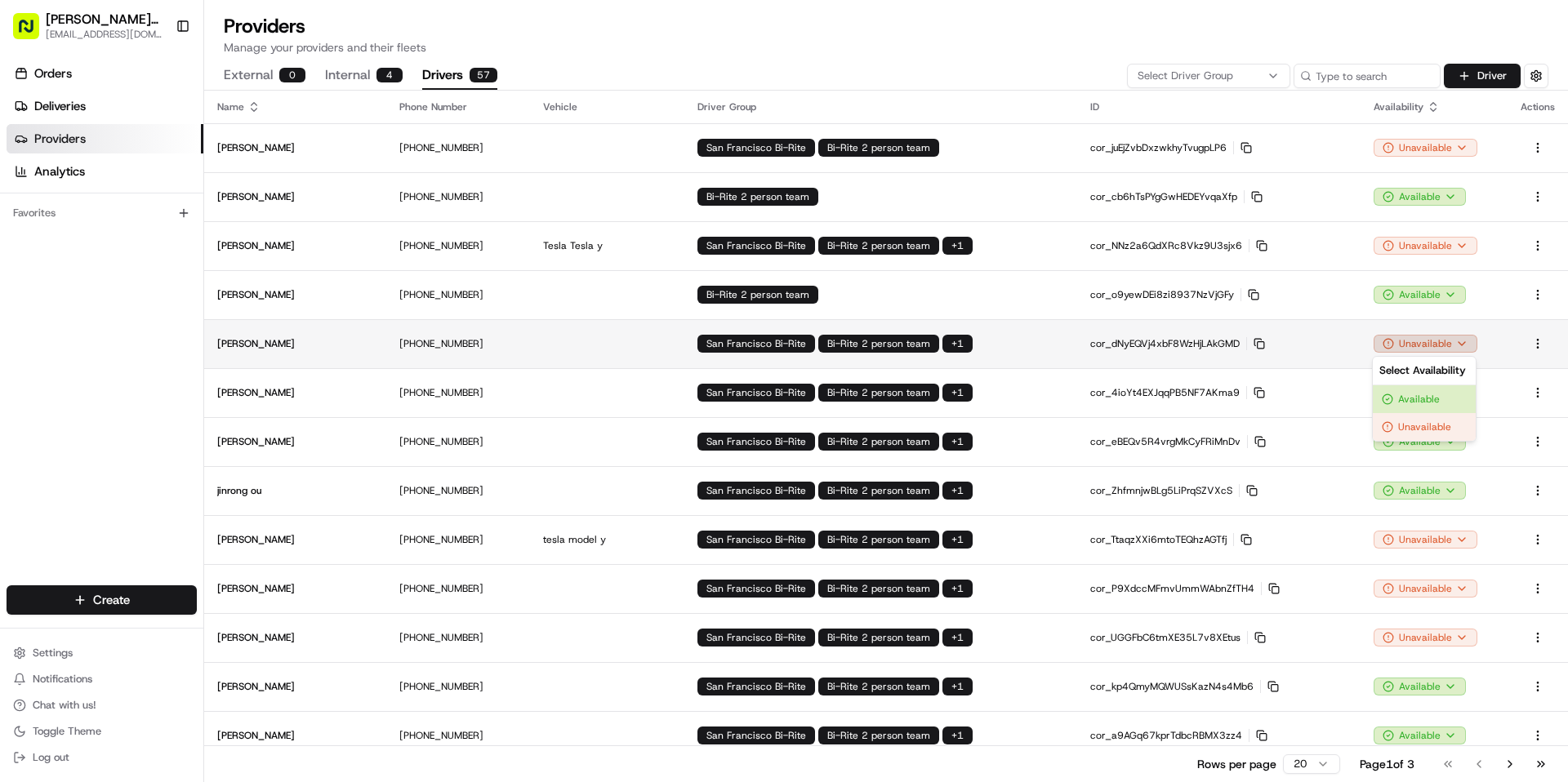 click on "Betty Transportation bettytllc@gmail.com Toggle Sidebar Orders Deliveries Providers Analytics Favorites Main Menu Members & Organization Organization Users Roles Preferences Customization Tracking Orchestration Automations Dispatch Strategy Locations Pickup Locations Dropoff Locations Billing Billing Refund Requests Integrations Notification Triggers Webhooks API Keys Request Logs Create Settings Notifications Chat with us! Toggle Theme Log out Providers Manage your providers and their fleets External   0 Internal 4 Drivers 57 Select Driver Group  Driver Name Phone Number Vehicle Driver Group ID Availability Actions Josan Guo +1 415 980 9239 San Francisco Bi-Rite Bi-Rite 2 person team cor_juEjZvbDxzwkhyTvugpLP6   Copy  cor_juEjZvbDxzwkhyTvugpLP6 Unavailable xiaojie xu +1 415 518 7933 Bi-Rite 2 person team cor_cb6hTsPYgGwHEDEYvqaXfp   Copy  cor_cb6hTsPYgGwHEDEYvqaXfp Available Benny Guo +1 415 688 9982 Tesla Tesla y San Francisco Bi-Rite Bi-Rite 2 person team + 1 cor_NNz2a6QdXRc8Vkz9U3sjx6" at bounding box center [784, 391] 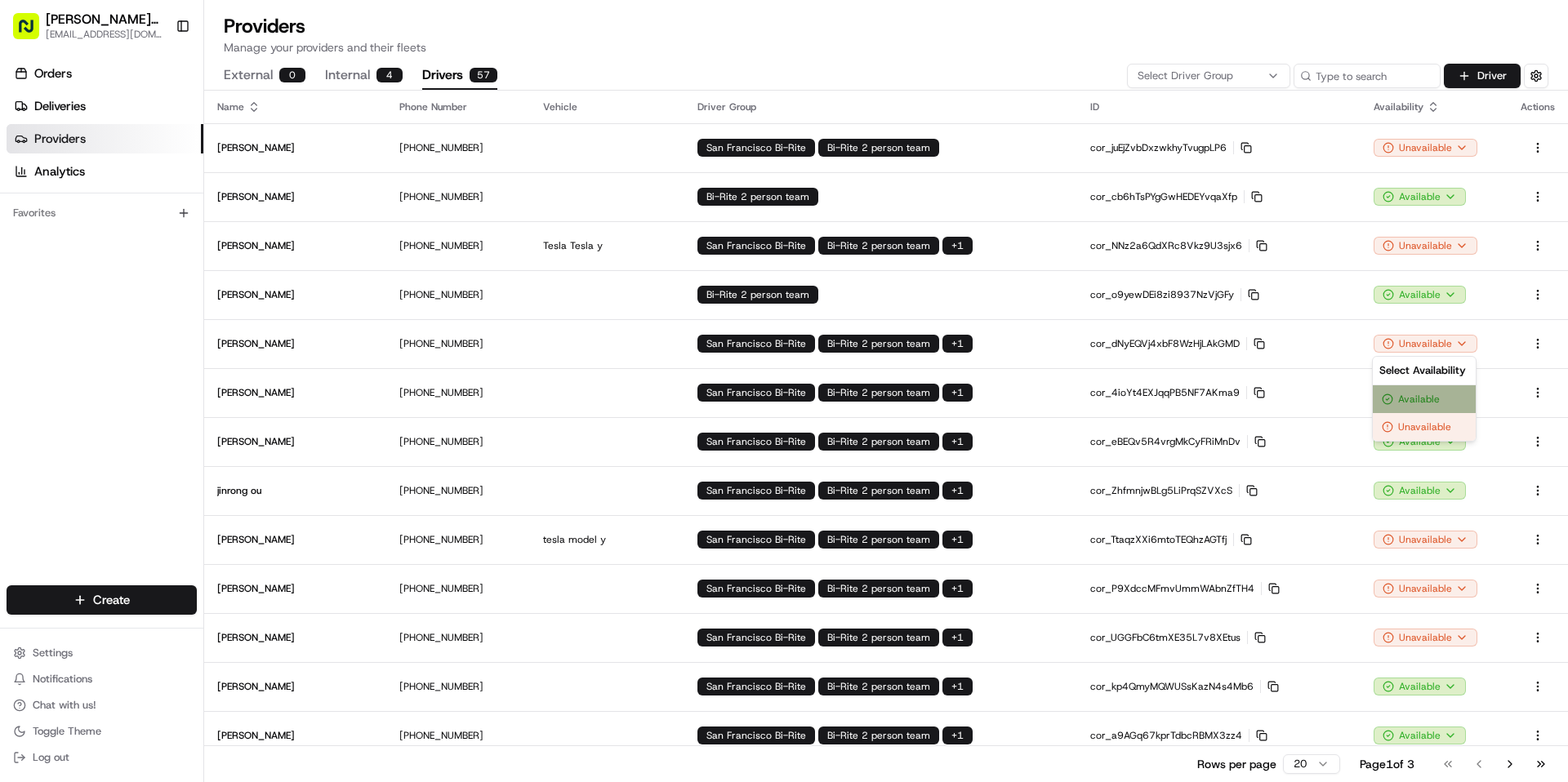 click on "Available" at bounding box center [1424, 399] 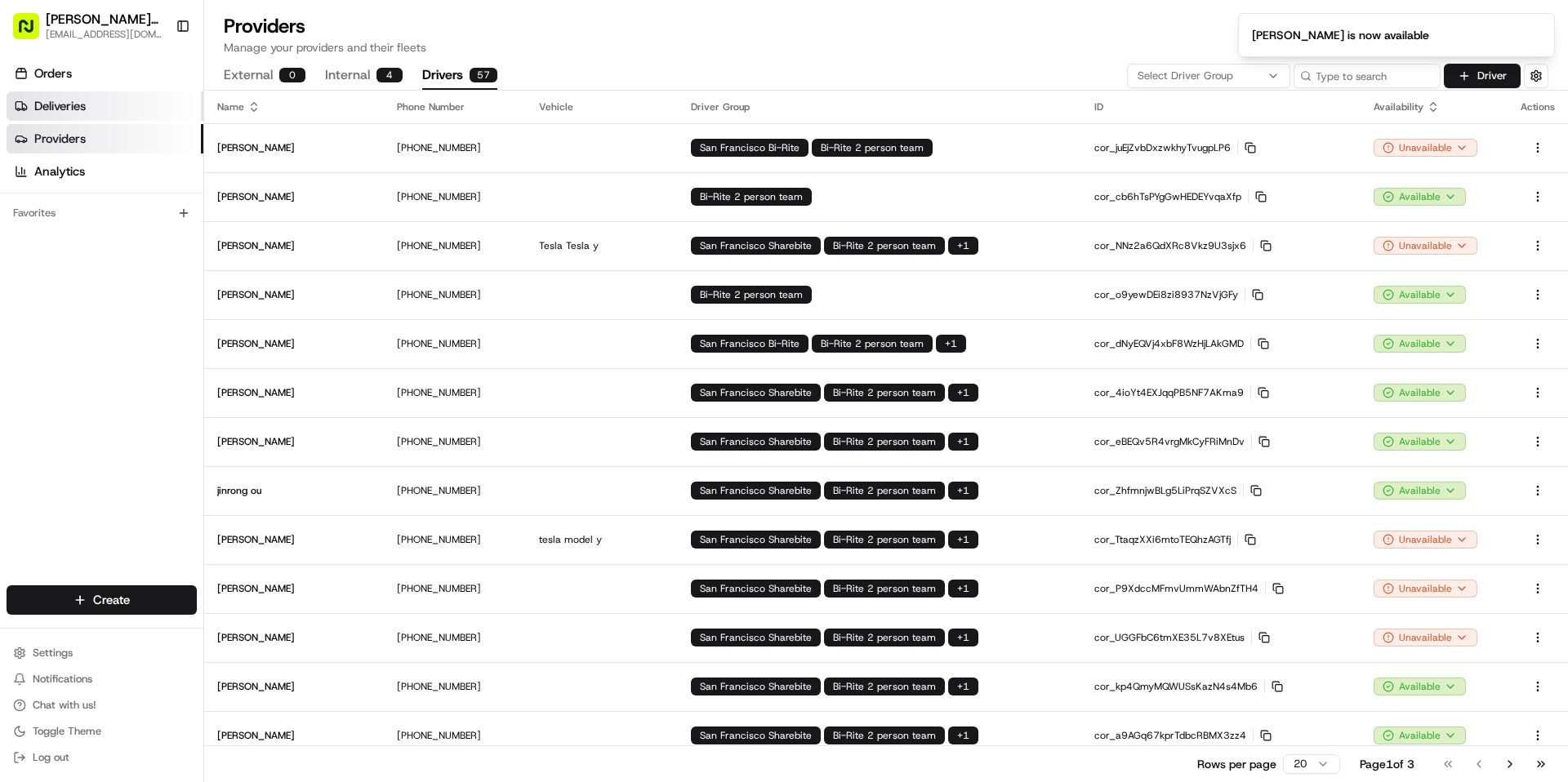 click on "Deliveries" at bounding box center [60, 106] 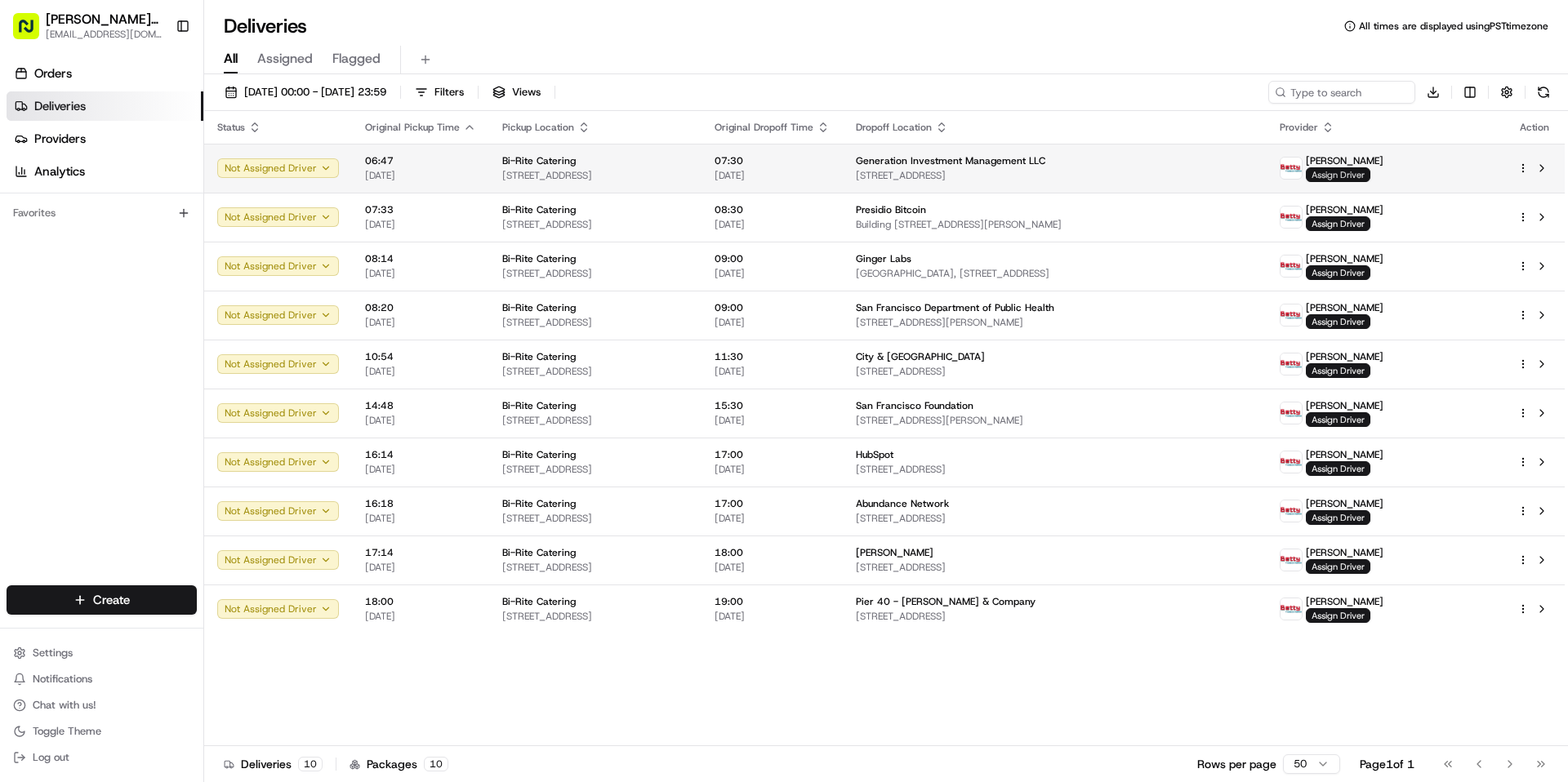click on "Assign Driver" at bounding box center (1338, 175) 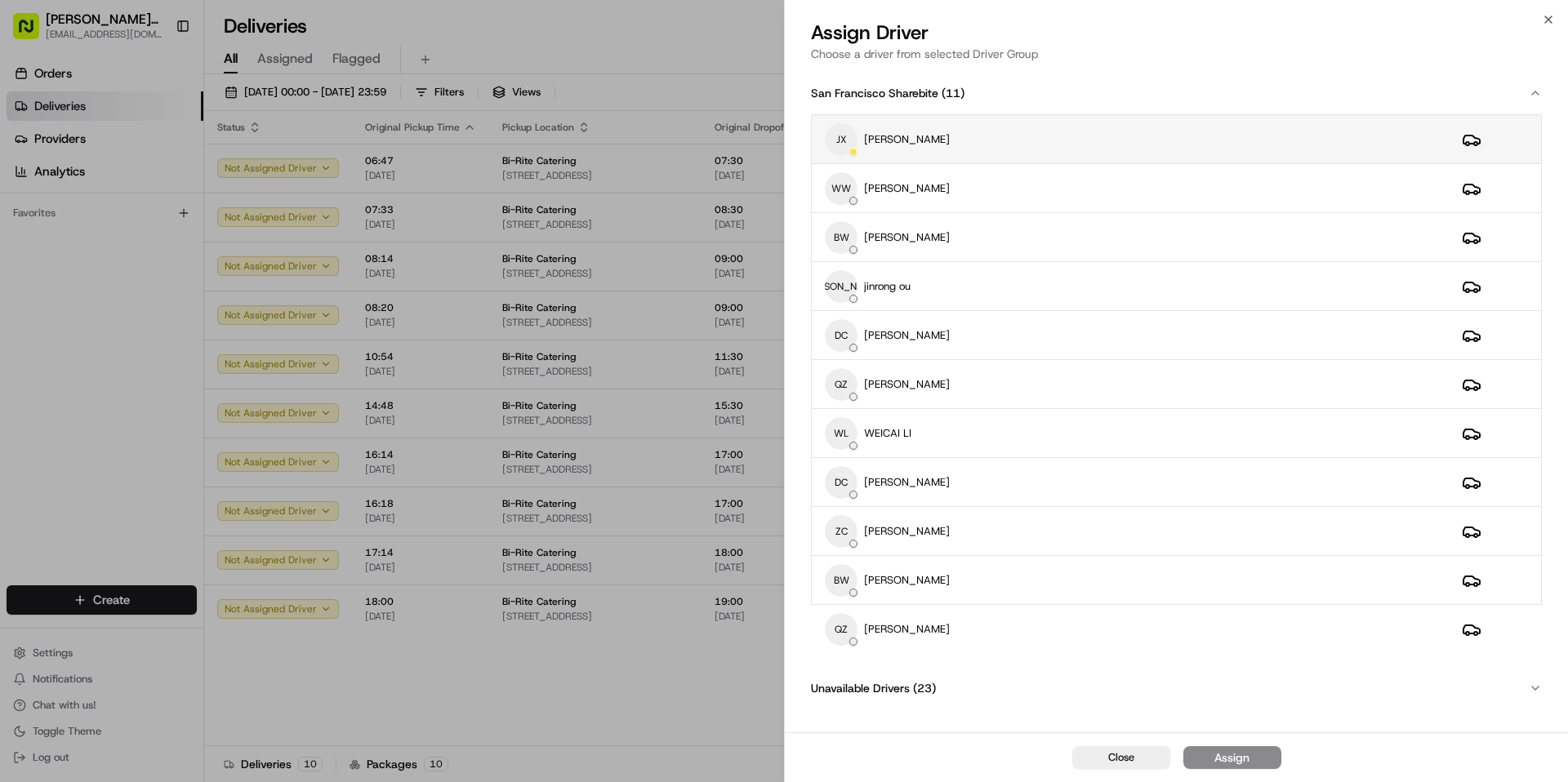 click on "JX Judy xu" at bounding box center (1130, 140) 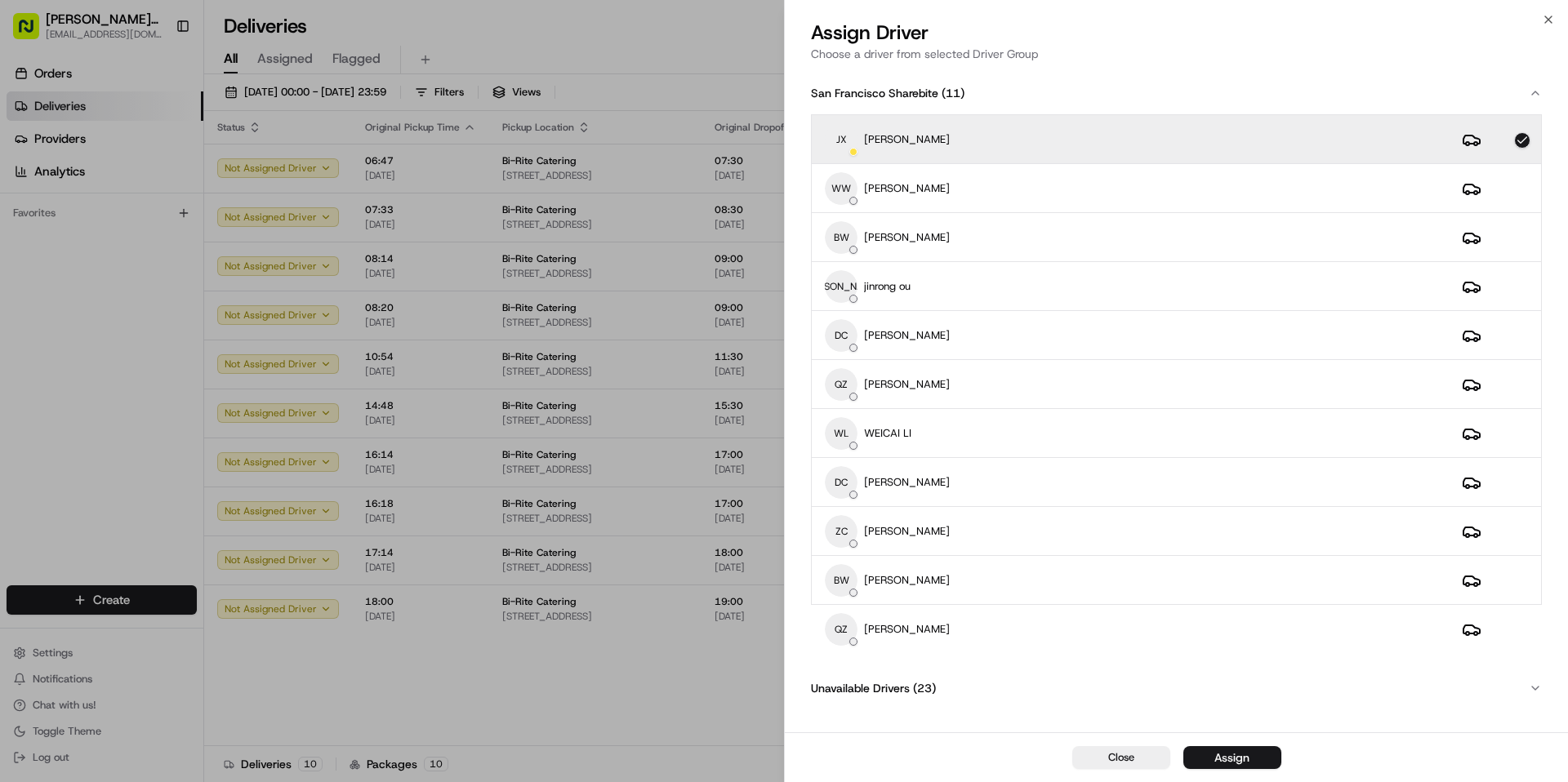 click on "Assign" at bounding box center (1232, 758) 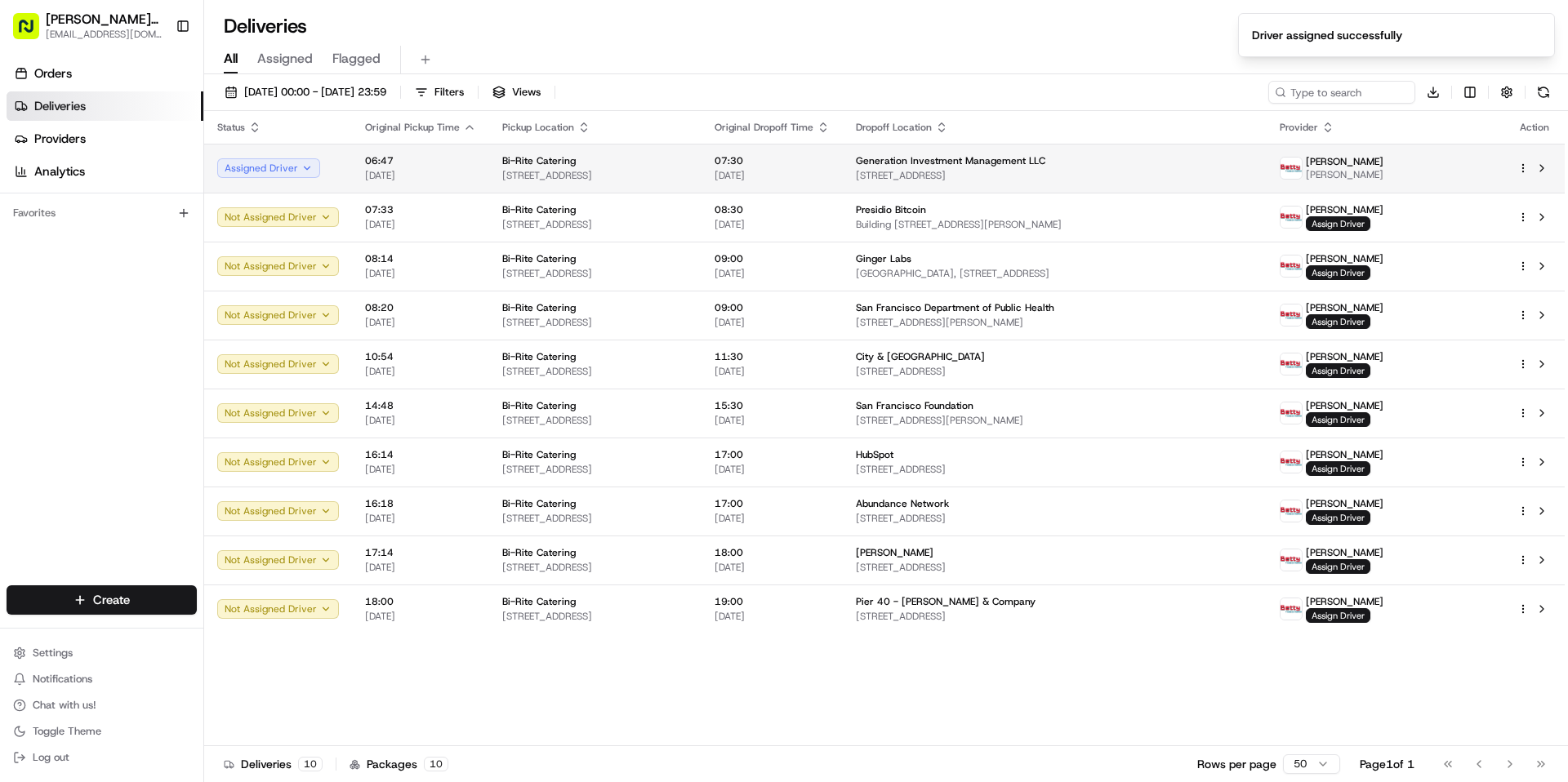 click on "Generation Investment Management LLC 555 Mission St # 3400, San Francisco, CA 94105, USA" at bounding box center [1054, 168] 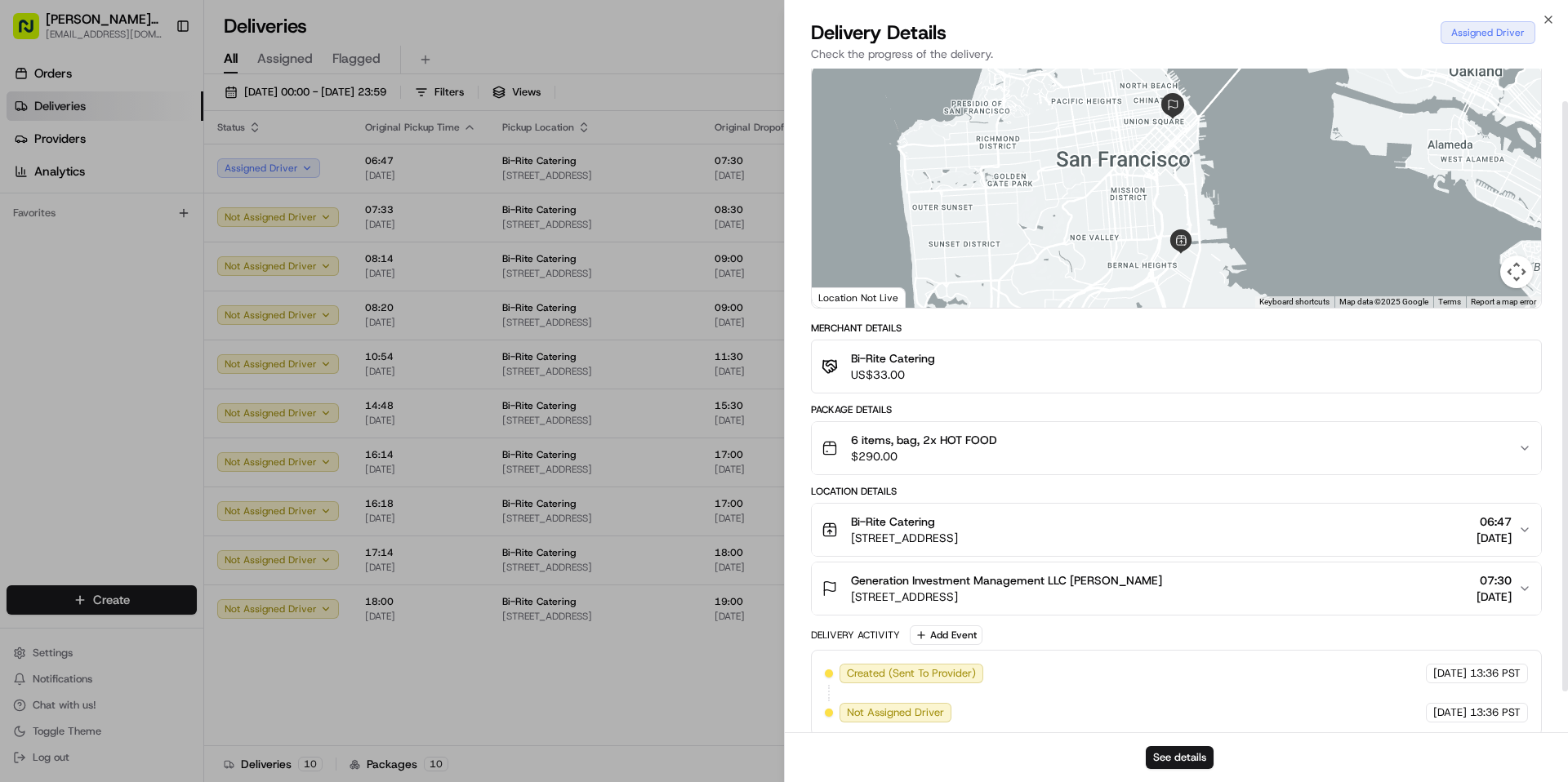 scroll, scrollTop: 82, scrollLeft: 0, axis: vertical 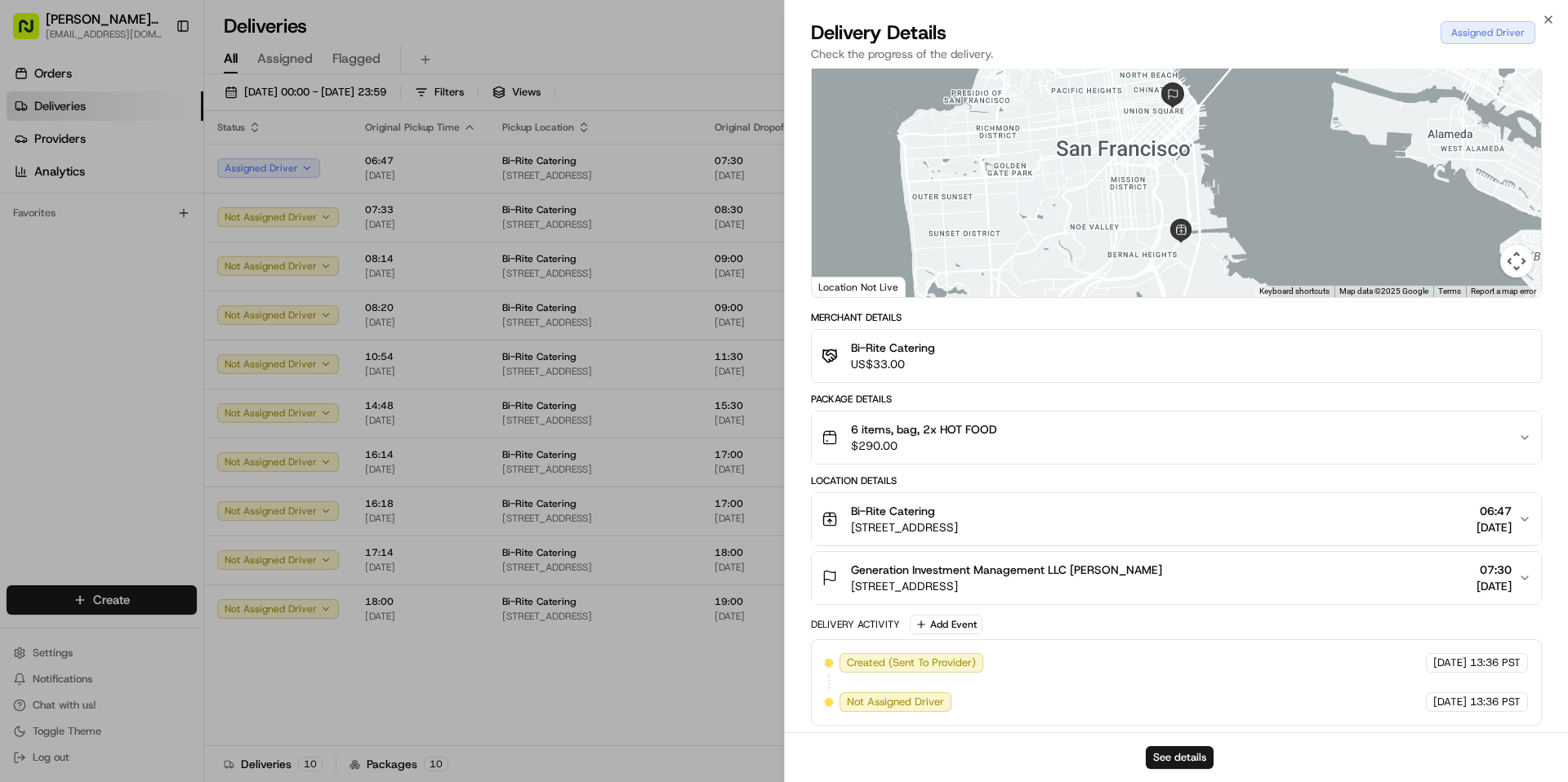 click on "Bi-Rite Catering 1970 Innes Ave, San Francisco, CA 94124, USA 06:47 17/07/2025" at bounding box center (1169, 519) 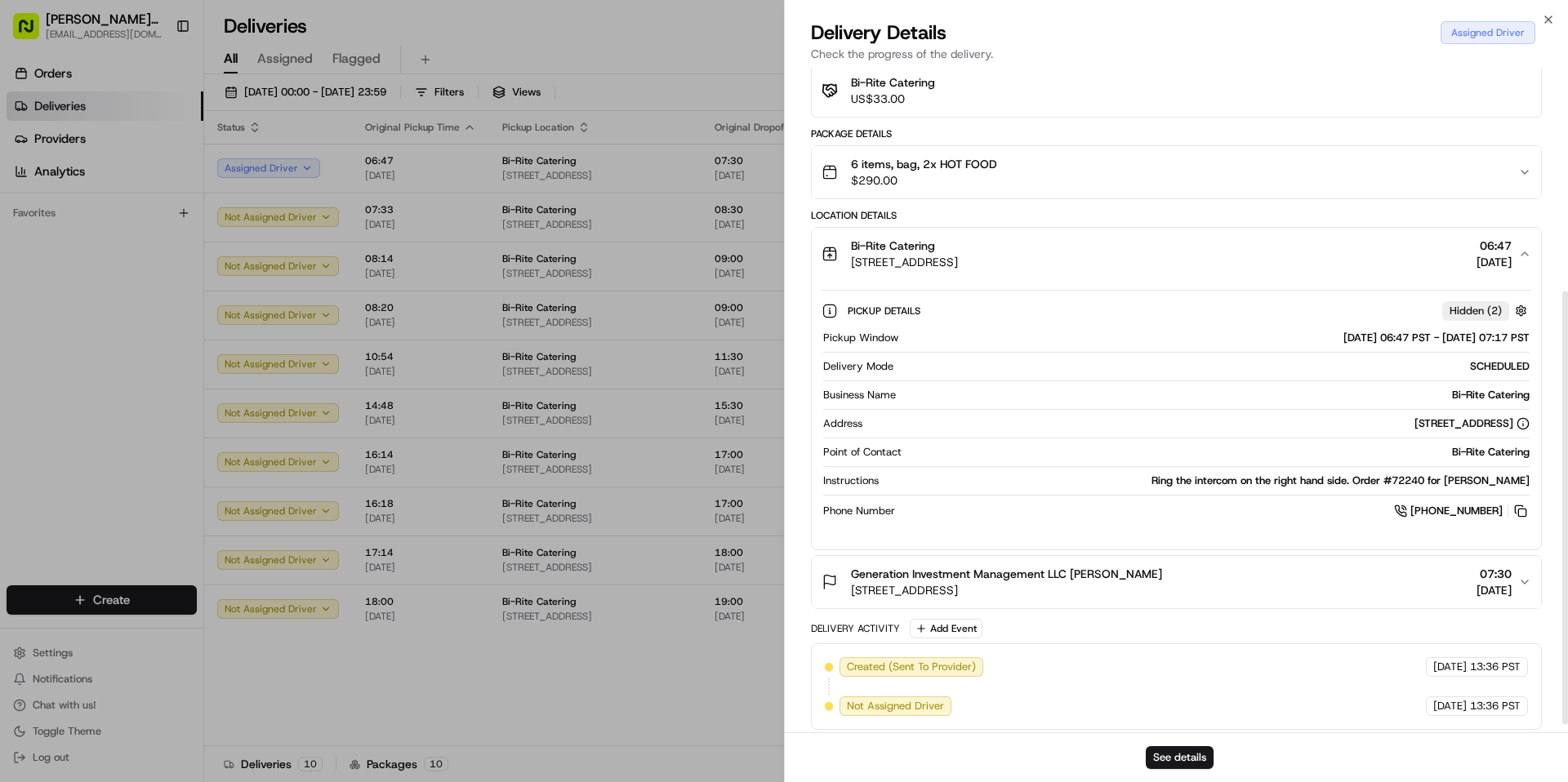scroll, scrollTop: 352, scrollLeft: 0, axis: vertical 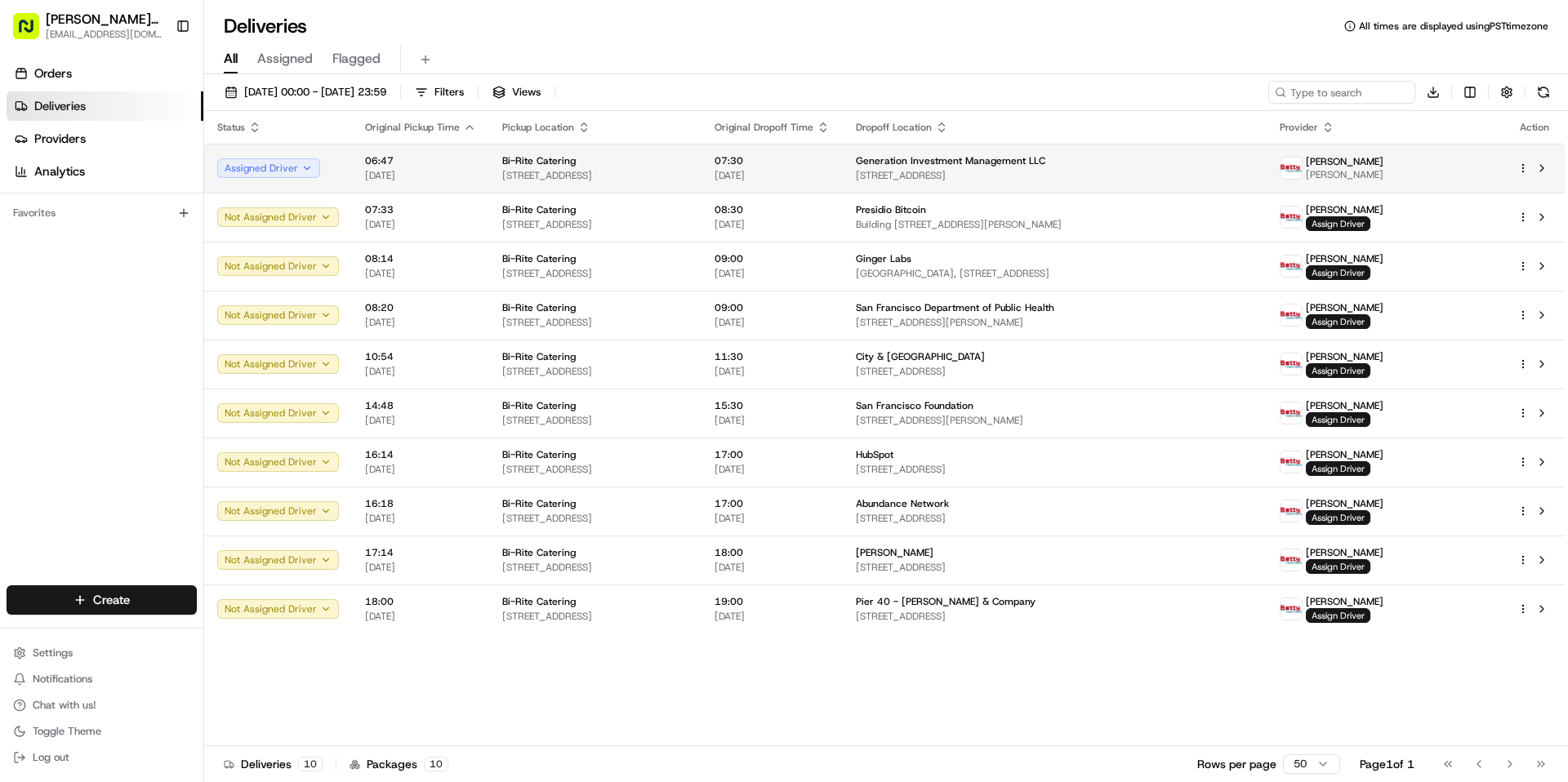 click on "[STREET_ADDRESS]" at bounding box center (1054, 176) 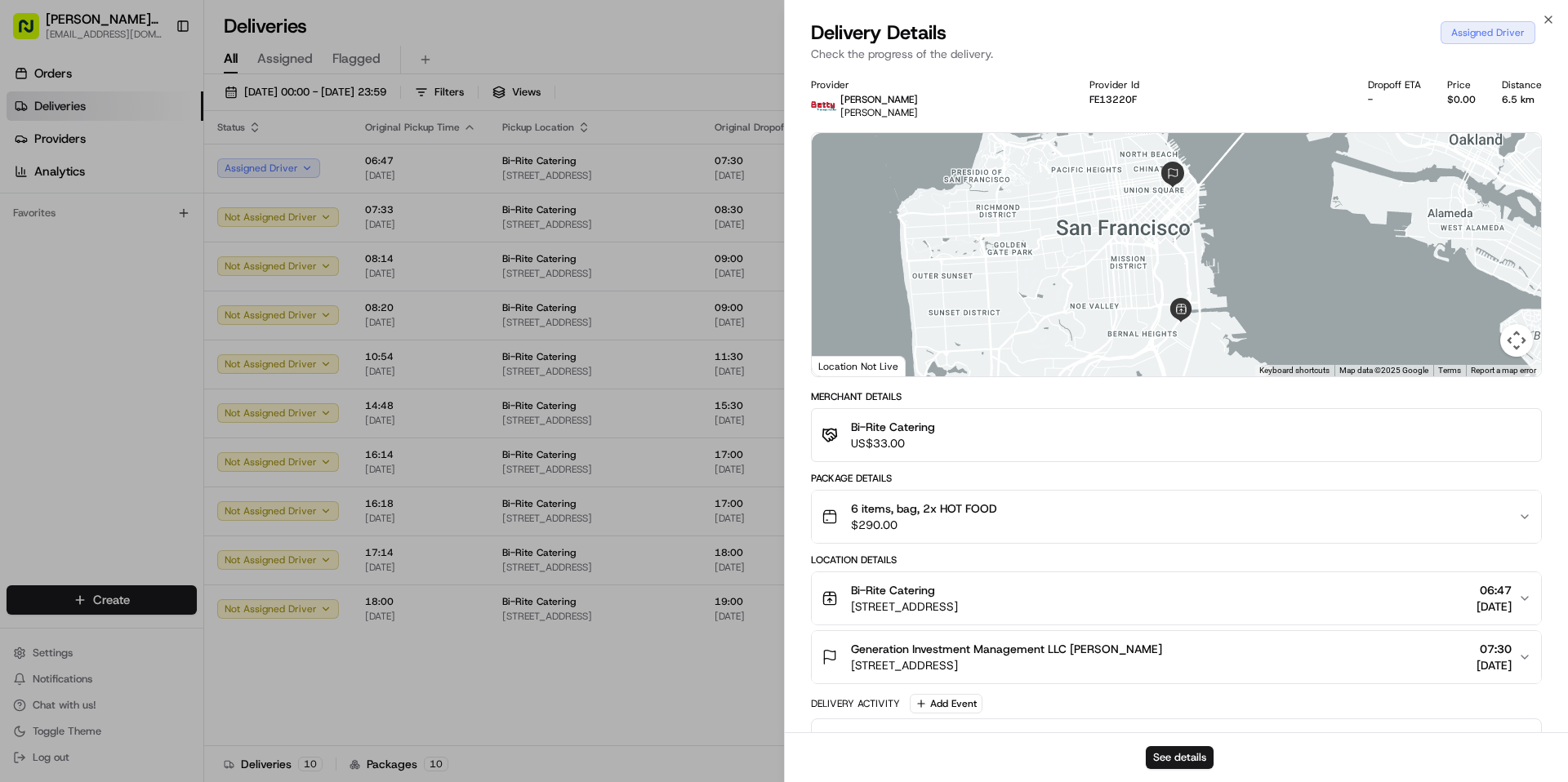 click on "Bi-Rite Catering US$33.00" at bounding box center [1176, 435] 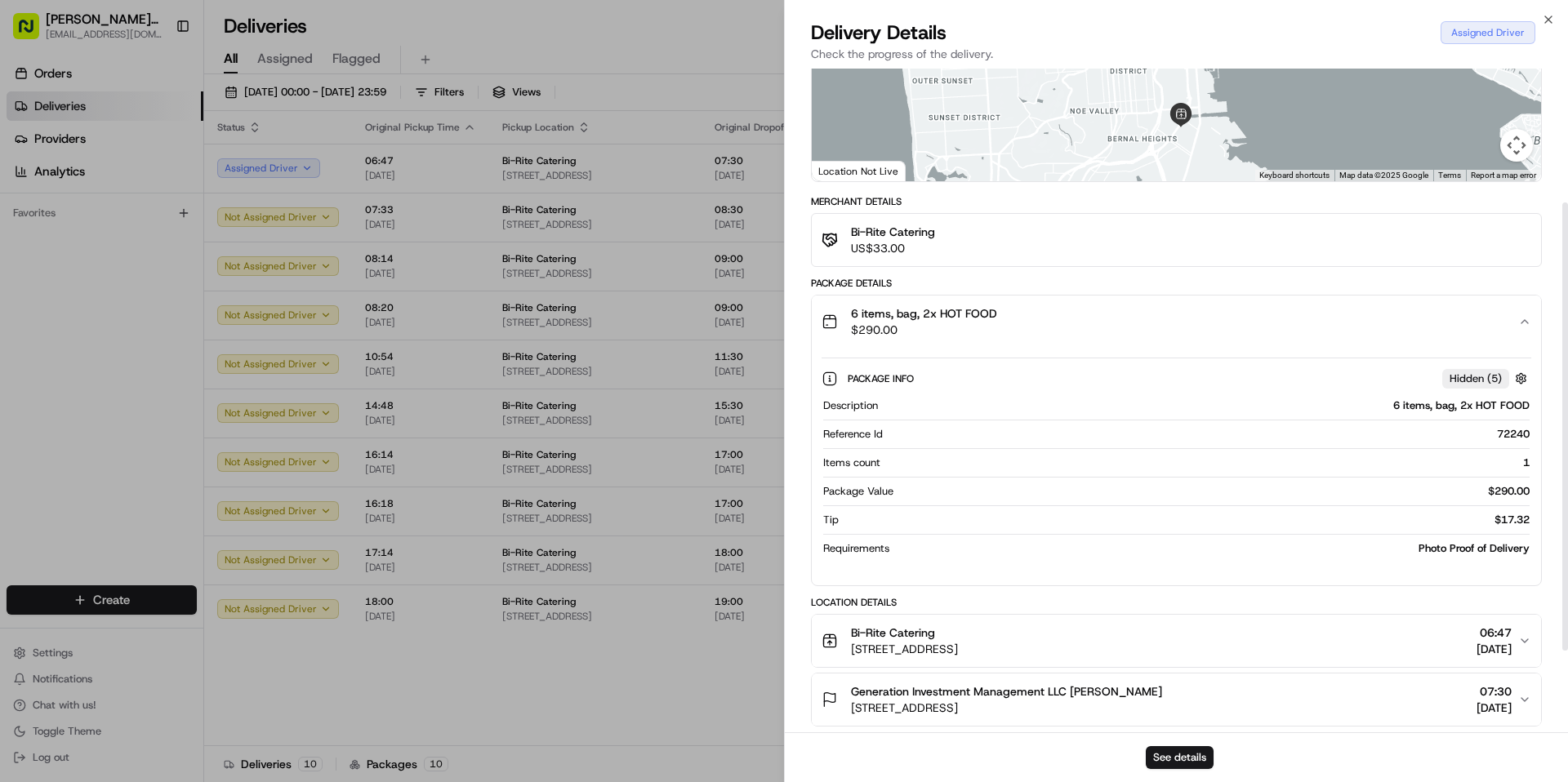 scroll, scrollTop: 201, scrollLeft: 0, axis: vertical 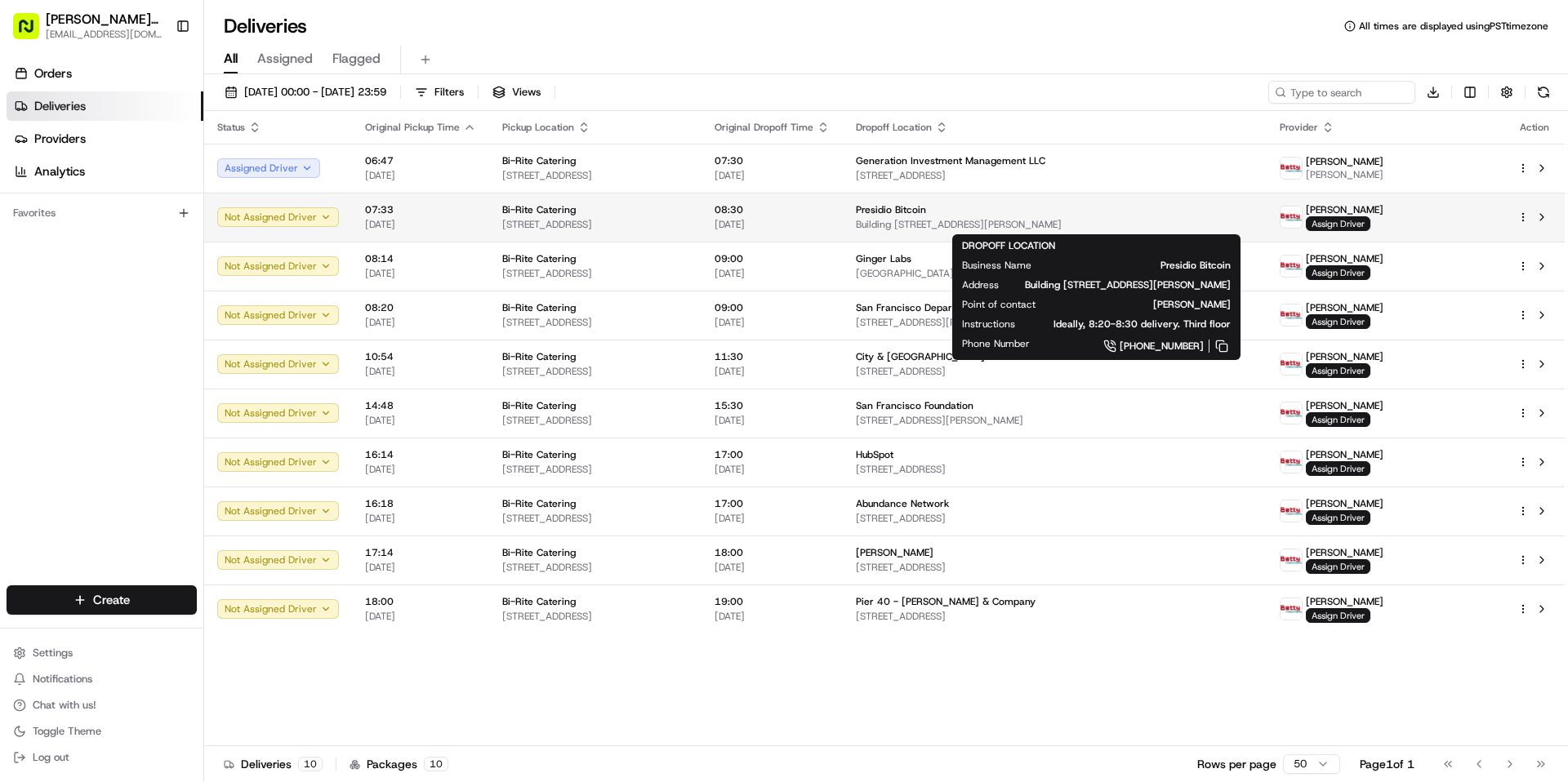 click on "Building [STREET_ADDRESS][PERSON_NAME]" at bounding box center (1054, 224) 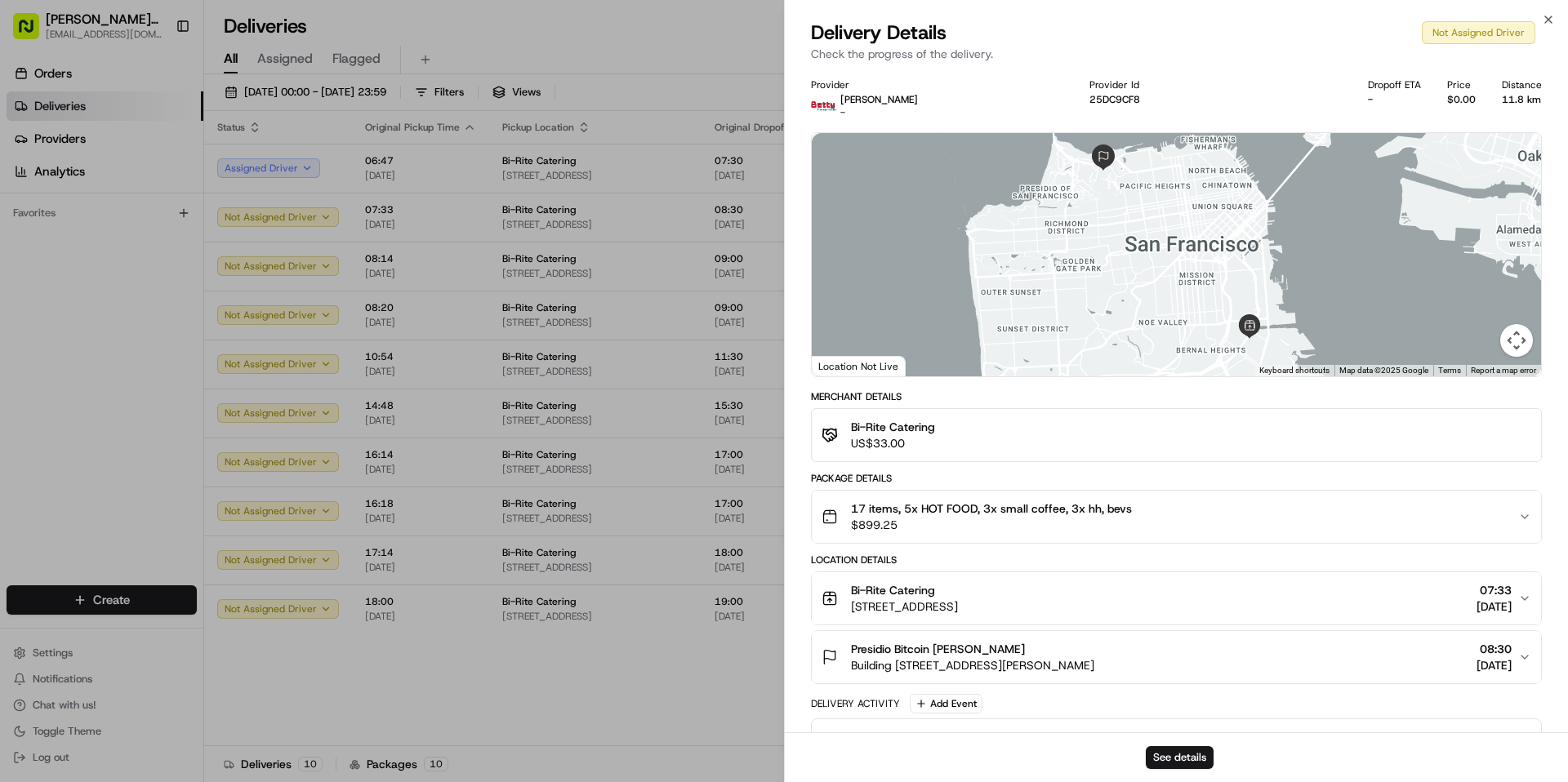 click on "17 items, 5x HOT FOOD, 3x small coffee, 3x hh, bevs $ 899.25" at bounding box center [1169, 517] 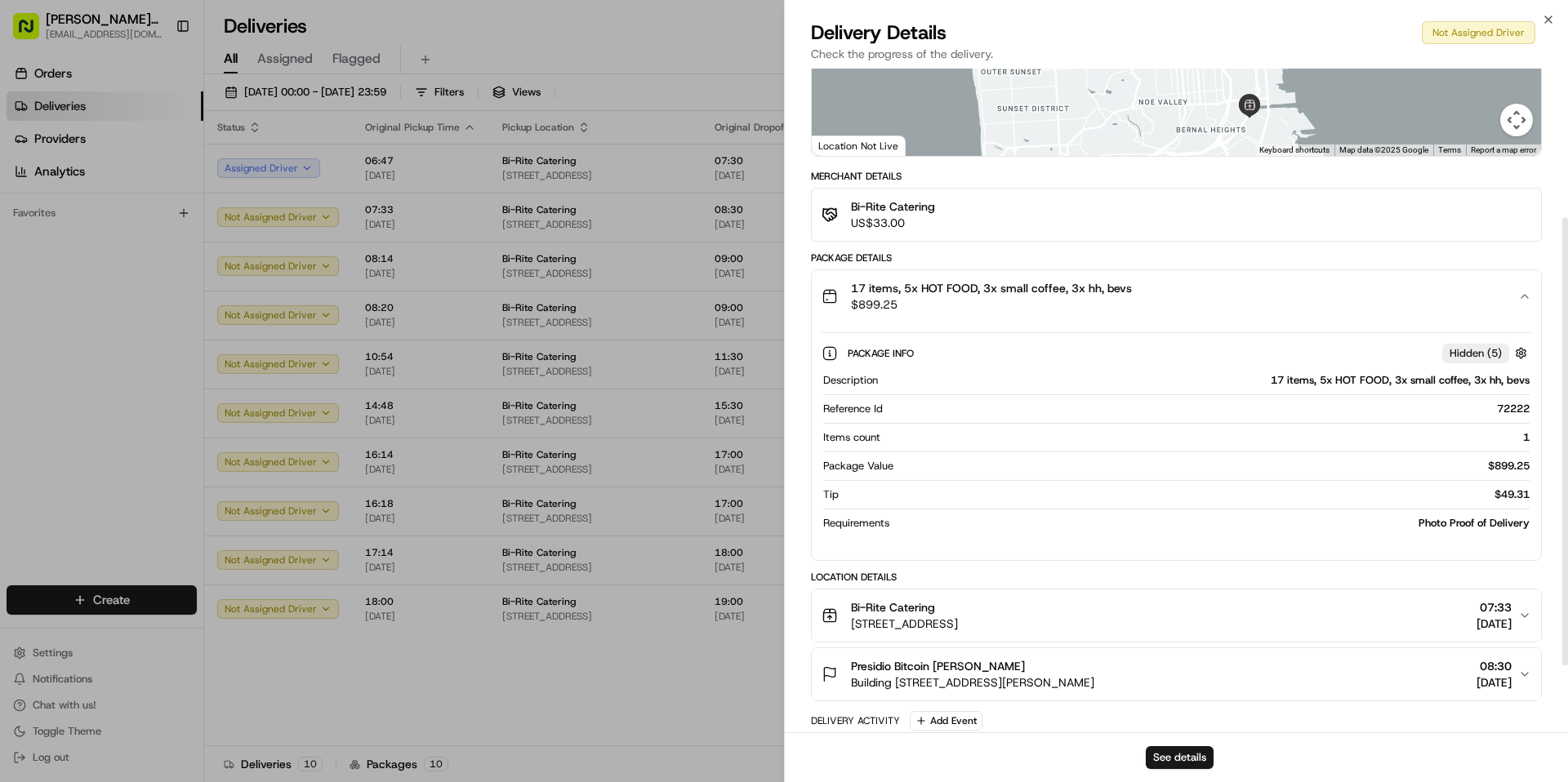 scroll, scrollTop: 219, scrollLeft: 0, axis: vertical 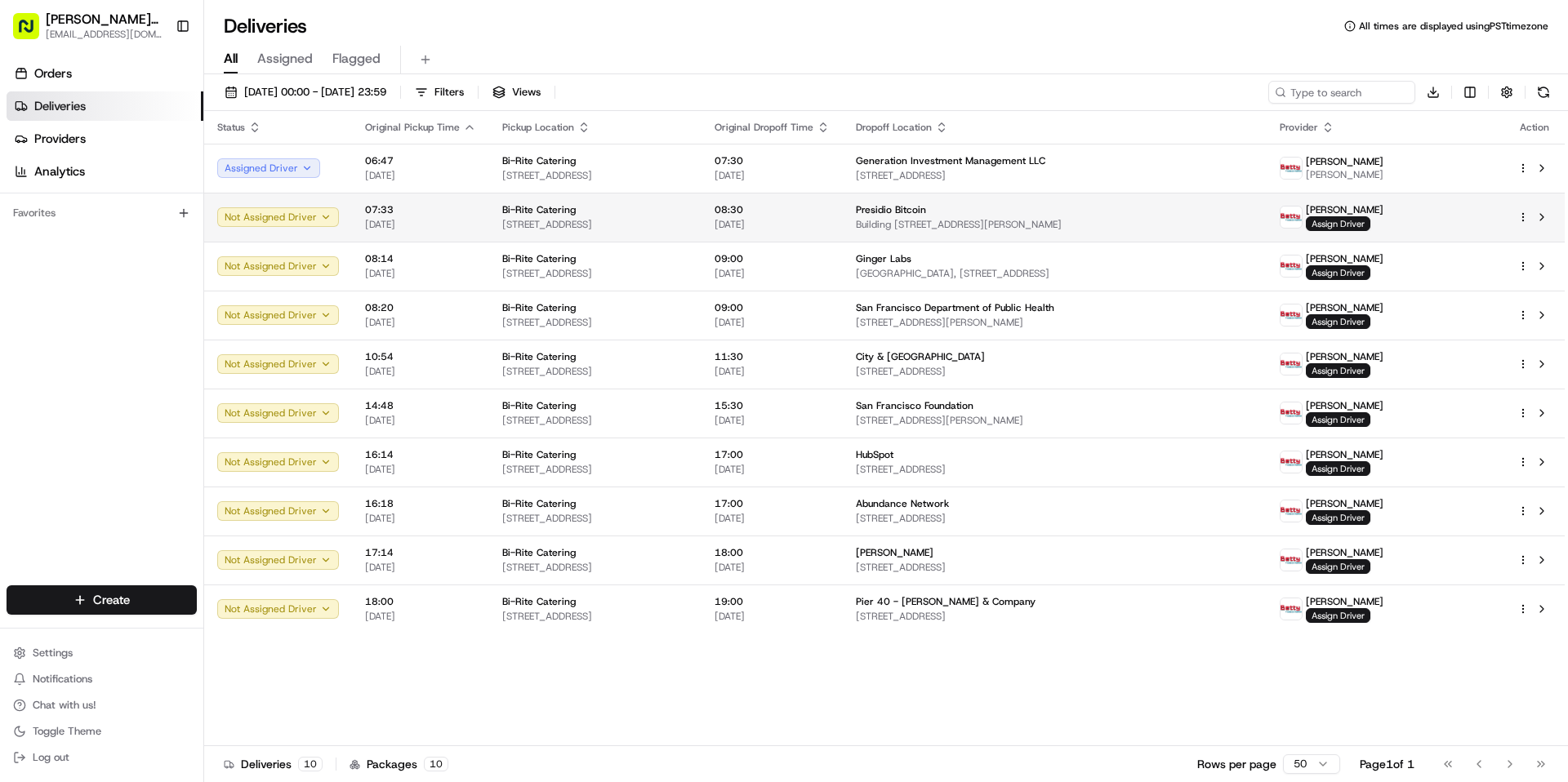 click on "Presidio Bitcoin Building 38, 38 Keyes Ave #300, San Francisco, CA 94129, USA" at bounding box center (1054, 217) 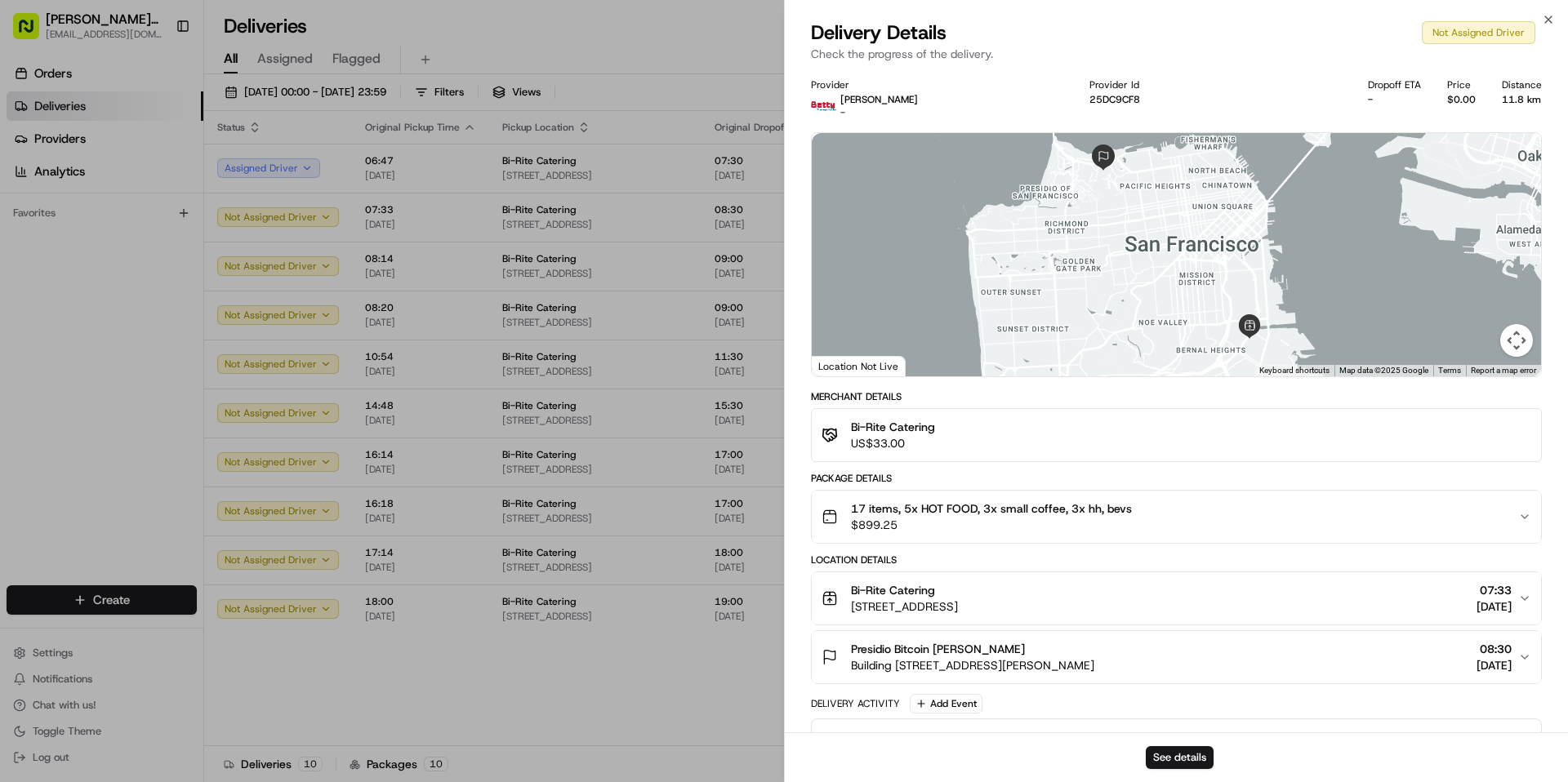 click on "17 items, 5x HOT FOOD, 3x small coffee, 3x hh, bevs $ 899.25" at bounding box center (1169, 517) 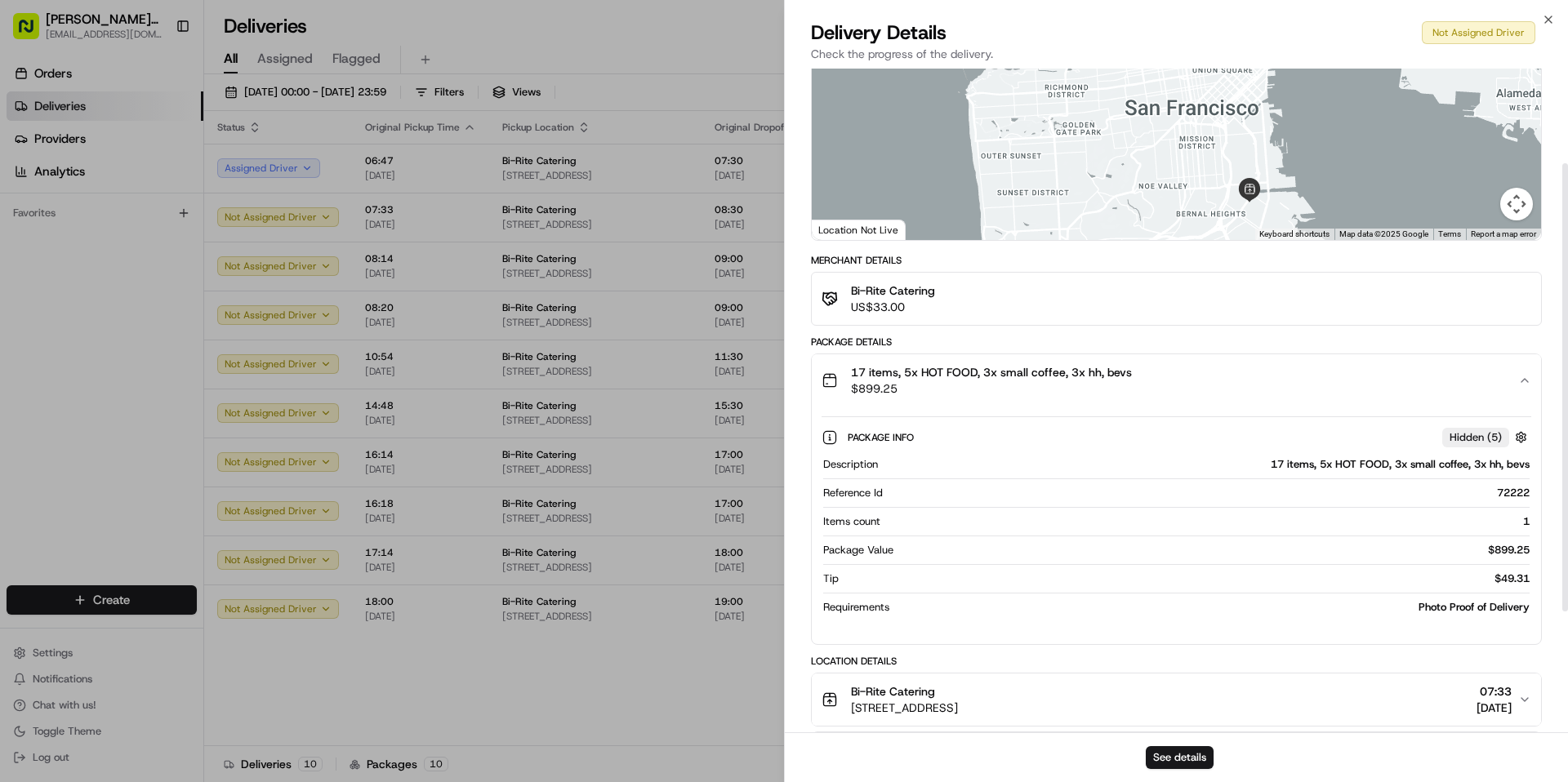 scroll, scrollTop: 140, scrollLeft: 0, axis: vertical 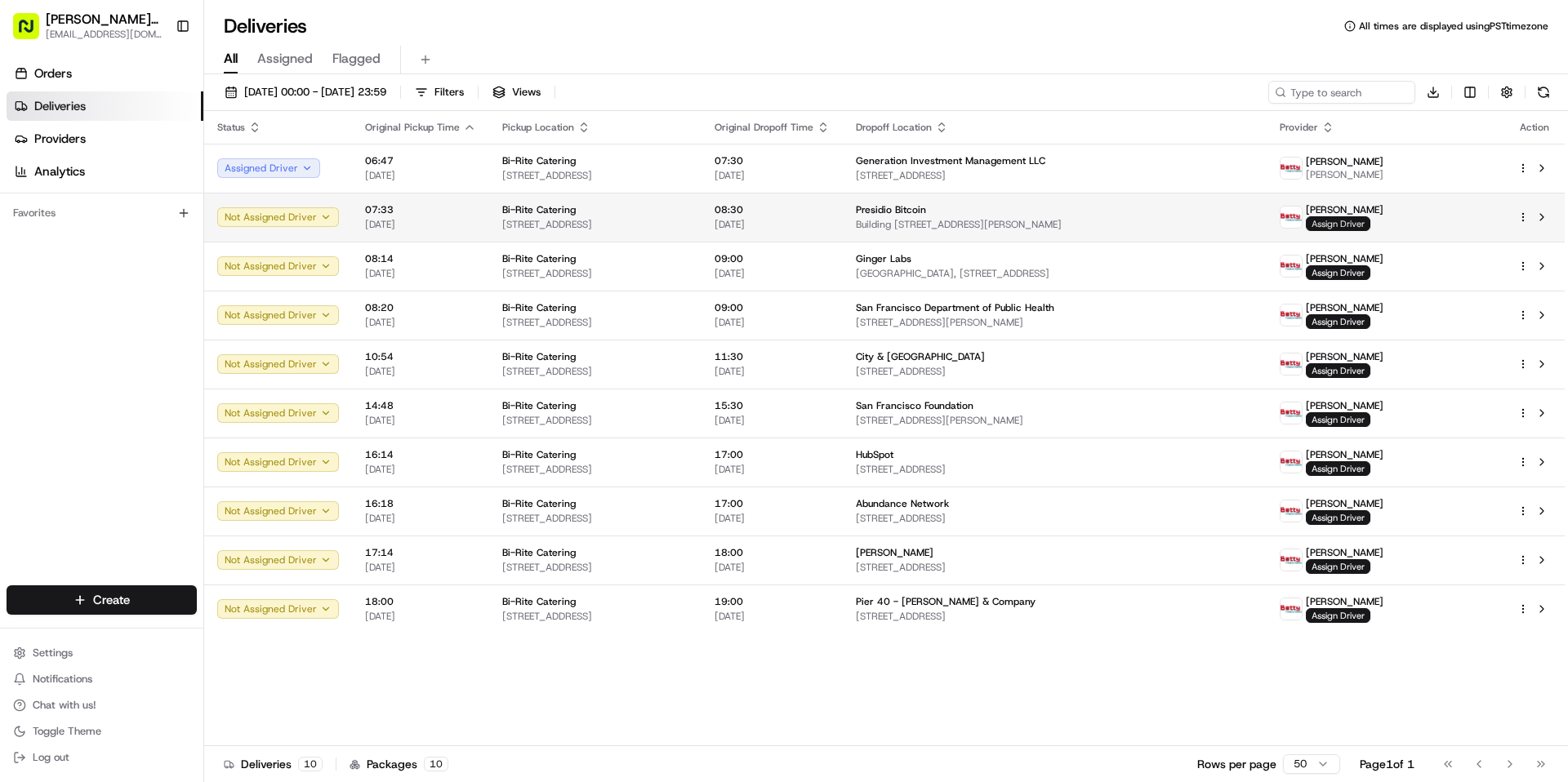 click on "Assign Driver" at bounding box center [1338, 224] 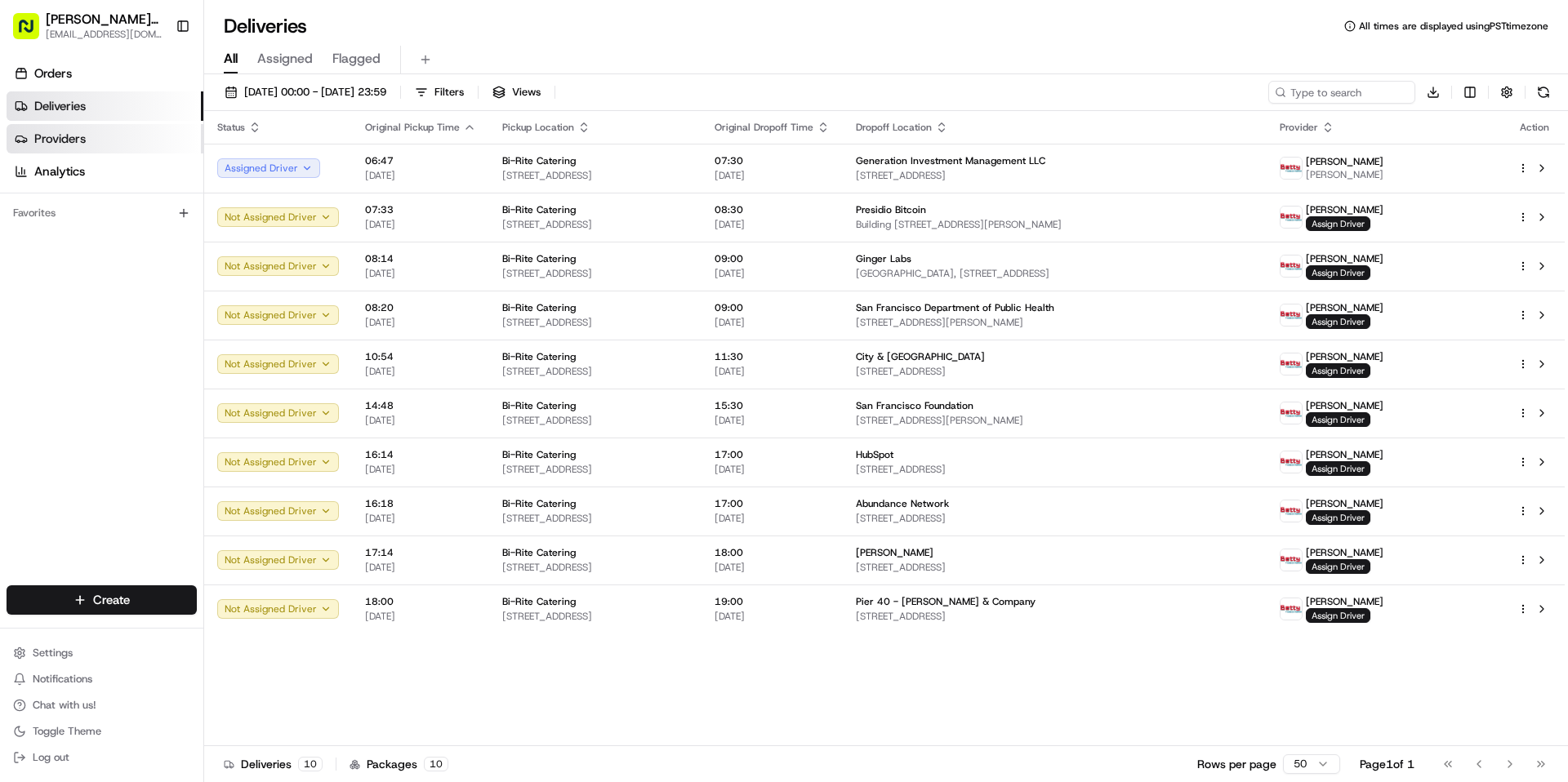 click on "Providers" at bounding box center [60, 139] 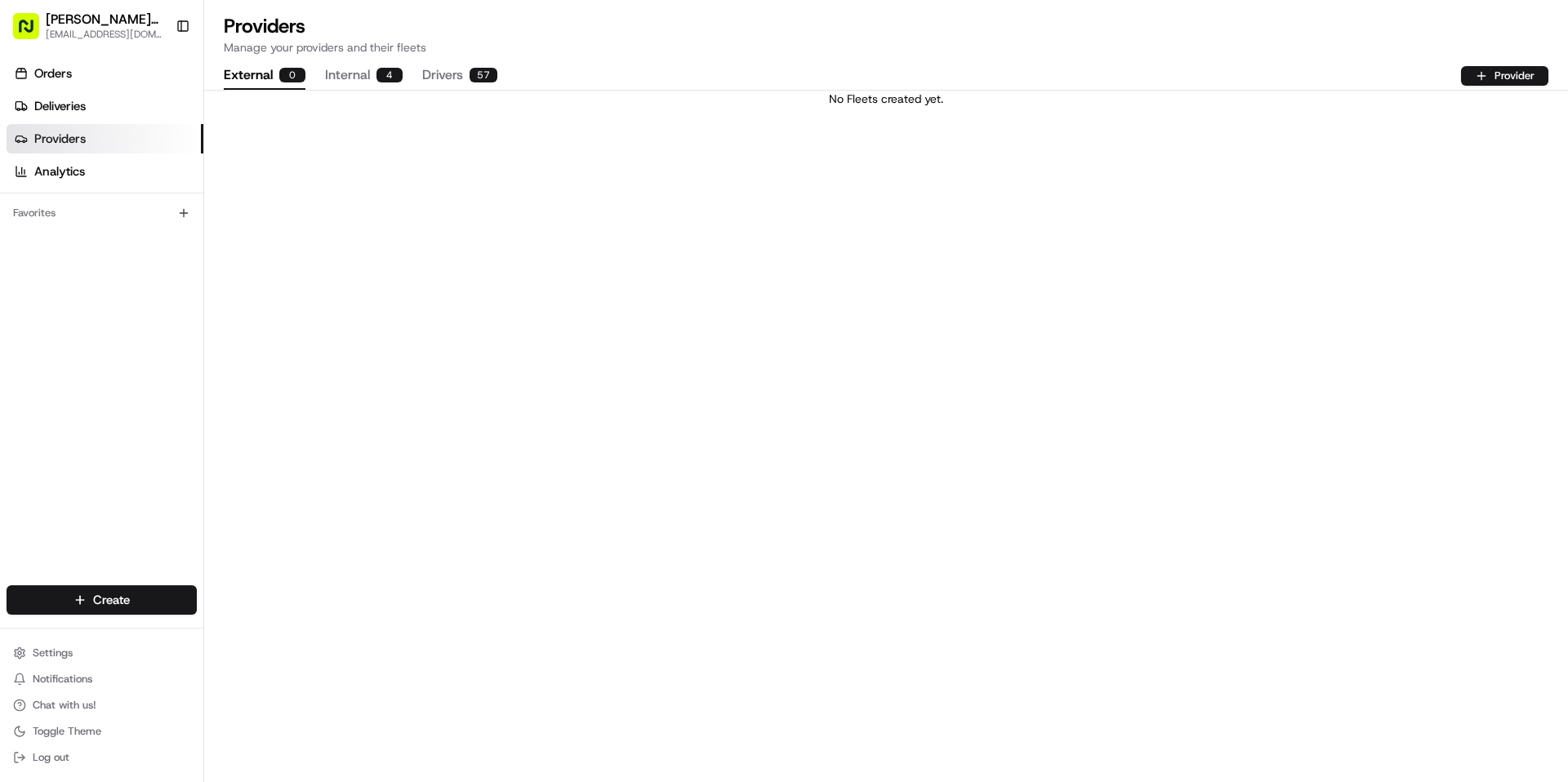 click on "Drivers 57" at bounding box center (460, 76) 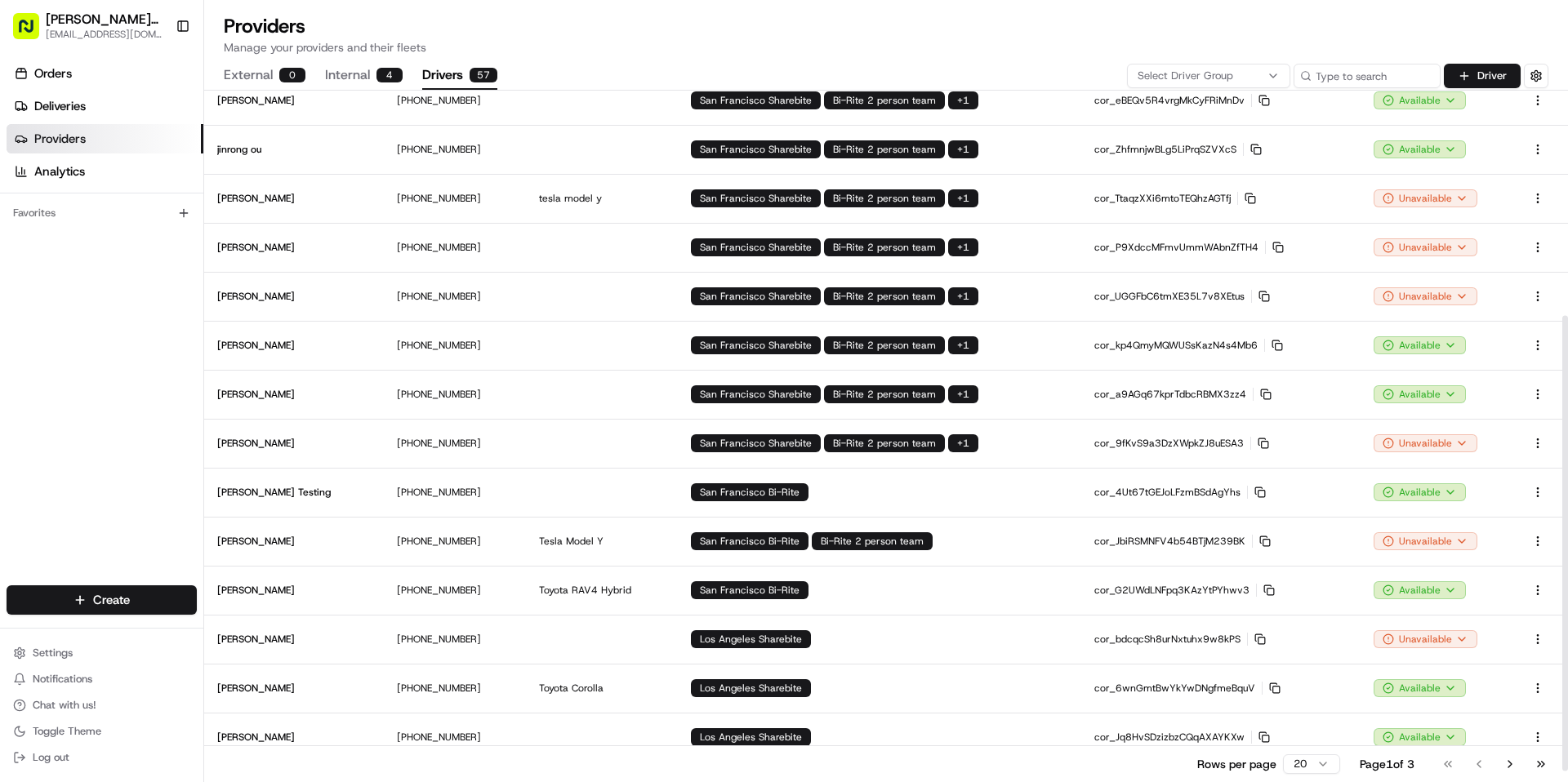 scroll, scrollTop: 358, scrollLeft: 0, axis: vertical 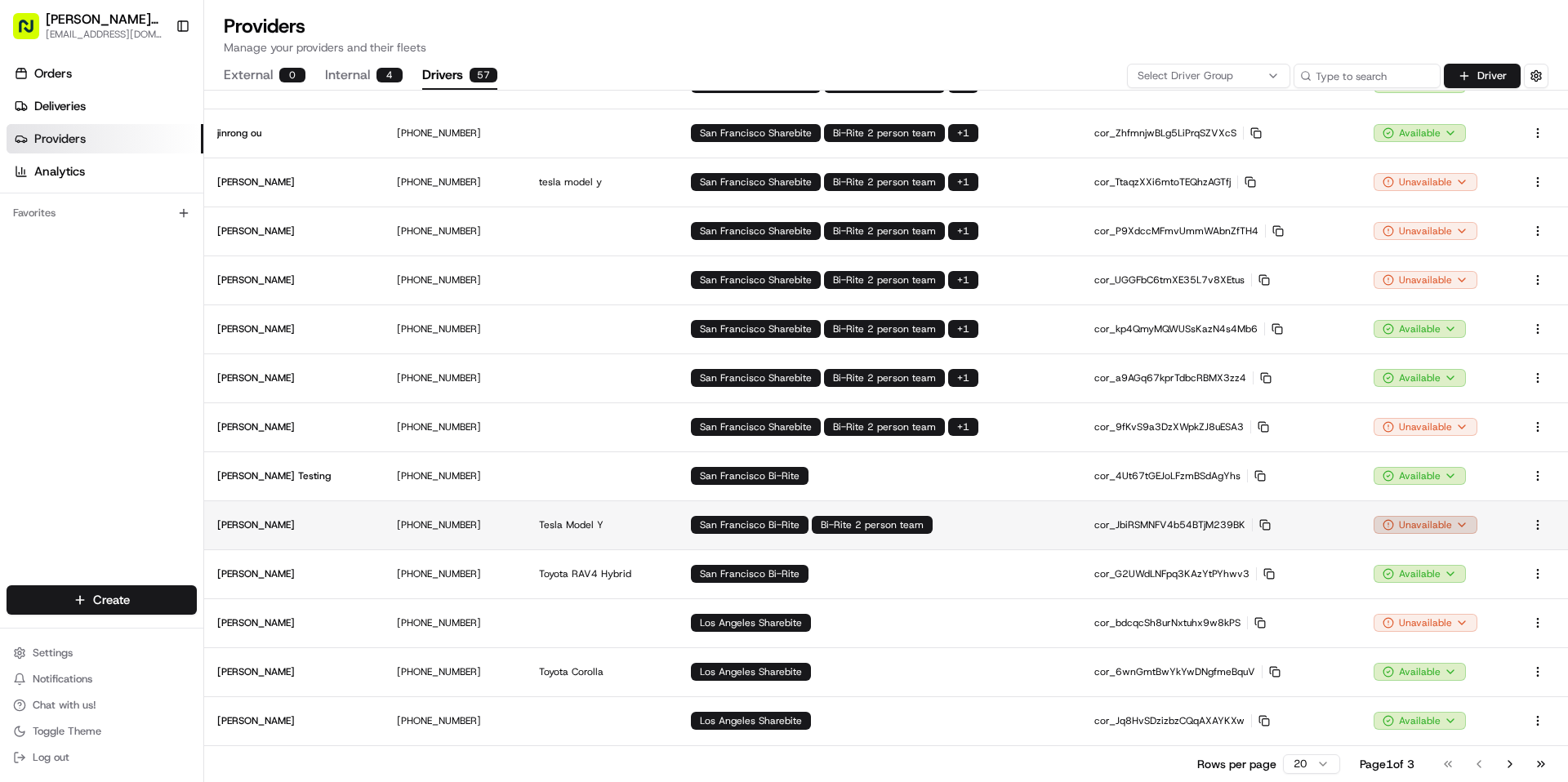 click on "Betty Transportation bettytllc@gmail.com Toggle Sidebar Orders Deliveries Providers Analytics Favorites Main Menu Members & Organization Organization Users Roles Preferences Customization Tracking Orchestration Automations Dispatch Strategy Locations Pickup Locations Dropoff Locations Billing Billing Refund Requests Integrations Notification Triggers Webhooks API Keys Request Logs Create Settings Notifications Chat with us! Toggle Theme Log out Providers Manage your providers and their fleets External   0 Internal 4 Drivers 57 Select Driver Group  Driver Name Phone Number Vehicle Driver Group ID Availability Actions Josan Guo +1 415 980 9239 San Francisco Bi-Rite Bi-Rite 2 person team cor_juEjZvbDxzwkhyTvugpLP6   Copy  cor_juEjZvbDxzwkhyTvugpLP6 Unavailable xiaojie xu +1 415 518 7933 Bi-Rite 2 person team cor_cb6hTsPYgGwHEDEYvqaXfp   Copy  cor_cb6hTsPYgGwHEDEYvqaXfp Available Benny Guo +1 415 688 9982 Tesla Tesla y San Francisco Sharebite Bi-Rite 2 person team + 1 cor_NNz2a6QdXRc8Vkz9U3sjx6" at bounding box center [784, 391] 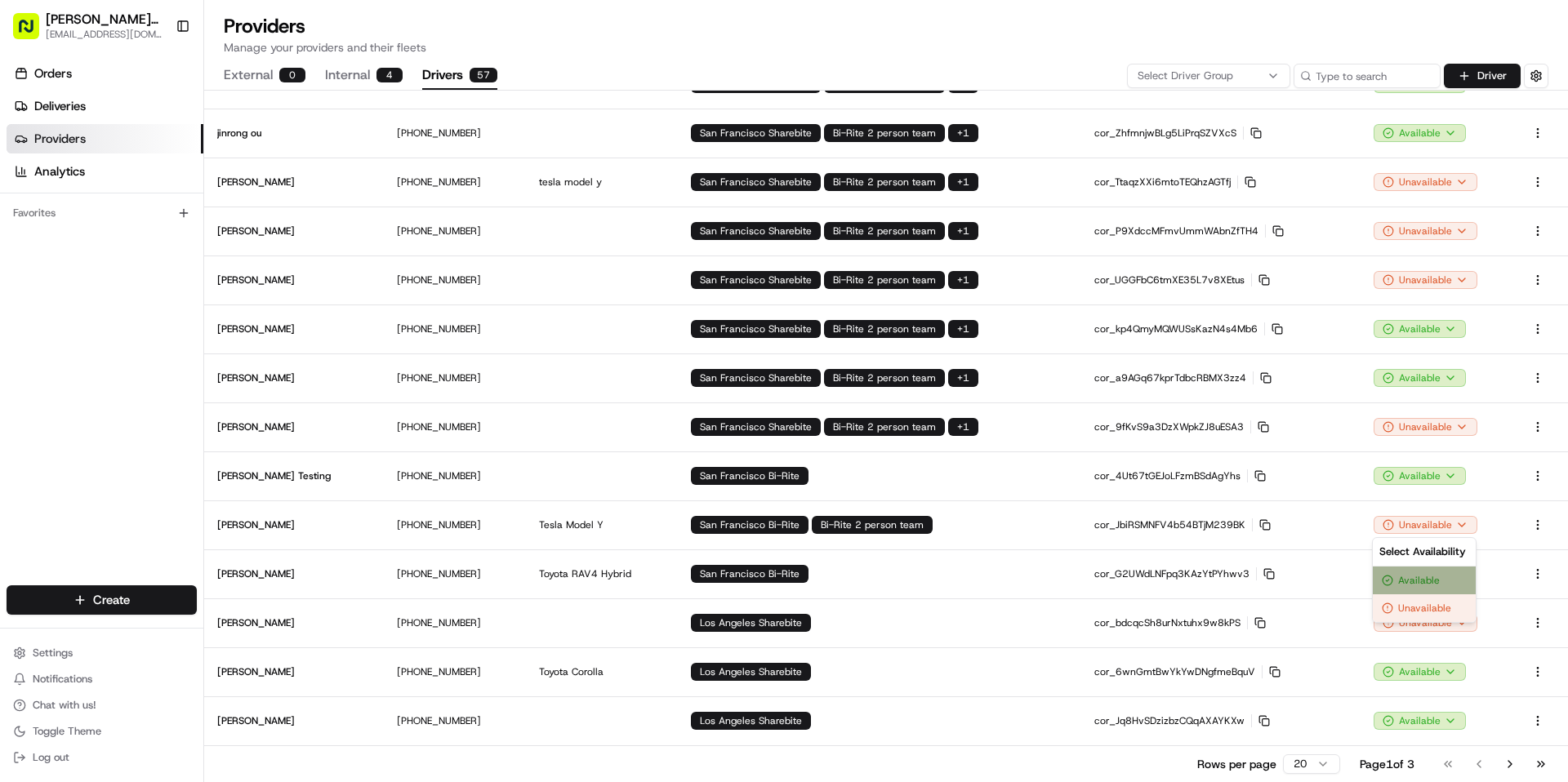 click on "Available" at bounding box center (1424, 580) 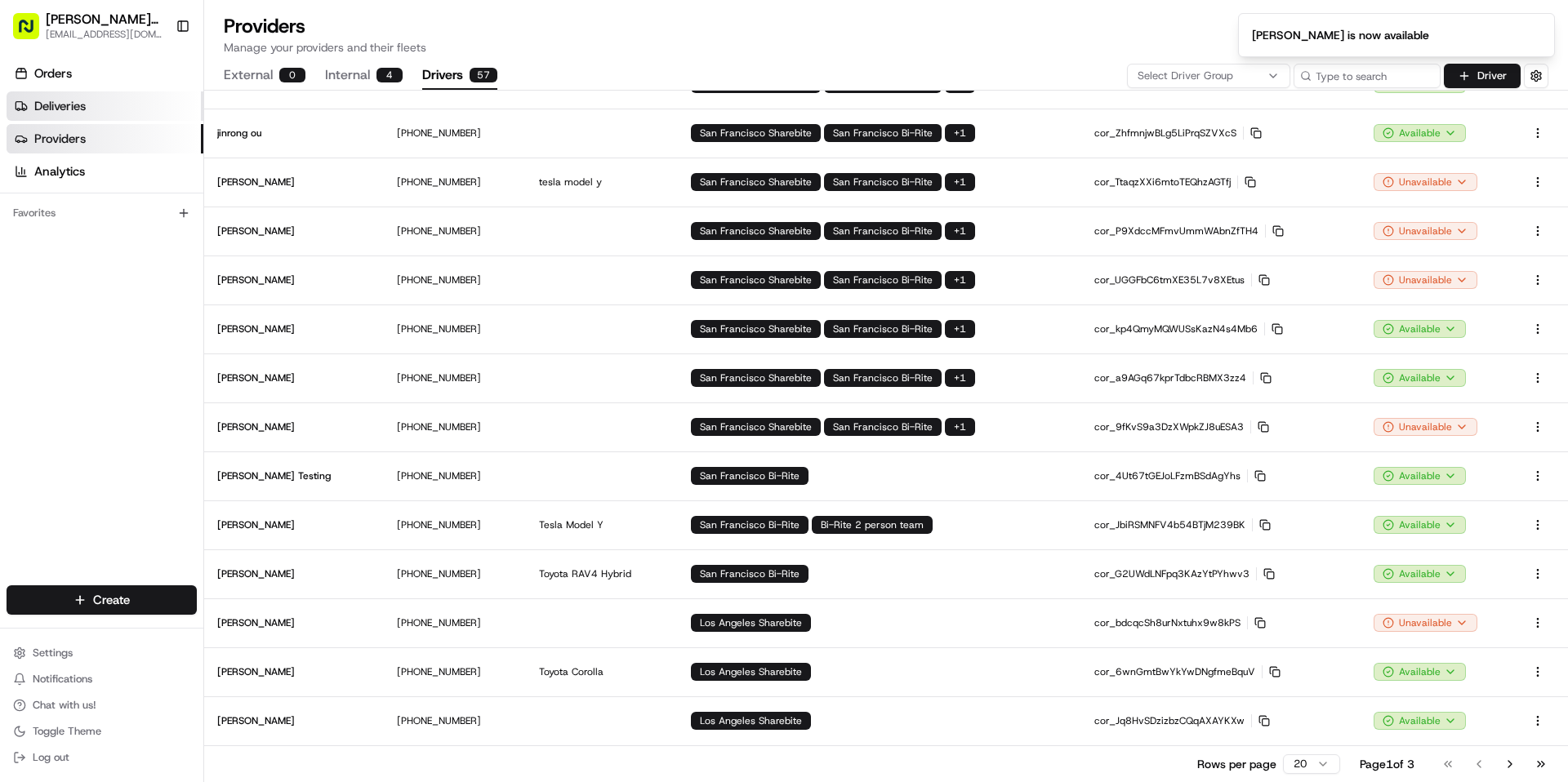 click on "Deliveries" at bounding box center [60, 106] 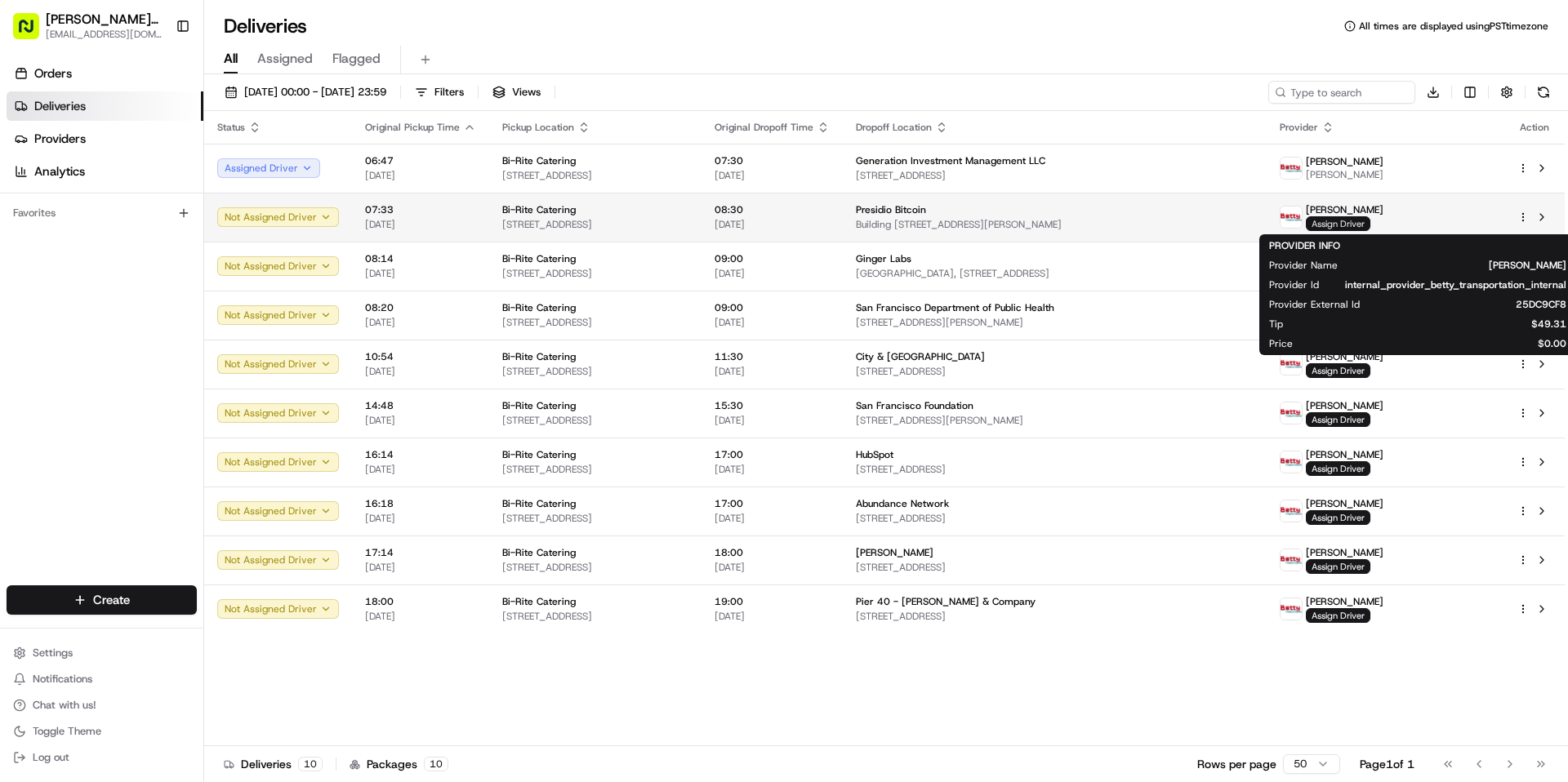 click on "Assign Driver" at bounding box center [1338, 224] 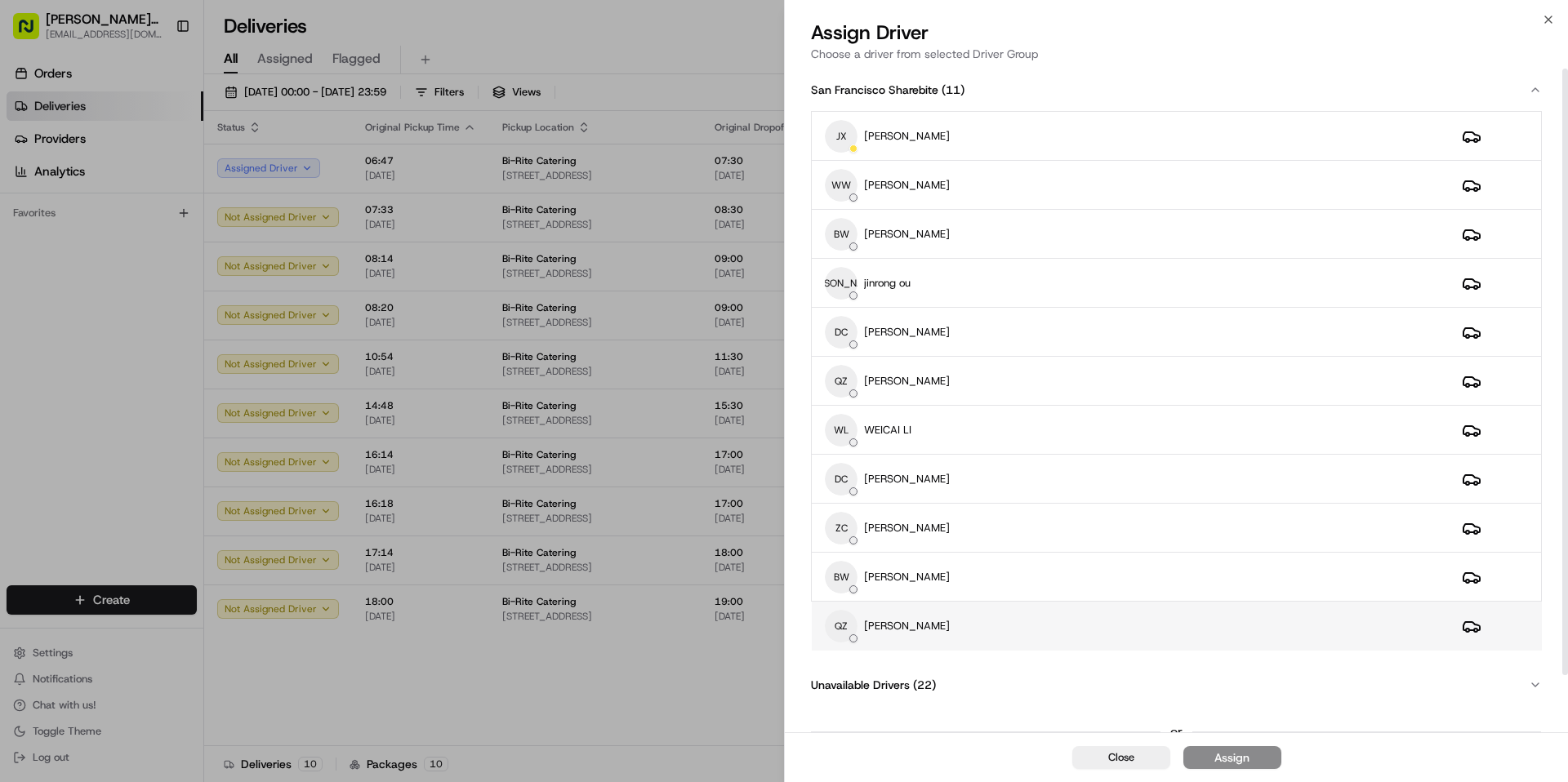 scroll, scrollTop: 0, scrollLeft: 0, axis: both 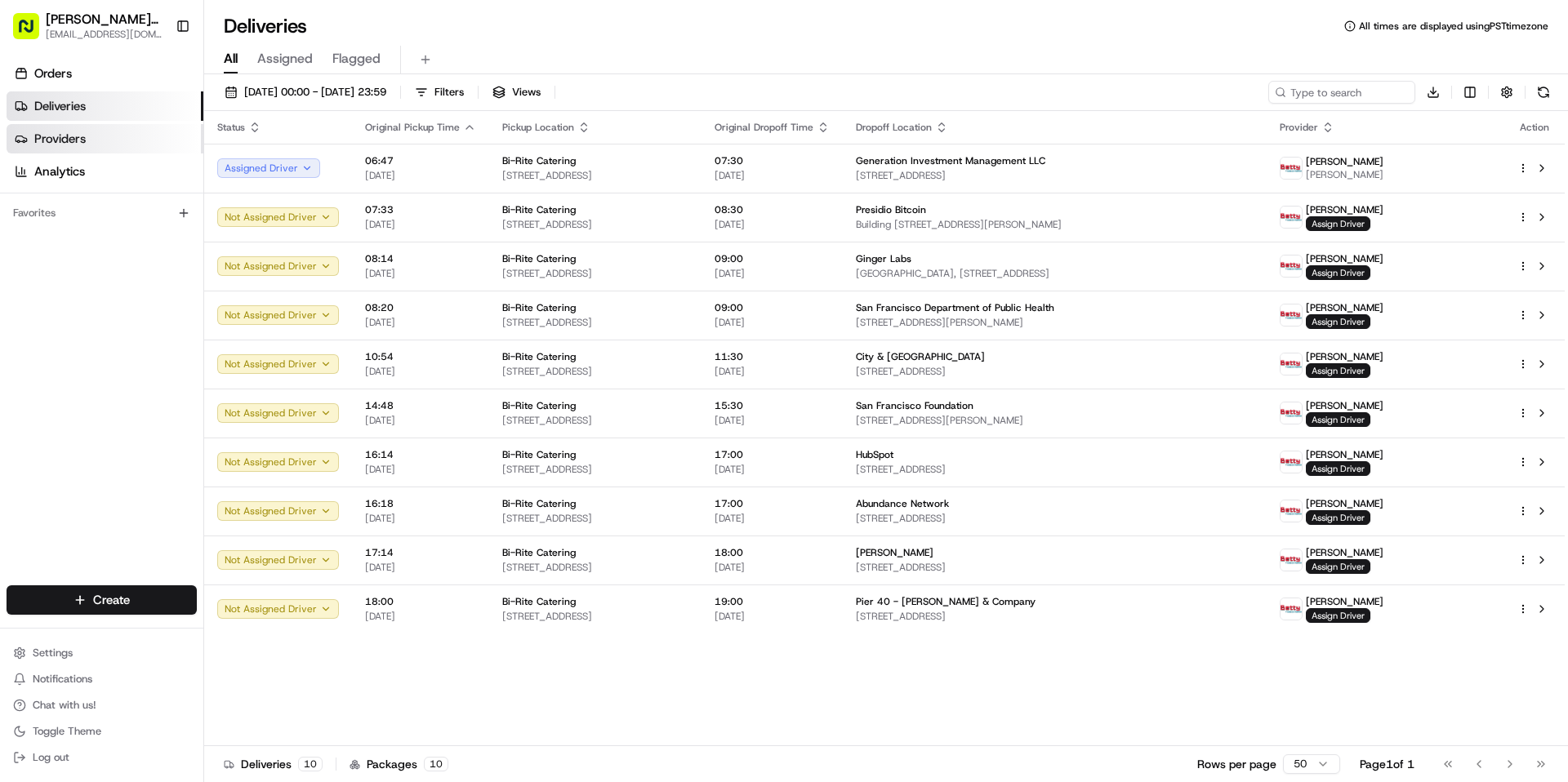 click on "Providers" at bounding box center [105, 139] 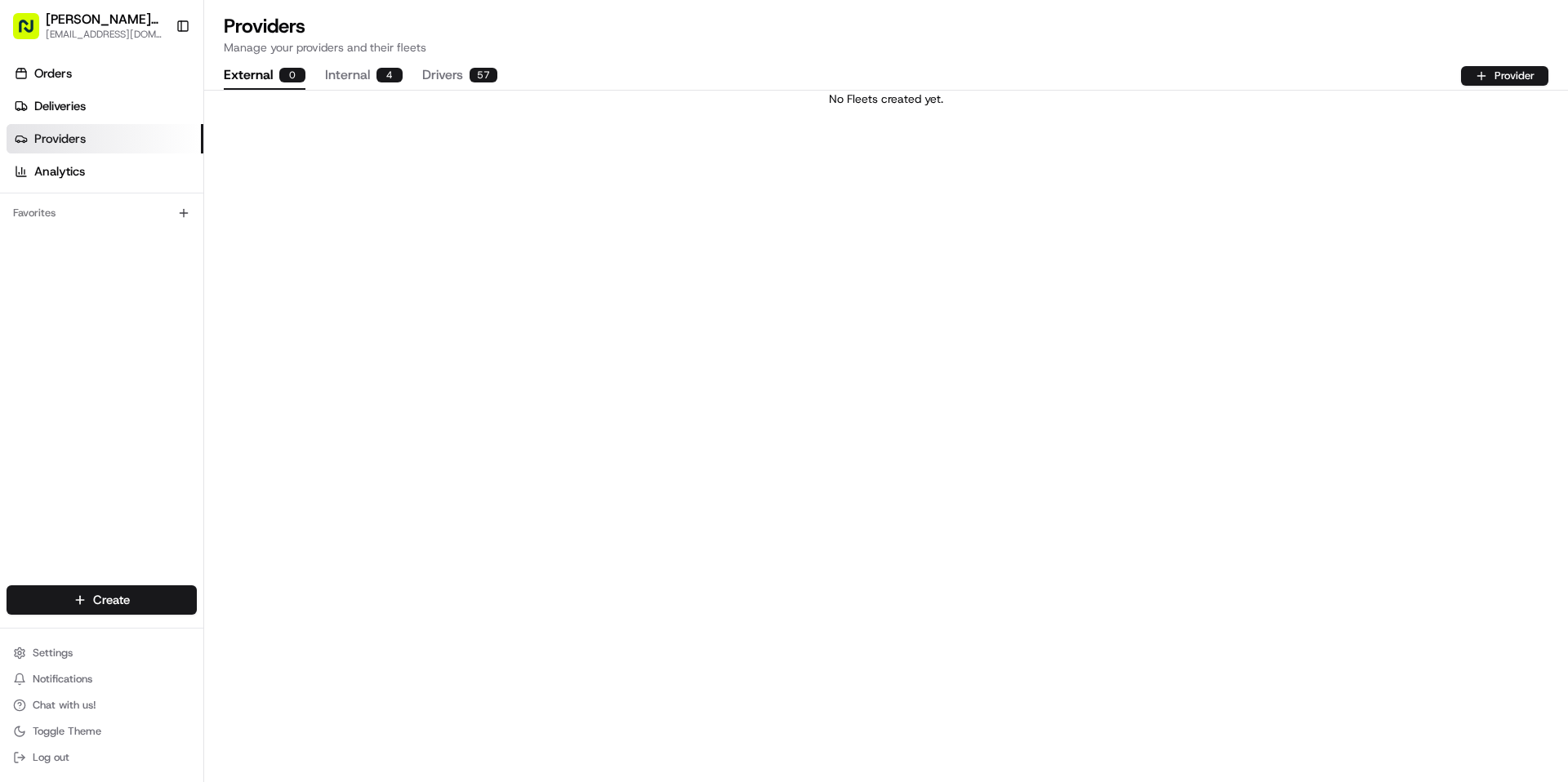 click on "Drivers 57" at bounding box center [460, 76] 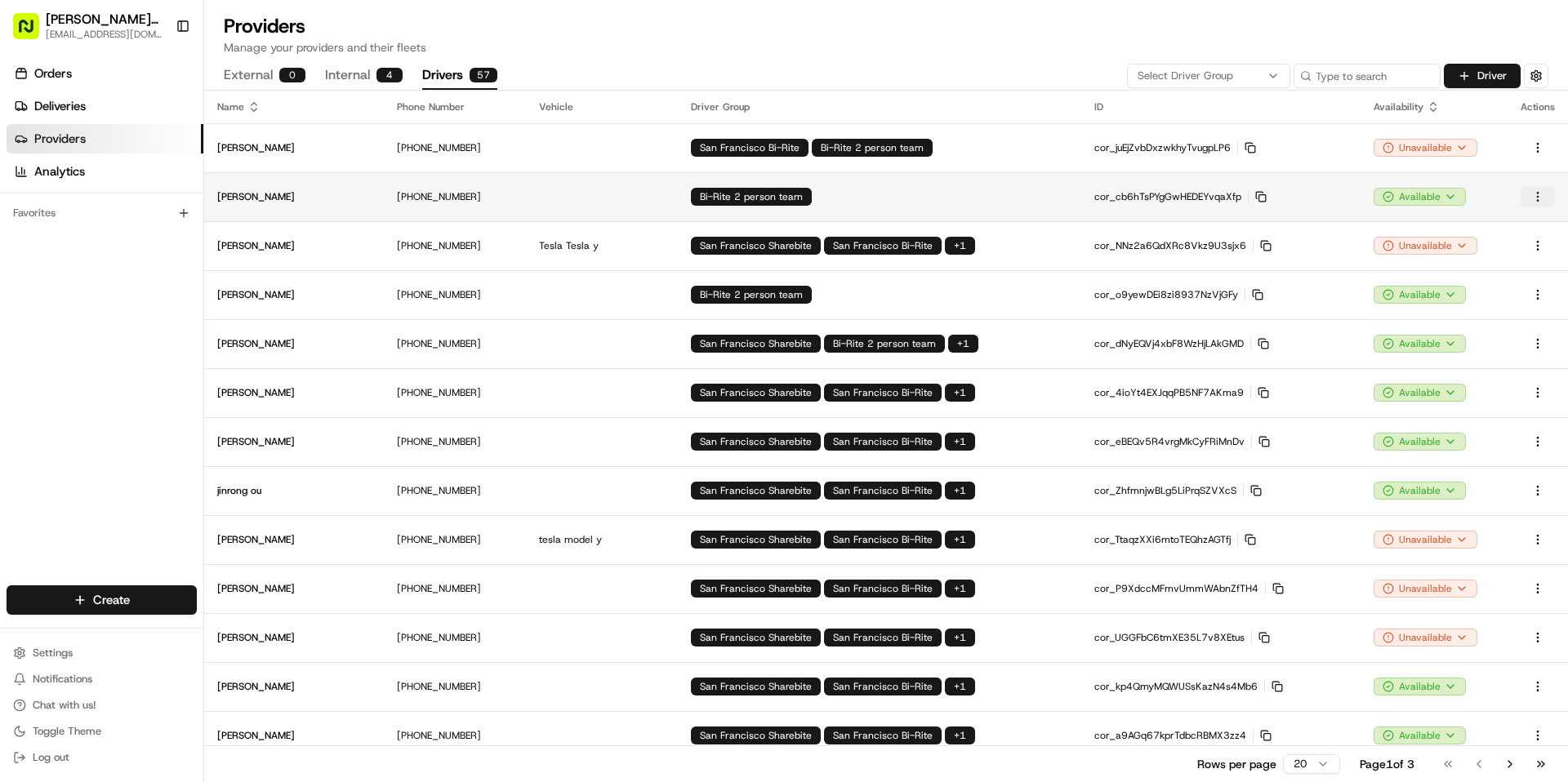 click on "Betty Transportation bettytllc@gmail.com Toggle Sidebar Orders Deliveries Providers Analytics Favorites Main Menu Members & Organization Organization Users Roles Preferences Customization Tracking Orchestration Automations Dispatch Strategy Locations Pickup Locations Dropoff Locations Billing Billing Refund Requests Integrations Notification Triggers Webhooks API Keys Request Logs Create Settings Notifications Chat with us! Toggle Theme Log out Providers Manage your providers and their fleets External   0 Internal 4 Drivers 57 Select Driver Group  Driver Name Phone Number Vehicle Driver Group ID Availability Actions Josan Guo +1 415 980 9239 San Francisco Bi-Rite Bi-Rite 2 person team cor_juEjZvbDxzwkhyTvugpLP6   Copy  cor_juEjZvbDxzwkhyTvugpLP6 Unavailable xiaojie xu +1 415 518 7933 Bi-Rite 2 person team cor_cb6hTsPYgGwHEDEYvqaXfp   Copy  cor_cb6hTsPYgGwHEDEYvqaXfp Available Benny Guo +1 415 688 9982 Tesla Tesla y San Francisco Sharebite San Francisco Bi-Rite + 1 cor_NNz2a6QdXRc8Vkz9U3sjx6" at bounding box center (784, 391) 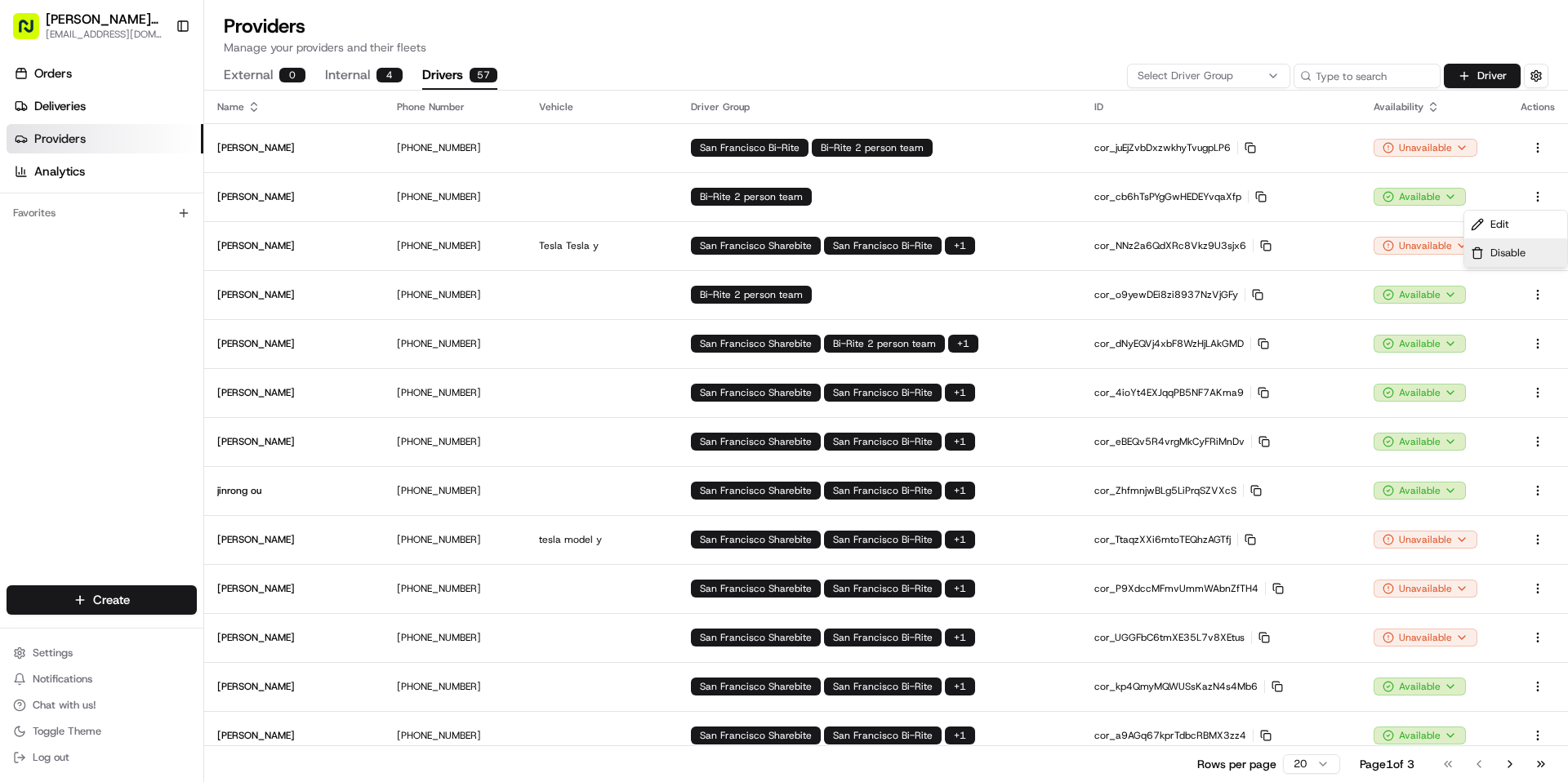 click on "Disable" at bounding box center [1508, 253] 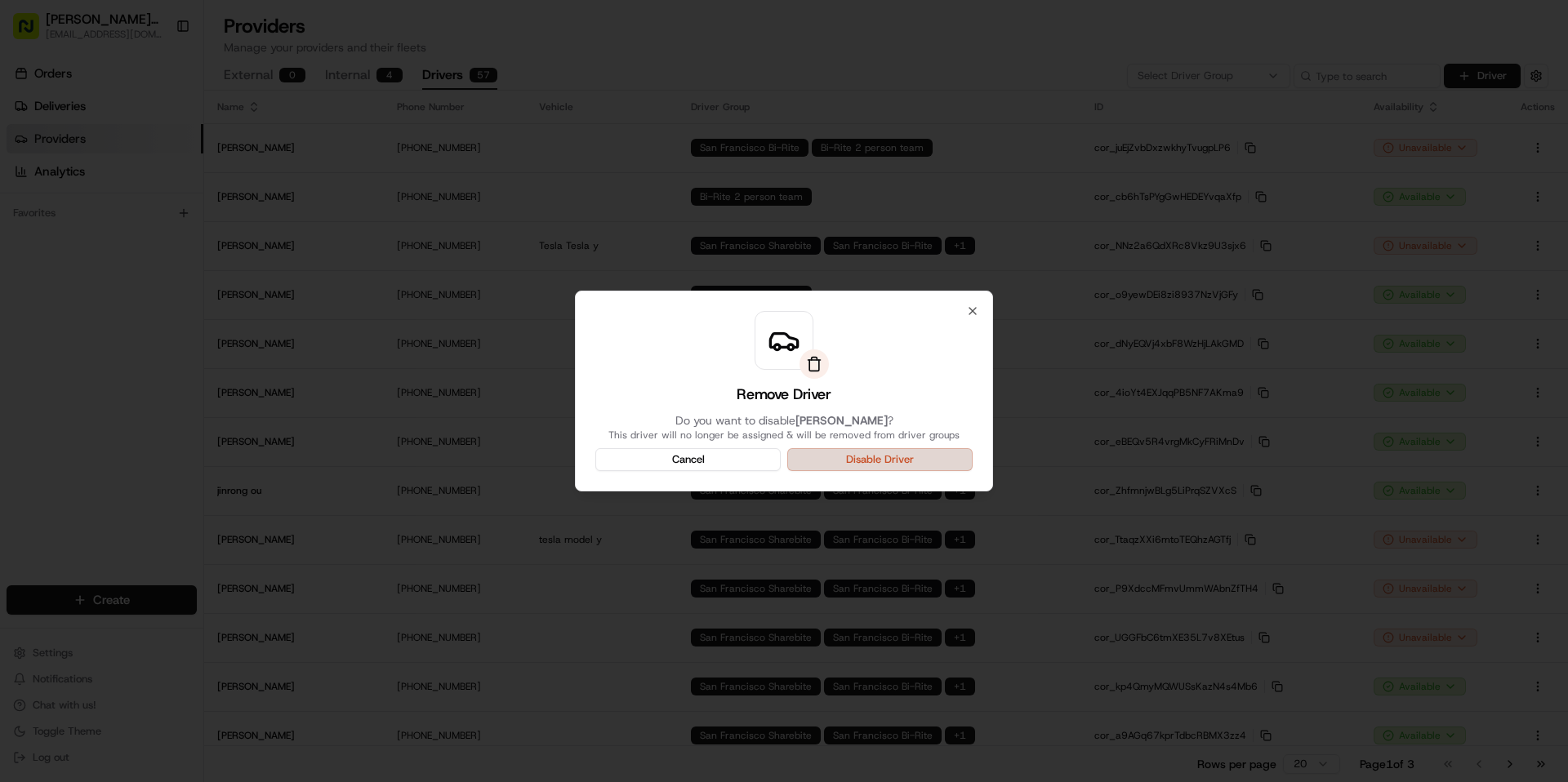 click on "Disable Driver" at bounding box center (880, 460) 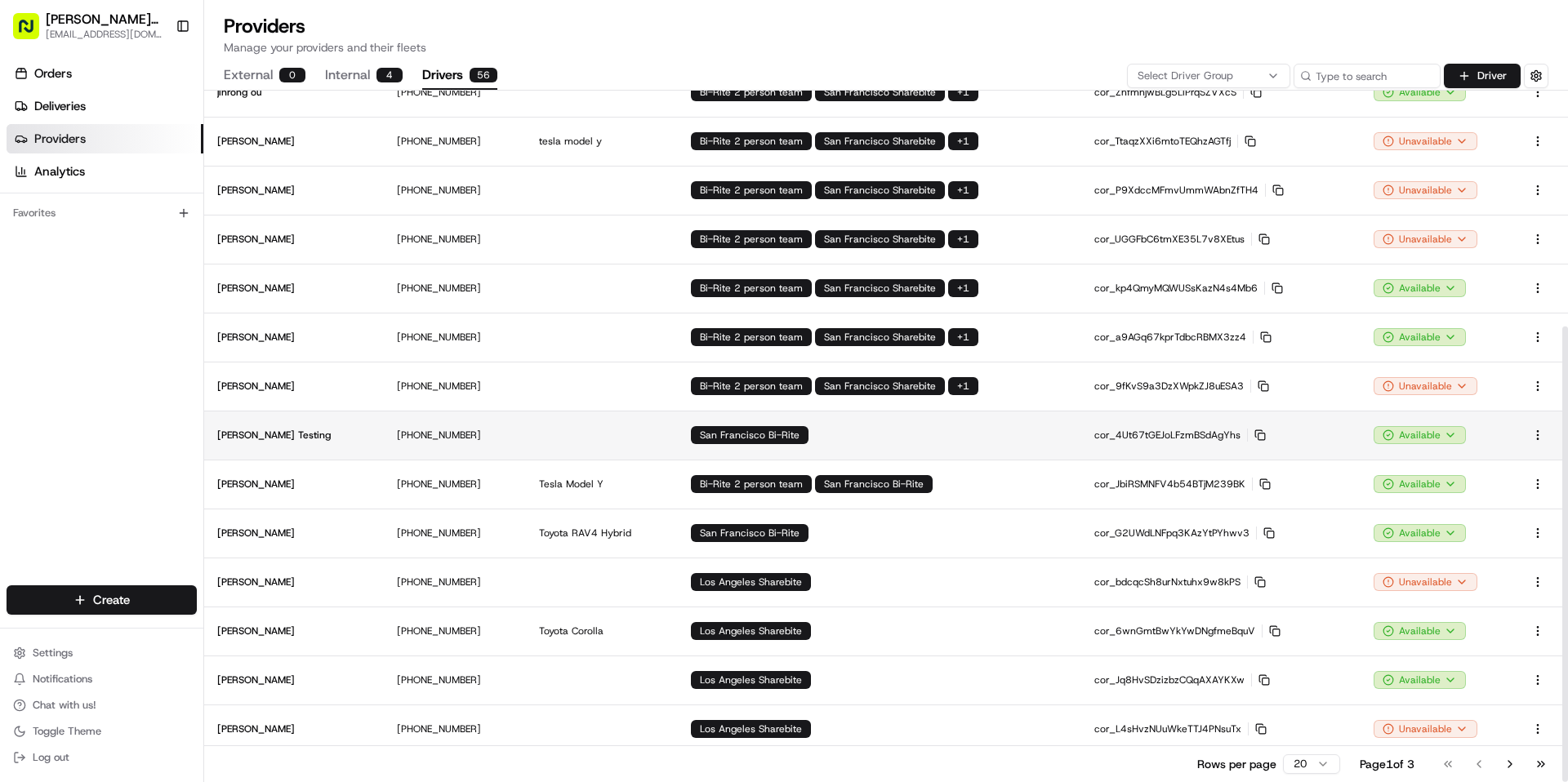 scroll, scrollTop: 358, scrollLeft: 0, axis: vertical 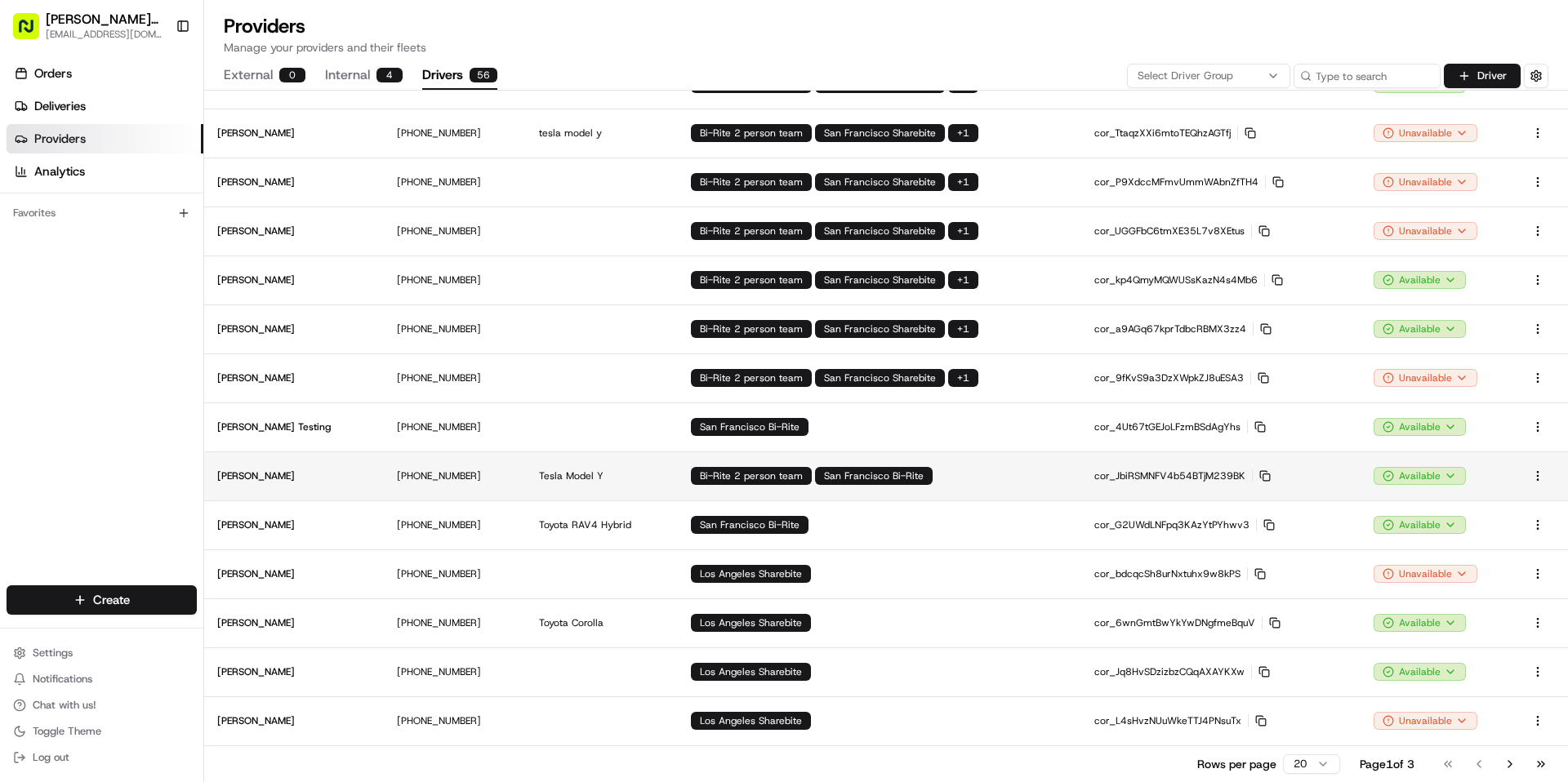 click on "Bi-Rite 2 person team San Francisco Bi-Rite" at bounding box center [880, 476] 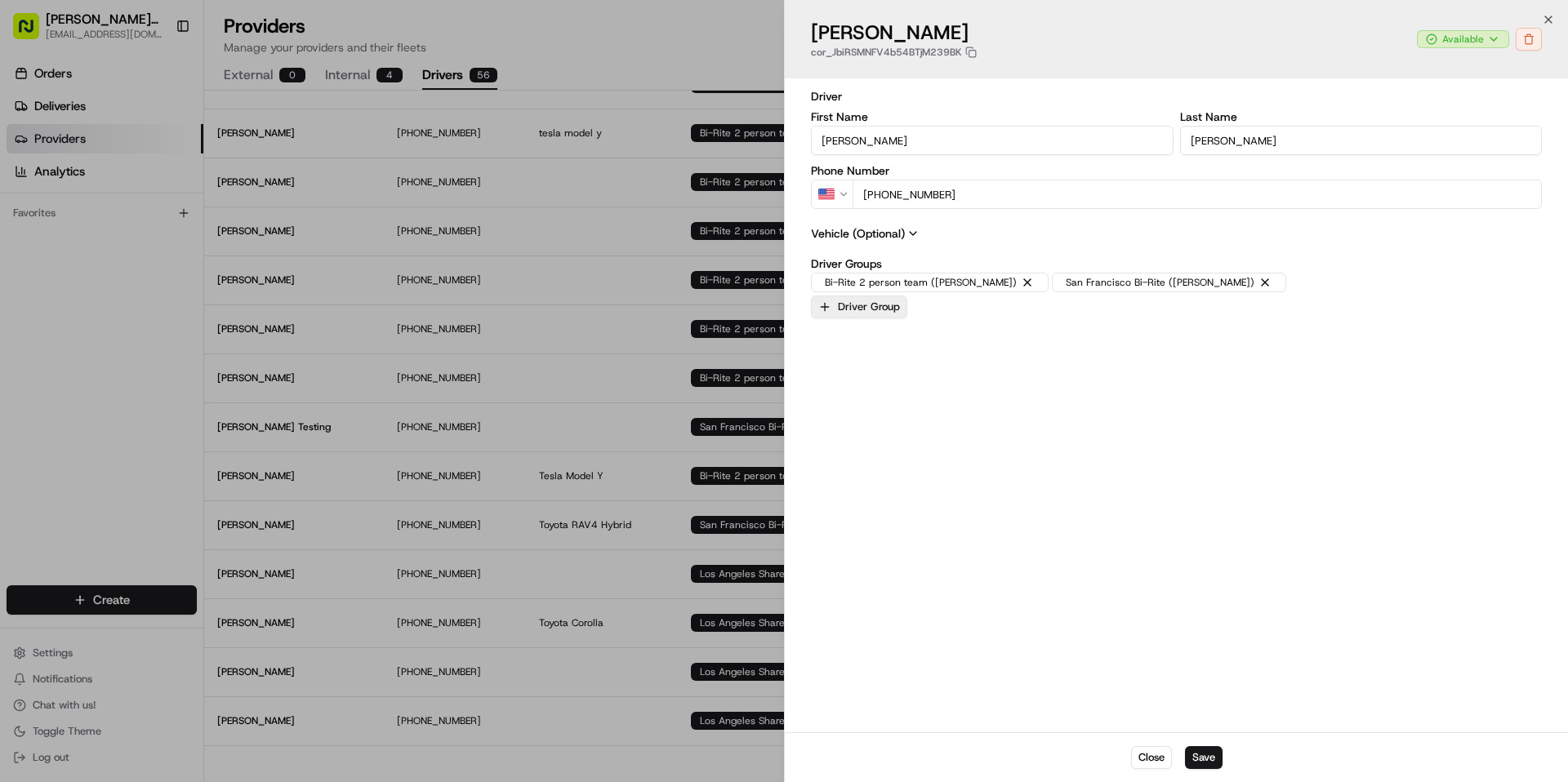 click on "Driver Group" at bounding box center [859, 307] 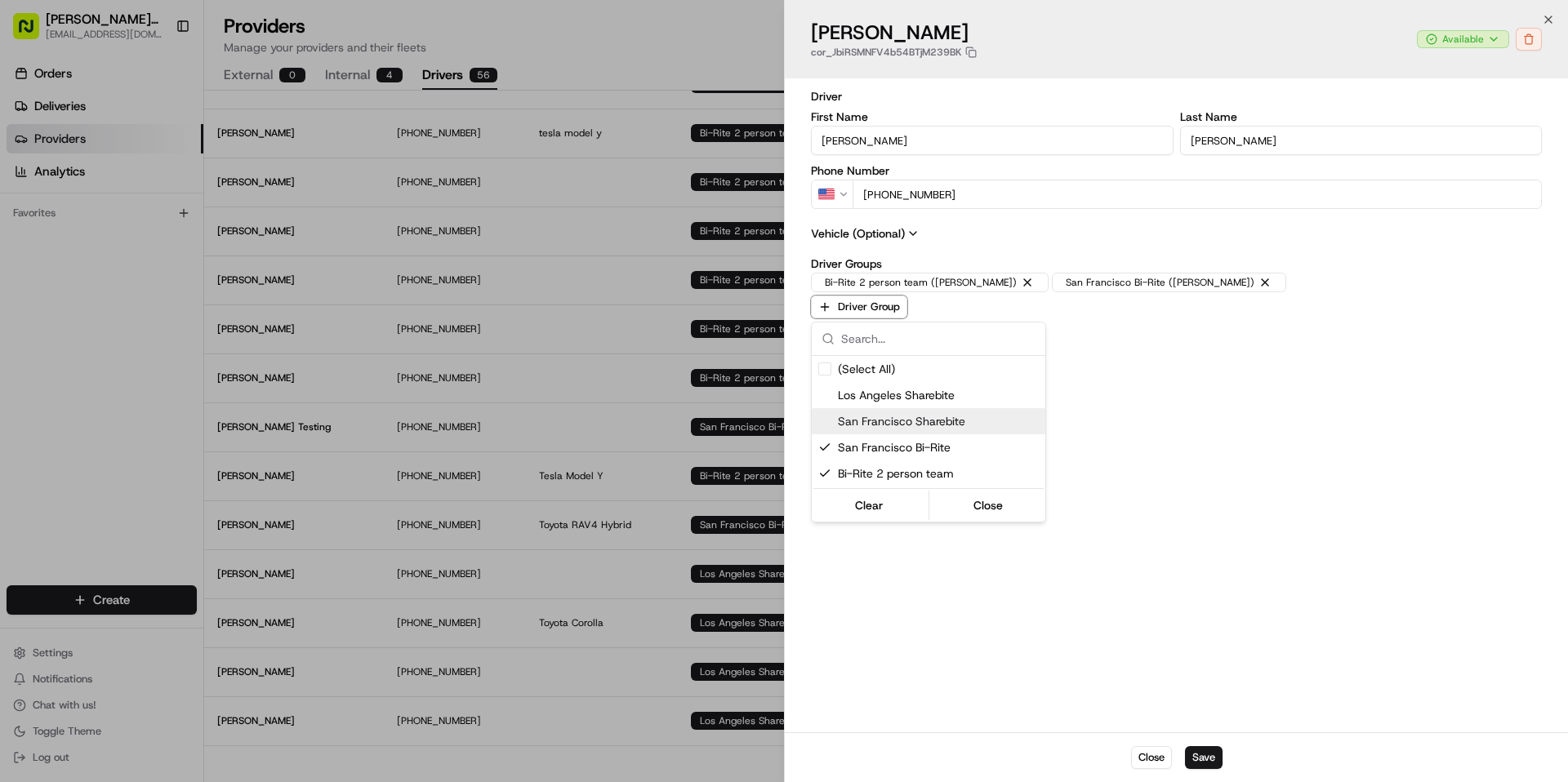 click on "San Francisco Sharebite" at bounding box center (938, 421) 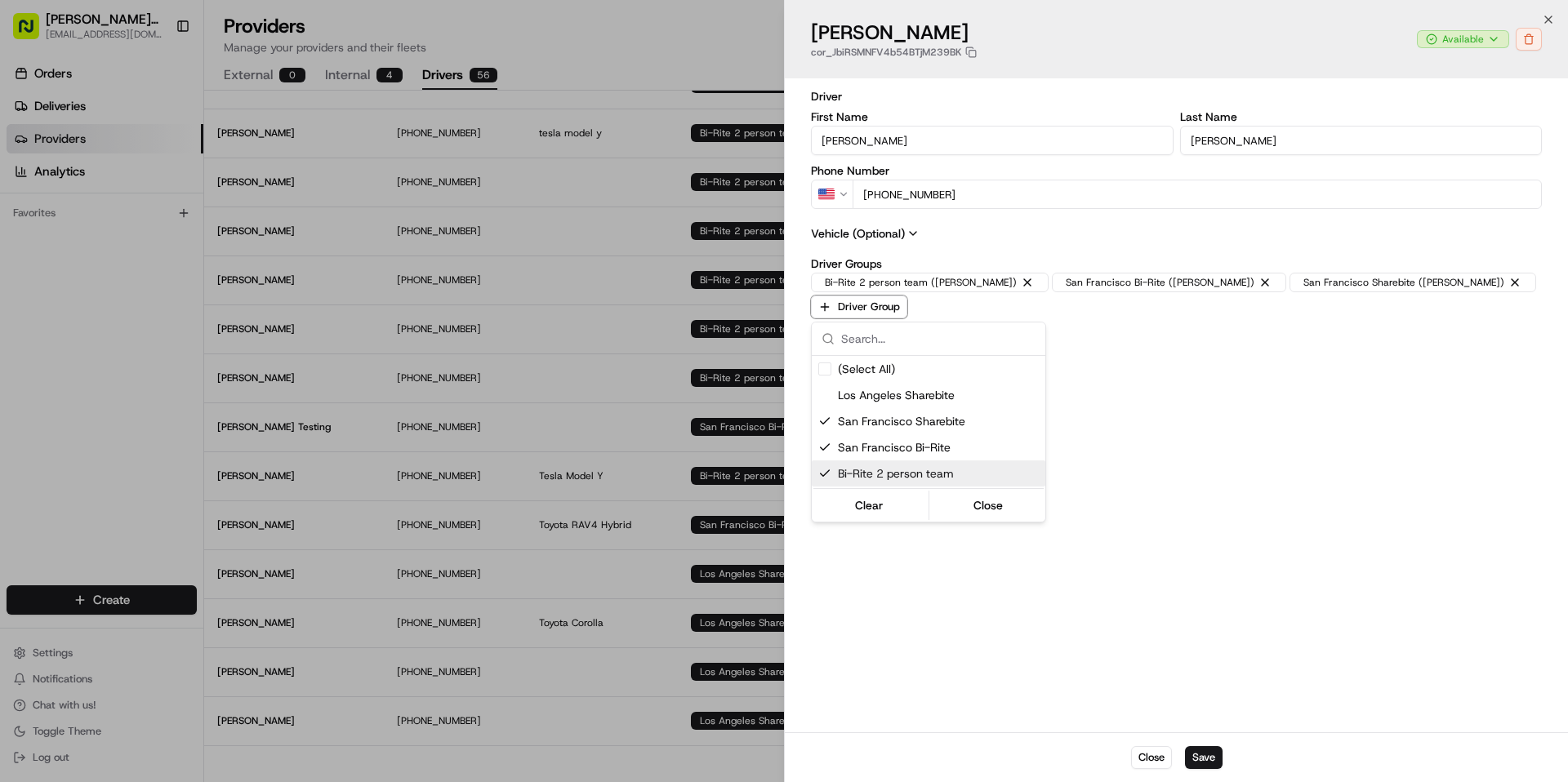 drag, startPoint x: 1062, startPoint y: 660, endPoint x: 1074, endPoint y: 660, distance: 12 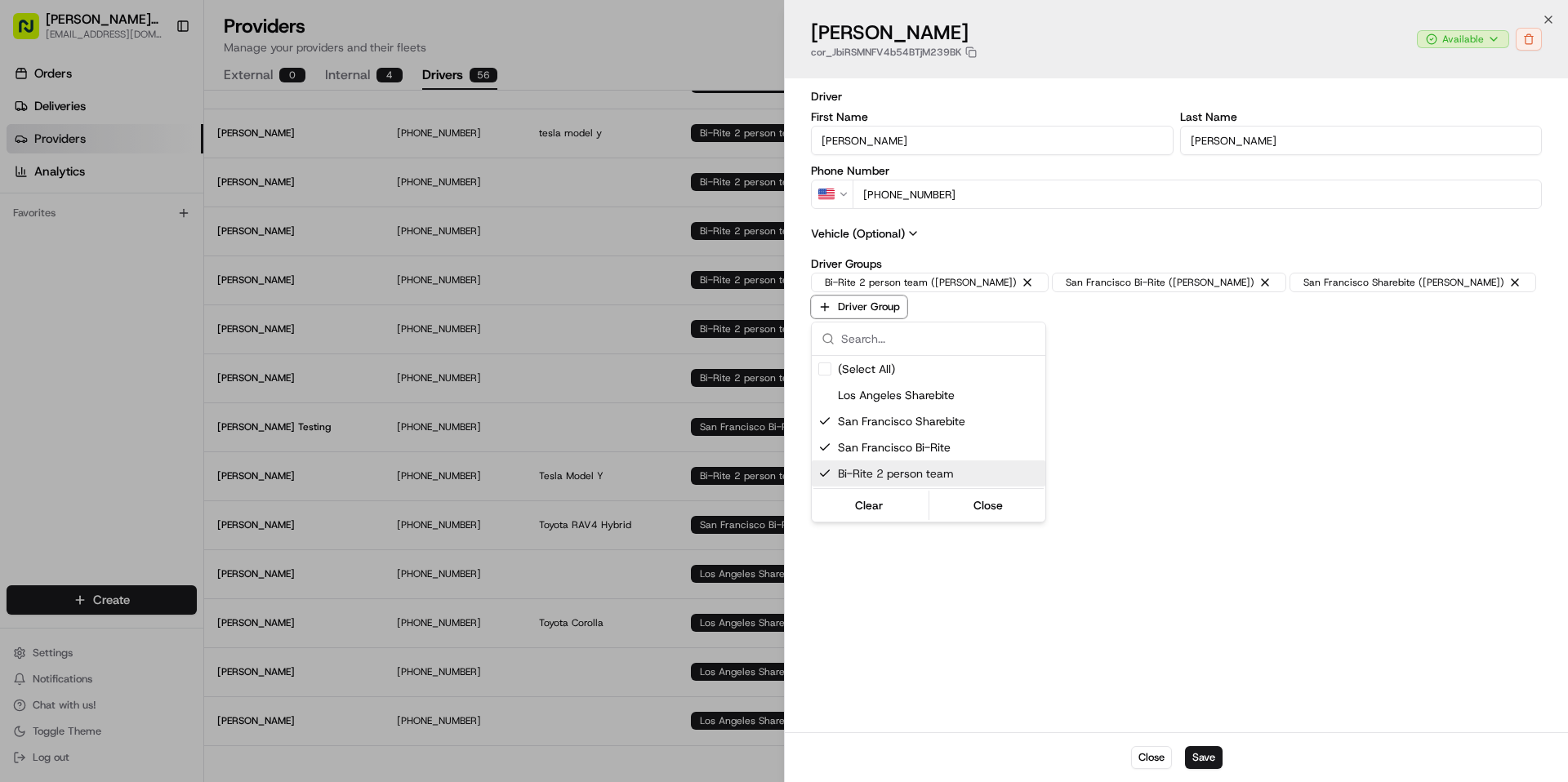 click at bounding box center (784, 391) 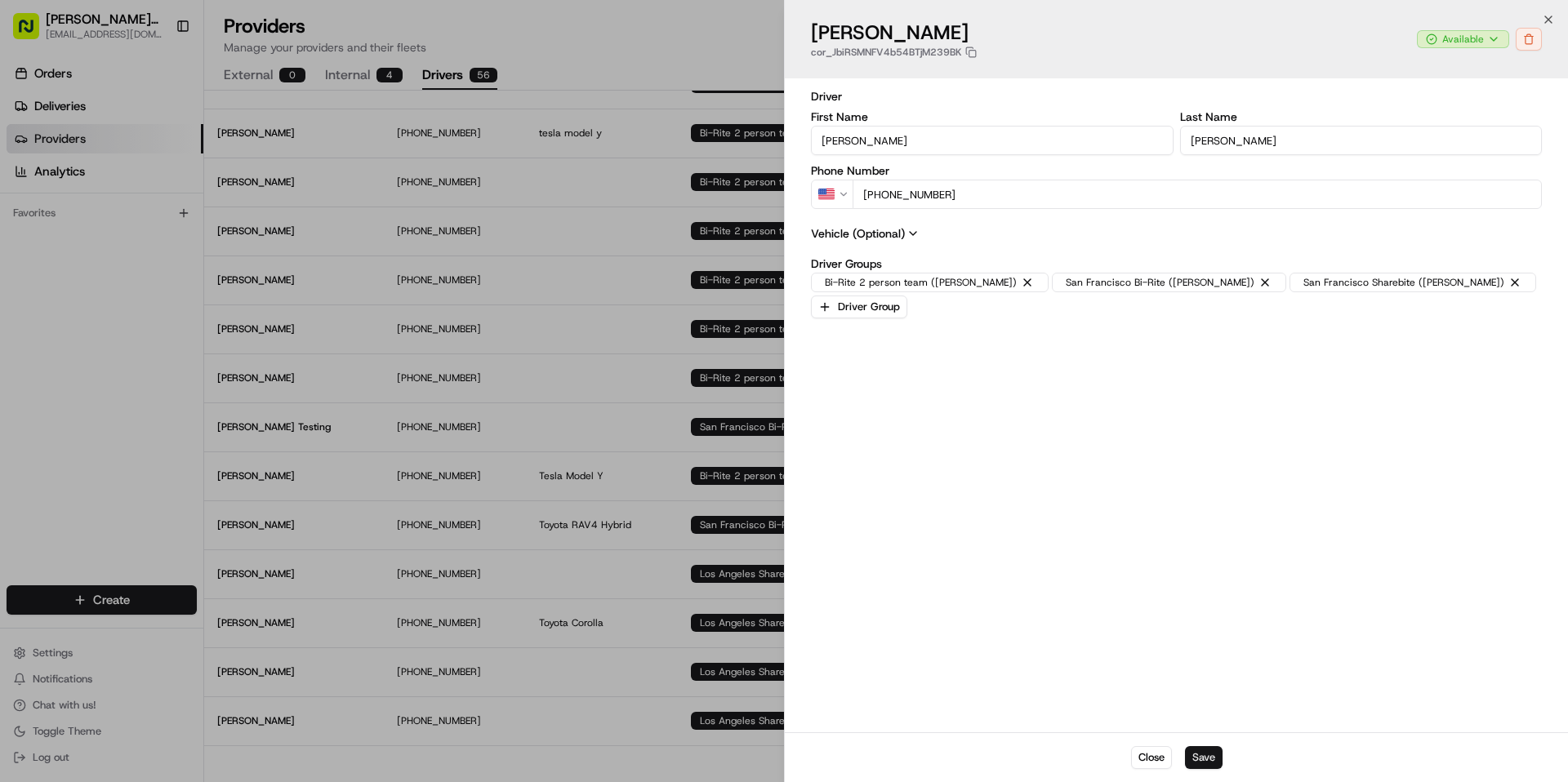 click on "Save" at bounding box center [1204, 758] 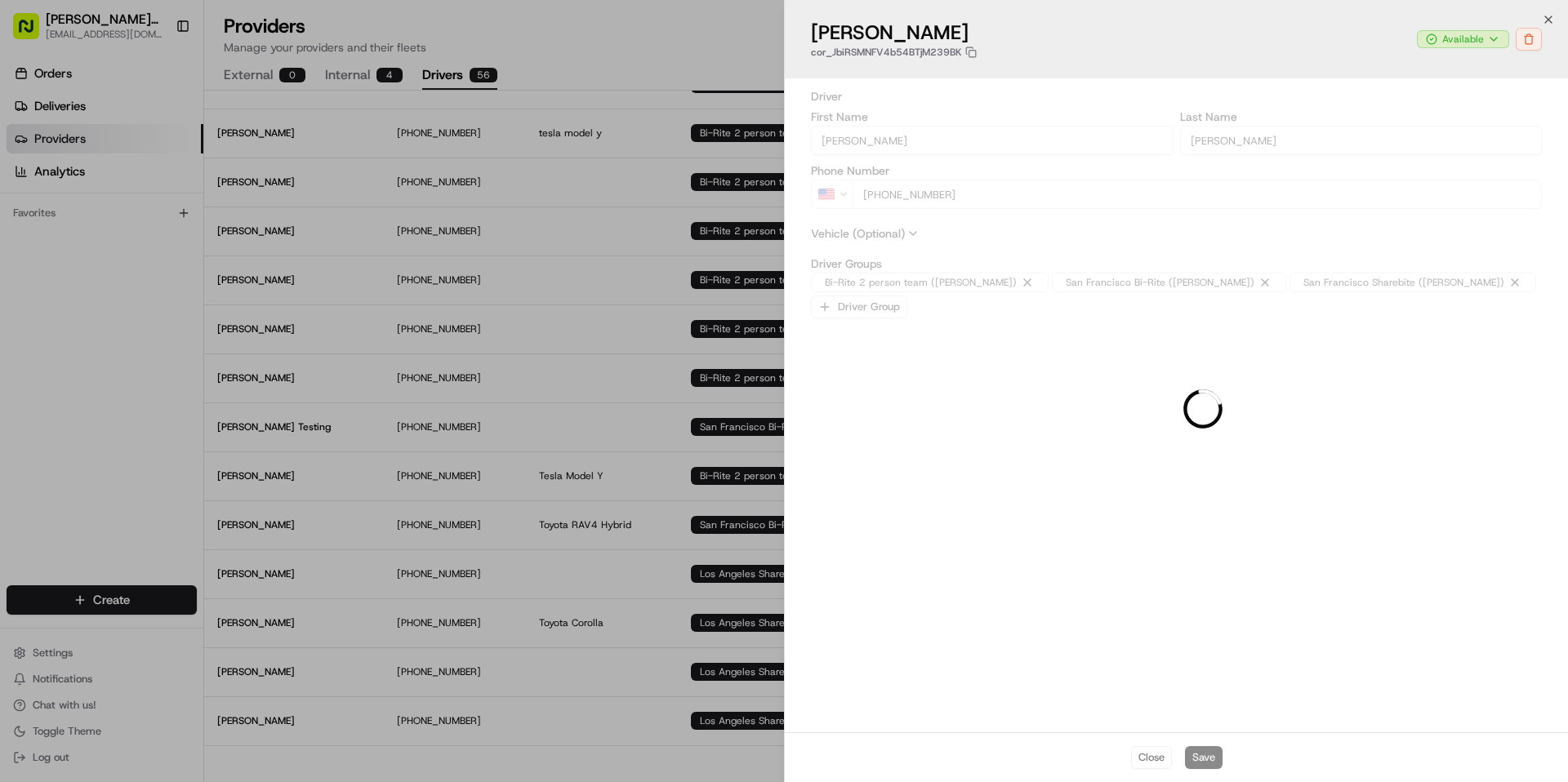 type 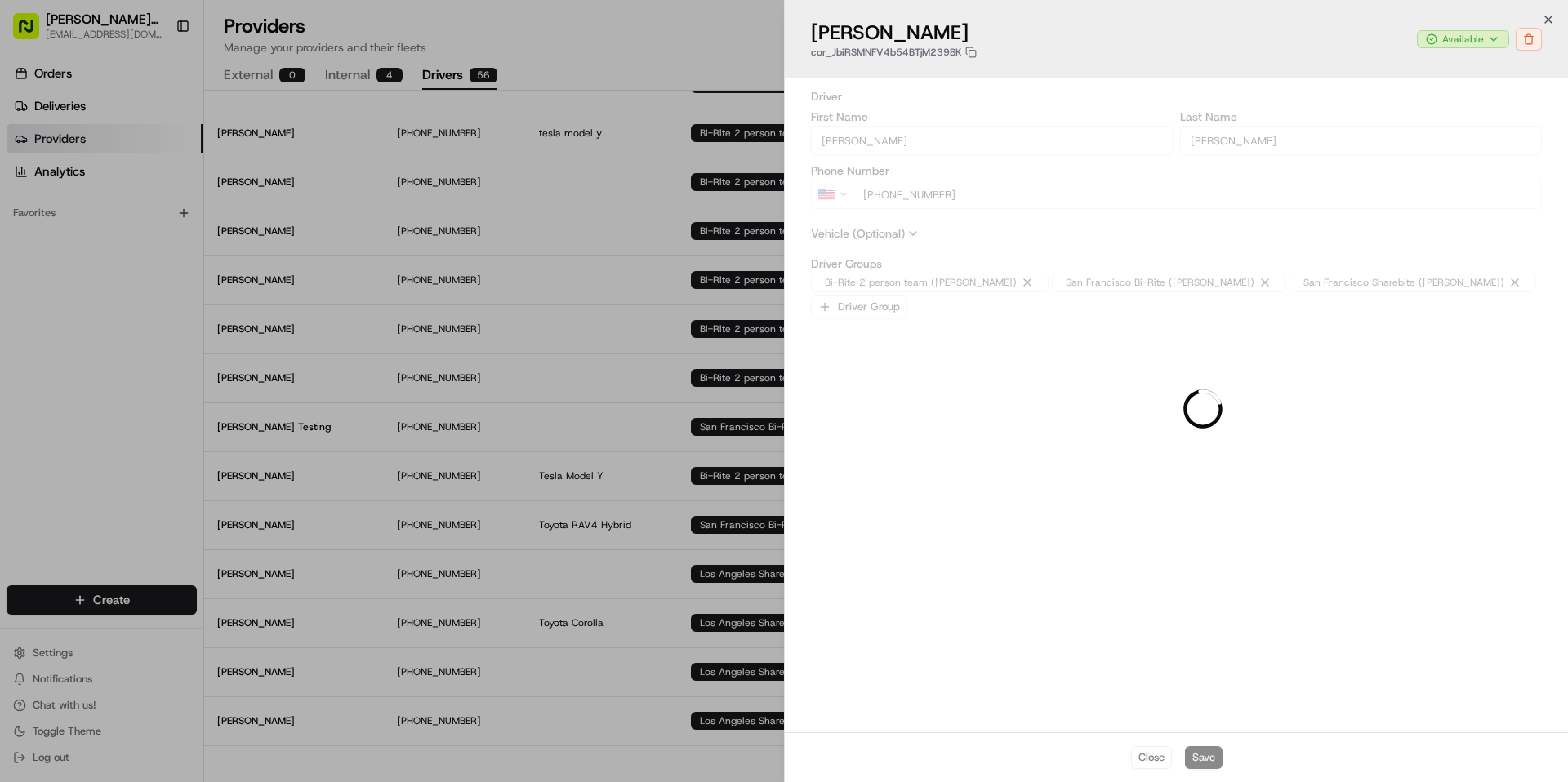 type 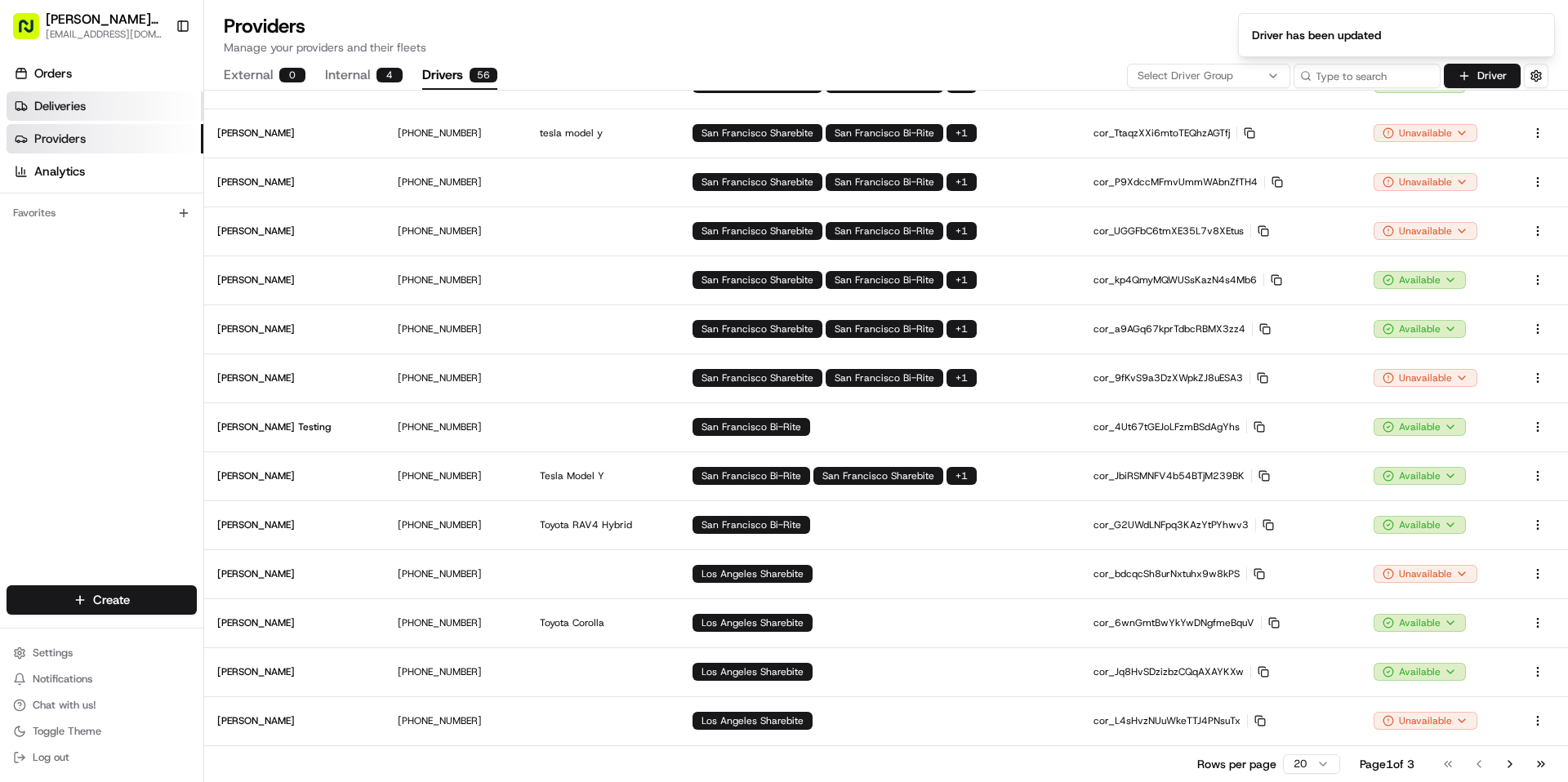 click on "Deliveries" at bounding box center (60, 106) 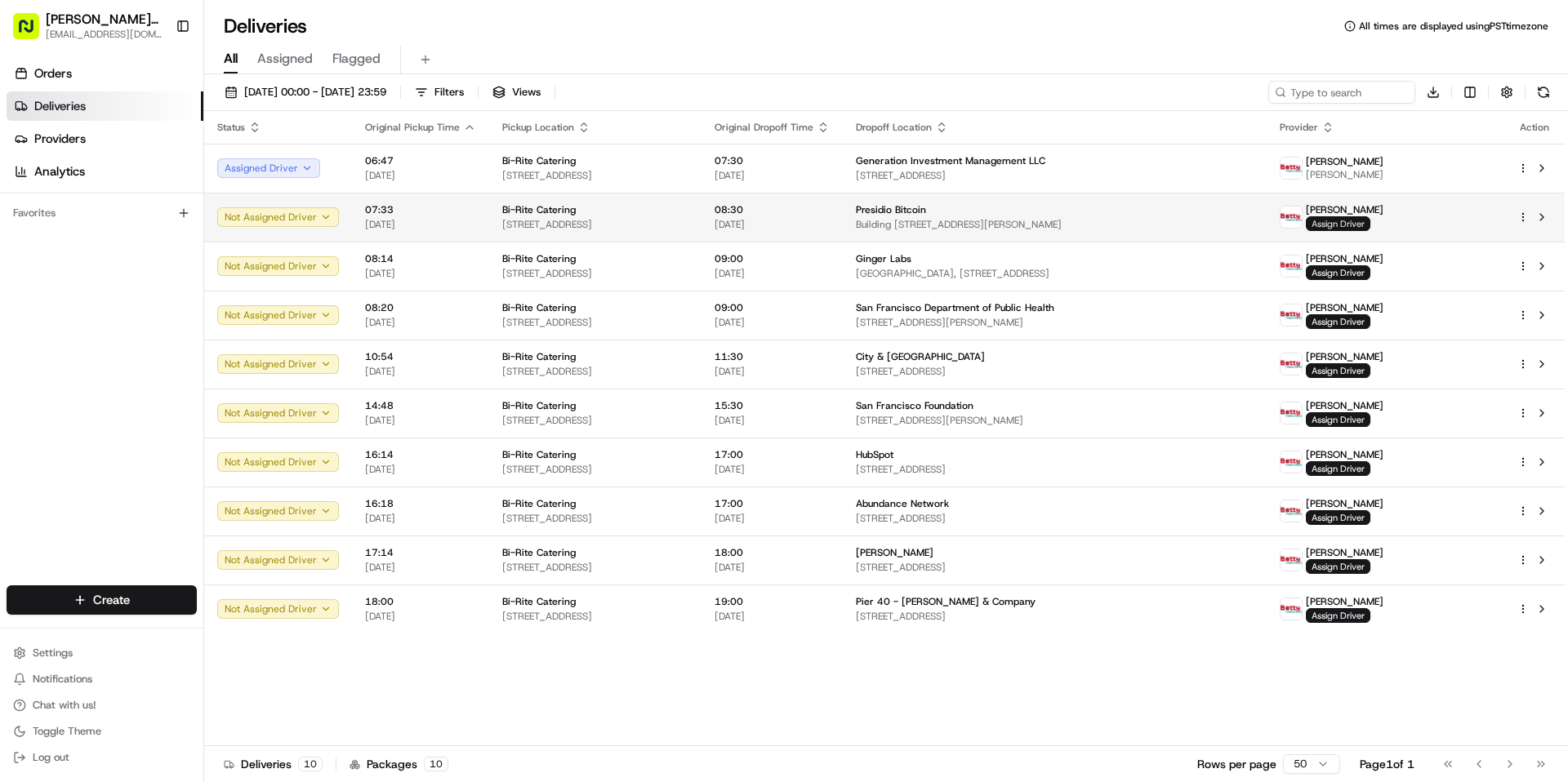 click on "Assign Driver" at bounding box center [1338, 224] 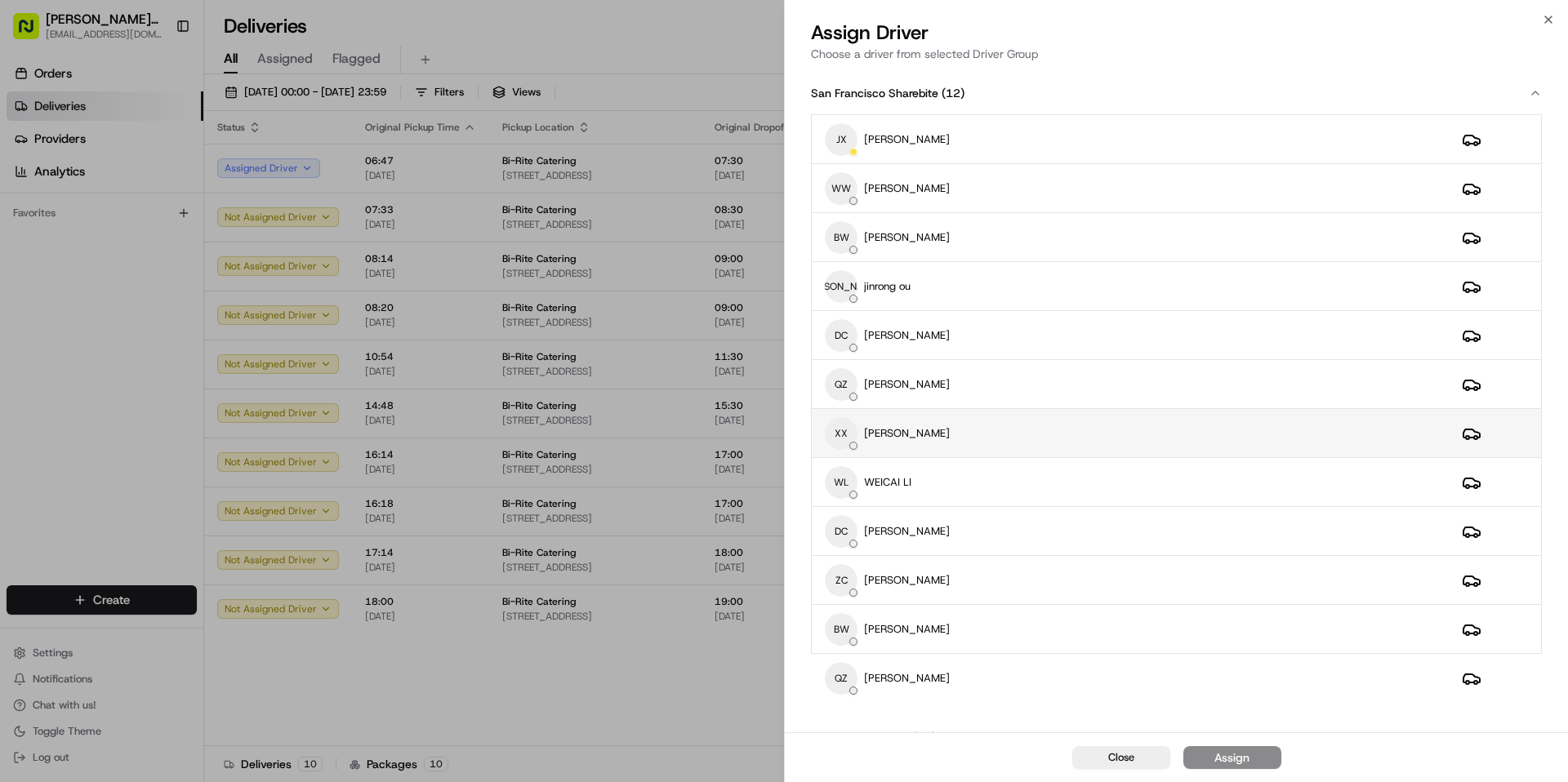 click at bounding box center (1475, 433) 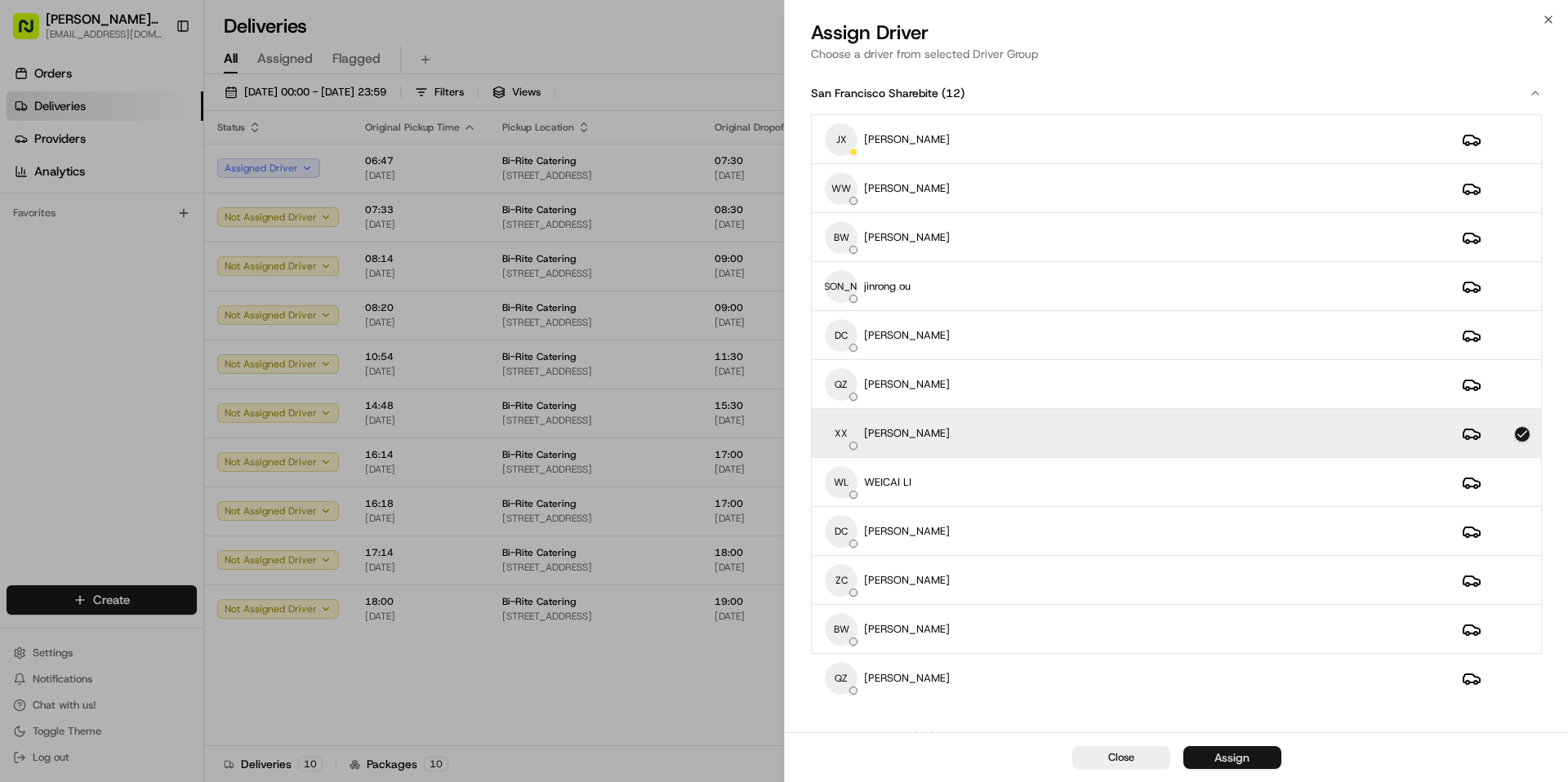 click on "Assign" at bounding box center [1232, 758] 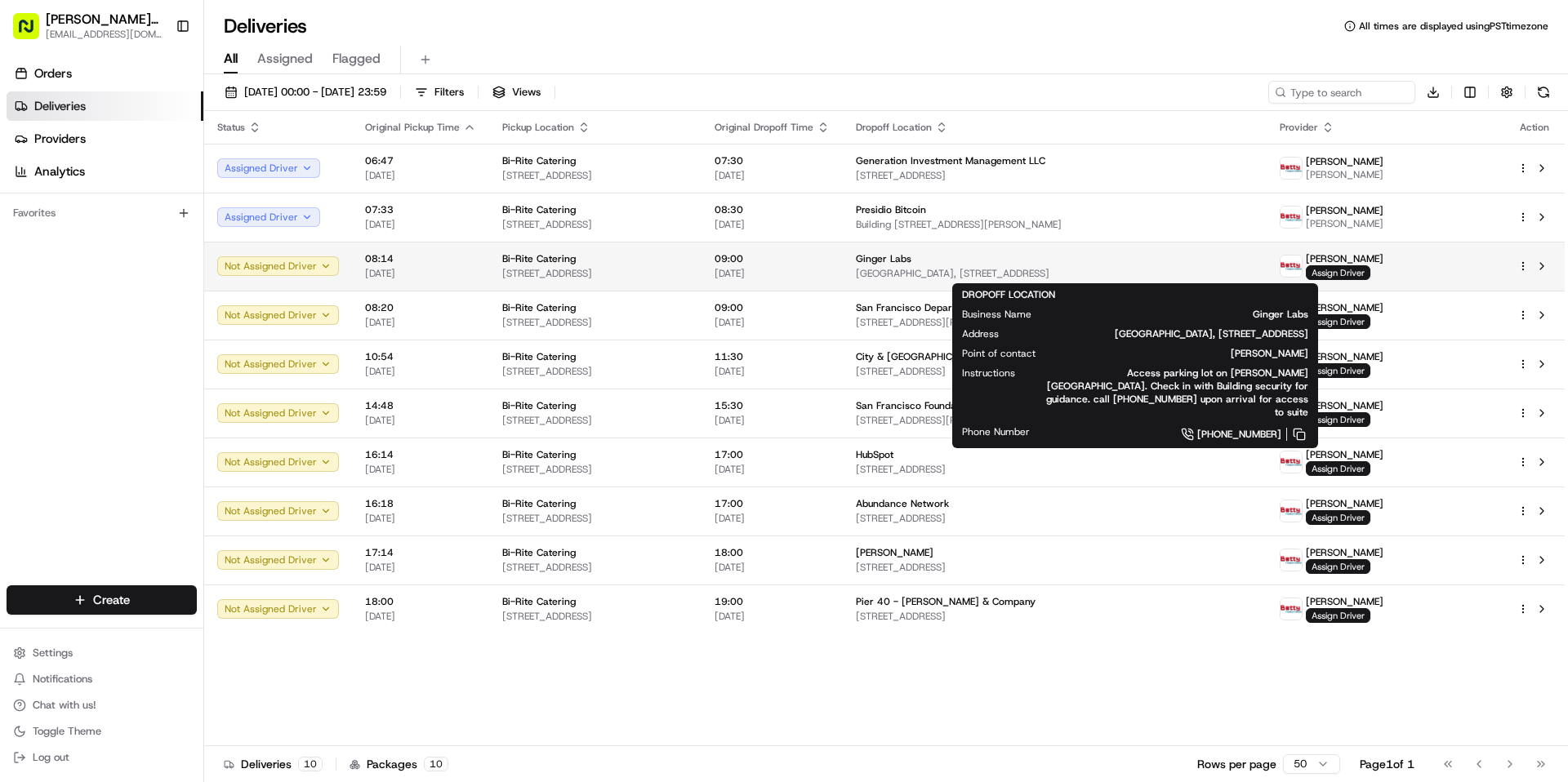click on "[GEOGRAPHIC_DATA], [STREET_ADDRESS]" at bounding box center (1054, 273) 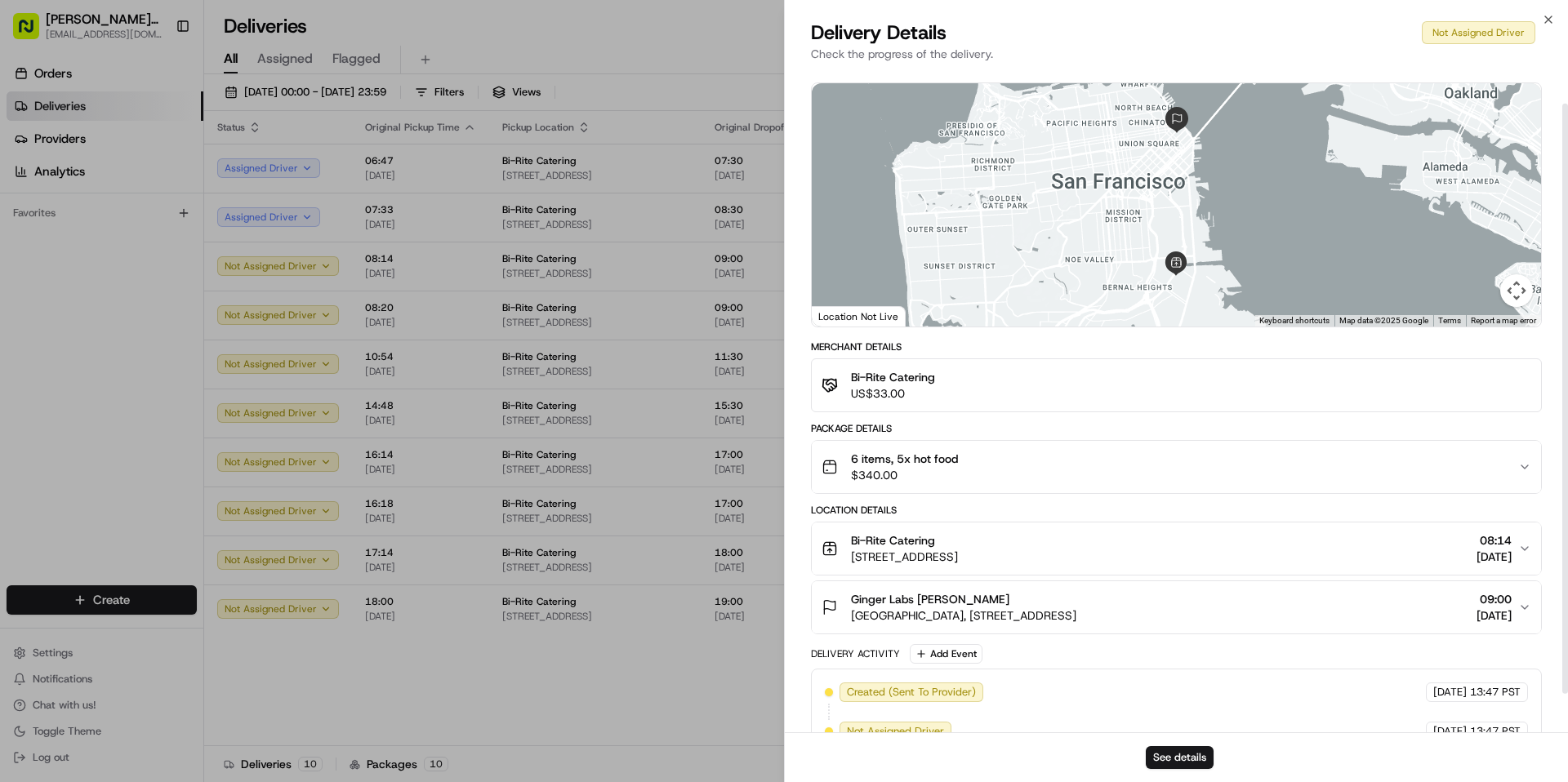 scroll, scrollTop: 82, scrollLeft: 0, axis: vertical 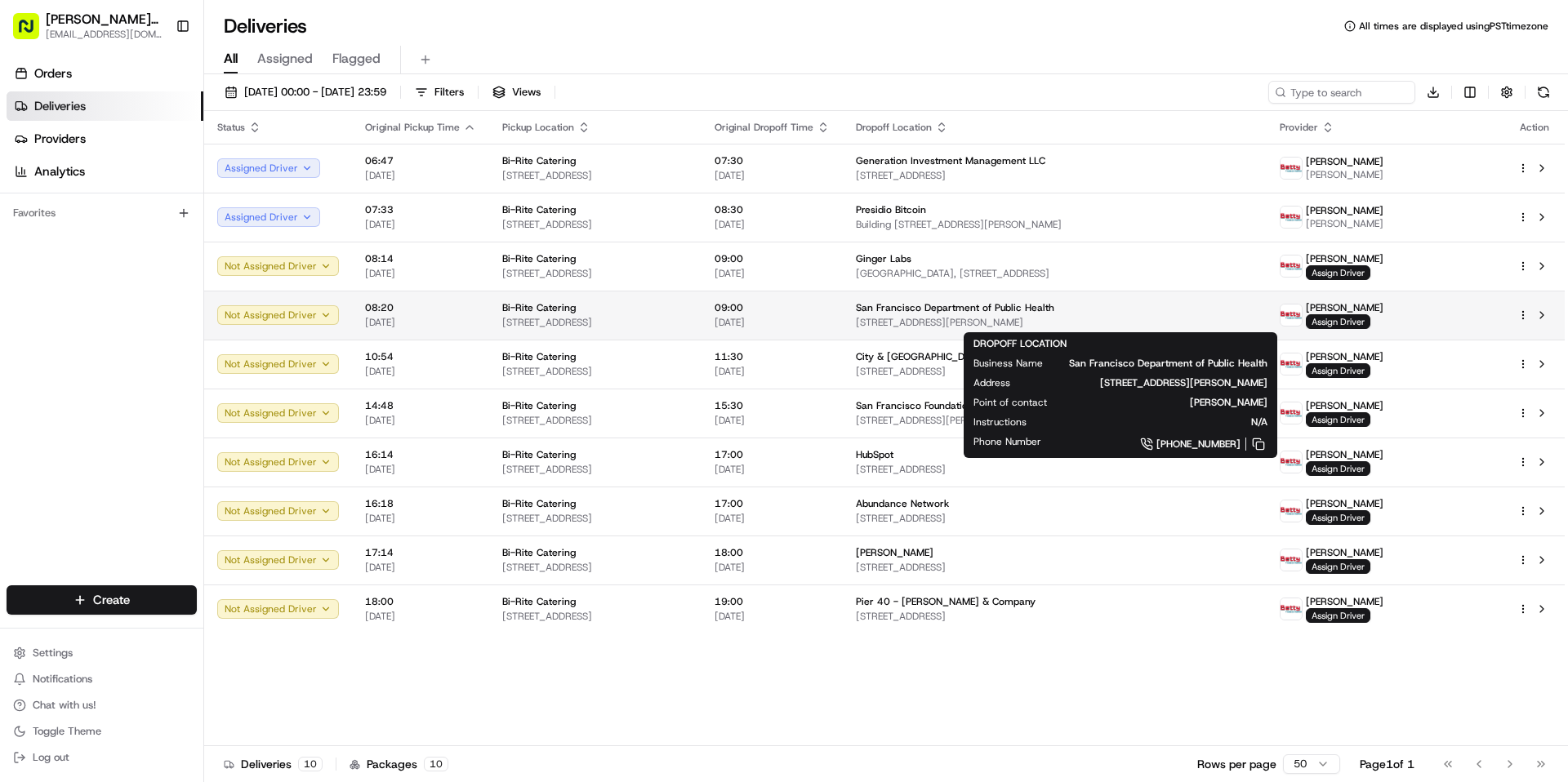 click on "[STREET_ADDRESS][PERSON_NAME]" at bounding box center [1054, 322] 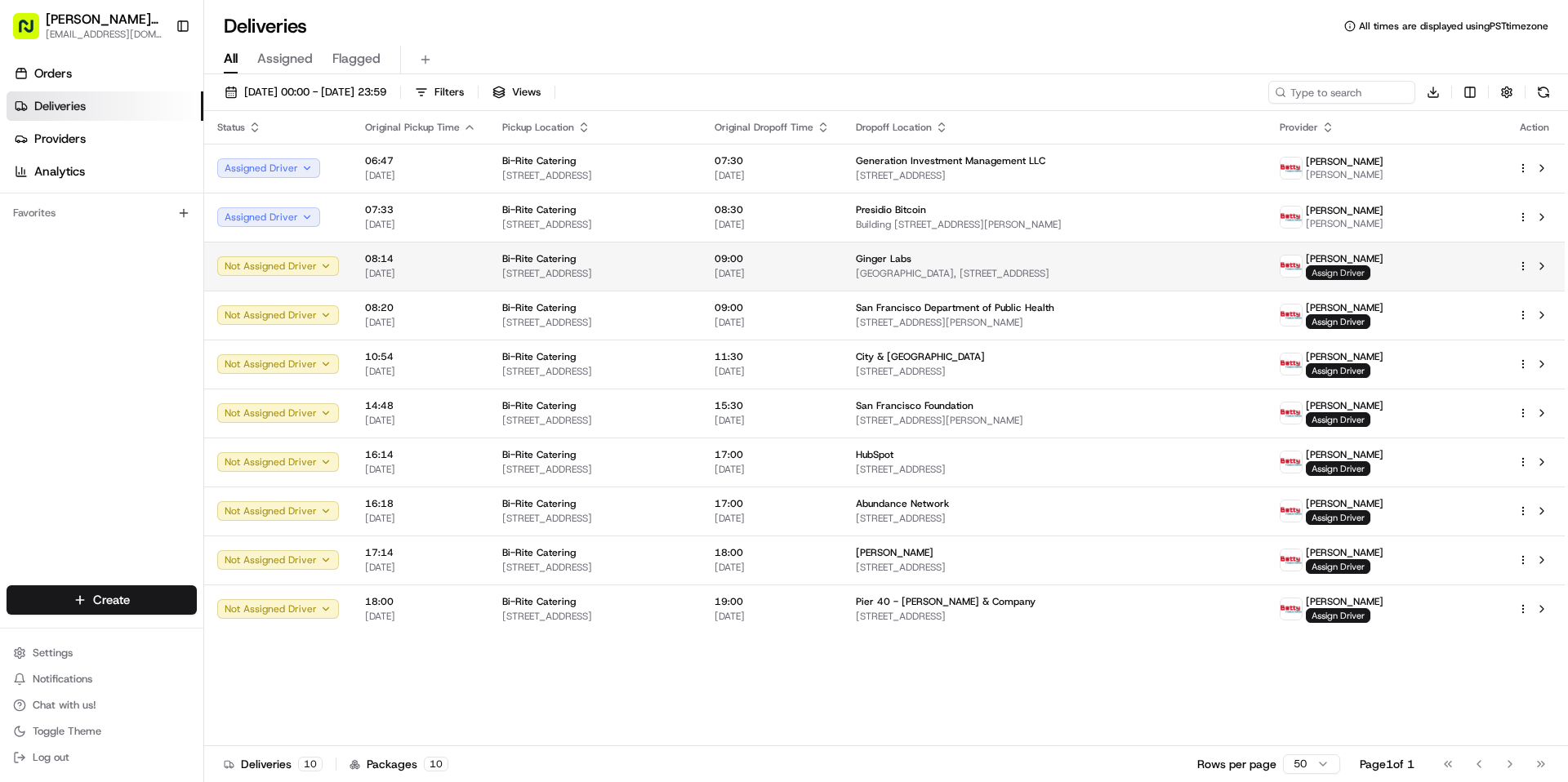 click on "Assign Driver" at bounding box center (1338, 273) 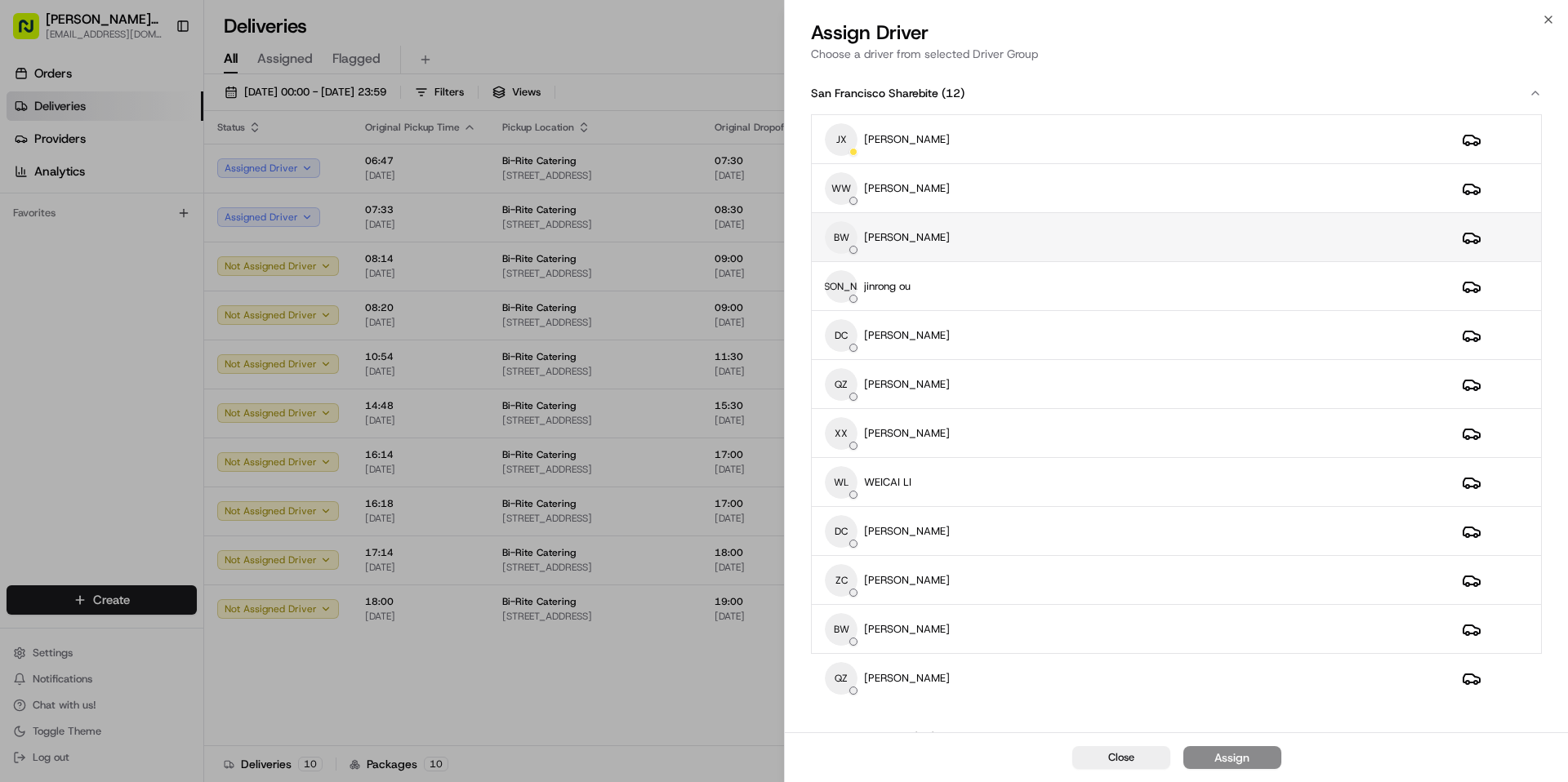 click on "BW BingSong Wang" at bounding box center [1130, 238] 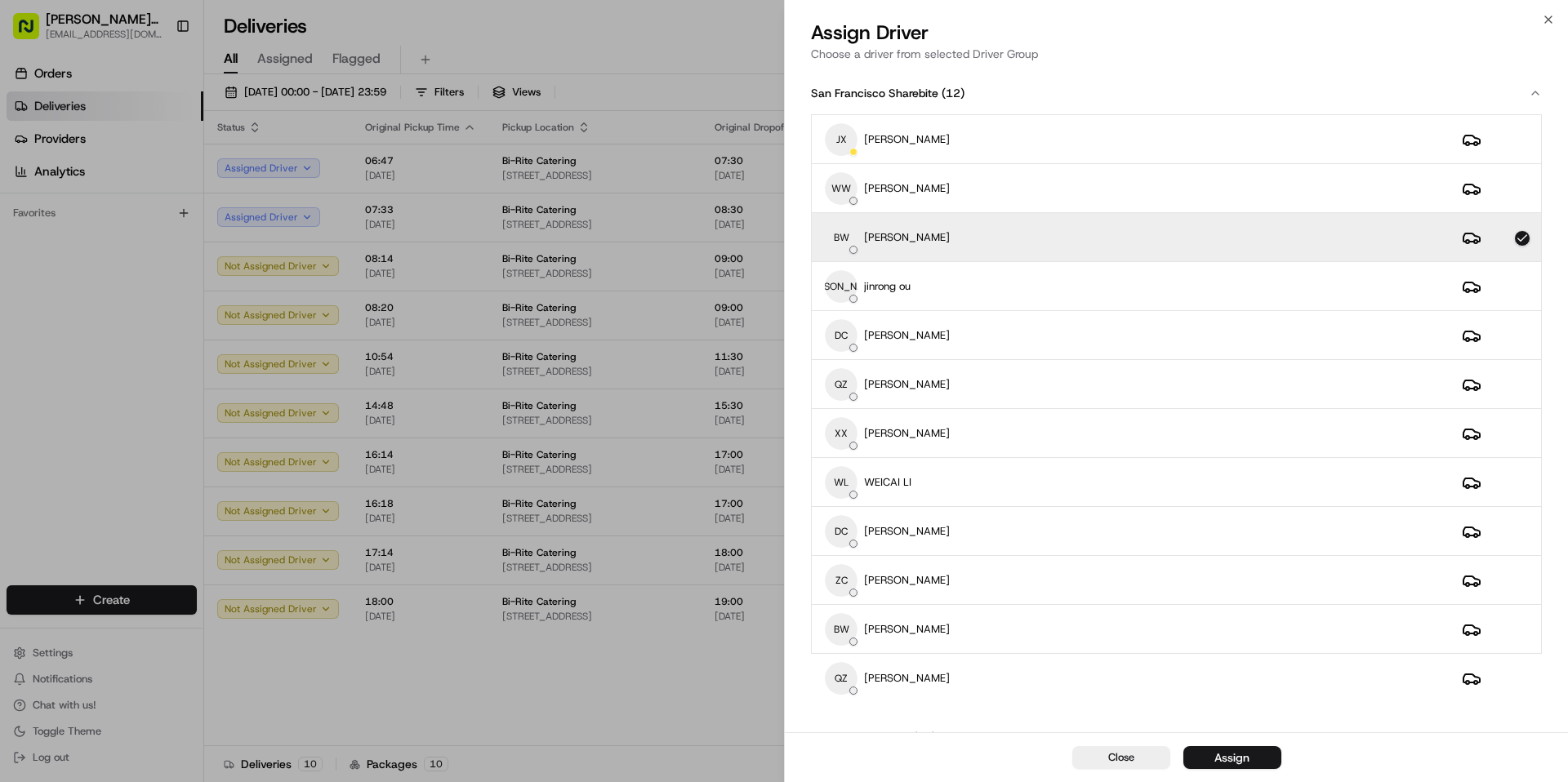 click on "Assign" at bounding box center [1232, 758] 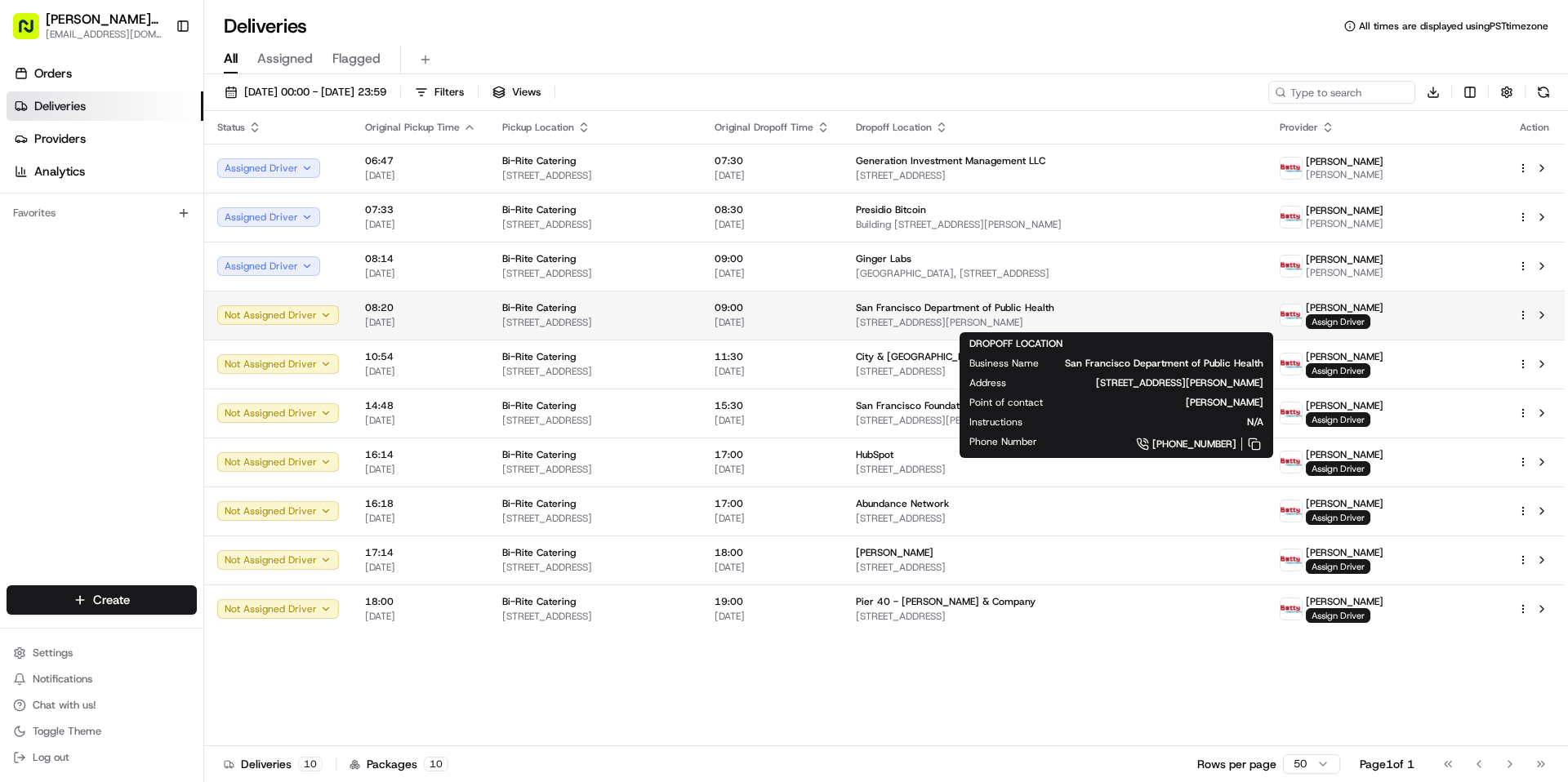 click on "San Francisco Department of Public Health" at bounding box center (1054, 308) 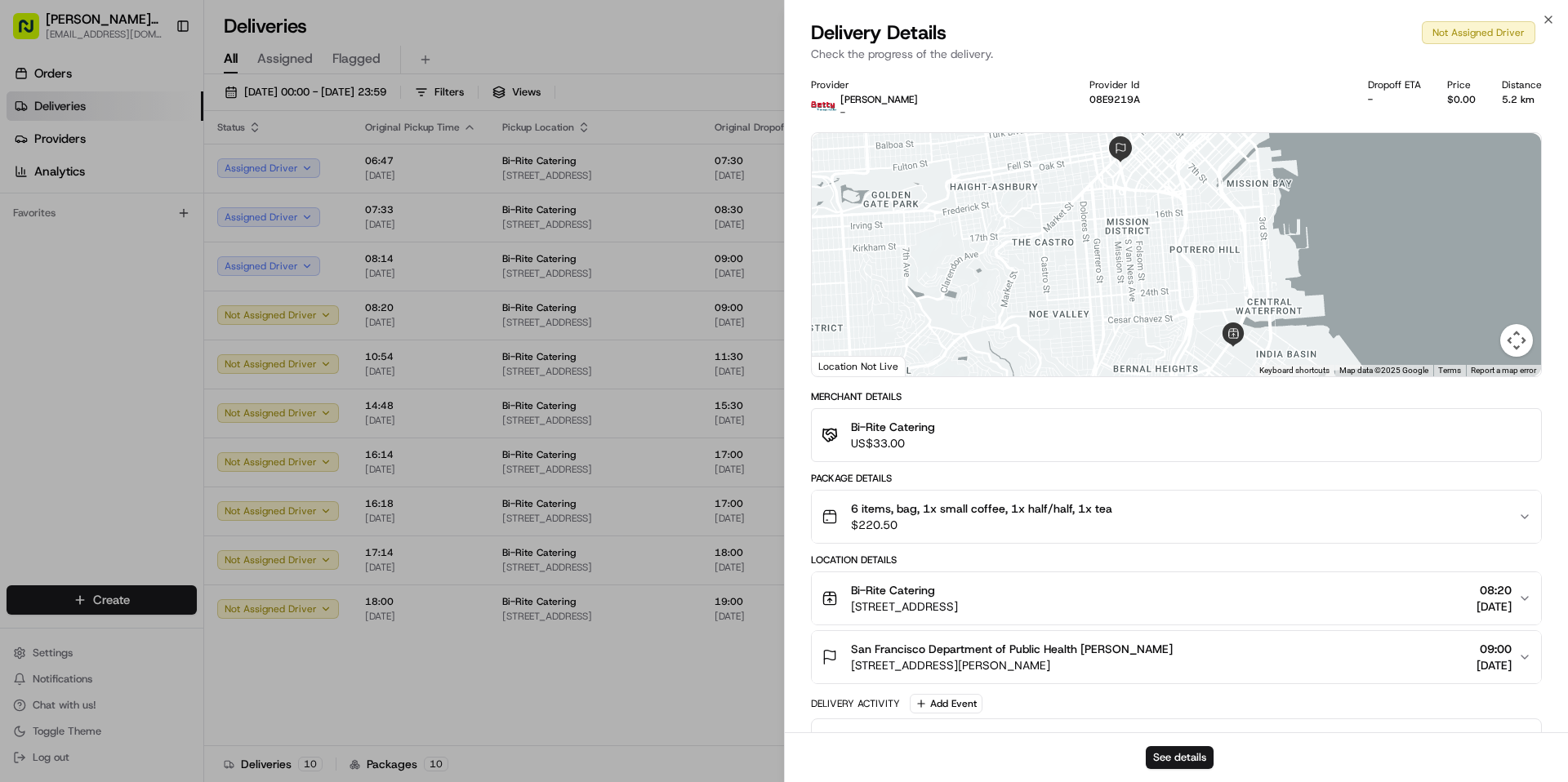 scroll, scrollTop: 82, scrollLeft: 0, axis: vertical 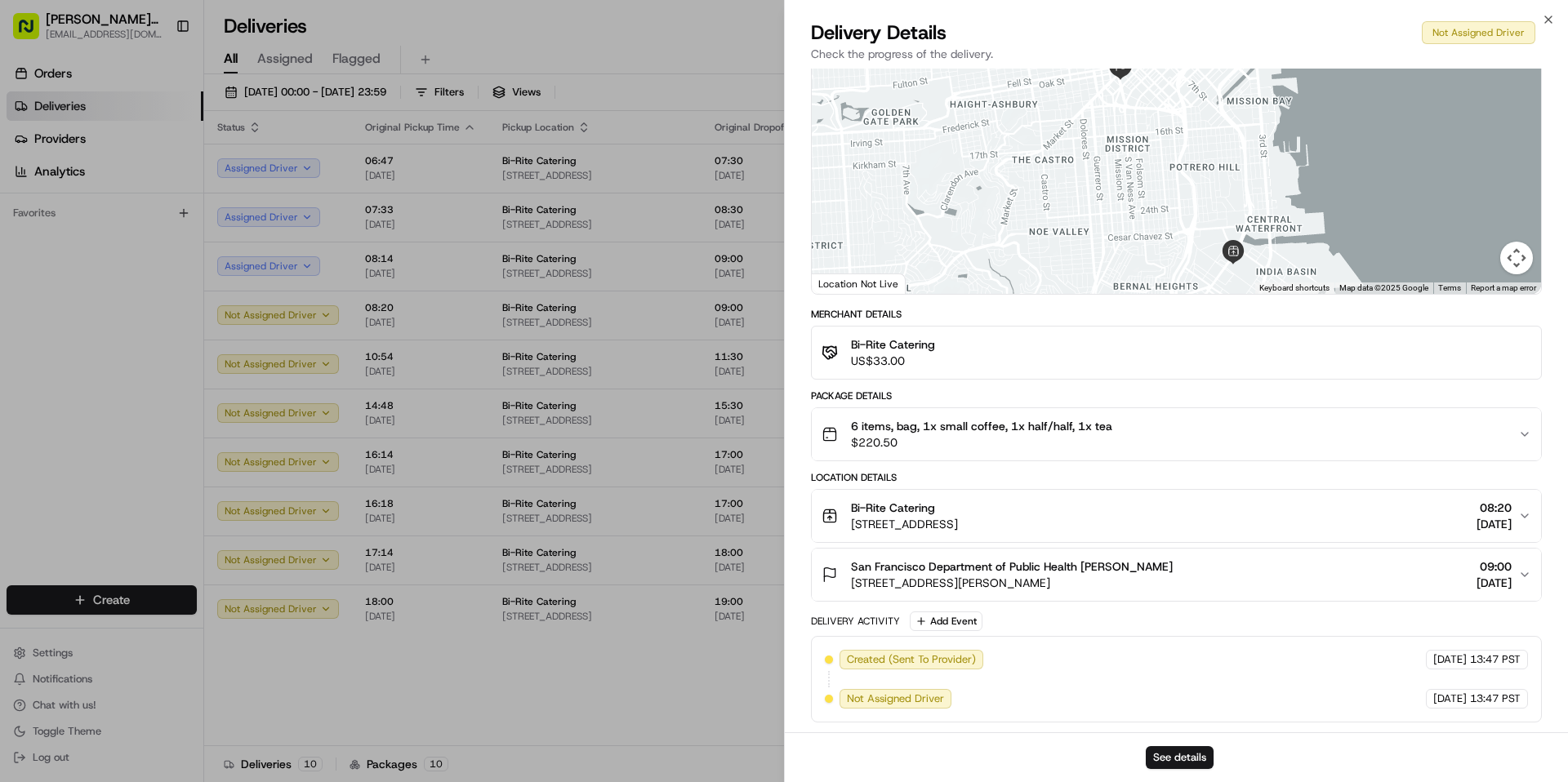 drag, startPoint x: 728, startPoint y: 675, endPoint x: 702, endPoint y: 678, distance: 26.1725 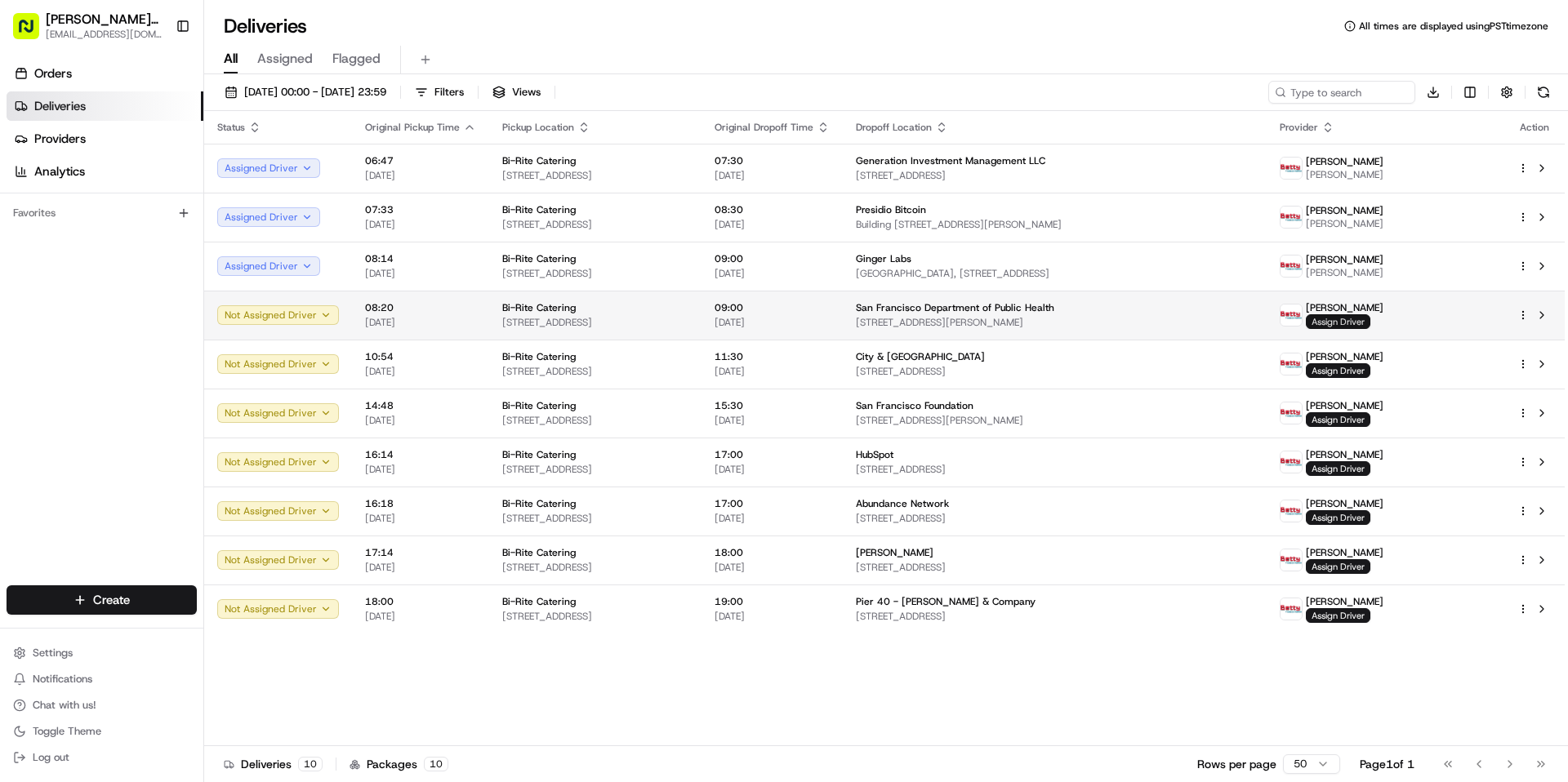 click on "Assign Driver" at bounding box center [1338, 322] 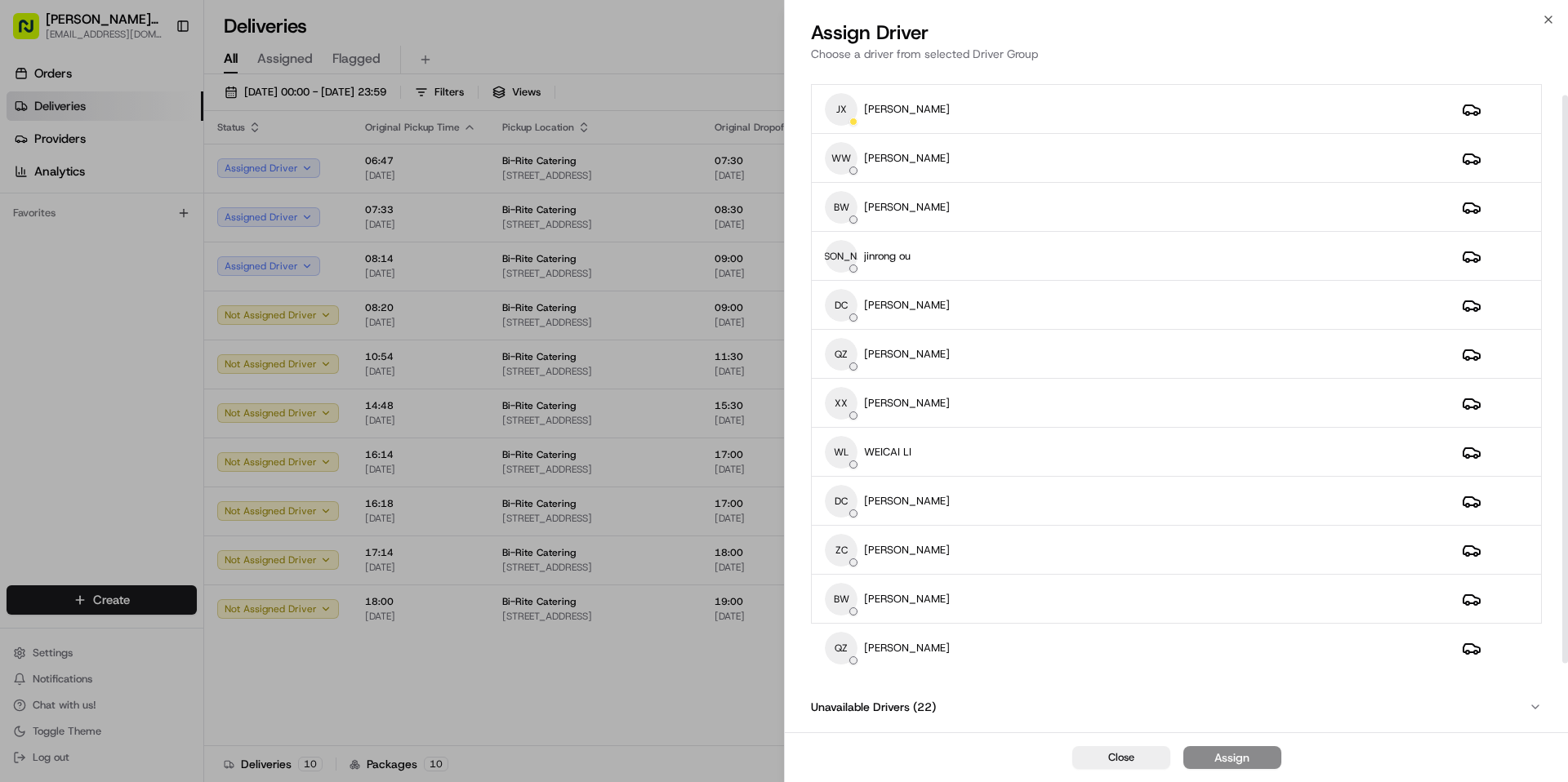 scroll, scrollTop: 32, scrollLeft: 0, axis: vertical 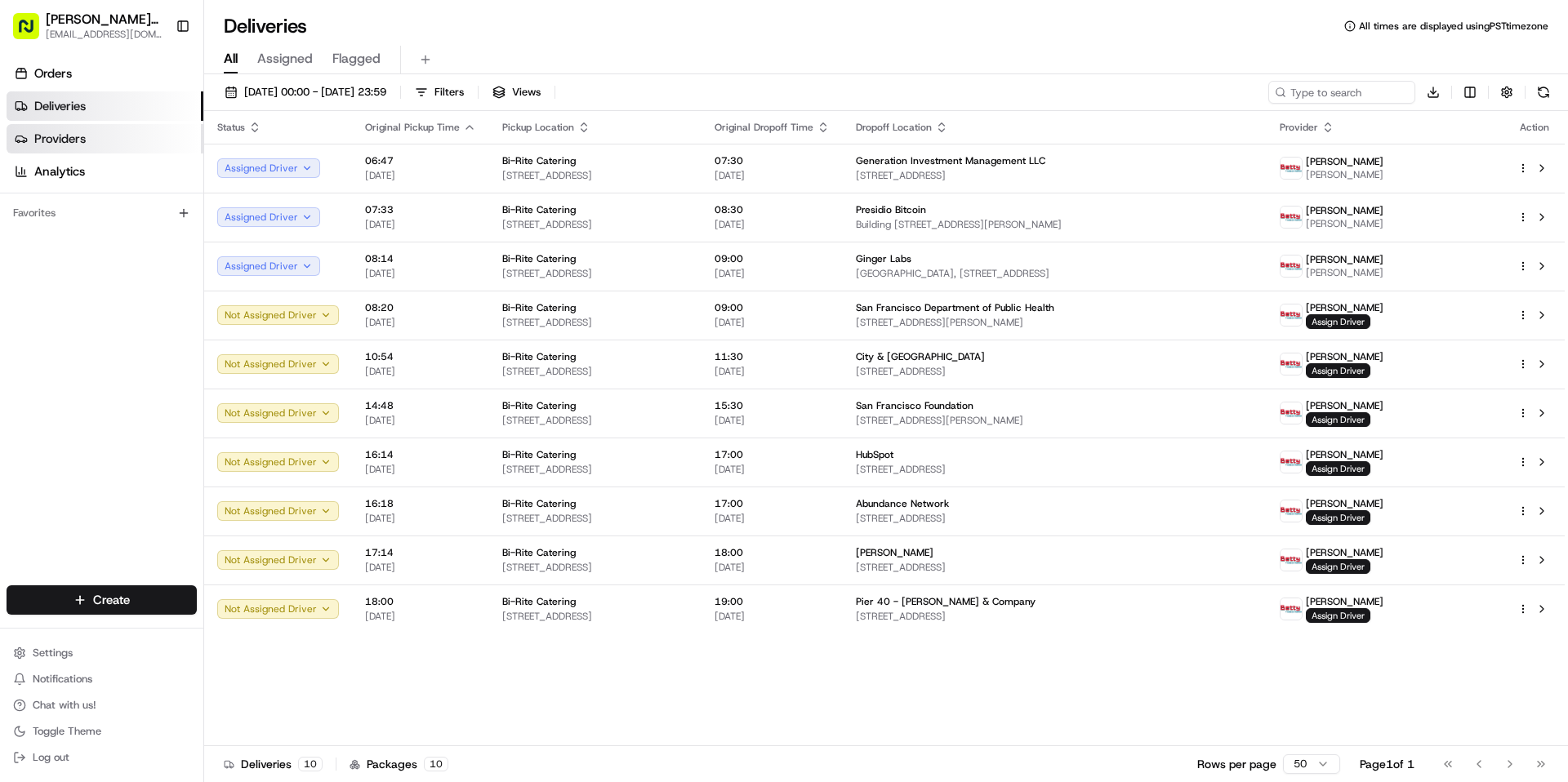 click on "Providers" at bounding box center [60, 139] 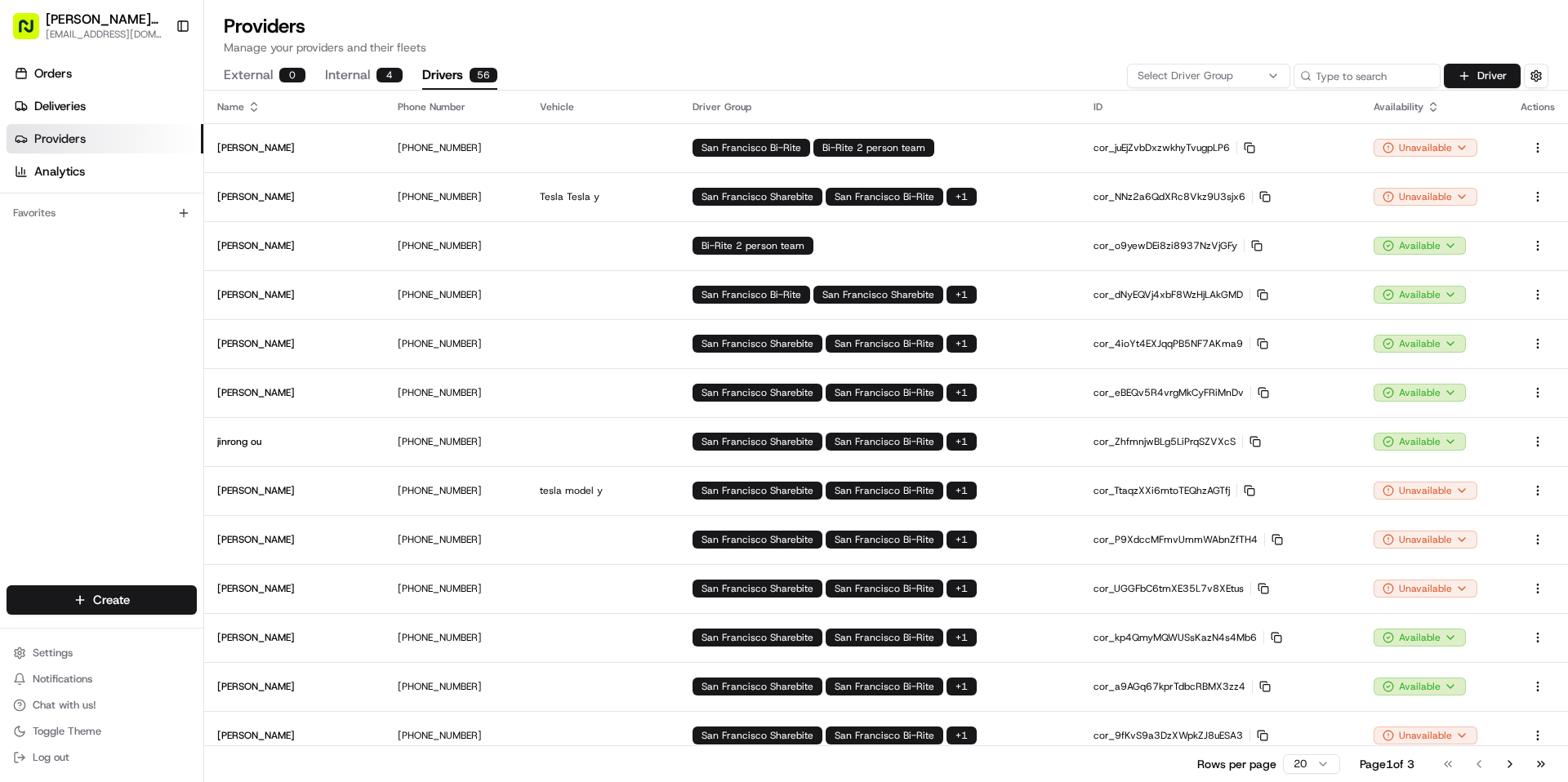 click on "Drivers 56" at bounding box center [460, 76] 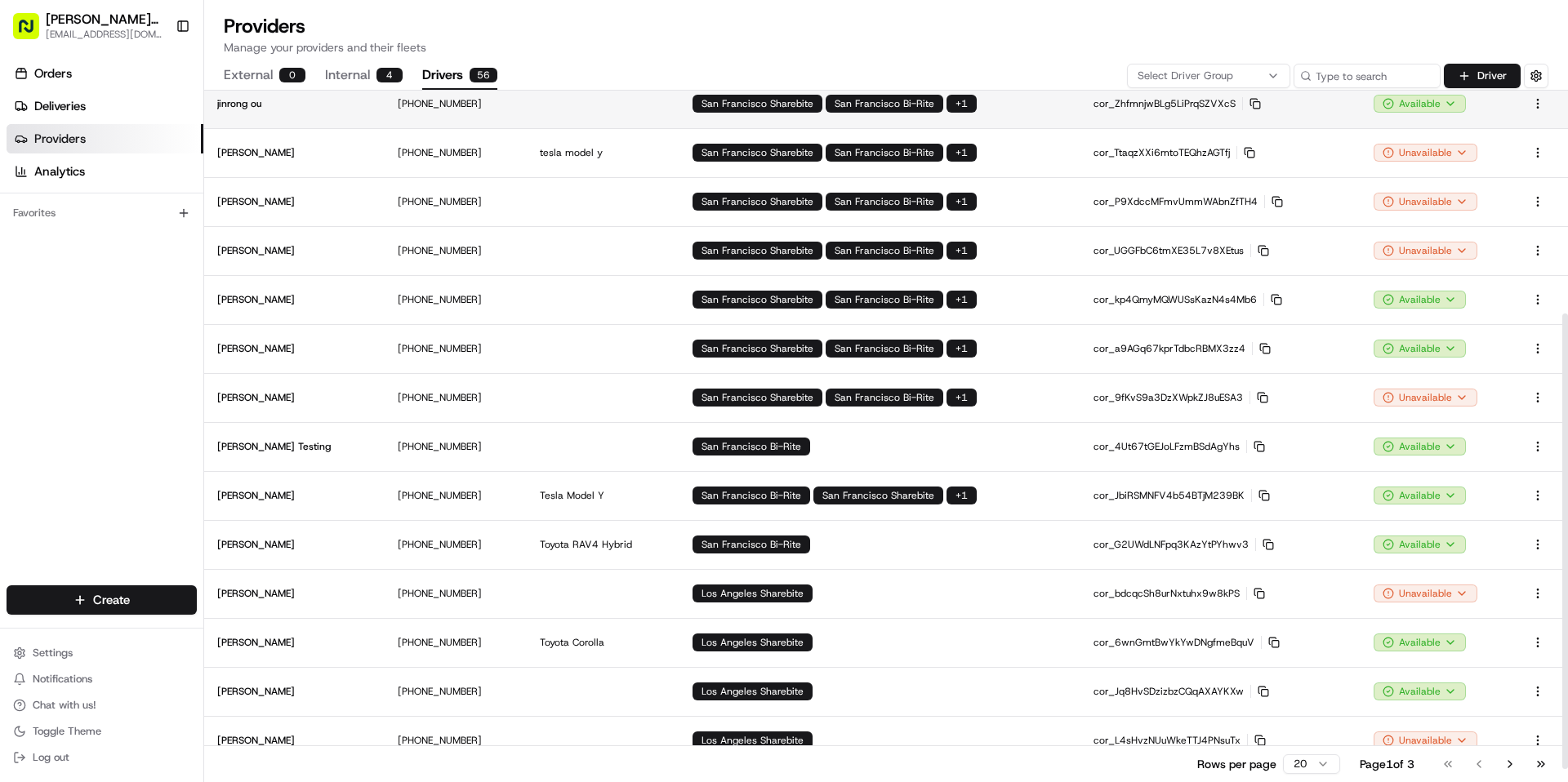 scroll, scrollTop: 358, scrollLeft: 0, axis: vertical 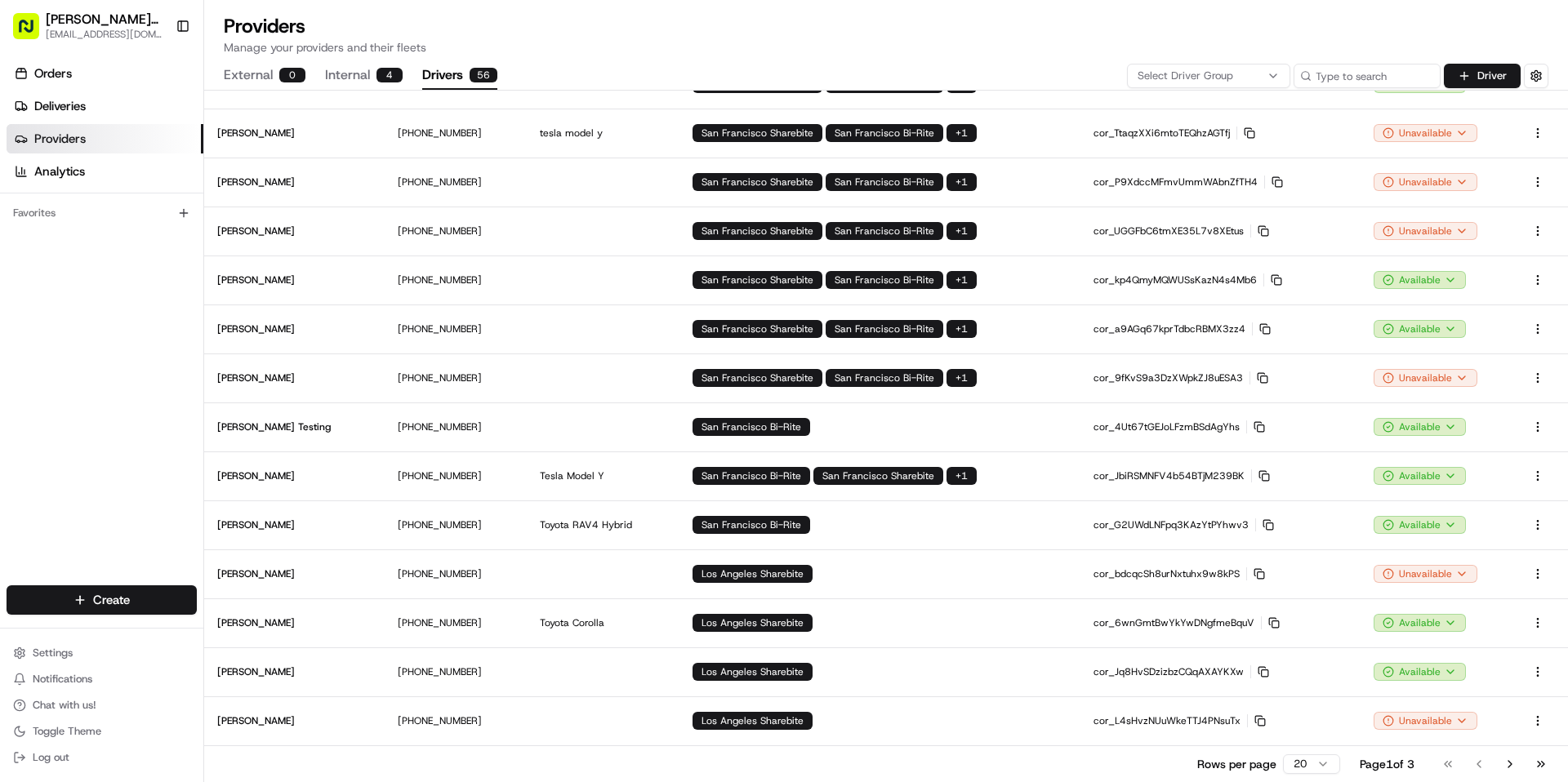 click on "Betty Transportation bettytllc@gmail.com Toggle Sidebar Orders Deliveries Providers Analytics Favorites Main Menu Members & Organization Organization Users Roles Preferences Customization Tracking Orchestration Automations Dispatch Strategy Locations Pickup Locations Dropoff Locations Billing Billing Refund Requests Integrations Notification Triggers Webhooks API Keys Request Logs Create Settings Notifications Chat with us! Toggle Theme Log out Providers Manage your providers and their fleets External   0 Internal 4 Drivers 56 Select Driver Group  Driver Name Phone Number Vehicle Driver Group ID Availability Actions Josan Guo +1 415 980 9239 San Francisco Bi-Rite Bi-Rite 2 person team cor_juEjZvbDxzwkhyTvugpLP6   Copy  cor_juEjZvbDxzwkhyTvugpLP6 Unavailable Benny Guo +1 415 688 9982 Tesla Tesla y San Francisco Sharebite San Francisco Bi-Rite + 1 cor_NNz2a6QdXRc8Vkz9U3sjx6   Copy  cor_NNz2a6QdXRc8Vkz9U3sjx6 Unavailable Josan  Guo +1 415 980 9239 Bi-Rite 2 person team cor_o9yewDEi8zi8937NzVjGFy" at bounding box center (784, 391) 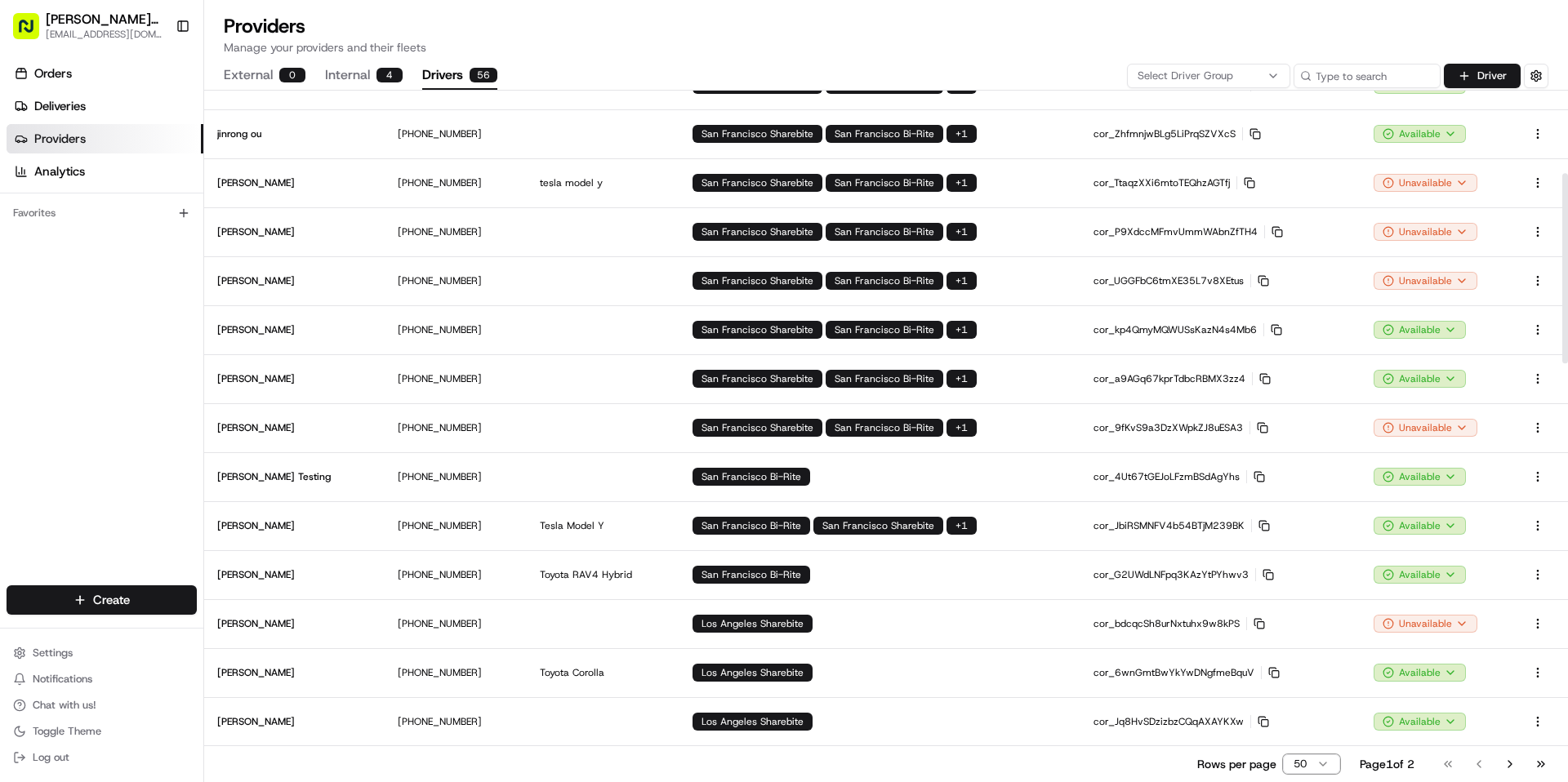 scroll, scrollTop: 301, scrollLeft: 0, axis: vertical 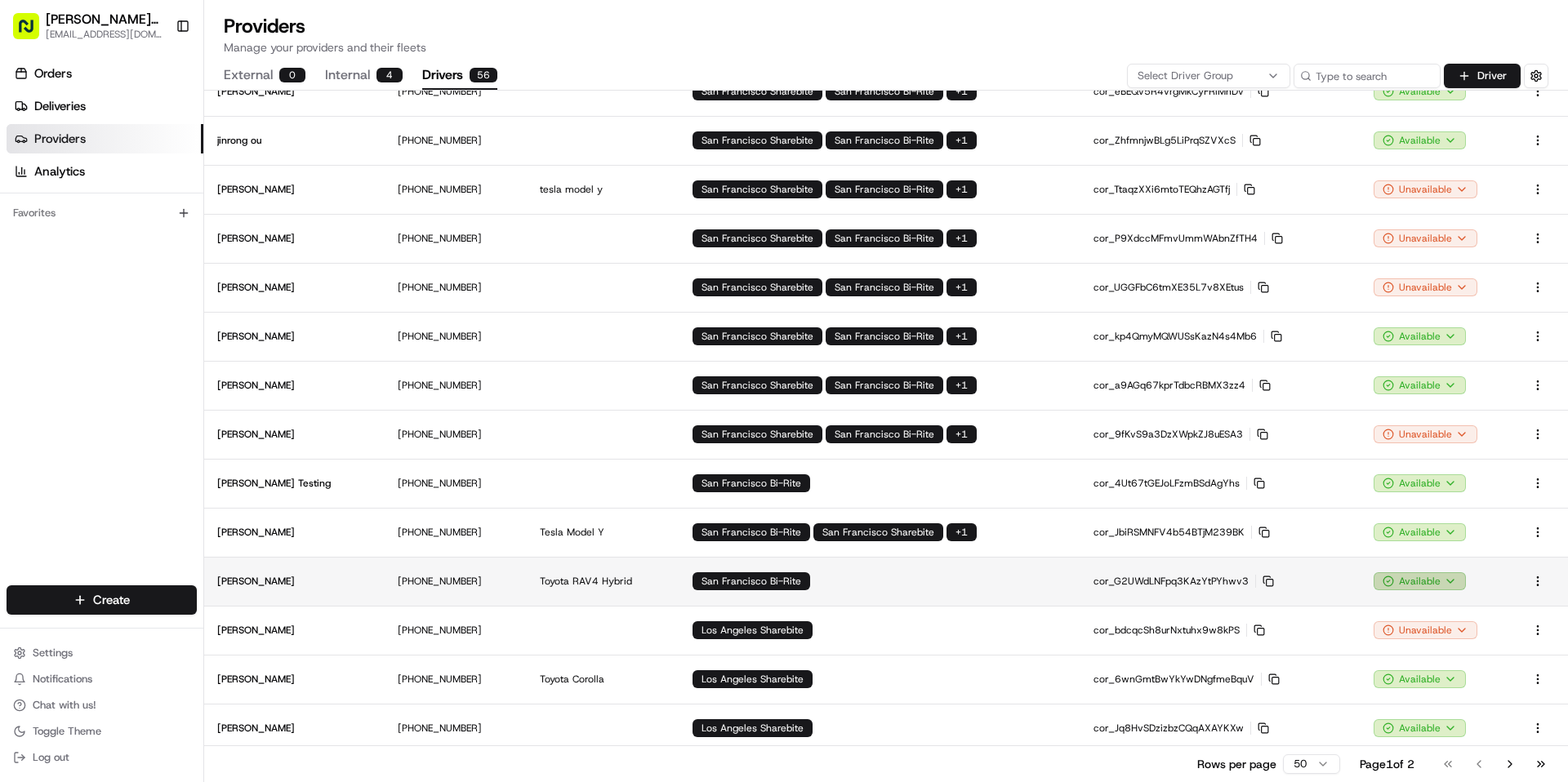 click on "Betty Transportation bettytllc@gmail.com Toggle Sidebar Orders Deliveries Providers Analytics Favorites Main Menu Members & Organization Organization Users Roles Preferences Customization Tracking Orchestration Automations Dispatch Strategy Locations Pickup Locations Dropoff Locations Billing Billing Refund Requests Integrations Notification Triggers Webhooks API Keys Request Logs Create Settings Notifications Chat with us! Toggle Theme Log out Providers Manage your providers and their fleets External   0 Internal 4 Drivers 56 Select Driver Group  Driver Name Phone Number Vehicle Driver Group ID Availability Actions Josan Guo +1 415 980 9239 San Francisco Bi-Rite Bi-Rite 2 person team cor_juEjZvbDxzwkhyTvugpLP6   Copy  cor_juEjZvbDxzwkhyTvugpLP6 Unavailable Benny Guo +1 415 688 9982 Tesla Tesla y San Francisco Sharebite San Francisco Bi-Rite + 1 cor_NNz2a6QdXRc8Vkz9U3sjx6   Copy  cor_NNz2a6QdXRc8Vkz9U3sjx6 Unavailable Josan  Guo +1 415 980 9239 Bi-Rite 2 person team cor_o9yewDEi8zi8937NzVjGFy" at bounding box center (784, 391) 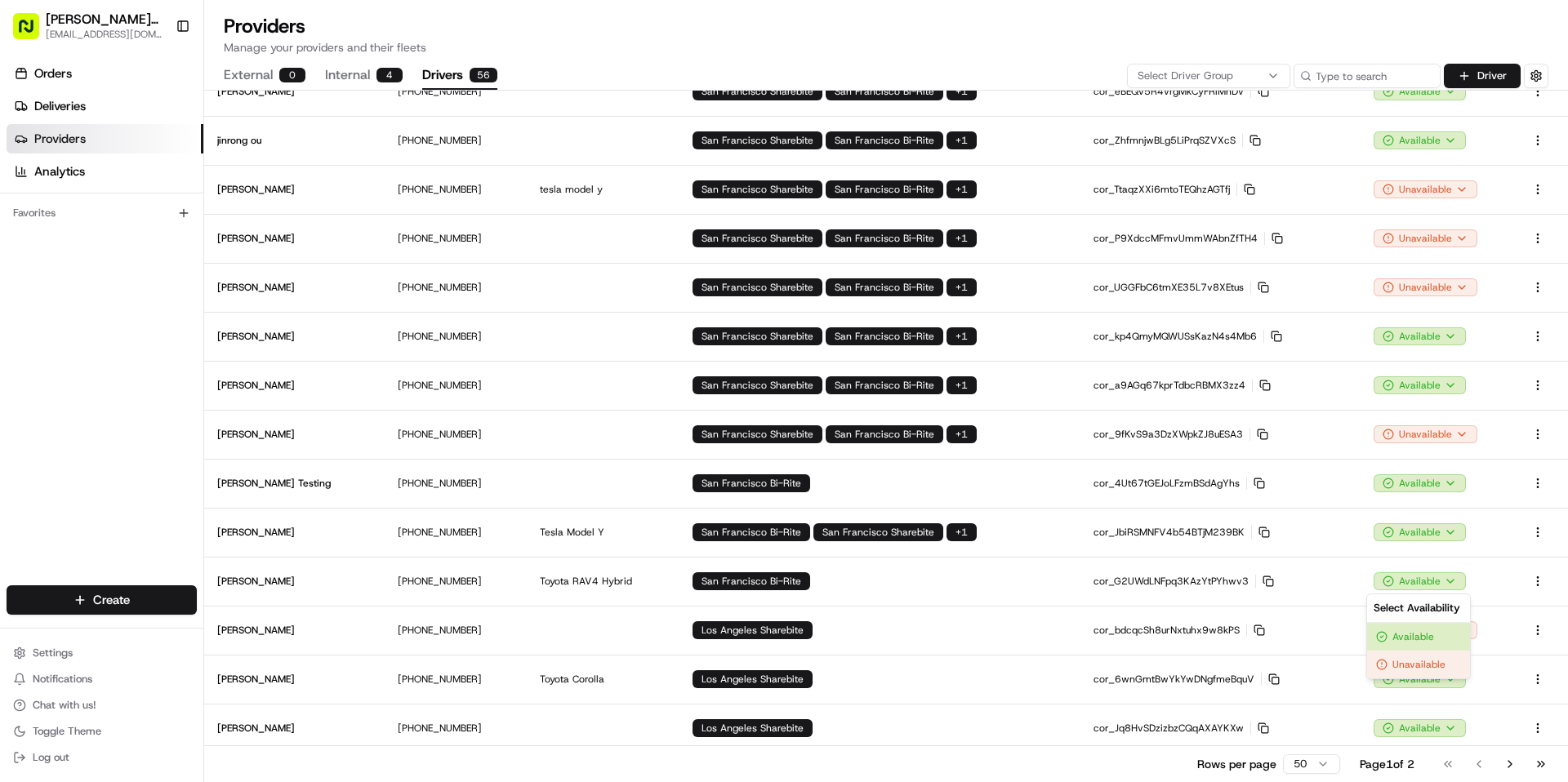 click on "Betty Transportation bettytllc@gmail.com Toggle Sidebar Orders Deliveries Providers Analytics Favorites Main Menu Members & Organization Organization Users Roles Preferences Customization Tracking Orchestration Automations Dispatch Strategy Locations Pickup Locations Dropoff Locations Billing Billing Refund Requests Integrations Notification Triggers Webhooks API Keys Request Logs Create Settings Notifications Chat with us! Toggle Theme Log out Providers Manage your providers and their fleets External   0 Internal 4 Drivers 56 Select Driver Group  Driver Name Phone Number Vehicle Driver Group ID Availability Actions Josan Guo +1 415 980 9239 San Francisco Bi-Rite Bi-Rite 2 person team cor_juEjZvbDxzwkhyTvugpLP6   Copy  cor_juEjZvbDxzwkhyTvugpLP6 Unavailable Benny Guo +1 415 688 9982 Tesla Tesla y San Francisco Sharebite San Francisco Bi-Rite + 1 cor_NNz2a6QdXRc8Vkz9U3sjx6   Copy  cor_NNz2a6QdXRc8Vkz9U3sjx6 Unavailable Josan  Guo +1 415 980 9239 Bi-Rite 2 person team cor_o9yewDEi8zi8937NzVjGFy" at bounding box center [784, 391] 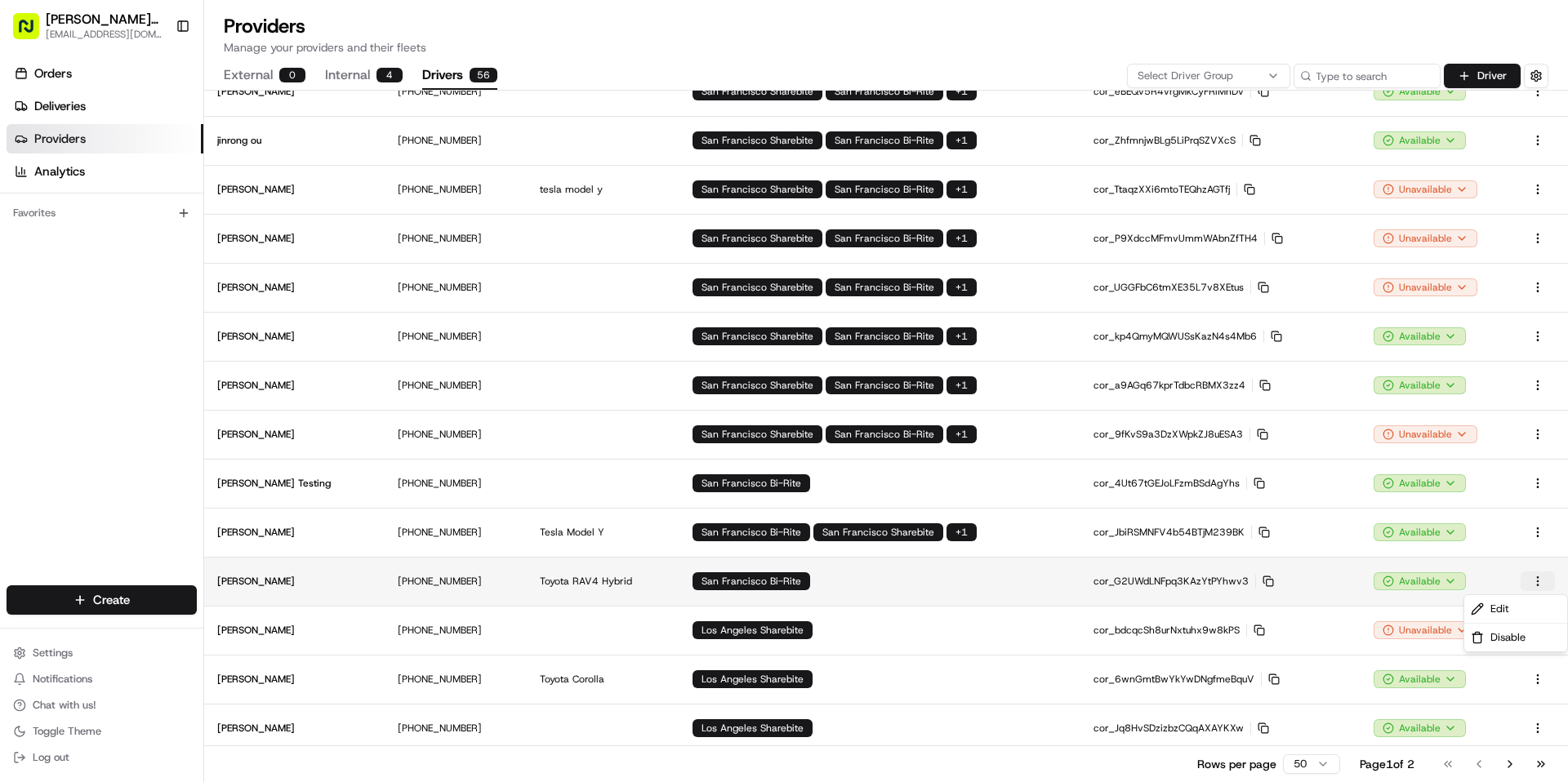 click on "Betty Transportation bettytllc@gmail.com Toggle Sidebar Orders Deliveries Providers Analytics Favorites Main Menu Members & Organization Organization Users Roles Preferences Customization Tracking Orchestration Automations Dispatch Strategy Locations Pickup Locations Dropoff Locations Billing Billing Refund Requests Integrations Notification Triggers Webhooks API Keys Request Logs Create Settings Notifications Chat with us! Toggle Theme Log out Providers Manage your providers and their fleets External   0 Internal 4 Drivers 56 Select Driver Group  Driver Name Phone Number Vehicle Driver Group ID Availability Actions Josan Guo +1 415 980 9239 San Francisco Bi-Rite Bi-Rite 2 person team cor_juEjZvbDxzwkhyTvugpLP6   Copy  cor_juEjZvbDxzwkhyTvugpLP6 Unavailable Benny Guo +1 415 688 9982 Tesla Tesla y San Francisco Sharebite San Francisco Bi-Rite + 1 cor_NNz2a6QdXRc8Vkz9U3sjx6   Copy  cor_NNz2a6QdXRc8Vkz9U3sjx6 Unavailable Josan  Guo +1 415 980 9239 Bi-Rite 2 person team cor_o9yewDEi8zi8937NzVjGFy" at bounding box center [784, 391] 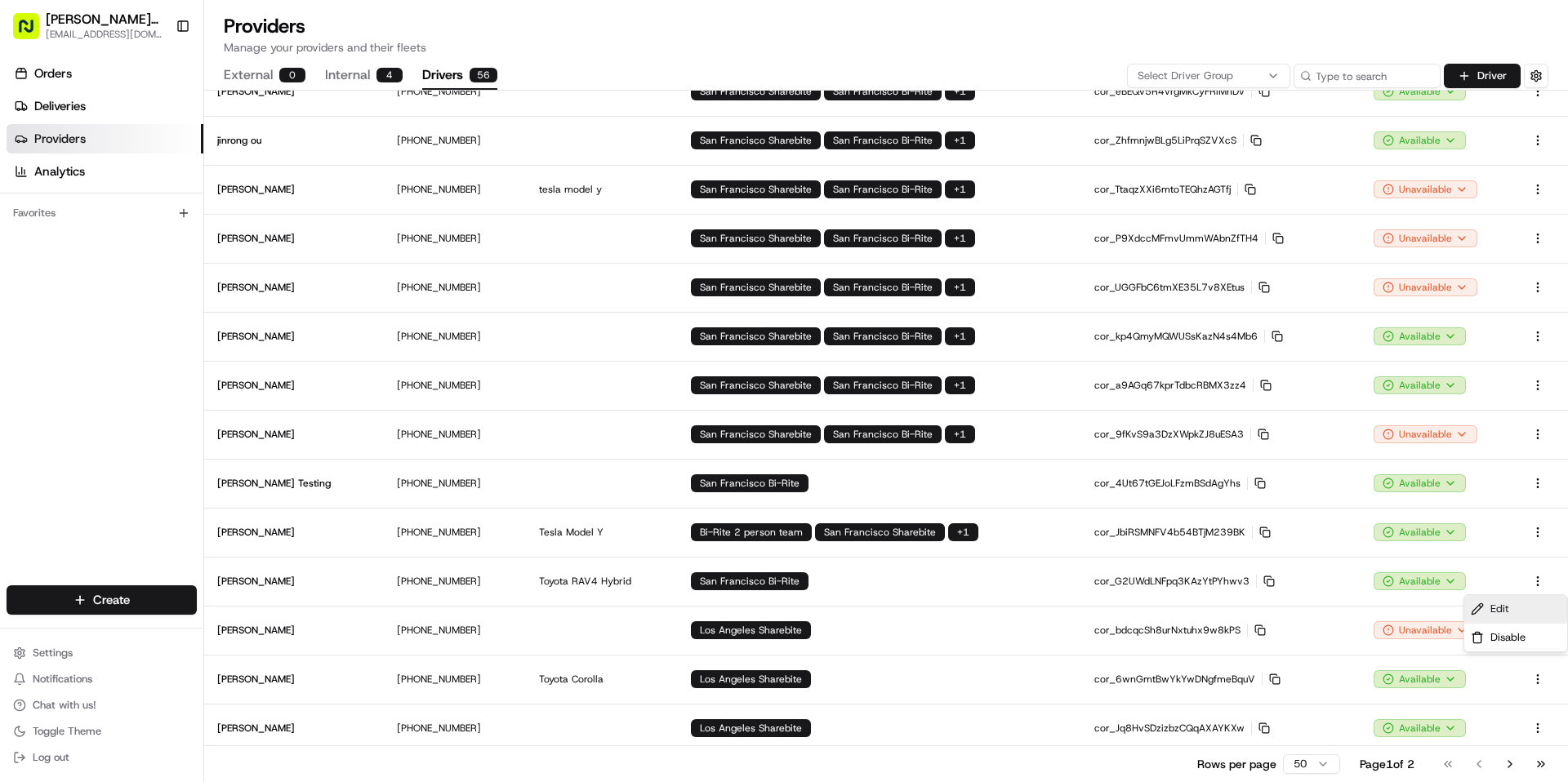 click on "Edit" at bounding box center [1516, 609] 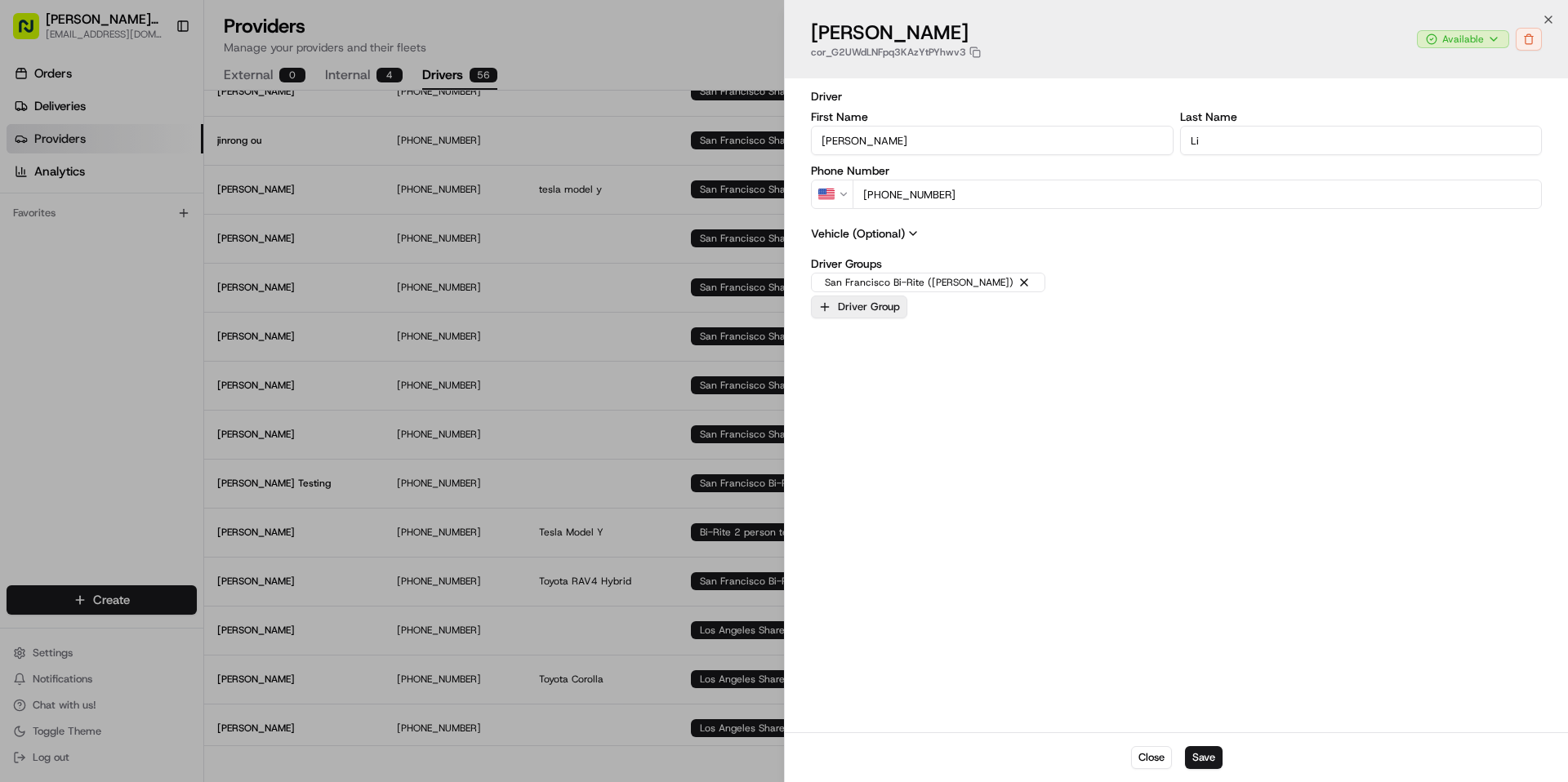 click on "Driver Group" at bounding box center [859, 307] 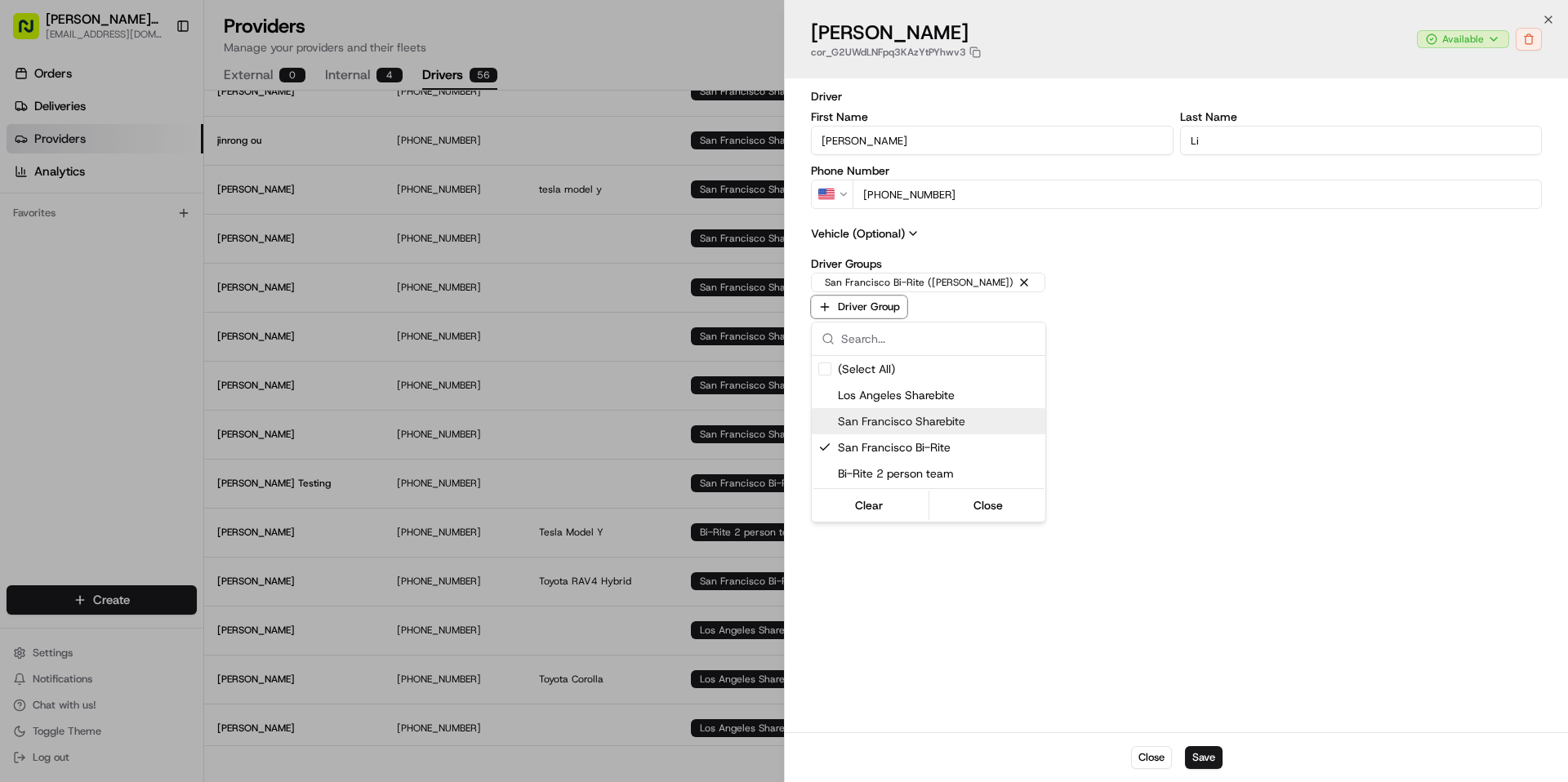 click on "San Francisco Sharebite" at bounding box center (938, 421) 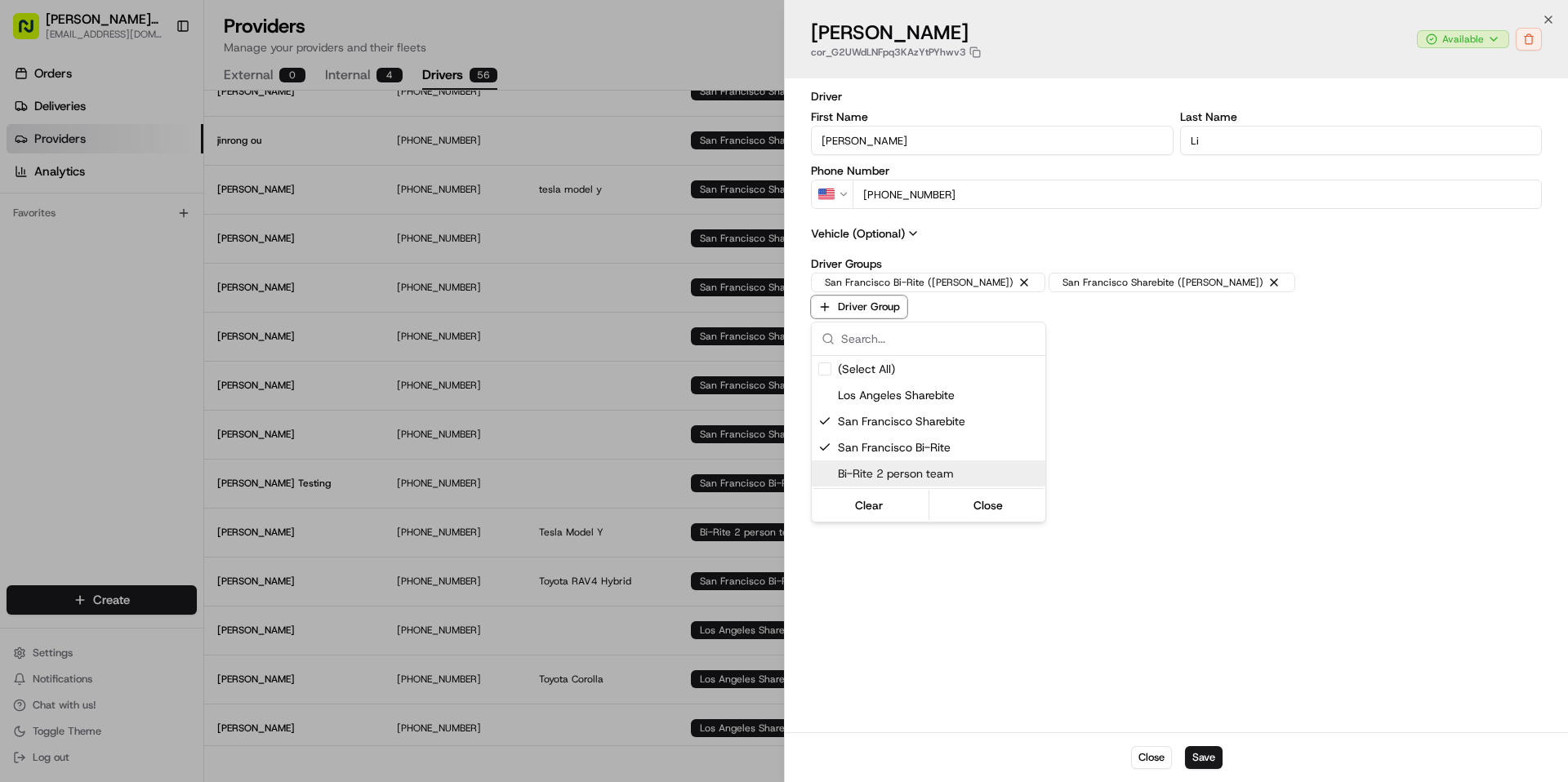 click on "Bi-Rite 2 person team" at bounding box center (938, 473) 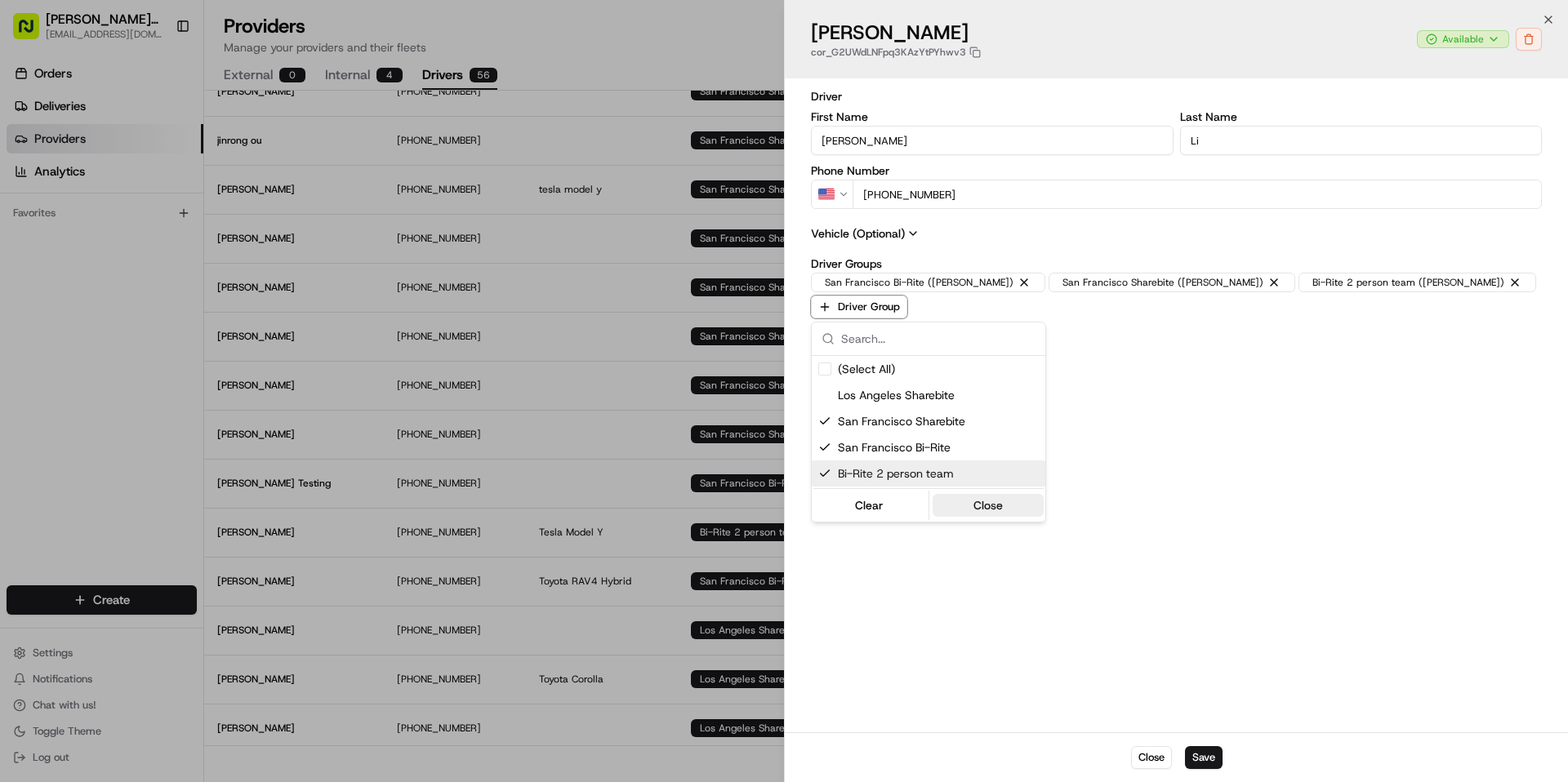 click on "Close" at bounding box center [988, 505] 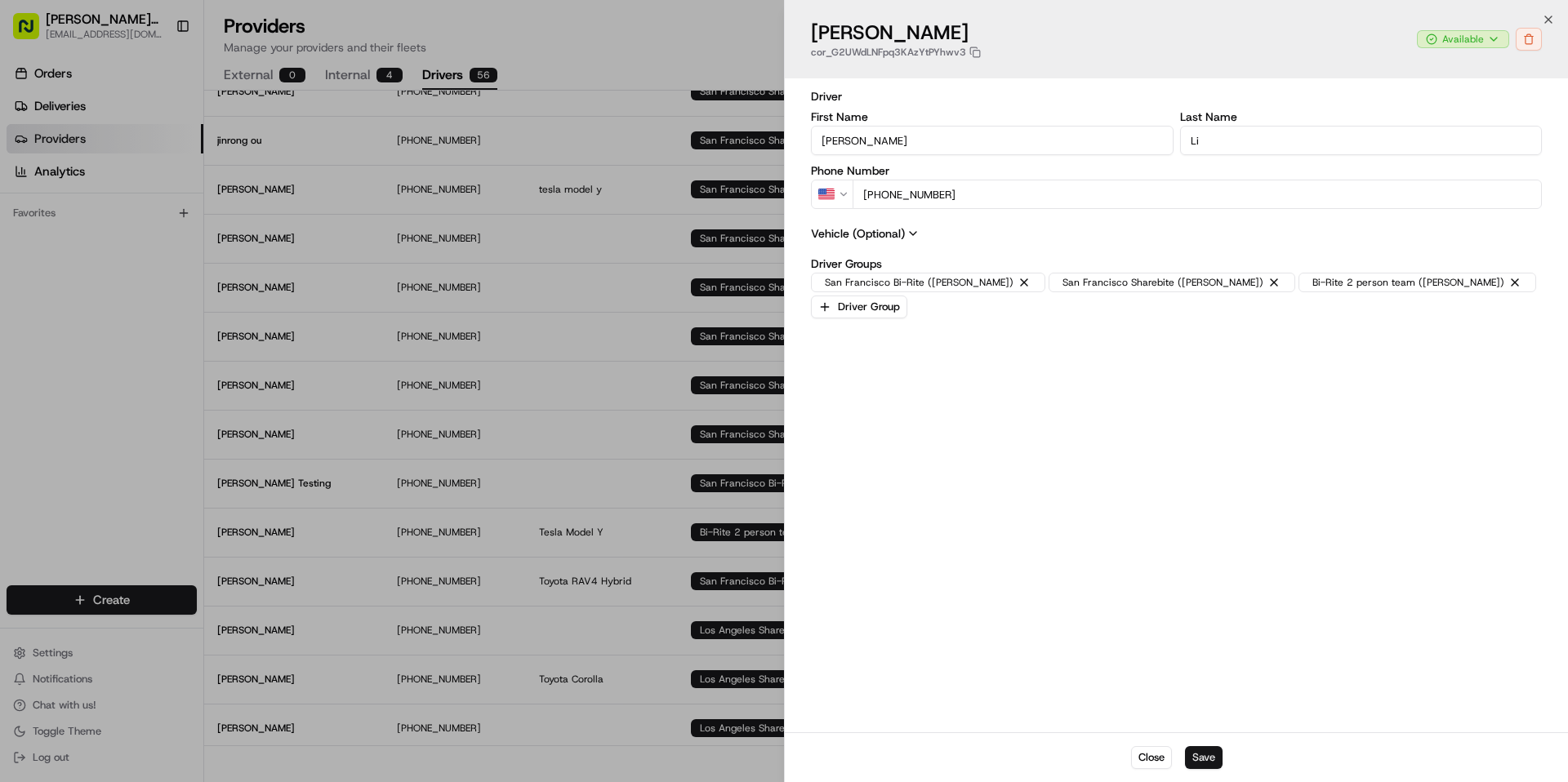 click on "Save" at bounding box center [1204, 758] 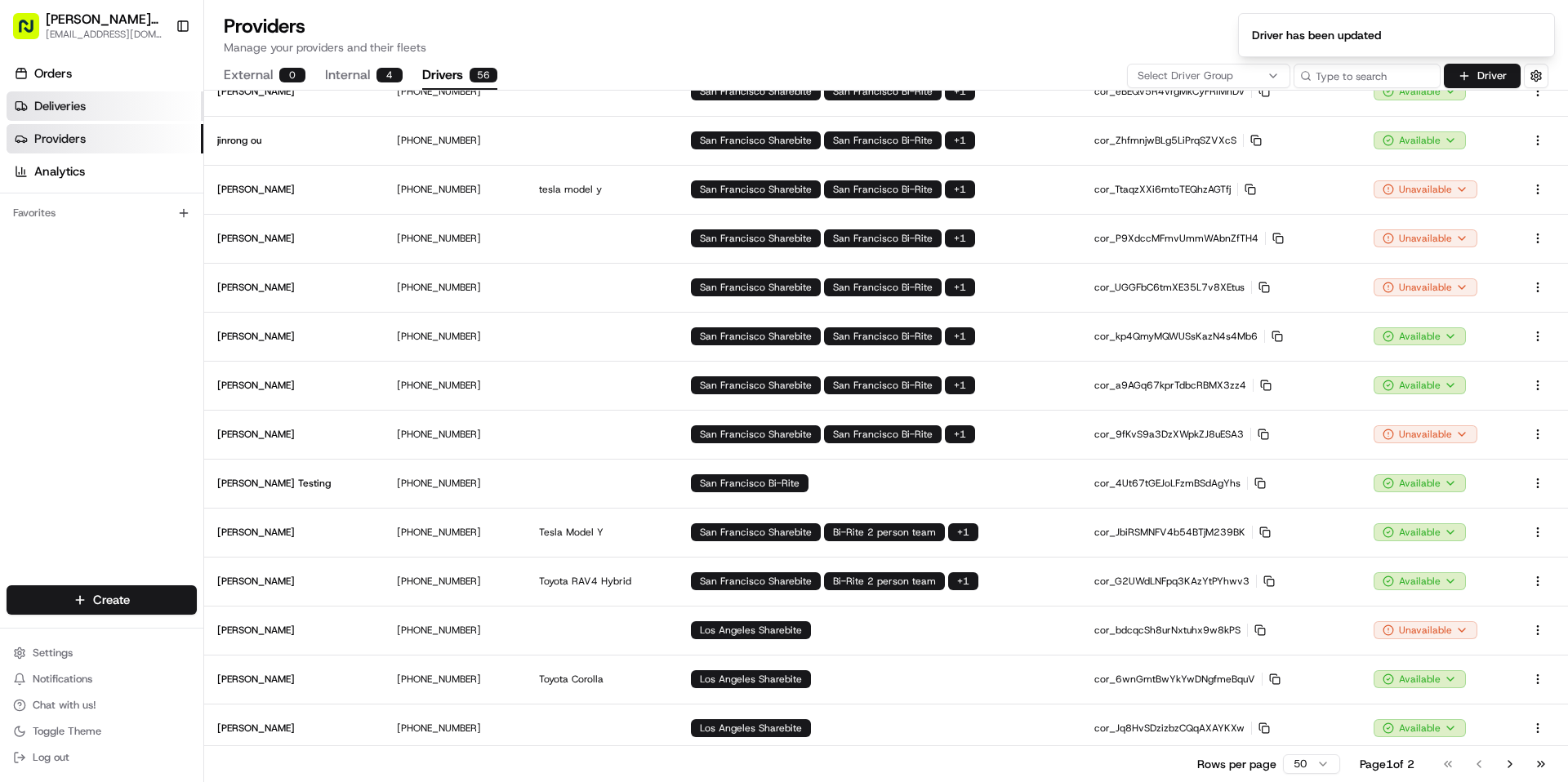 click on "Deliveries" at bounding box center (105, 106) 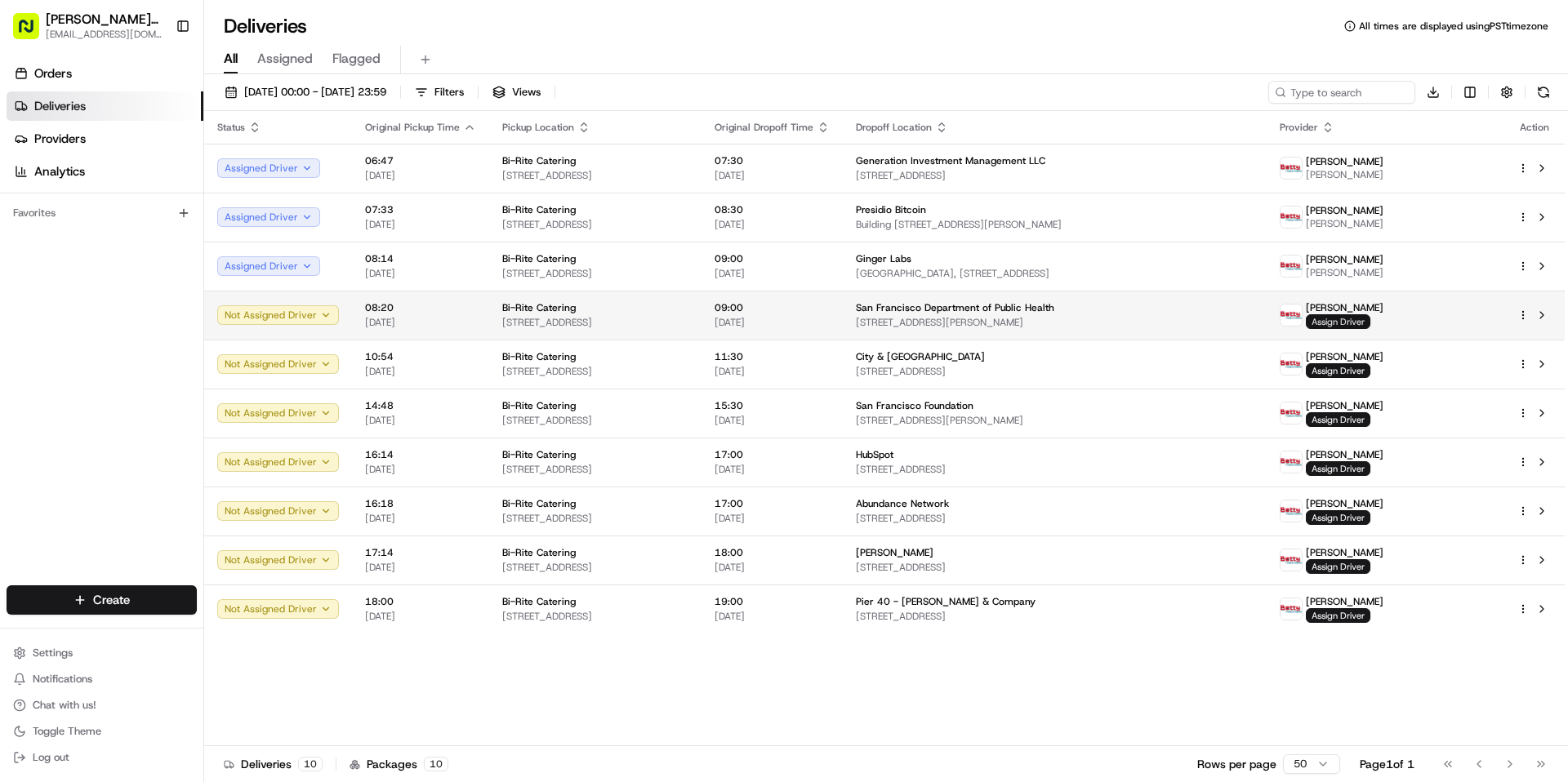 click on "Assign Driver" at bounding box center [1338, 322] 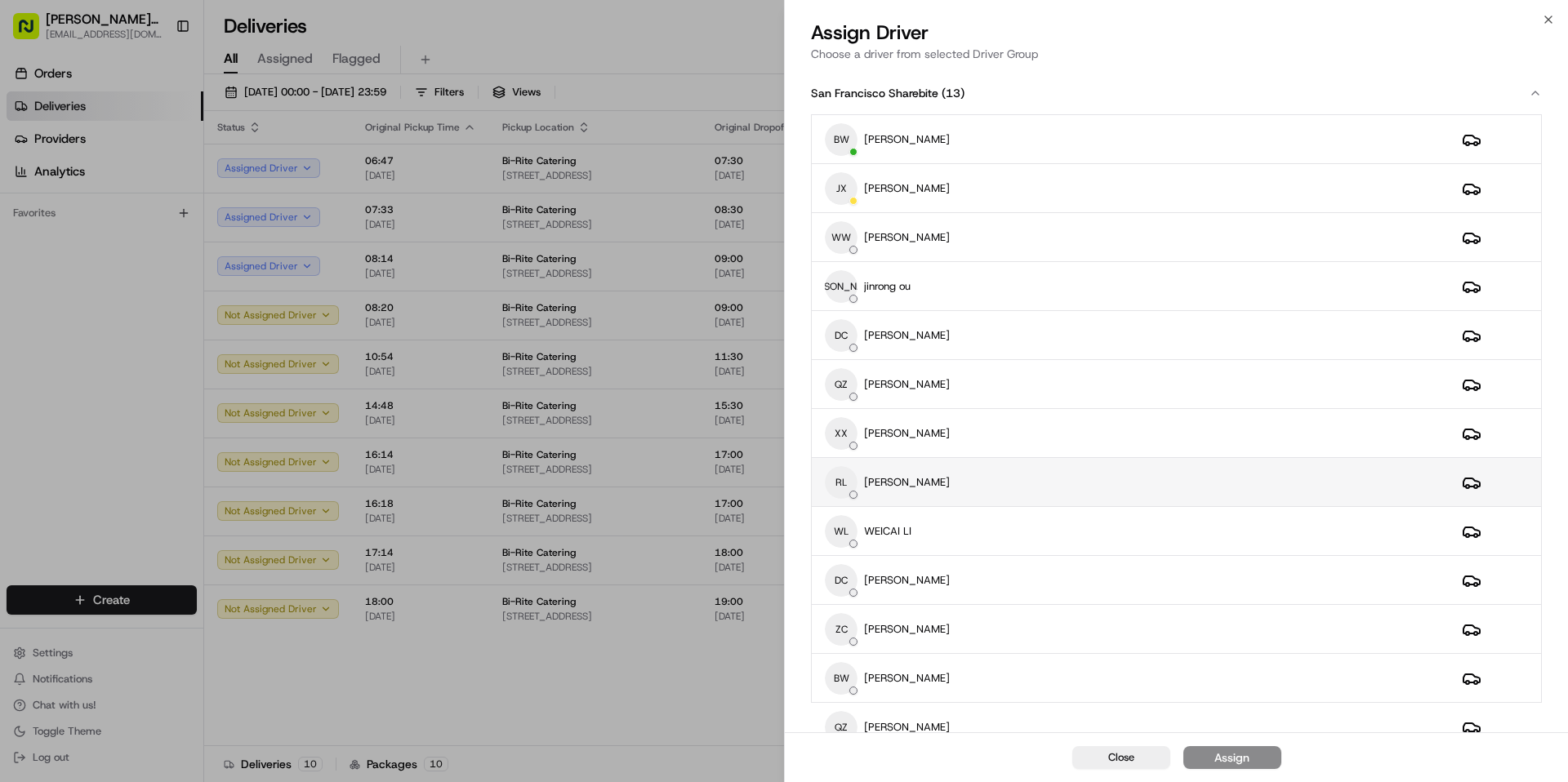 click on "RL Raymond Li" at bounding box center [1130, 482] 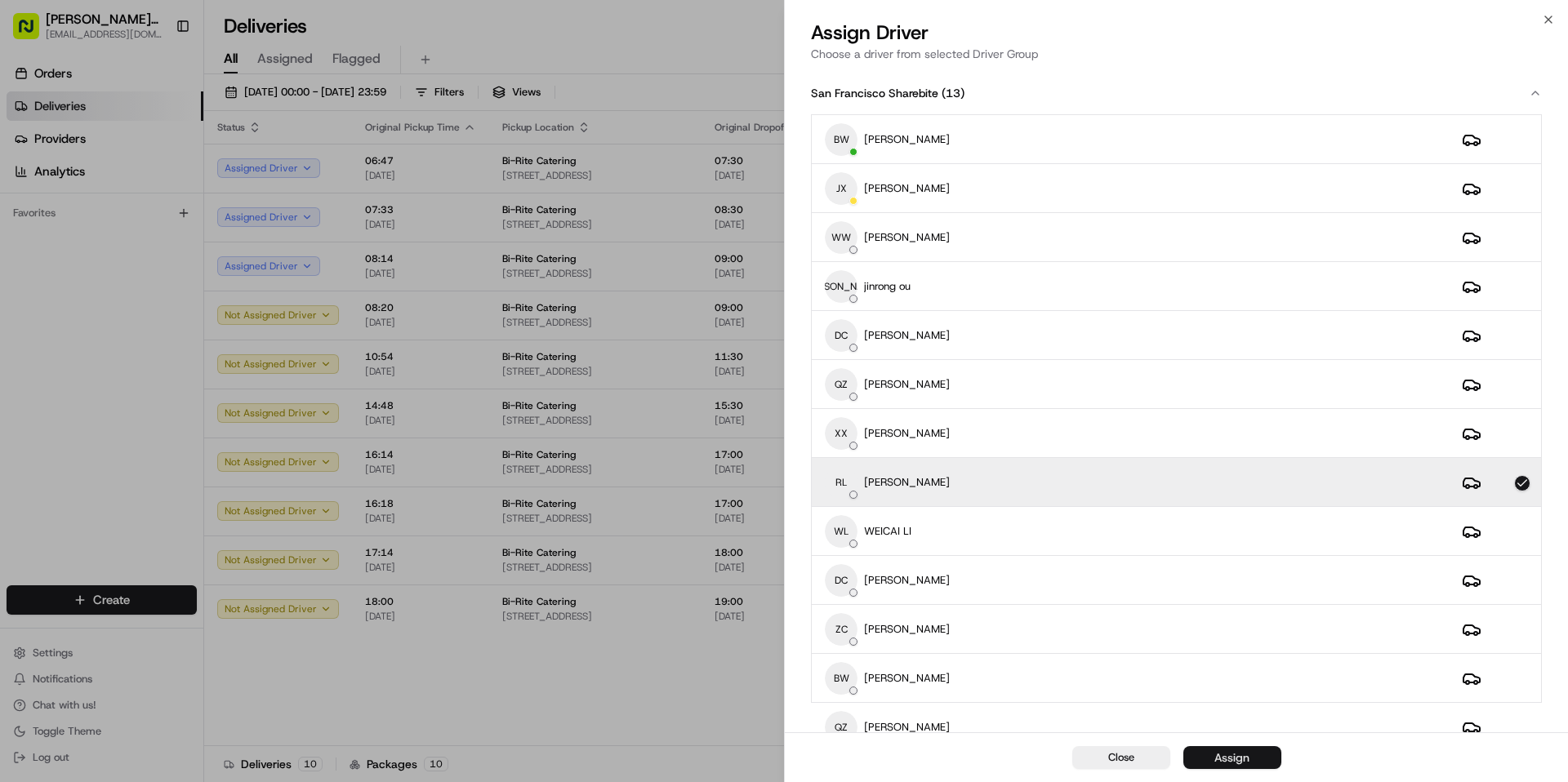 click on "Assign" at bounding box center [1232, 758] 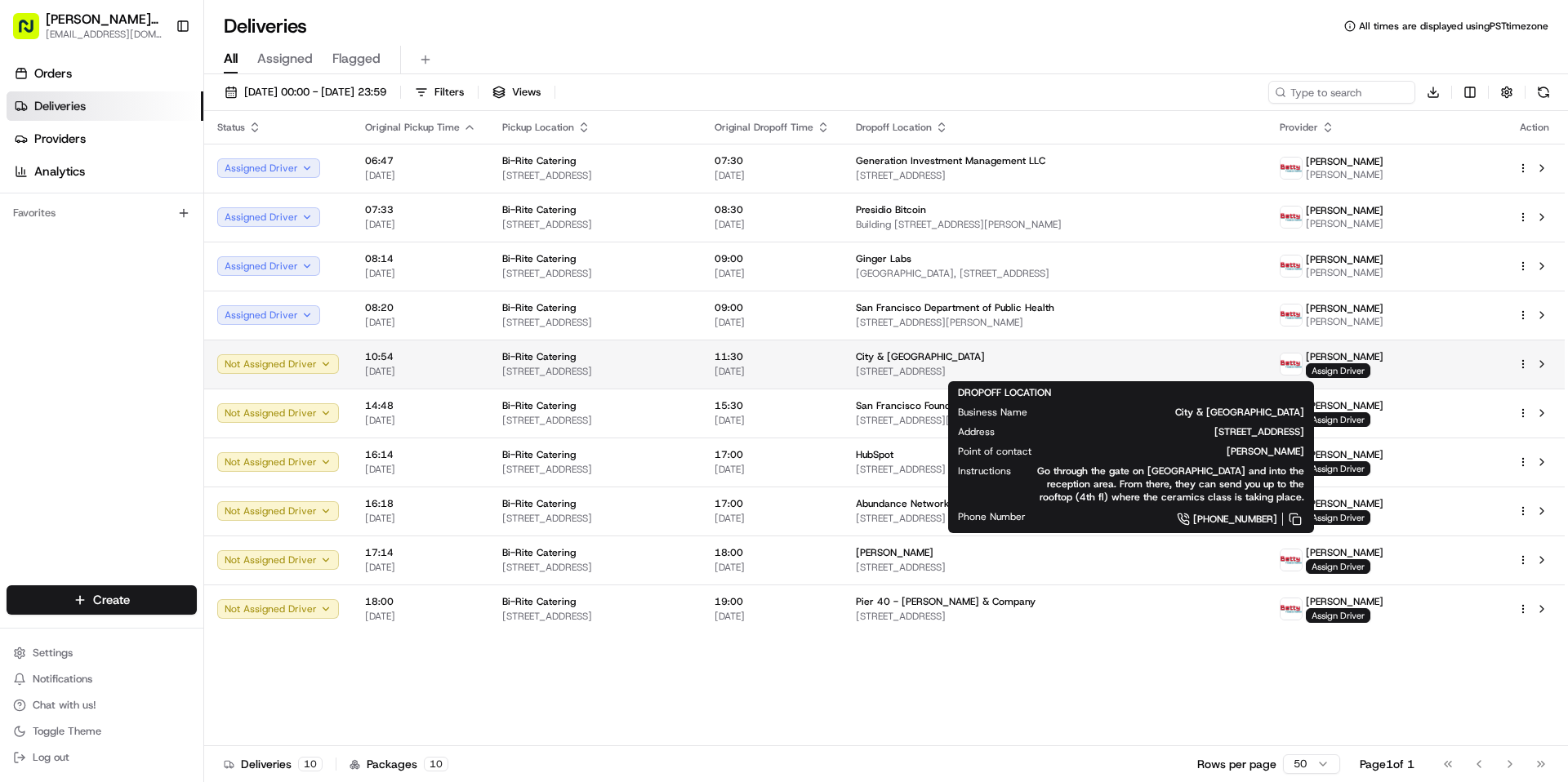 click on "City & County of San Francisco 1294 Potrero Ave, San Francisco, CA 94110, USA" at bounding box center (1054, 364) 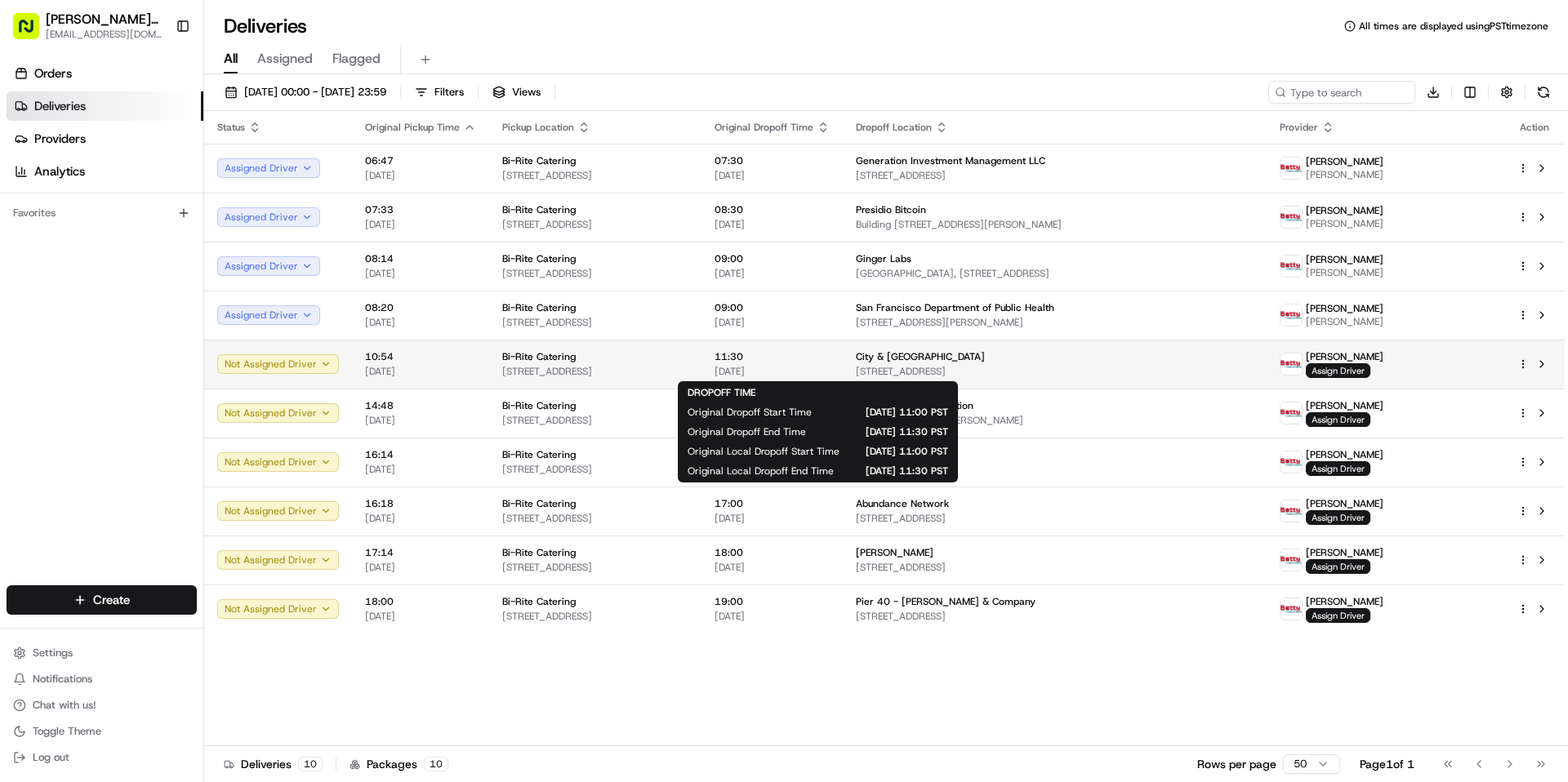 click on "11:30" at bounding box center (772, 357) 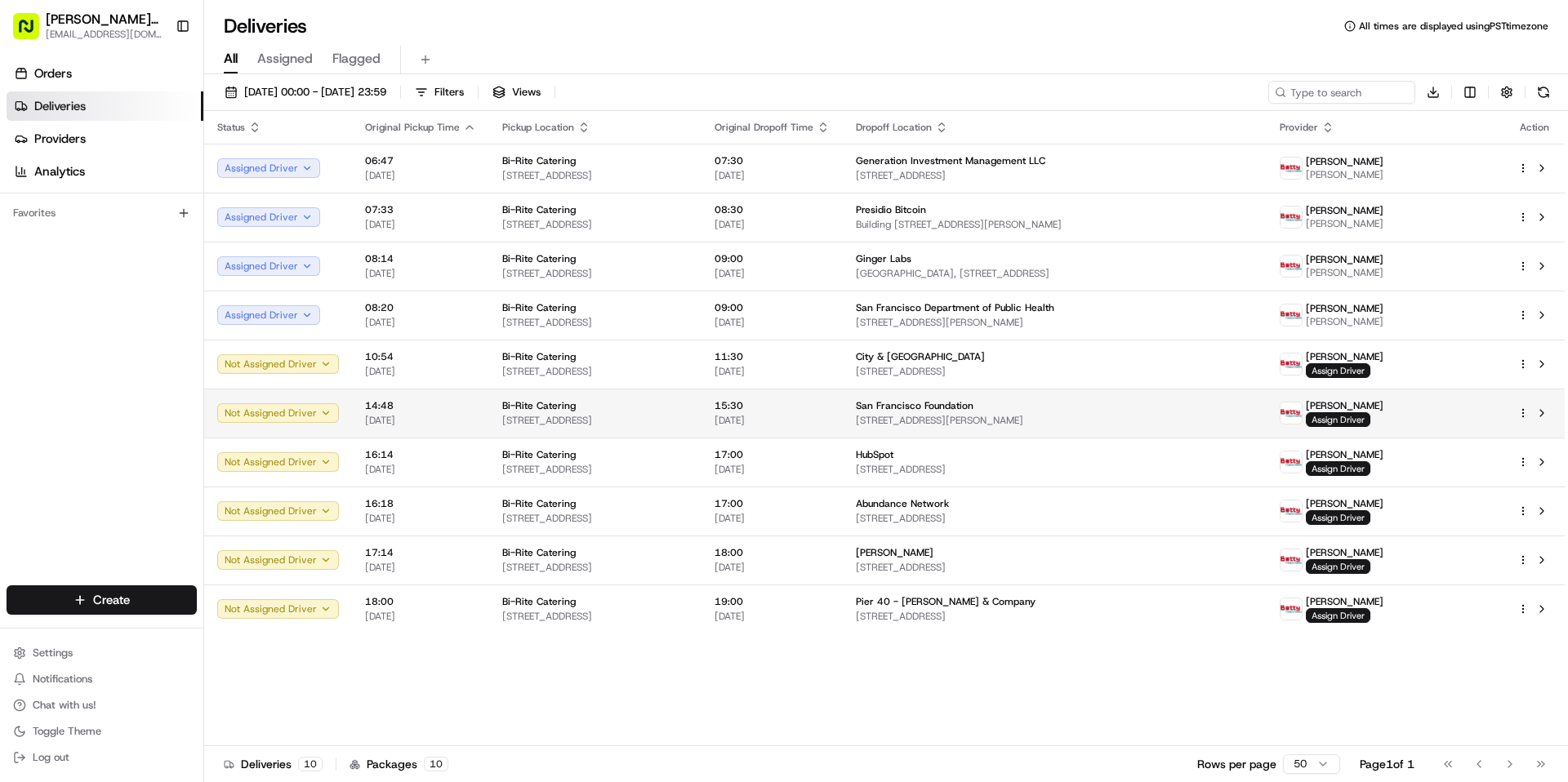 click on "San Francisco Foundation 1076 Dolores St, San Francisco, CA 94110, USA" at bounding box center [1054, 413] 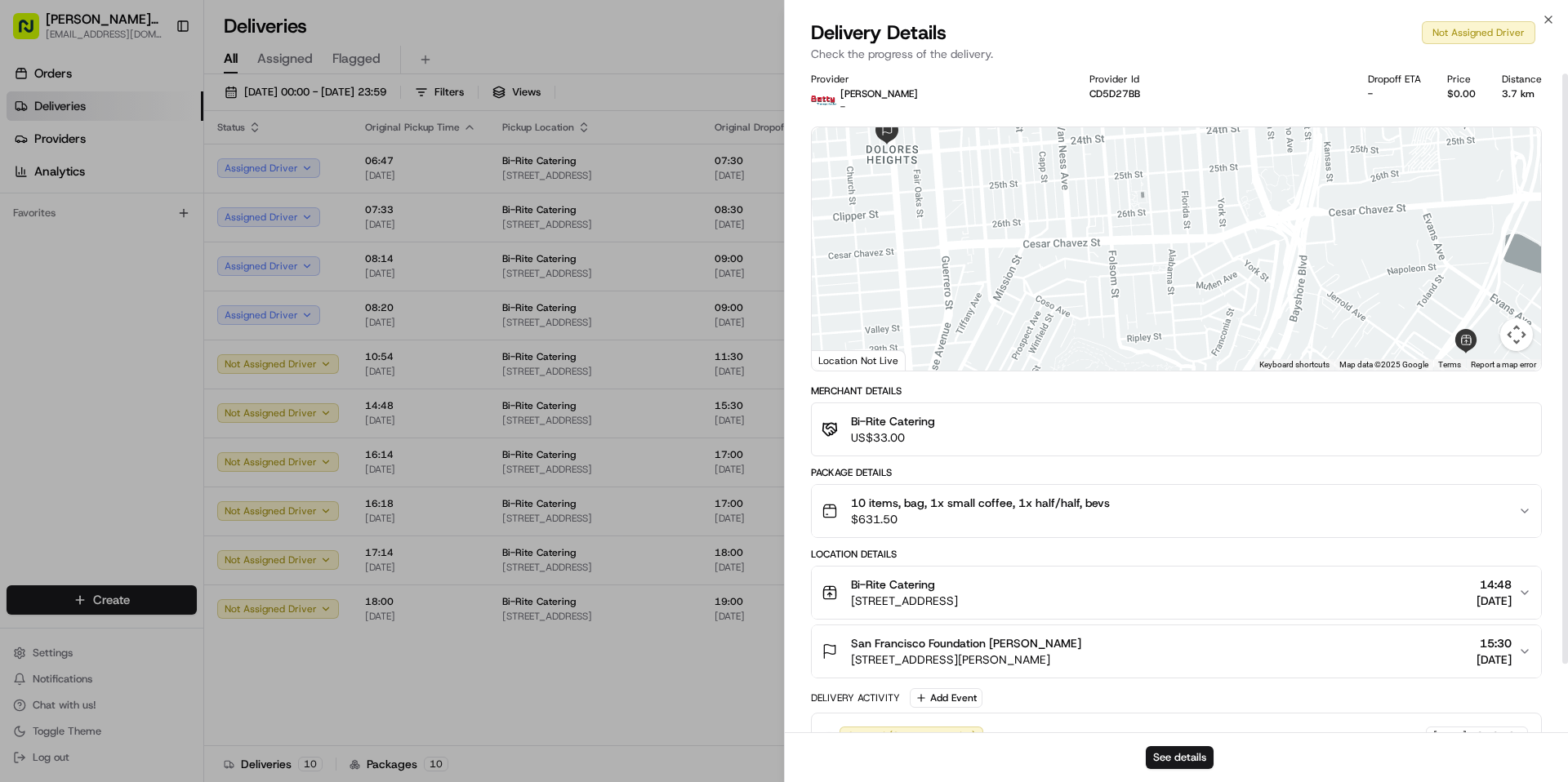 click on "$ 631.50" at bounding box center (980, 519) 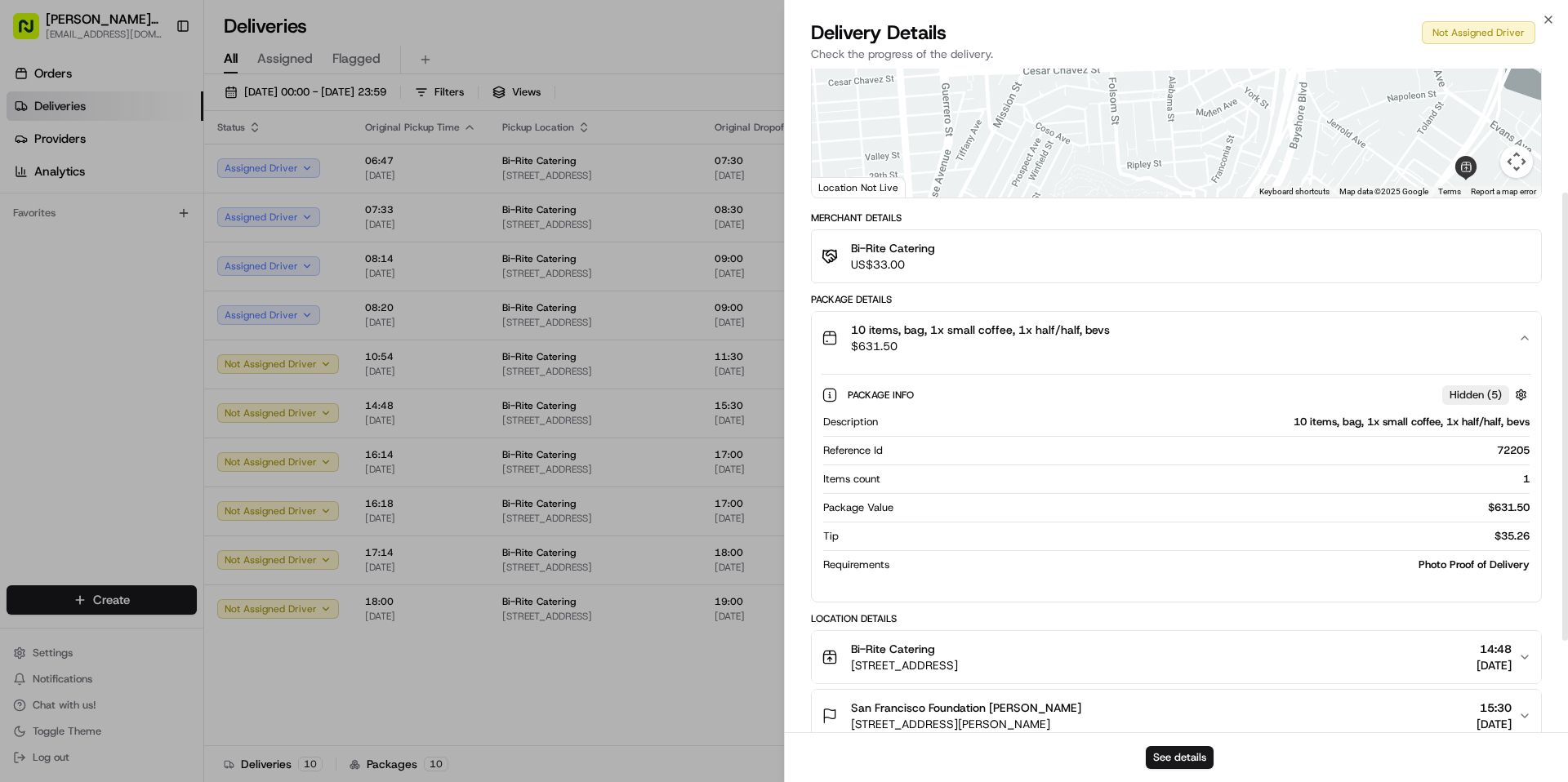 scroll, scrollTop: 184, scrollLeft: 0, axis: vertical 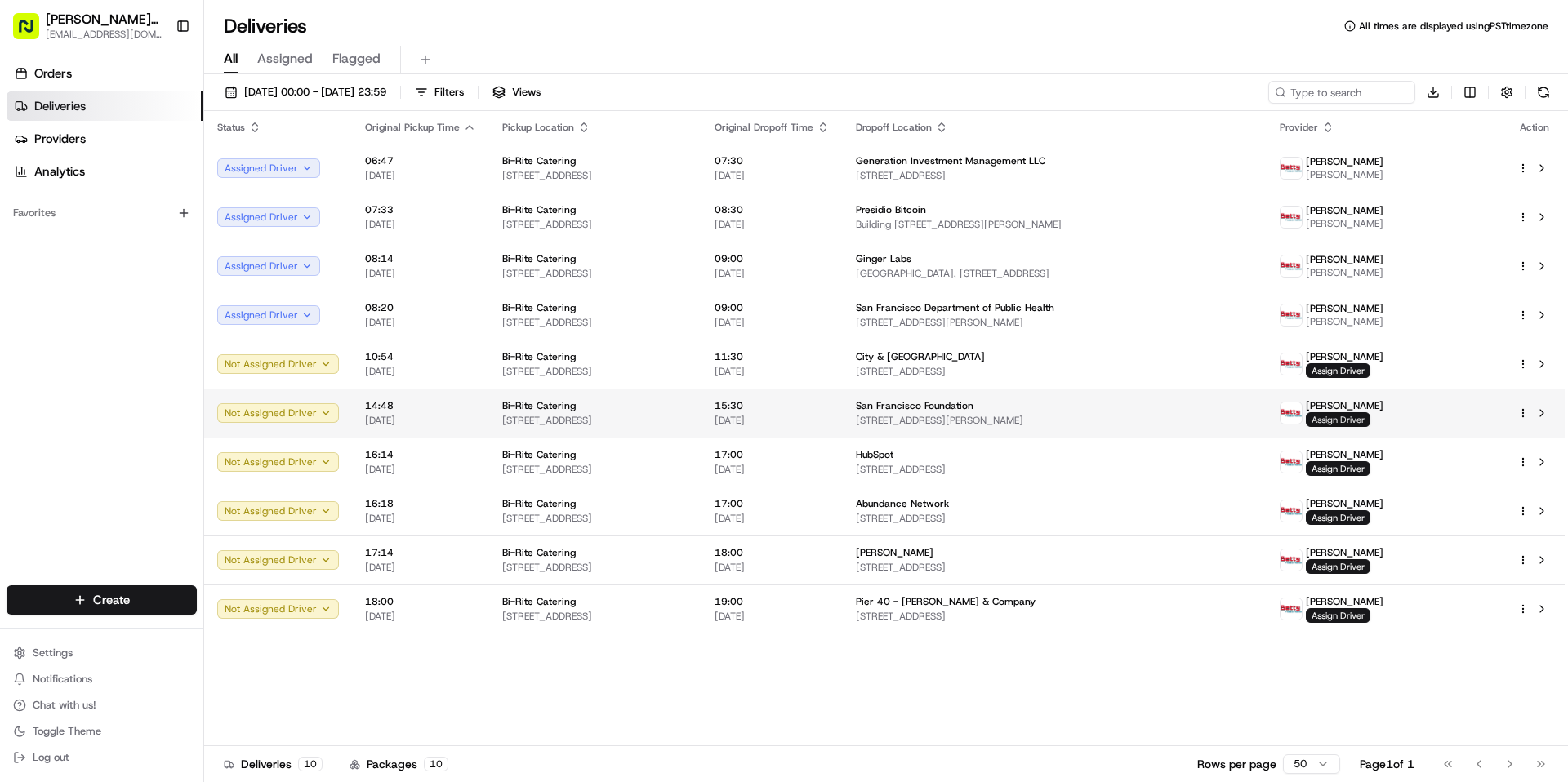 click on "Assign Driver" at bounding box center [1338, 420] 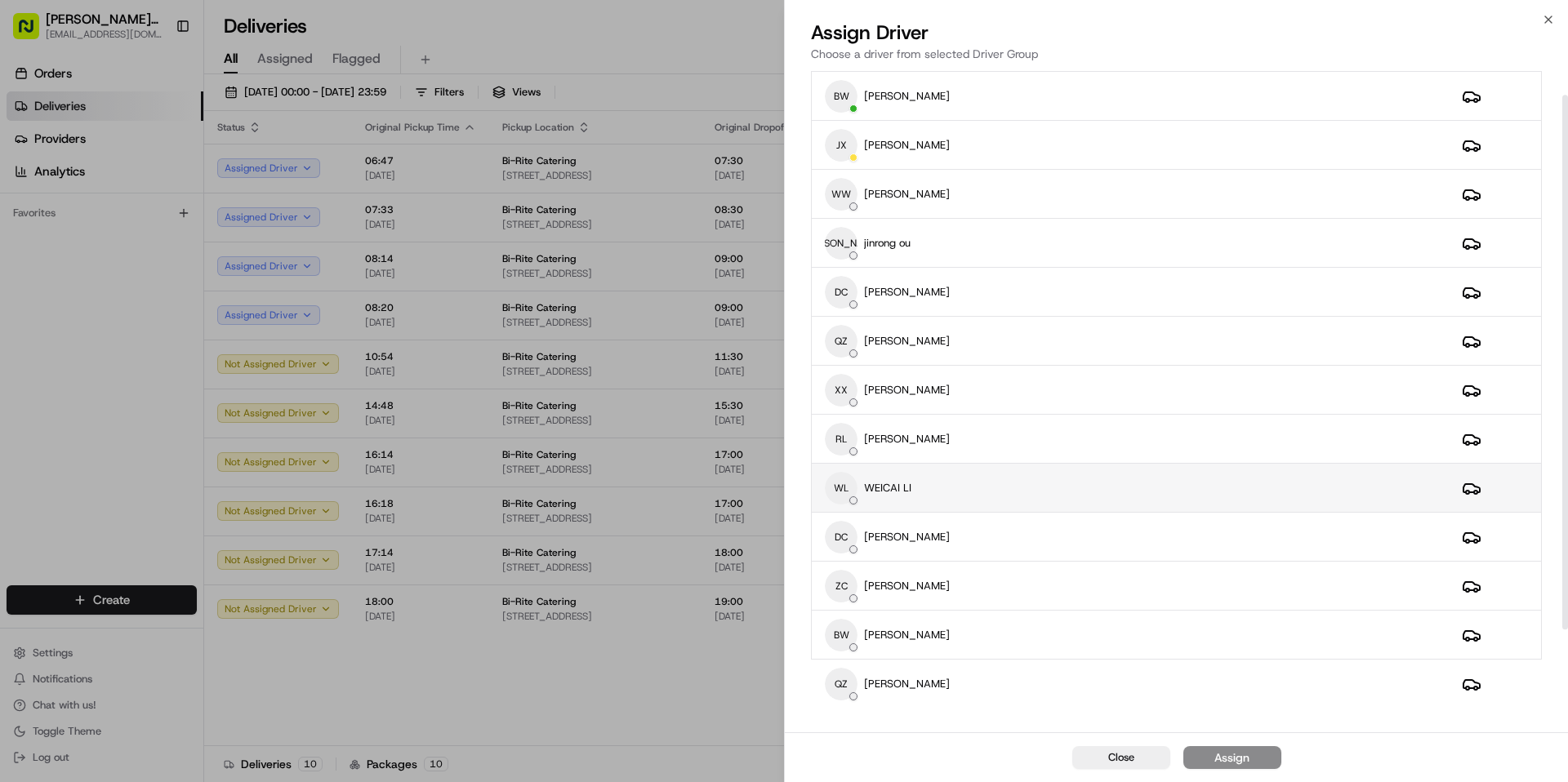 scroll, scrollTop: 32, scrollLeft: 0, axis: vertical 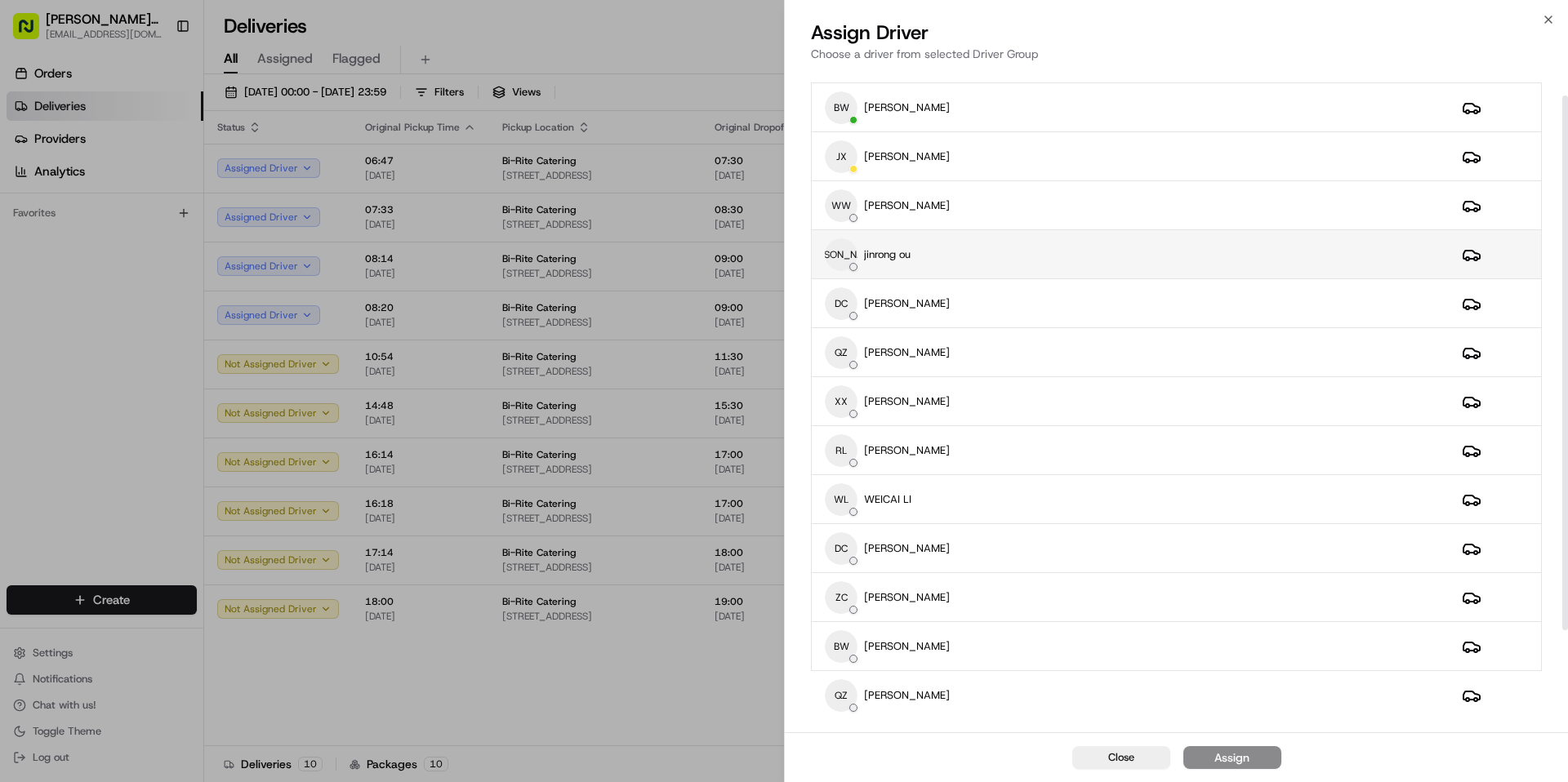 click on "JO jinrong ou" at bounding box center [1130, 255] 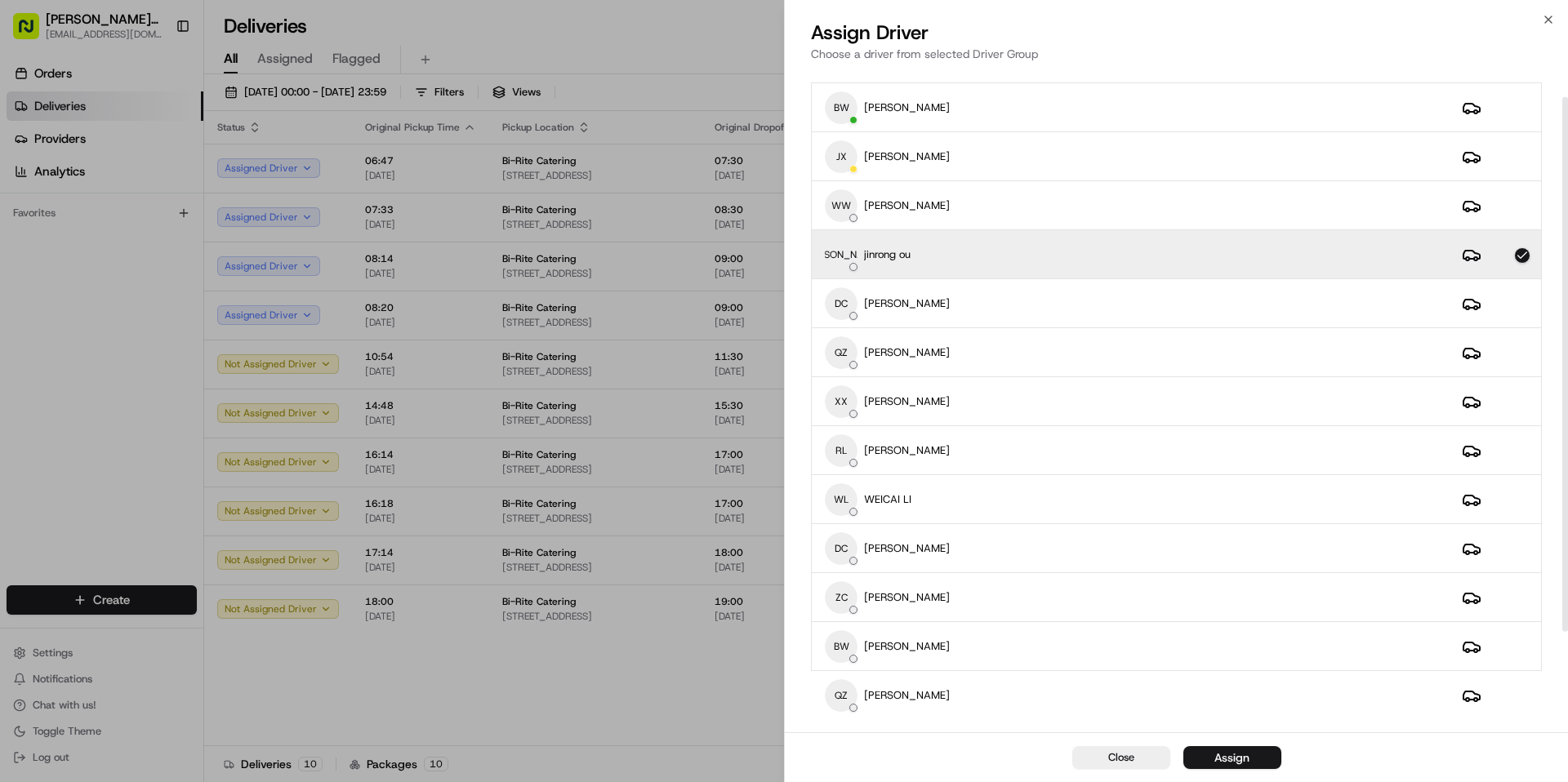scroll, scrollTop: 35, scrollLeft: 0, axis: vertical 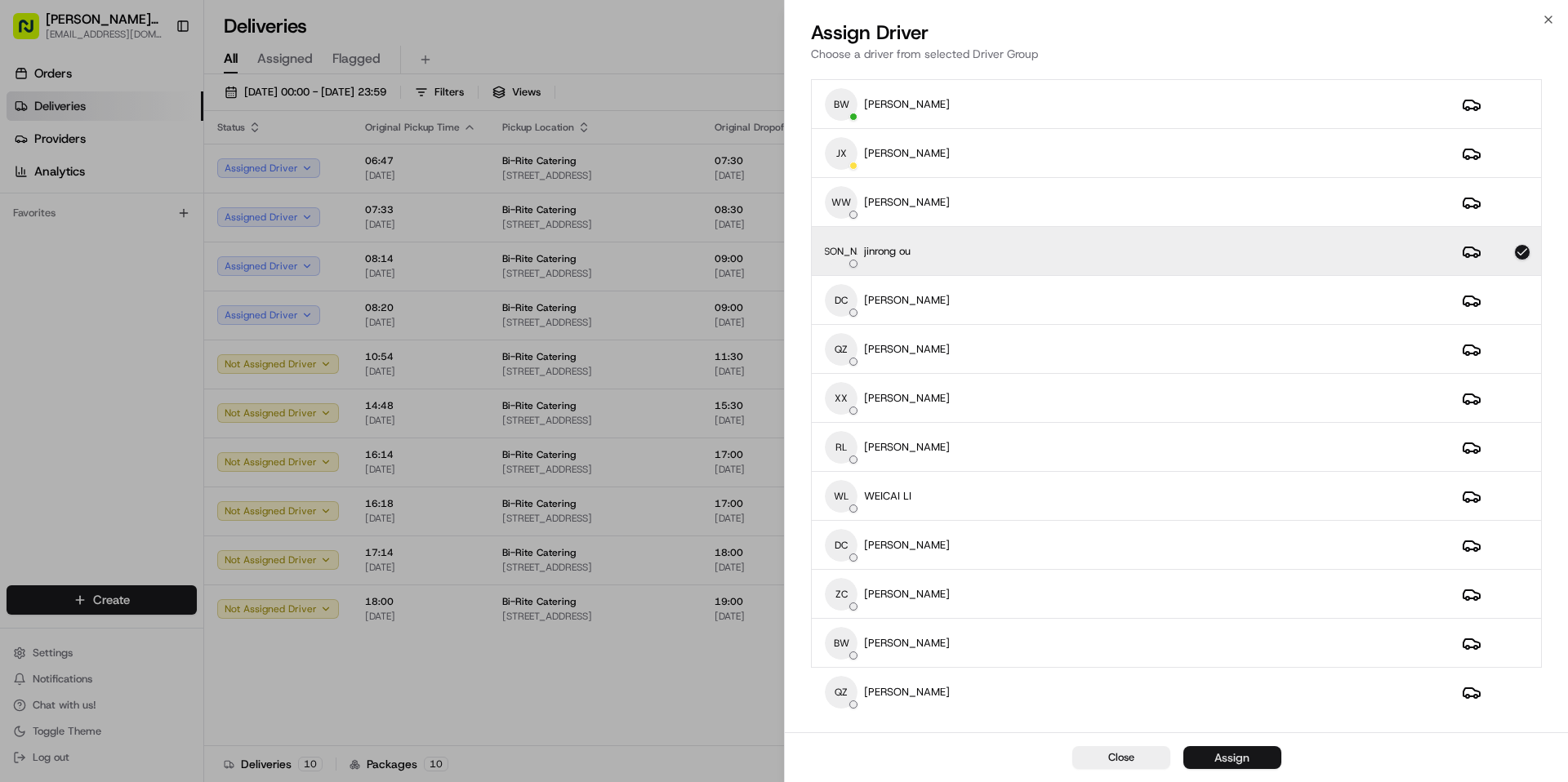 click on "Assign" at bounding box center (1232, 758) 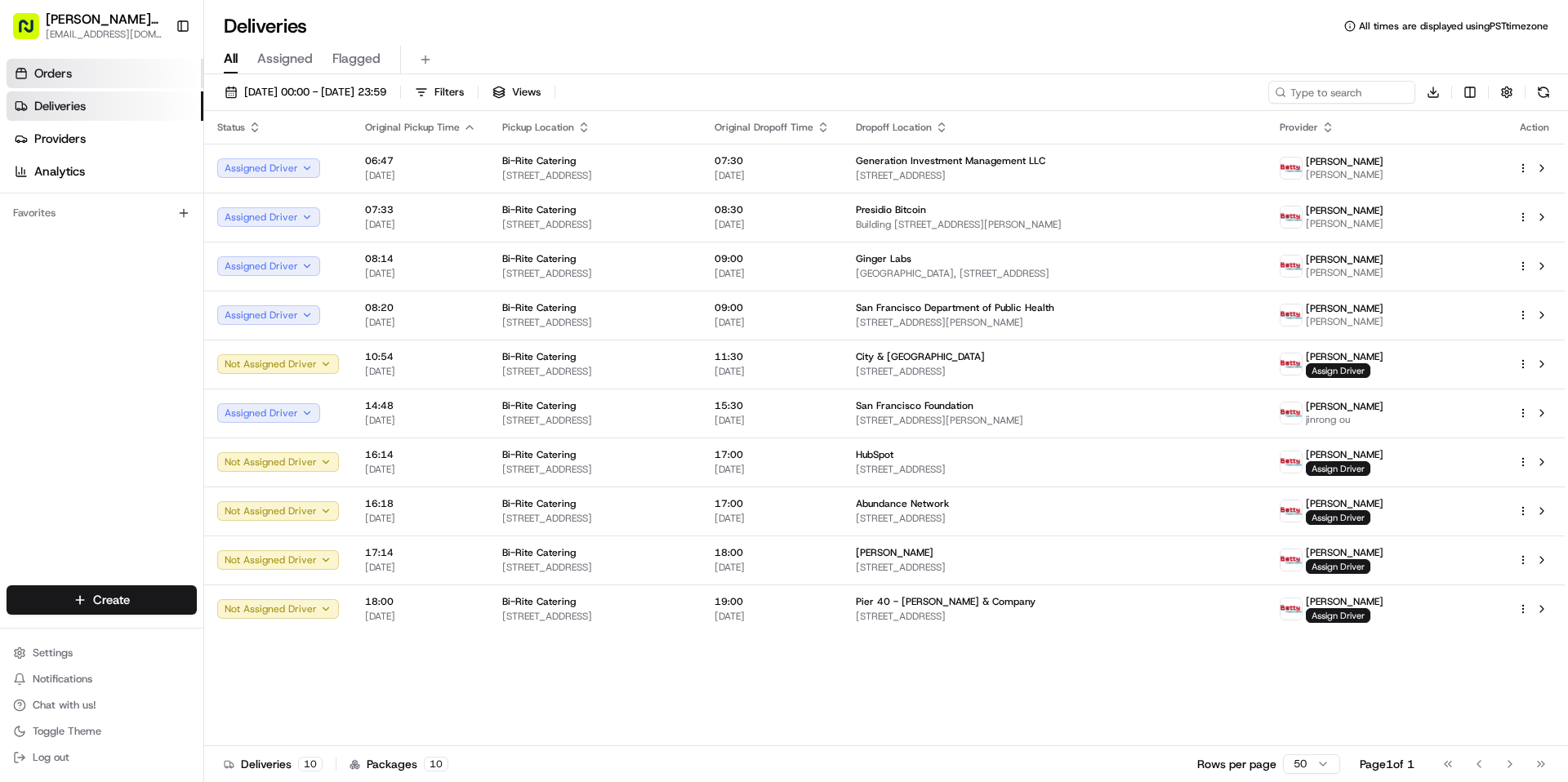 click on "Orders" at bounding box center (53, 73) 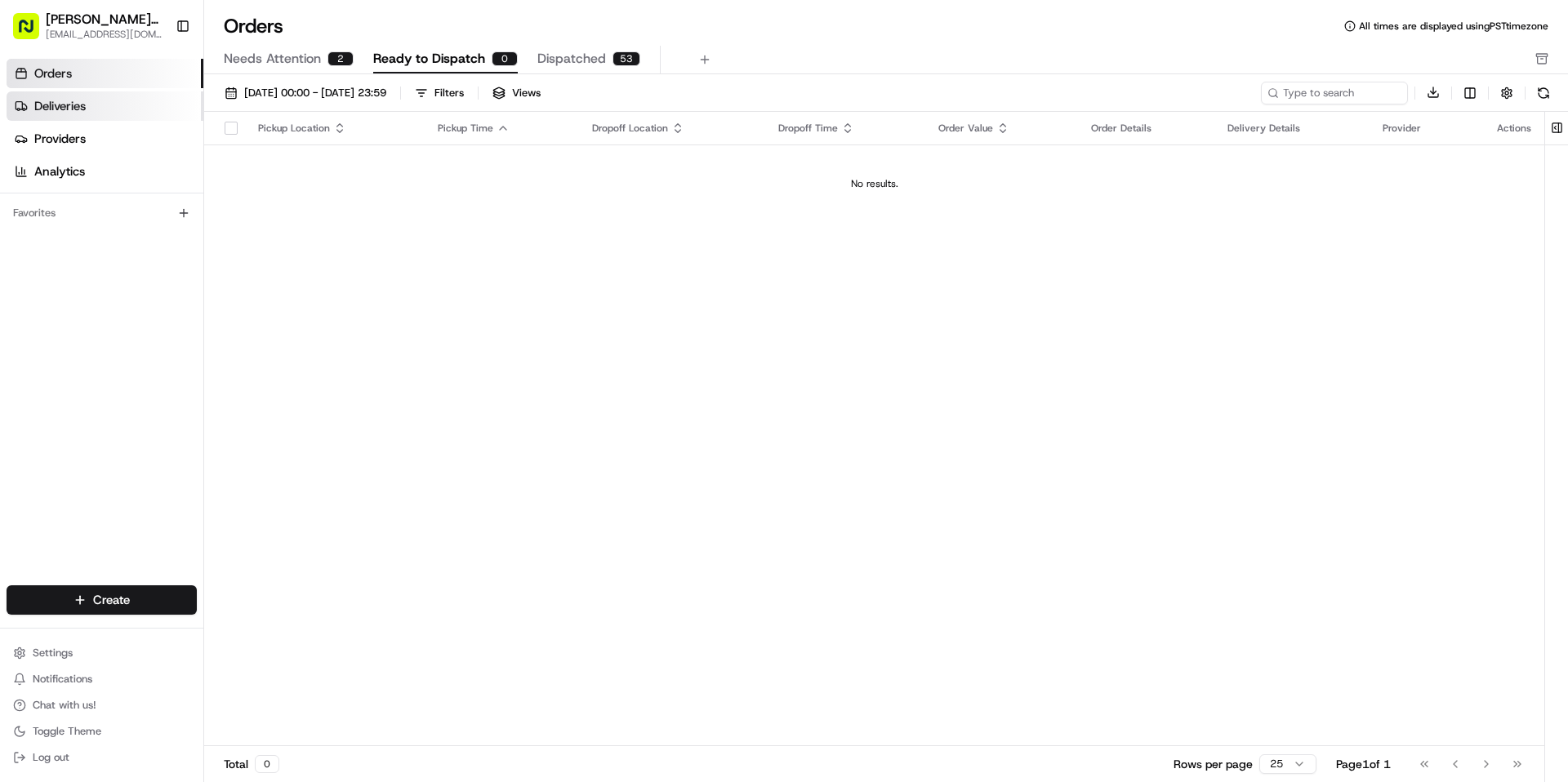 click on "Deliveries" at bounding box center (60, 106) 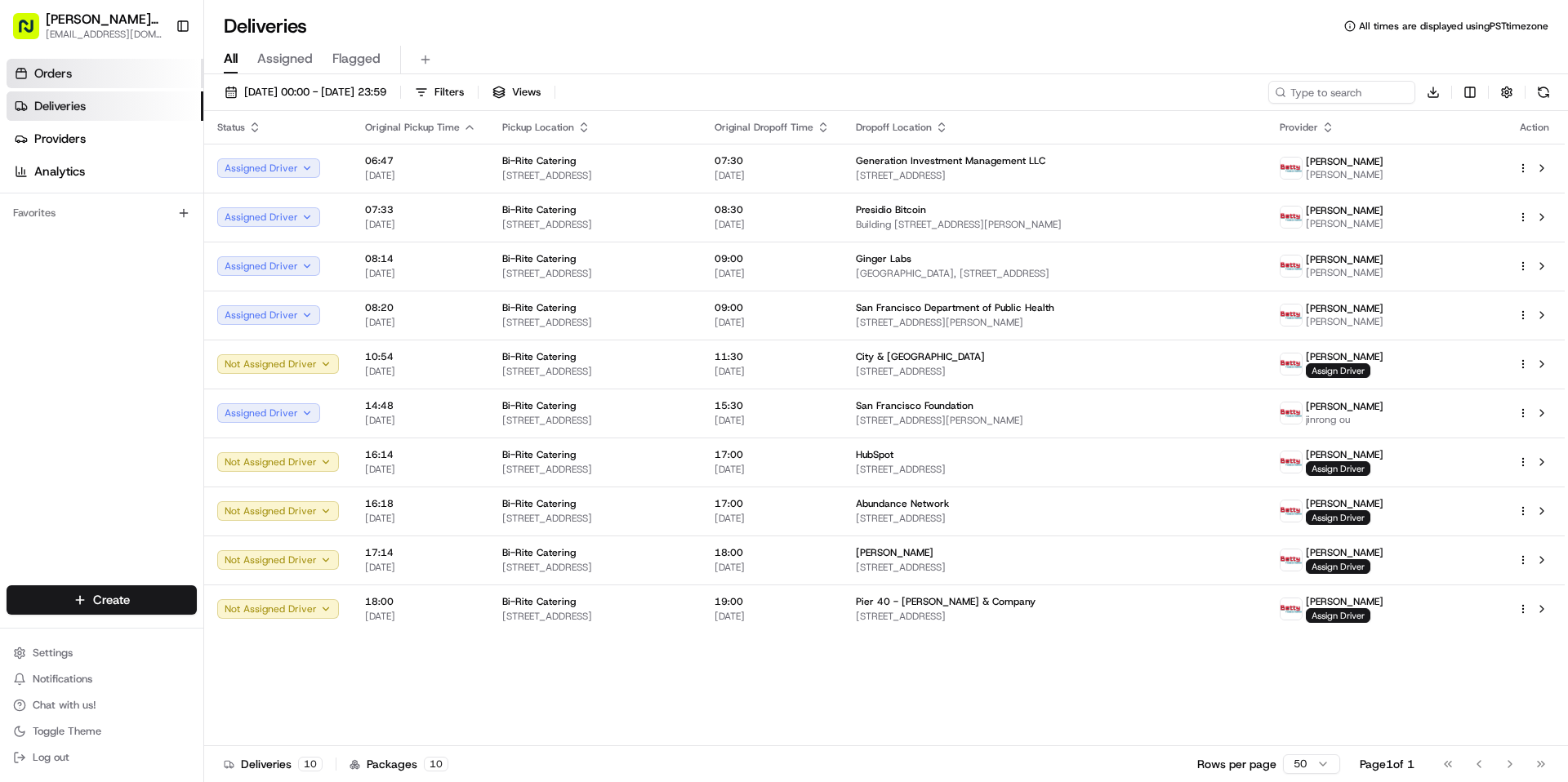 click on "Orders" at bounding box center (53, 73) 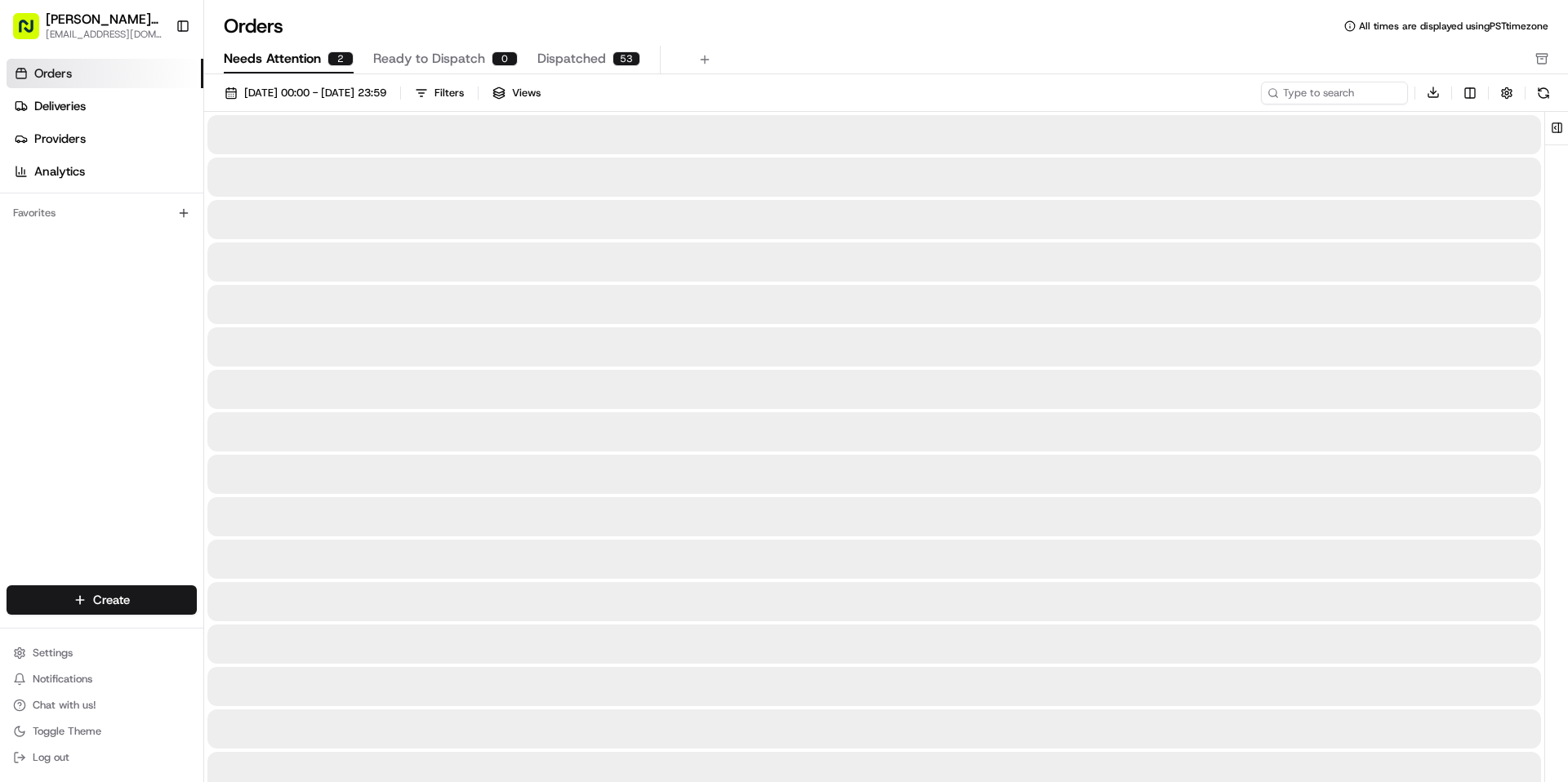 click on "Needs Attention" at bounding box center [272, 59] 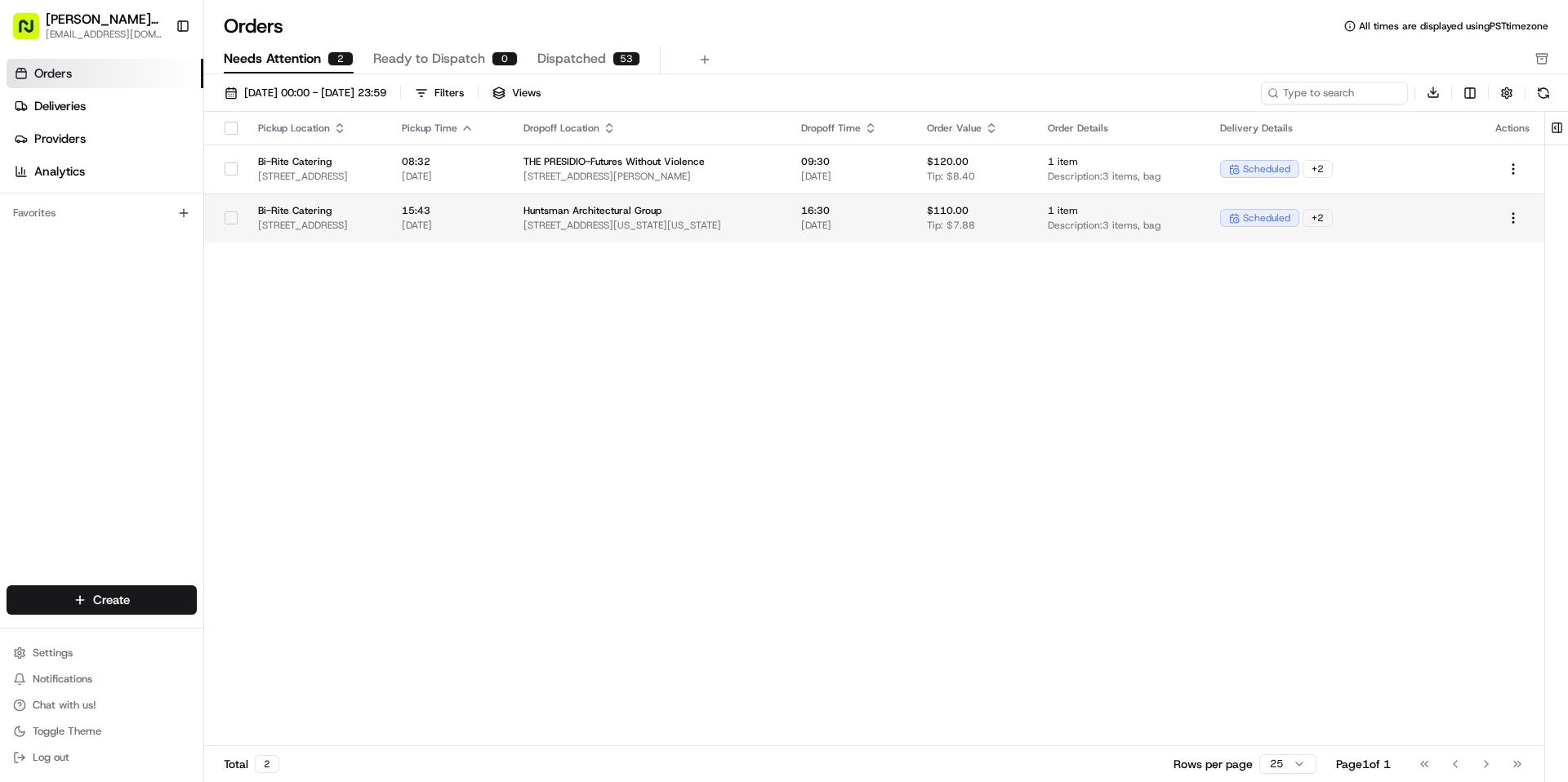 click on "Huntsman Architectural Group 50 California Street, , Seventh Floor, San Francisco, California, 94111" at bounding box center [649, 218] 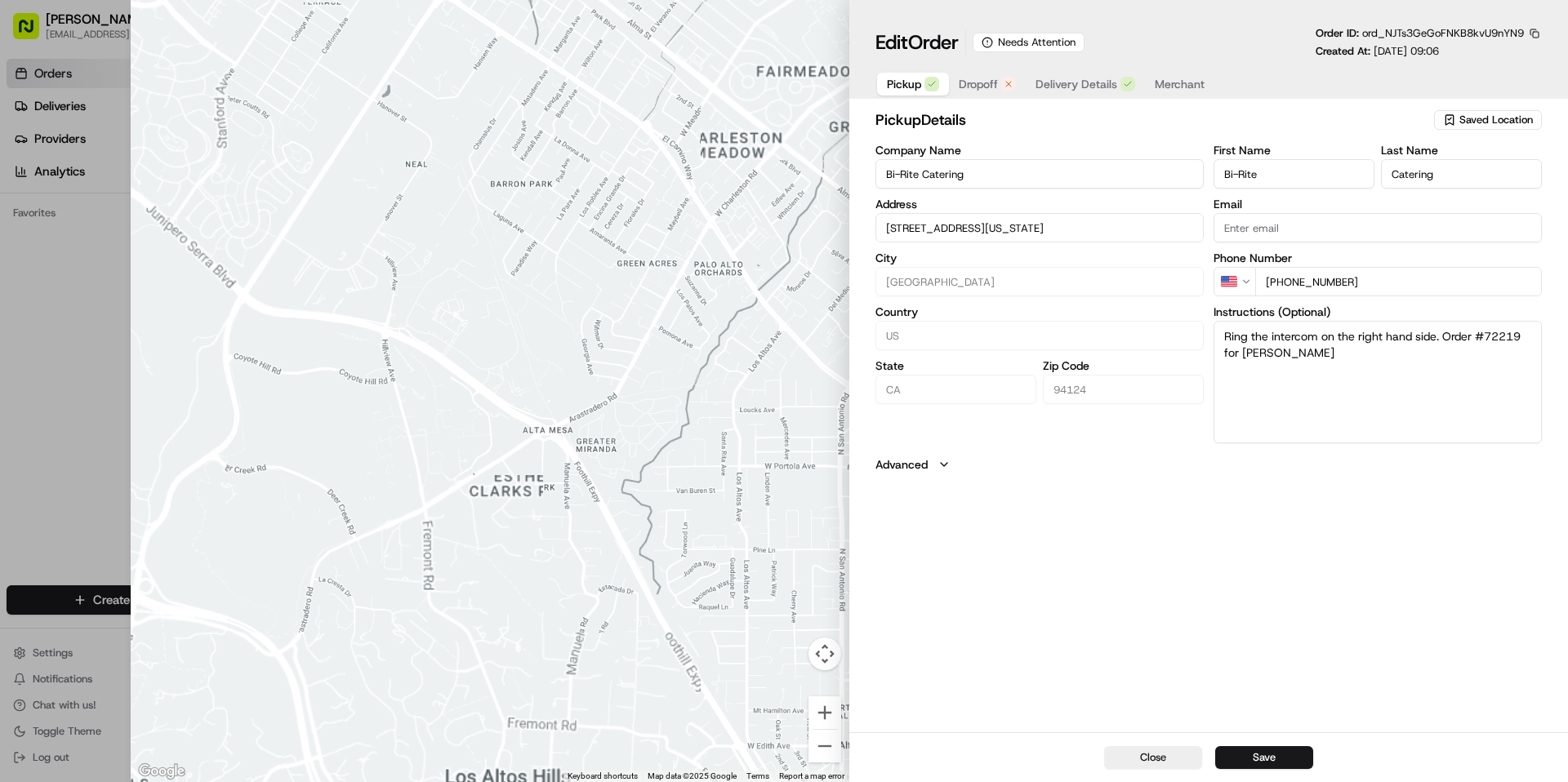 click at bounding box center [490, 391] 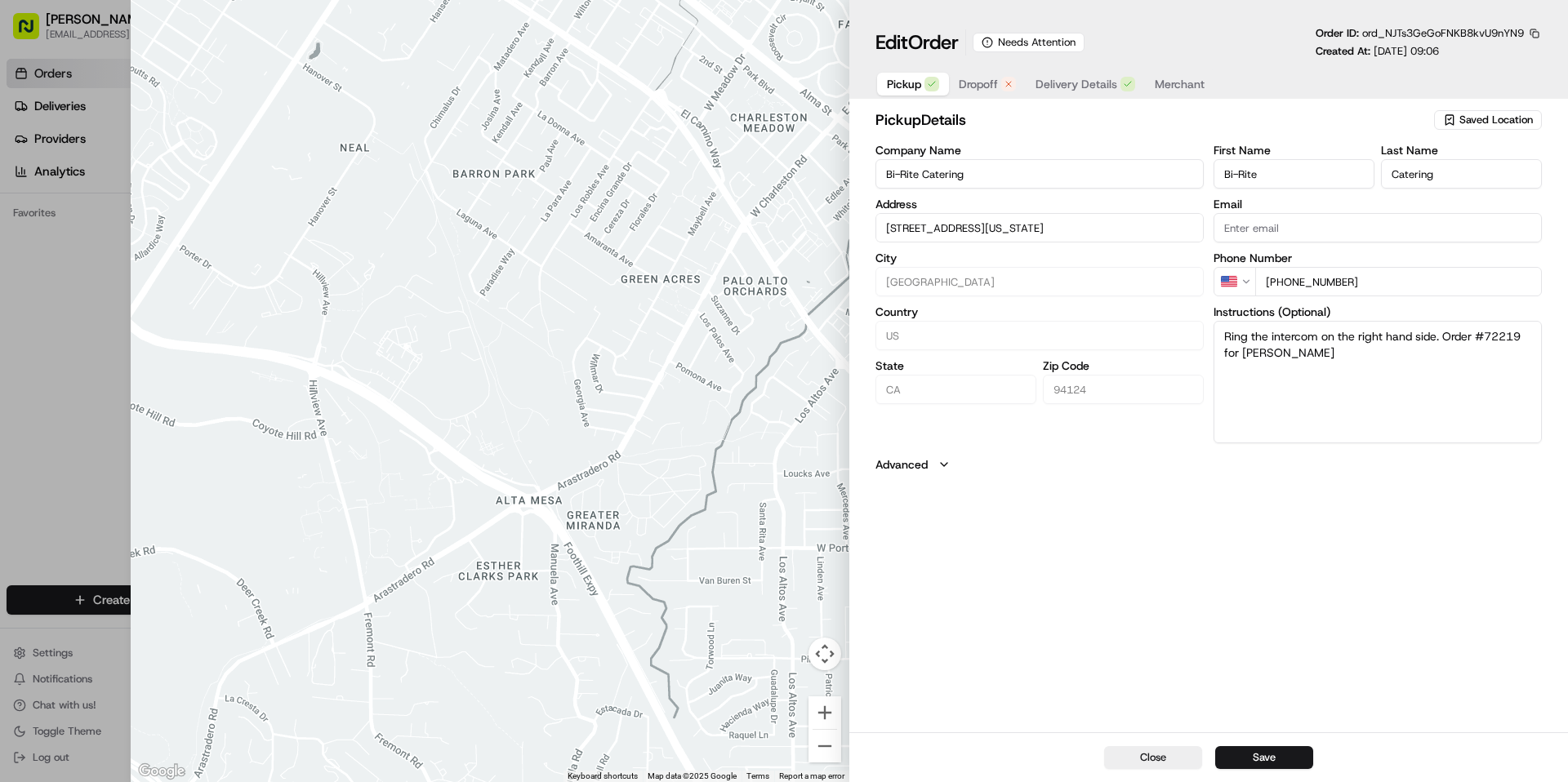 type 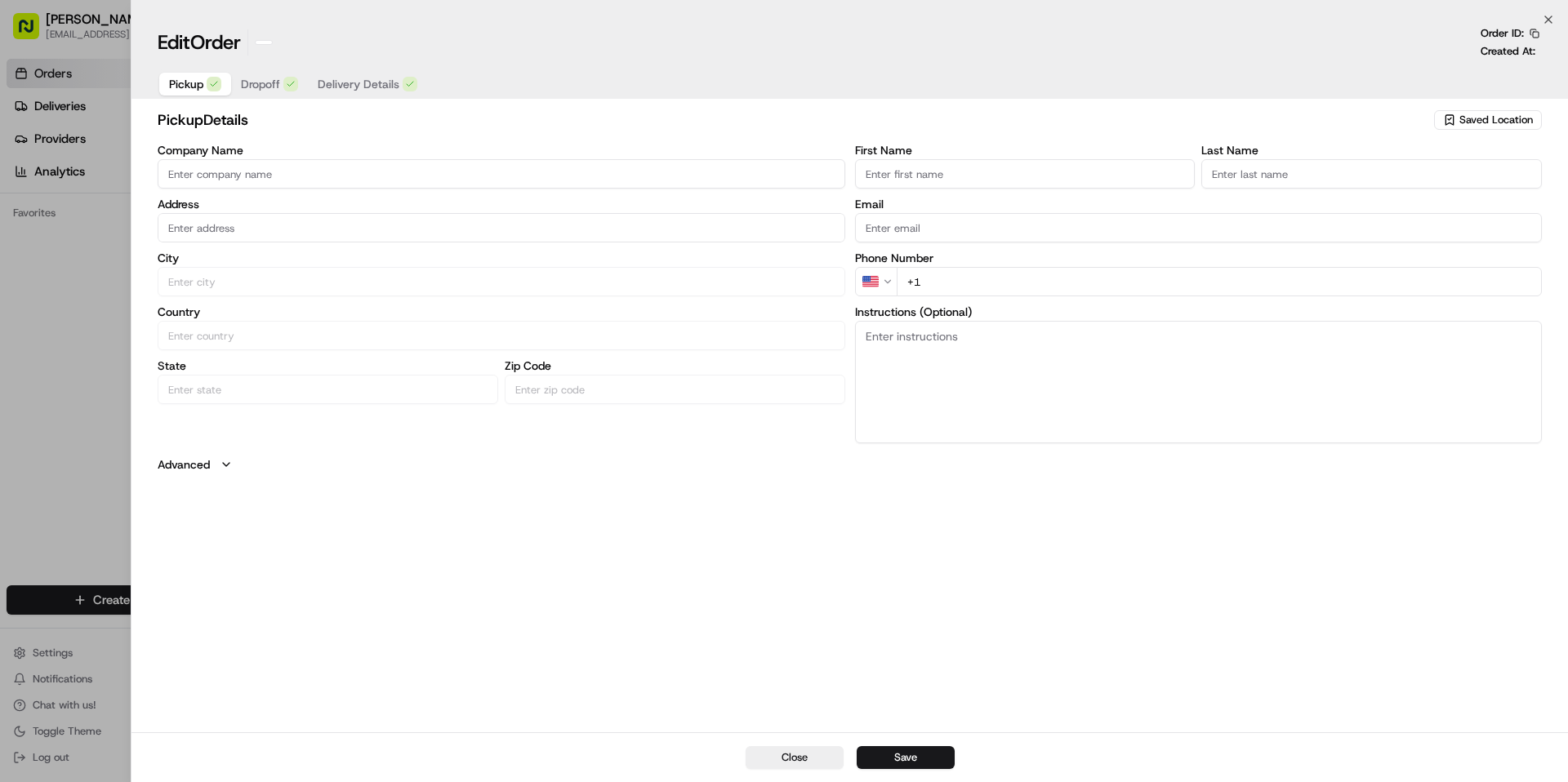 drag, startPoint x: 25, startPoint y: 263, endPoint x: 64, endPoint y: 265, distance: 39.051248 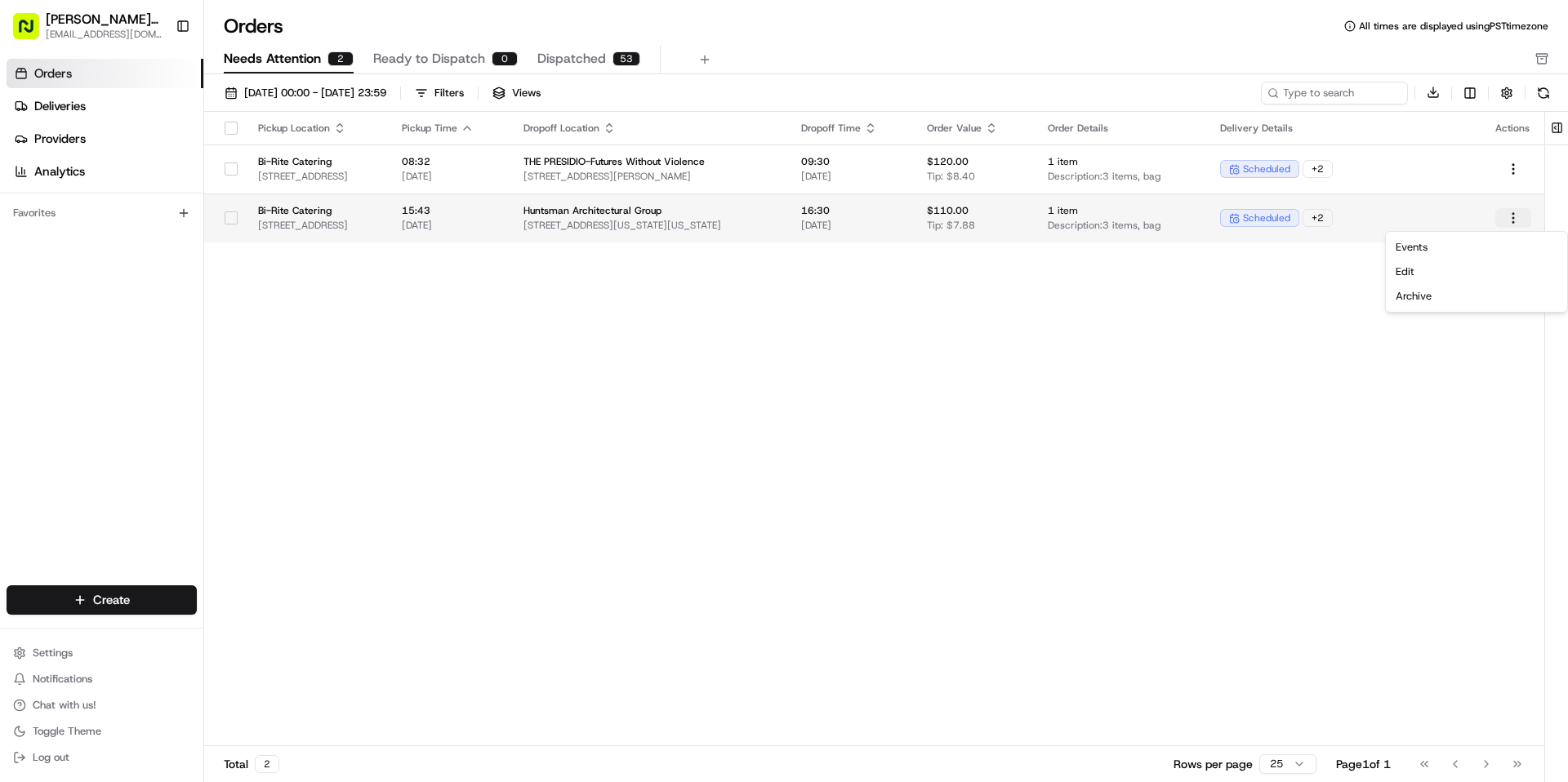 click on "Betty Transportation bettytllc@gmail.com Toggle Sidebar Orders Deliveries Providers Analytics Favorites Main Menu Members & Organization Organization Users Roles Preferences Customization Tracking Orchestration Automations Dispatch Strategy Locations Pickup Locations Dropoff Locations Billing Billing Refund Requests Integrations Notification Triggers Webhooks API Keys Request Logs Create Settings Notifications Chat with us! Toggle Theme Log out Orders All times are displayed using  PST  timezone Needs Attention 2 Ready to Dispatch 0 Dispatched 53 01/07/2025 00:00 - 31/07/2025 23:59 Filters Views Download Pickup Location Pickup Time Dropoff Location Dropoff Time Order Value Order Details Delivery Details Actions Bi-Rite Catering 1970 Innes Ave, San Francisco, CA 94124, USA 08:32 08/07/2025 THE PRESIDIO-Futures Without Violence 100 Montgomery St, San Francisco, CA 94129, USA 09:30 08/07/2025 $120.00 Tip: $8.40 1   item Description:  3 items, bag scheduled + 2 Bi-Rite Catering 15:43 17/07/2025 1" at bounding box center (784, 391) 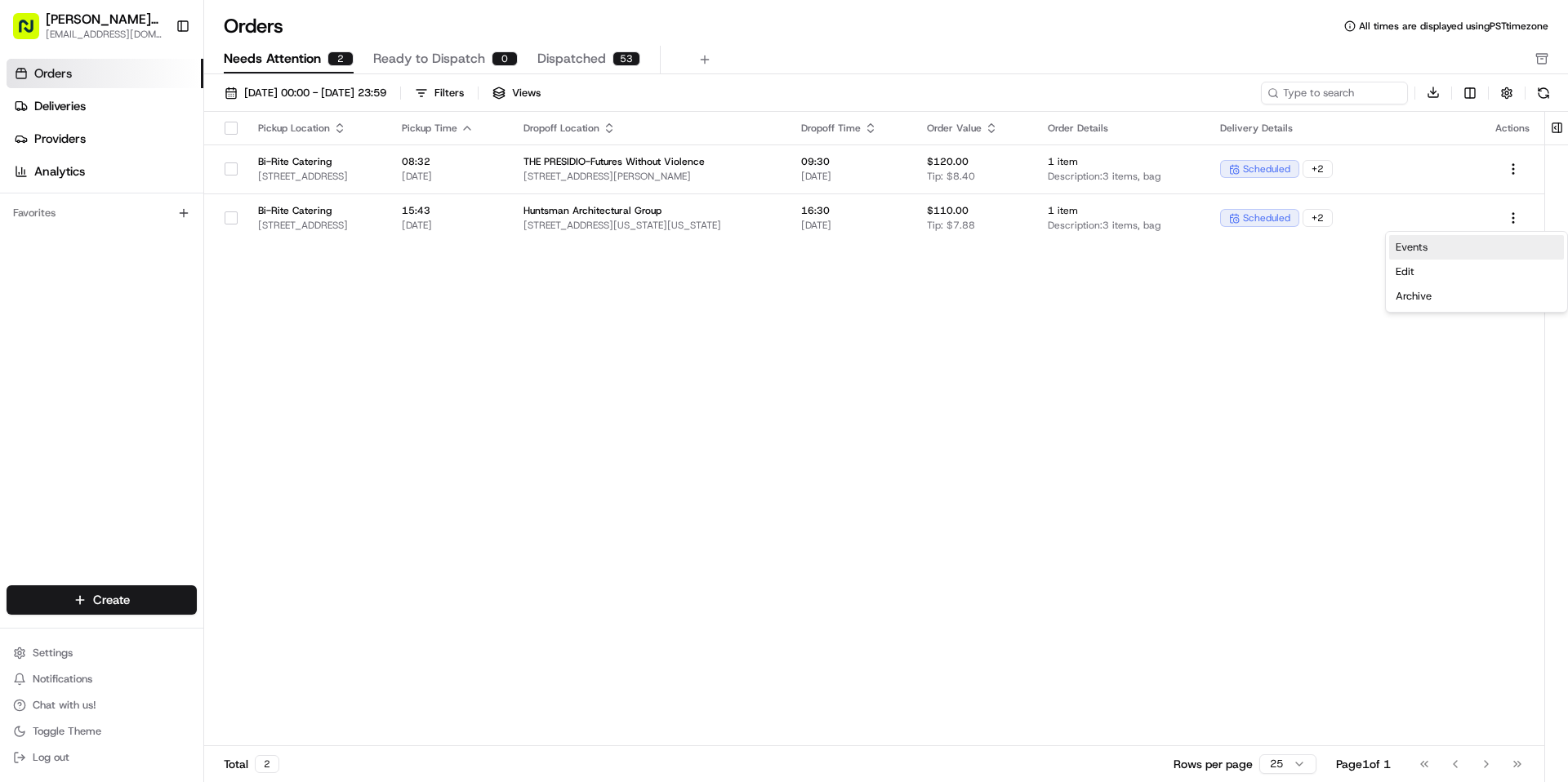 click on "Events" at bounding box center [1477, 247] 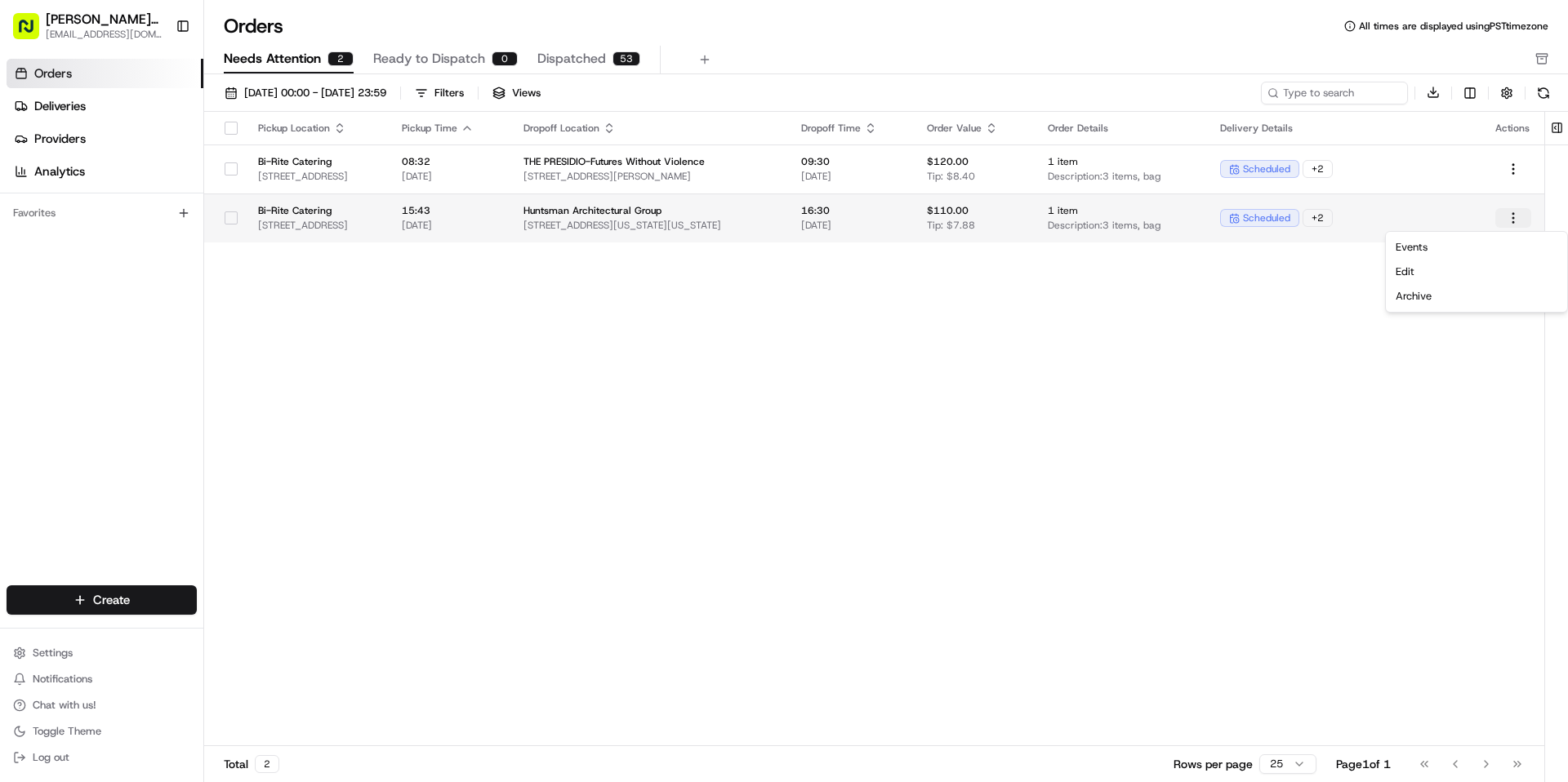 click on "Betty Transportation bettytllc@gmail.com Toggle Sidebar Orders Deliveries Providers Analytics Favorites Main Menu Members & Organization Organization Users Roles Preferences Customization Tracking Orchestration Automations Dispatch Strategy Locations Pickup Locations Dropoff Locations Billing Billing Refund Requests Integrations Notification Triggers Webhooks API Keys Request Logs Create Settings Notifications Chat with us! Toggle Theme Log out Orders All times are displayed using  PST  timezone Needs Attention 2 Ready to Dispatch 0 Dispatched 53 01/07/2025 00:00 - 31/07/2025 23:59 Filters Views Download Pickup Location Pickup Time Dropoff Location Dropoff Time Order Value Order Details Delivery Details Actions Bi-Rite Catering 1970 Innes Ave, San Francisco, CA 94124, USA 08:32 08/07/2025 THE PRESIDIO-Futures Without Violence 100 Montgomery St, San Francisco, CA 94129, USA 09:30 08/07/2025 $120.00 Tip: $8.40 1   item Description:  3 items, bag scheduled + 2 Bi-Rite Catering 15:43 17/07/2025 1" at bounding box center [784, 391] 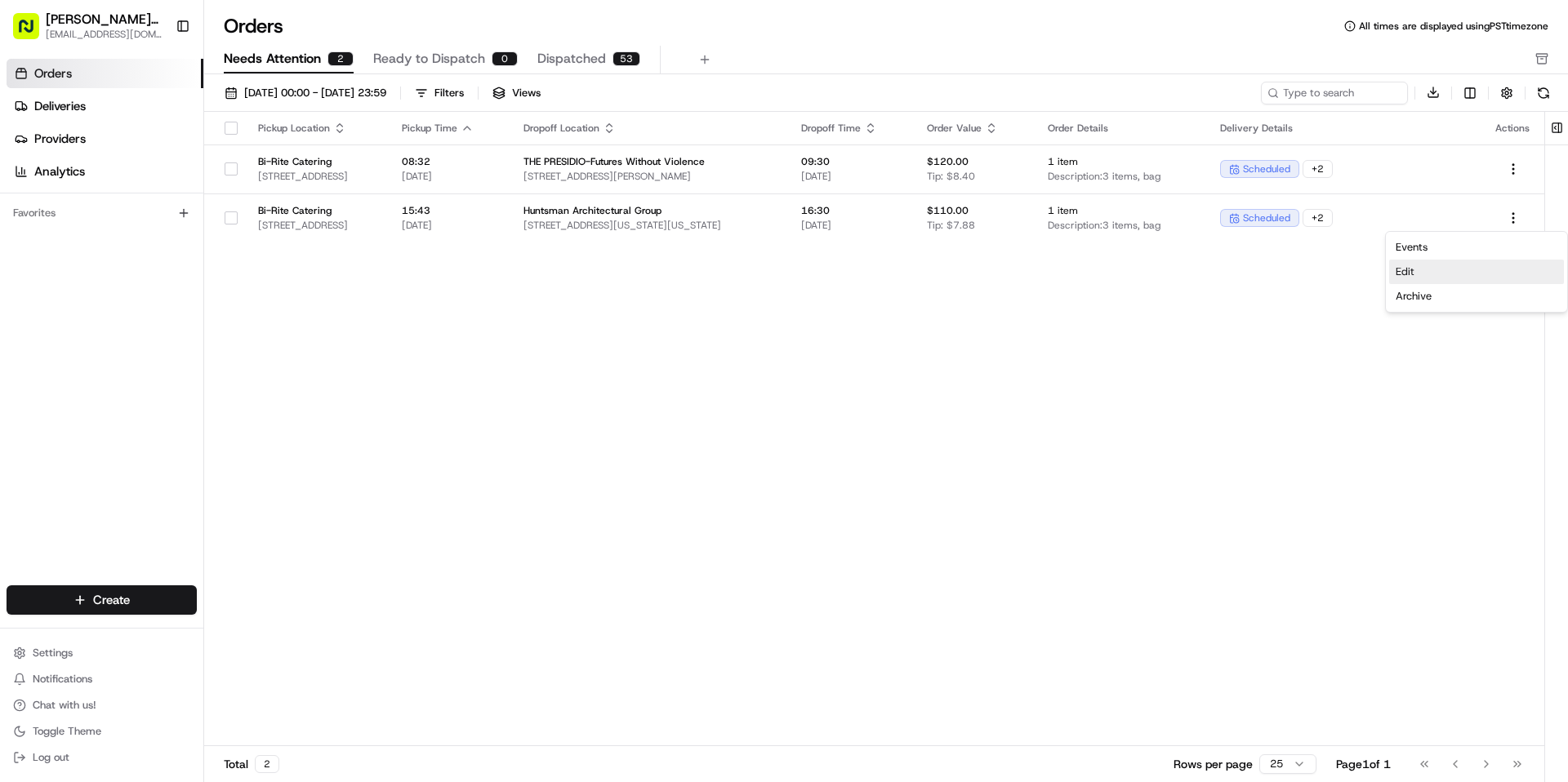 click on "Edit" at bounding box center [1477, 272] 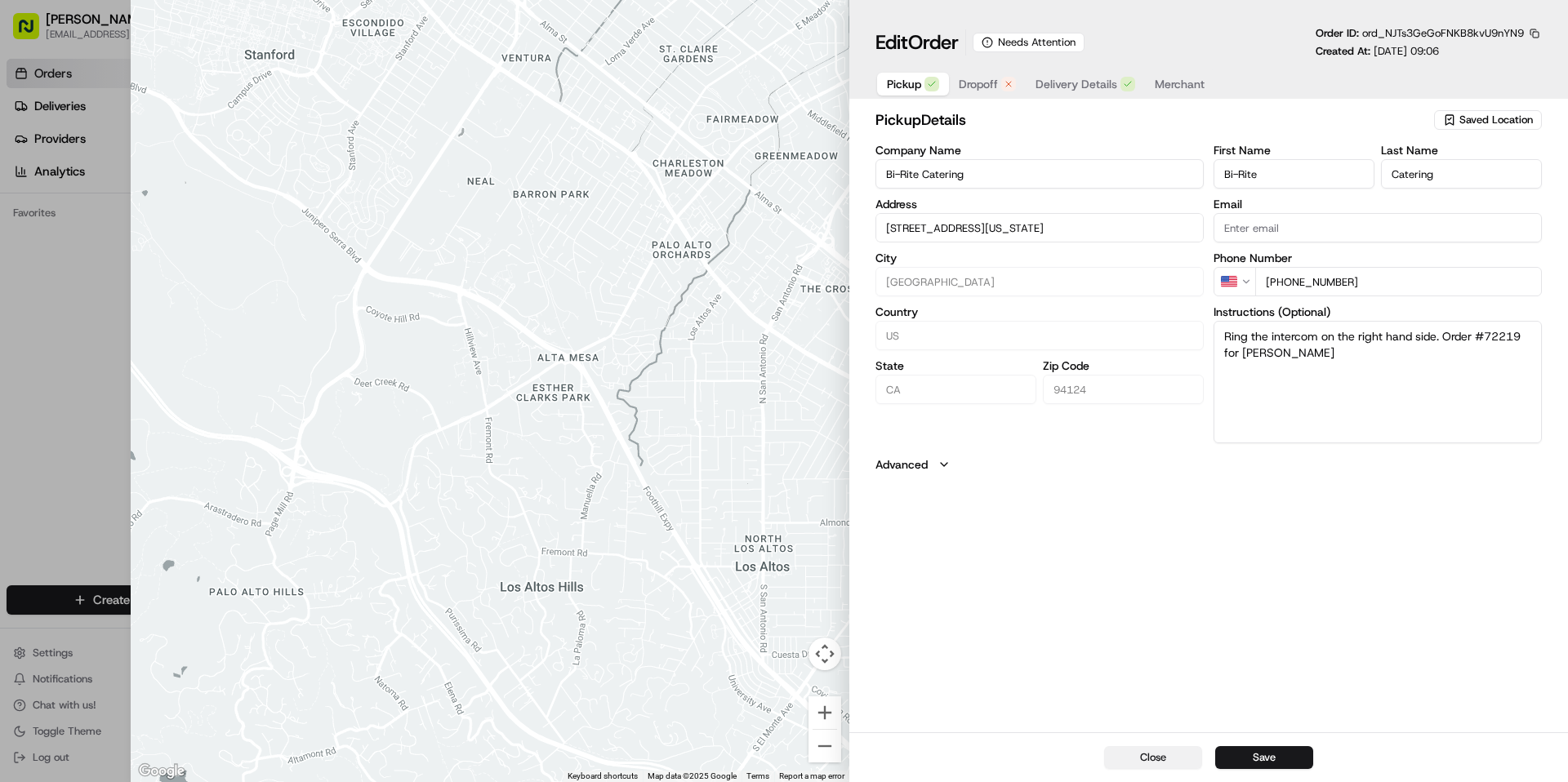 click on "Close" at bounding box center [1153, 758] 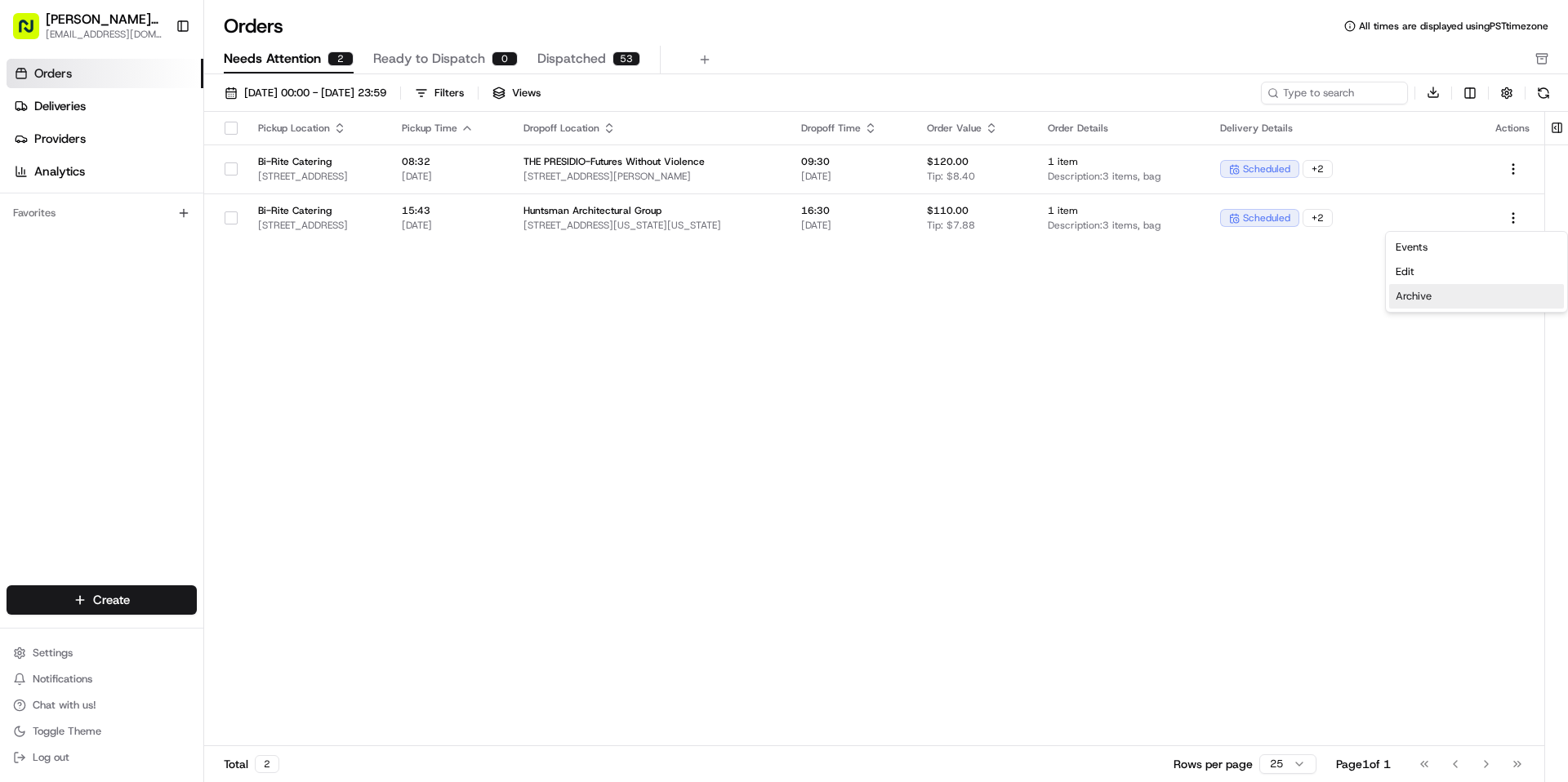 click on "Archive" at bounding box center (1477, 296) 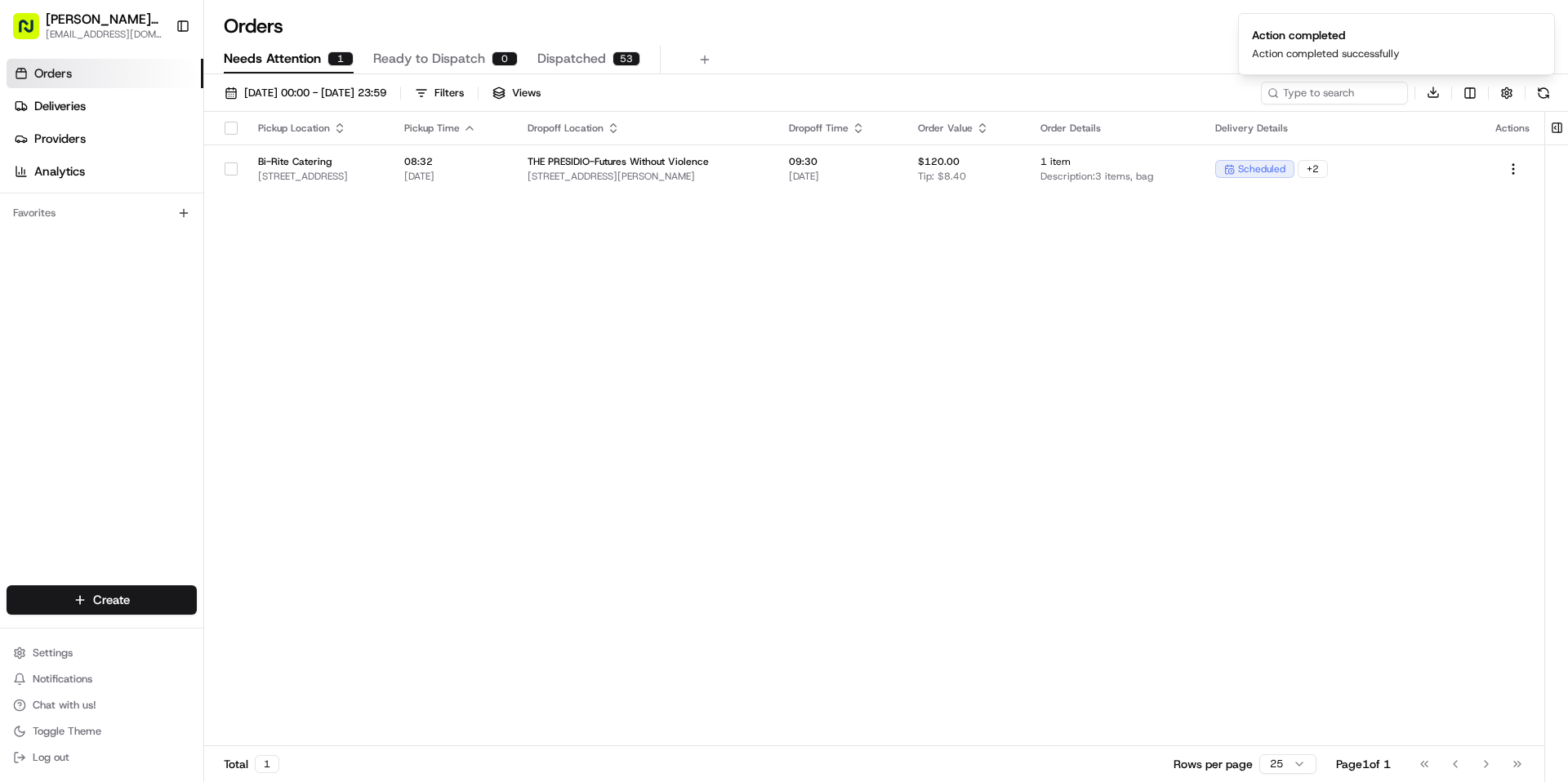 click on "Ready to Dispatch" at bounding box center (429, 59) 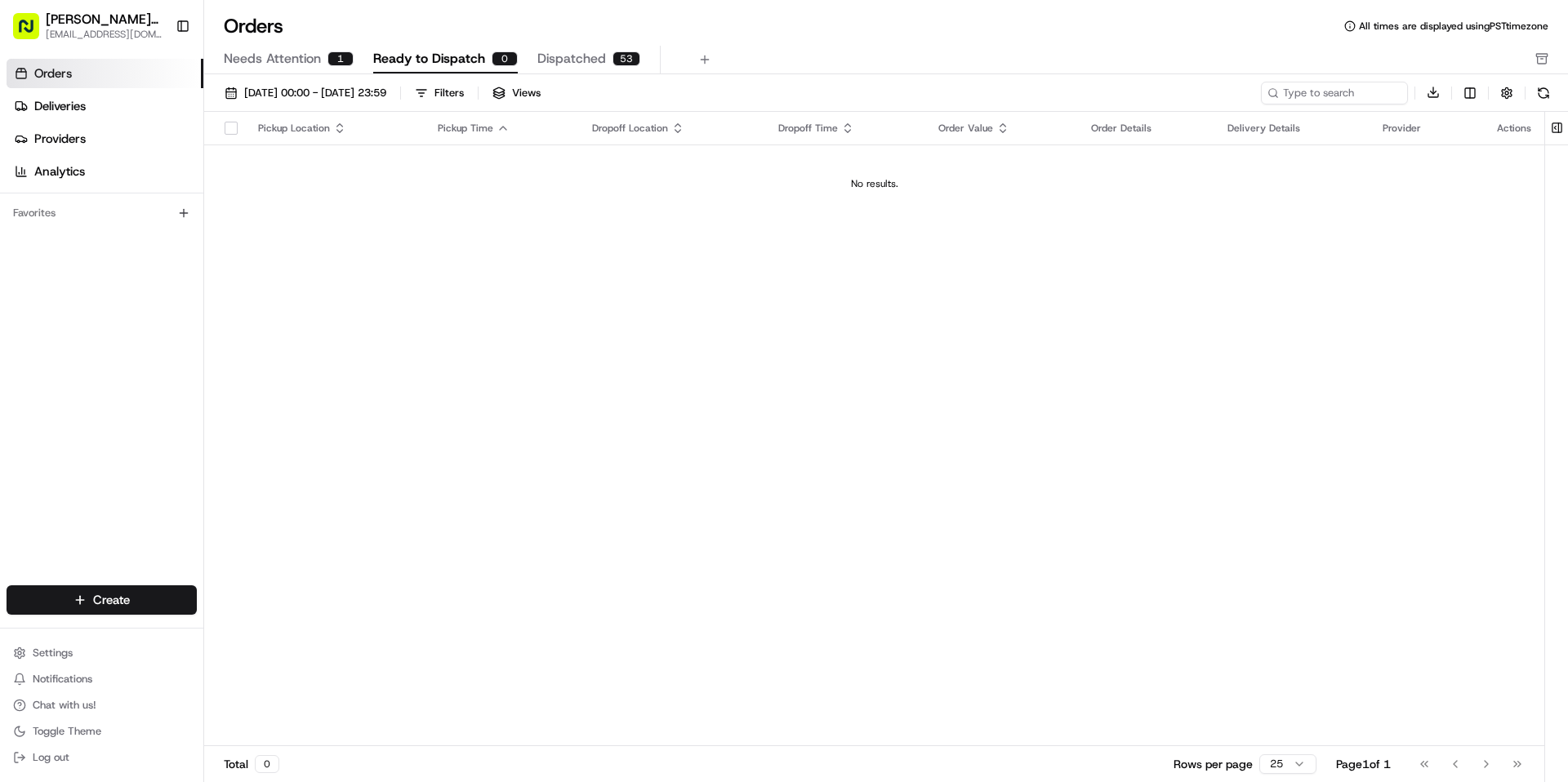 click on "Needs Attention" at bounding box center [272, 59] 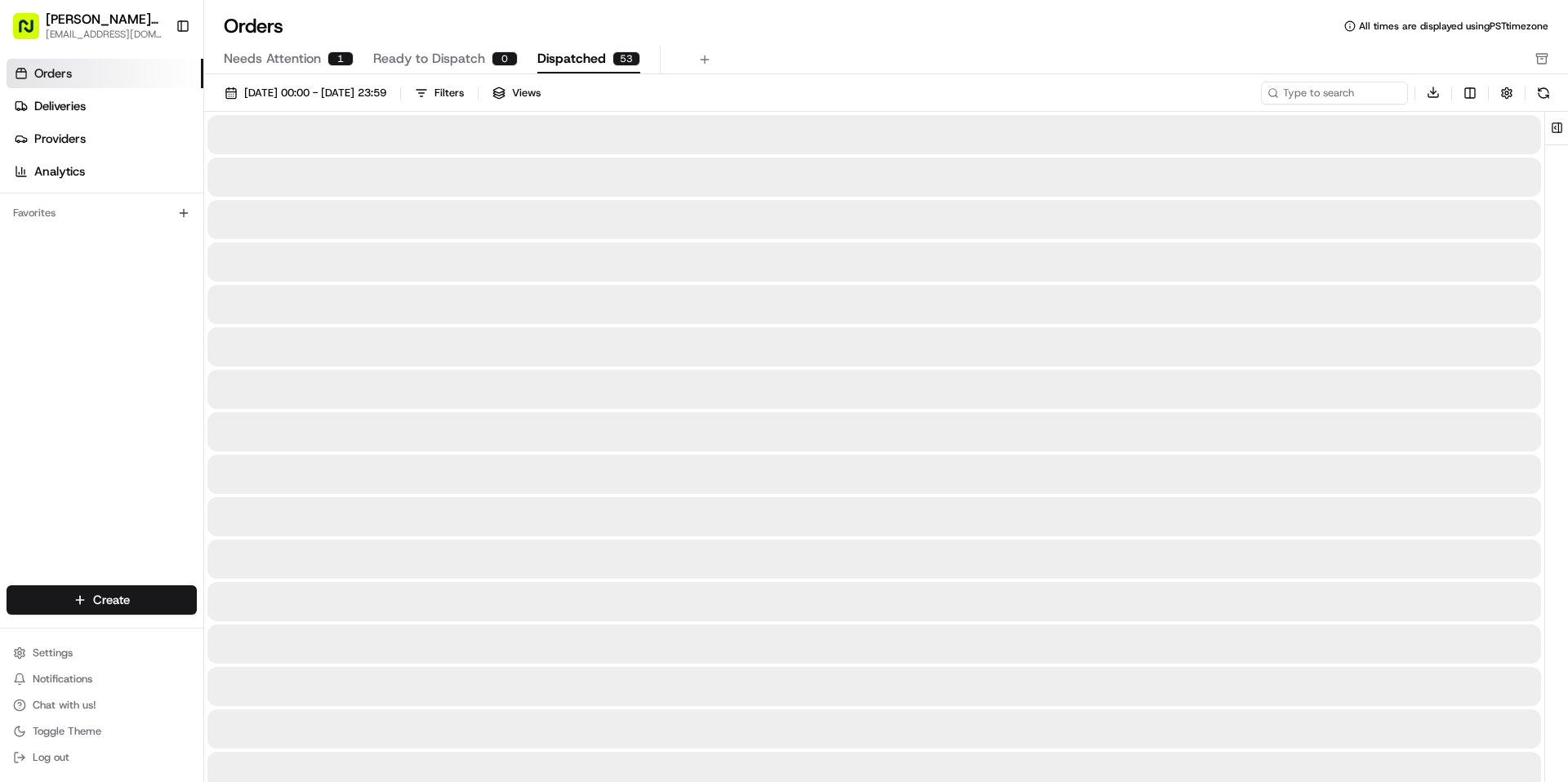 click on "Dispatched" at bounding box center (572, 59) 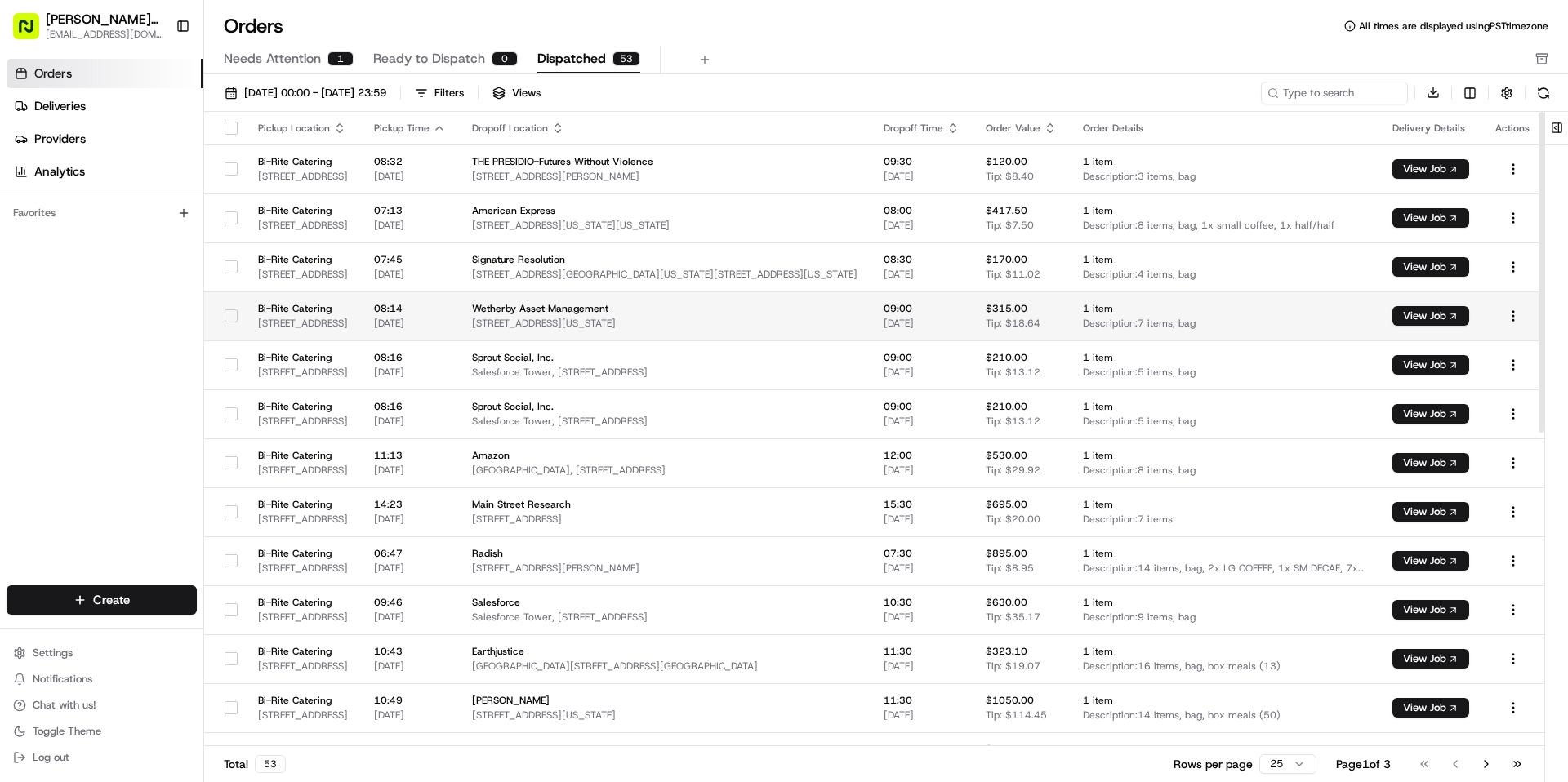 scroll, scrollTop: 1, scrollLeft: 0, axis: vertical 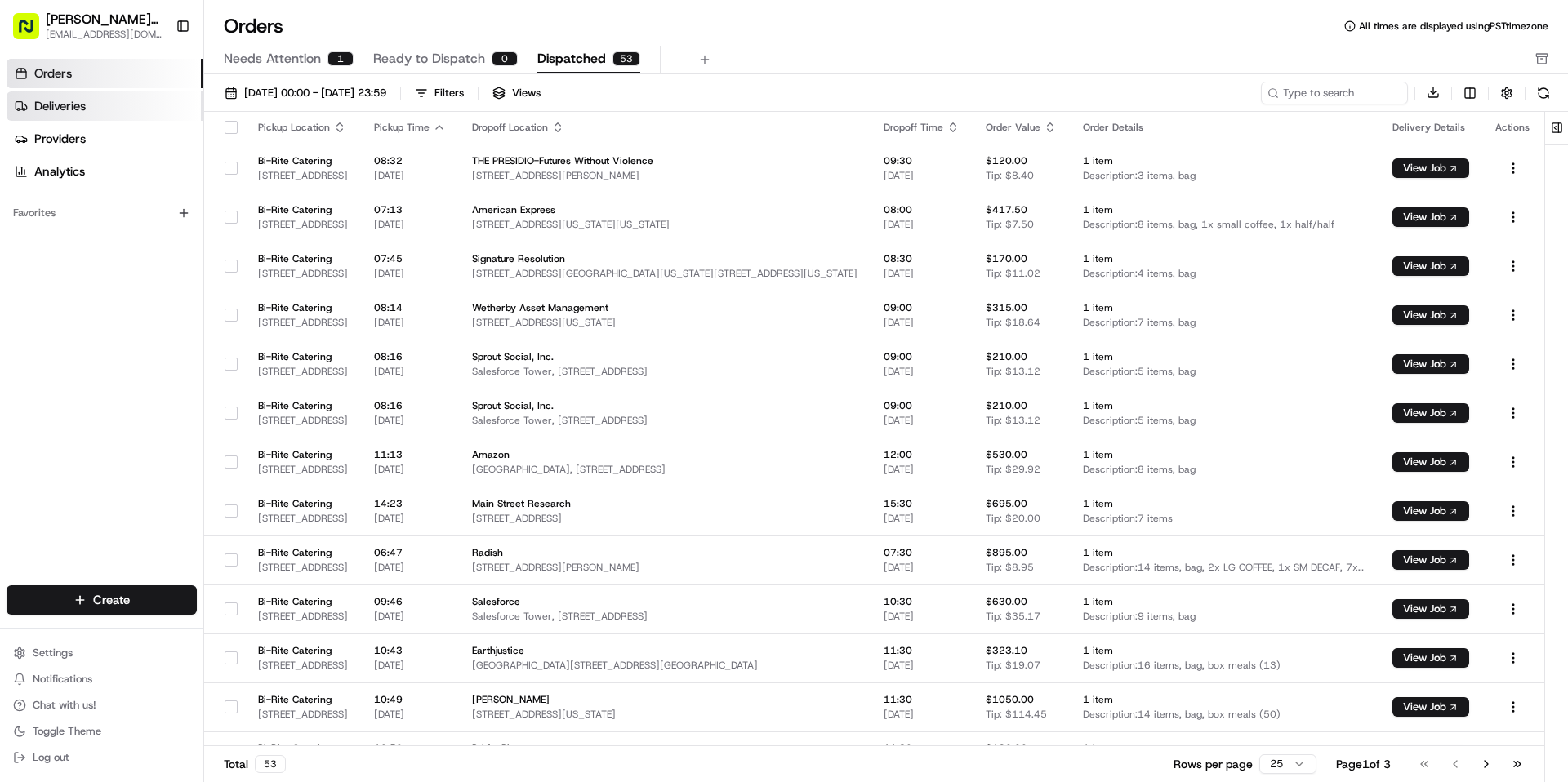 click on "Deliveries" at bounding box center (105, 106) 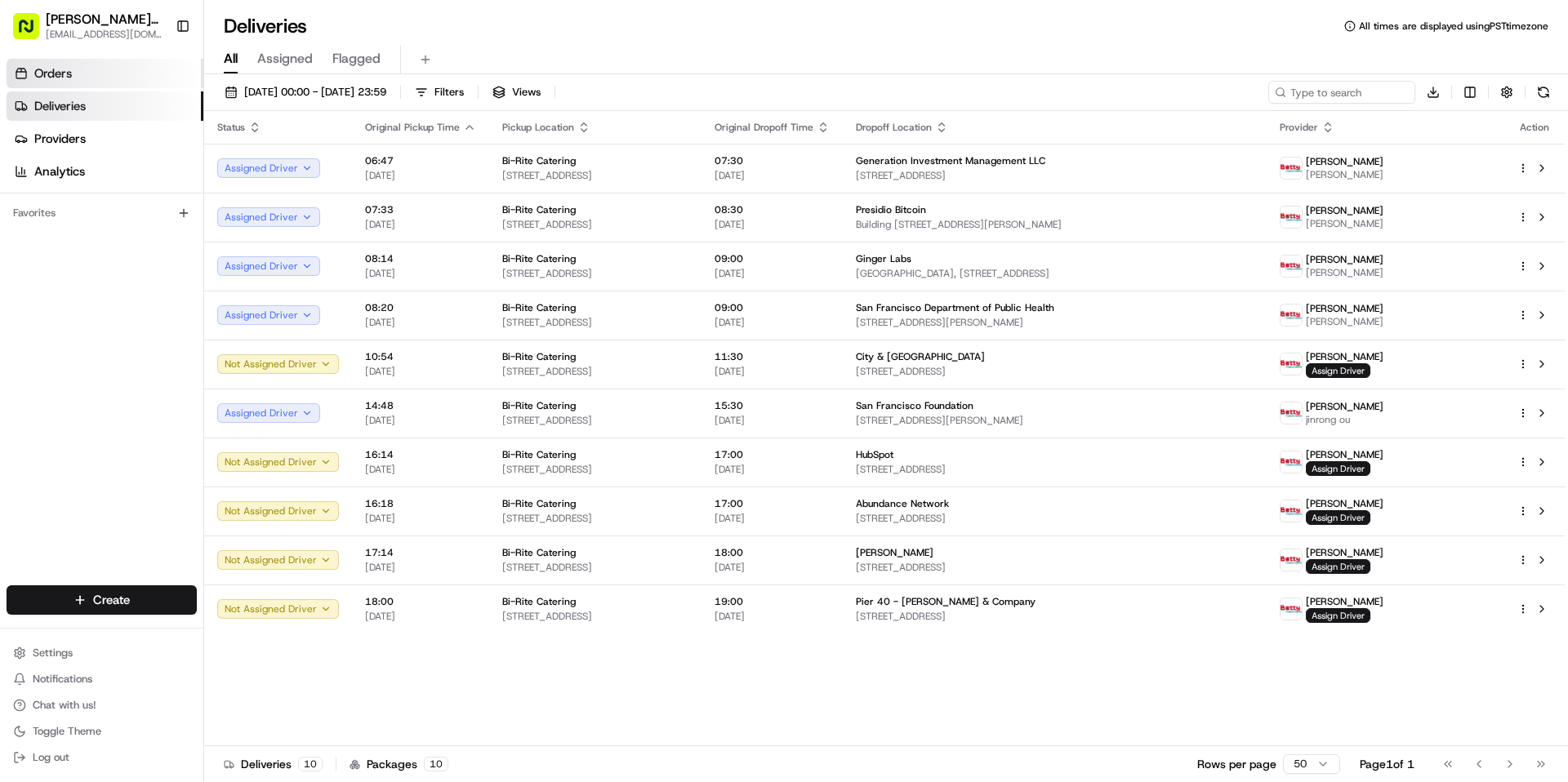 drag, startPoint x: 120, startPoint y: 78, endPoint x: 134, endPoint y: 78, distance: 14 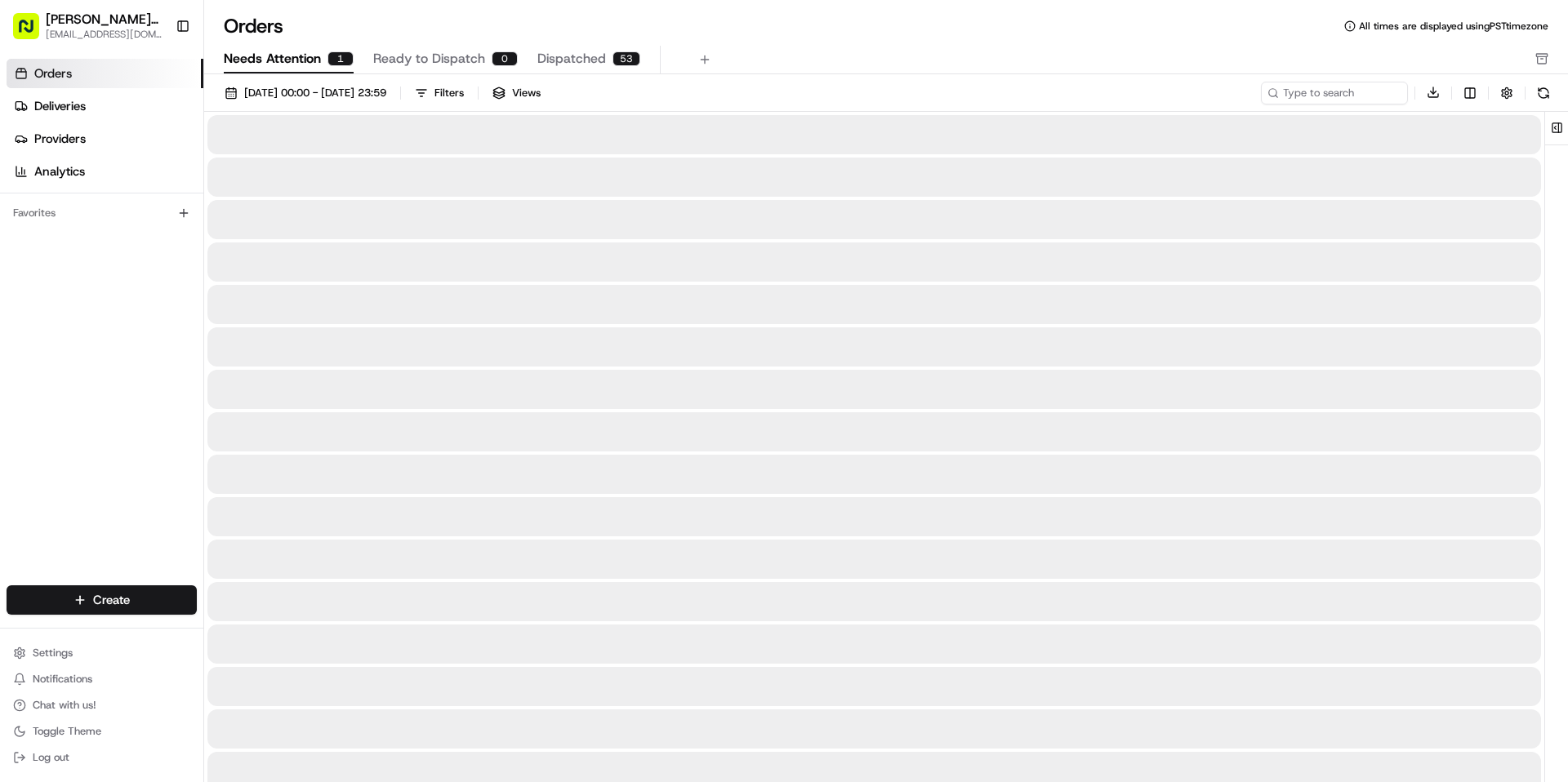 click on "Needs Attention" at bounding box center (272, 59) 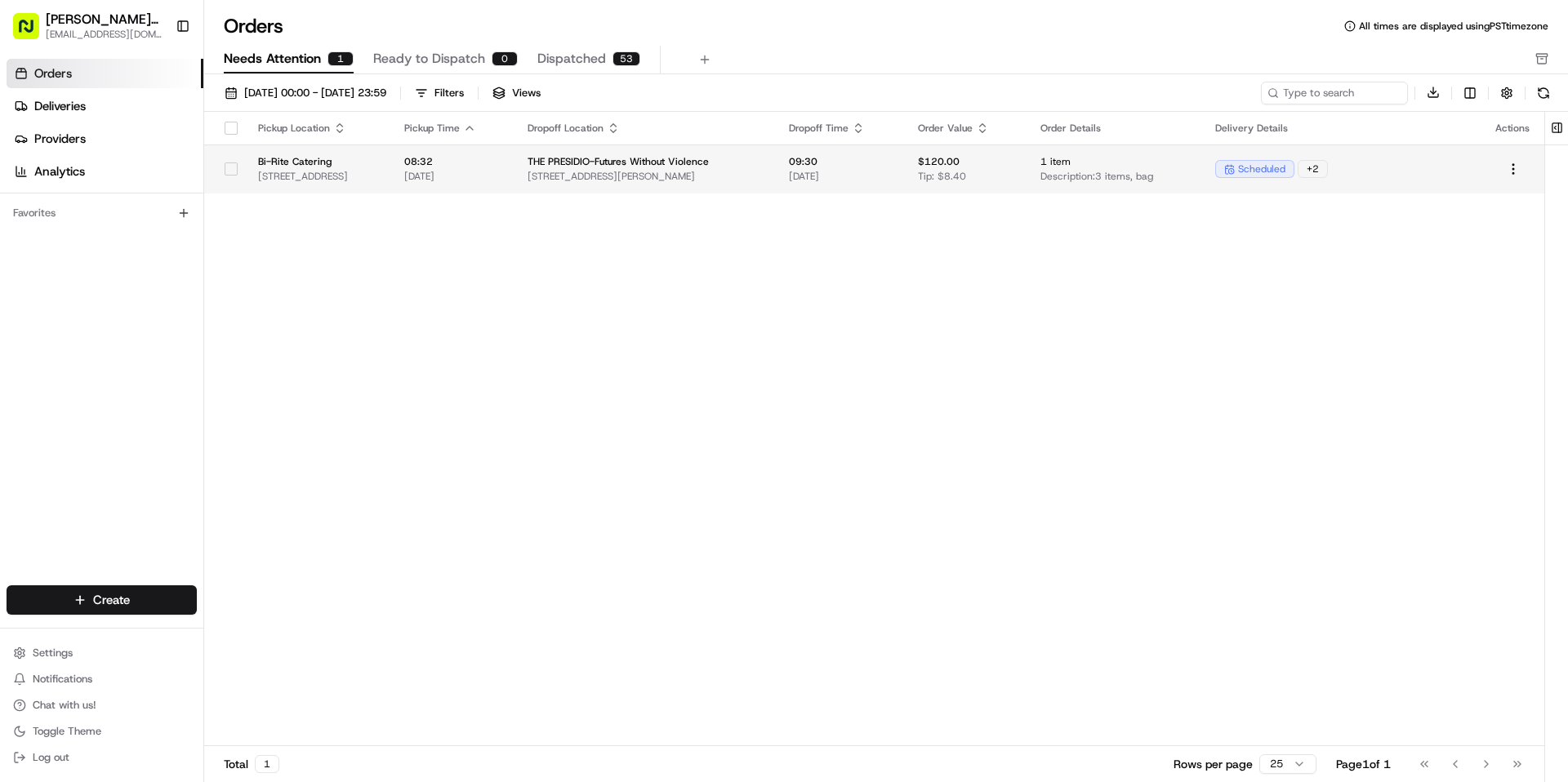 click on "scheduled" at bounding box center [1262, 169] 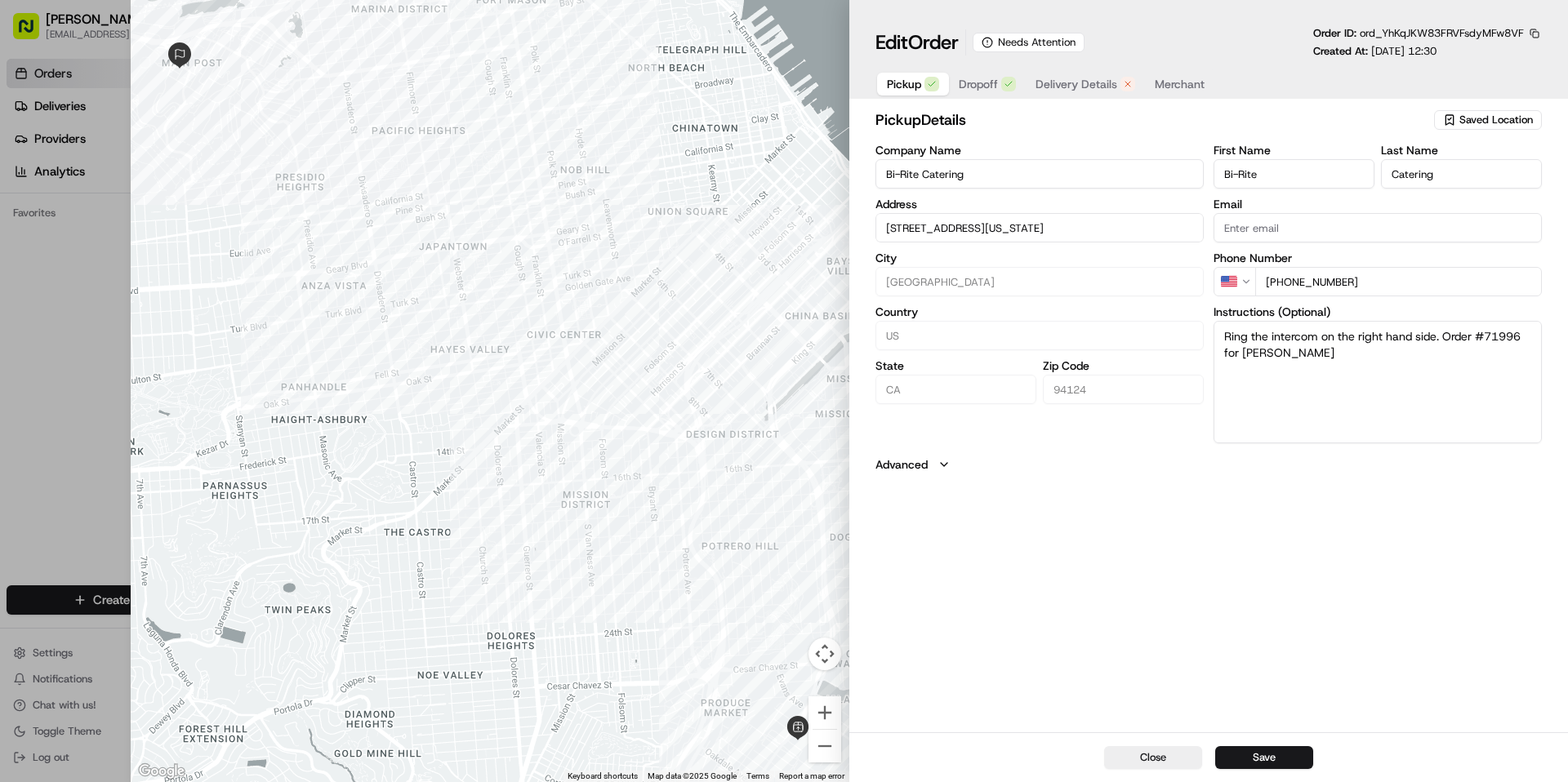 type 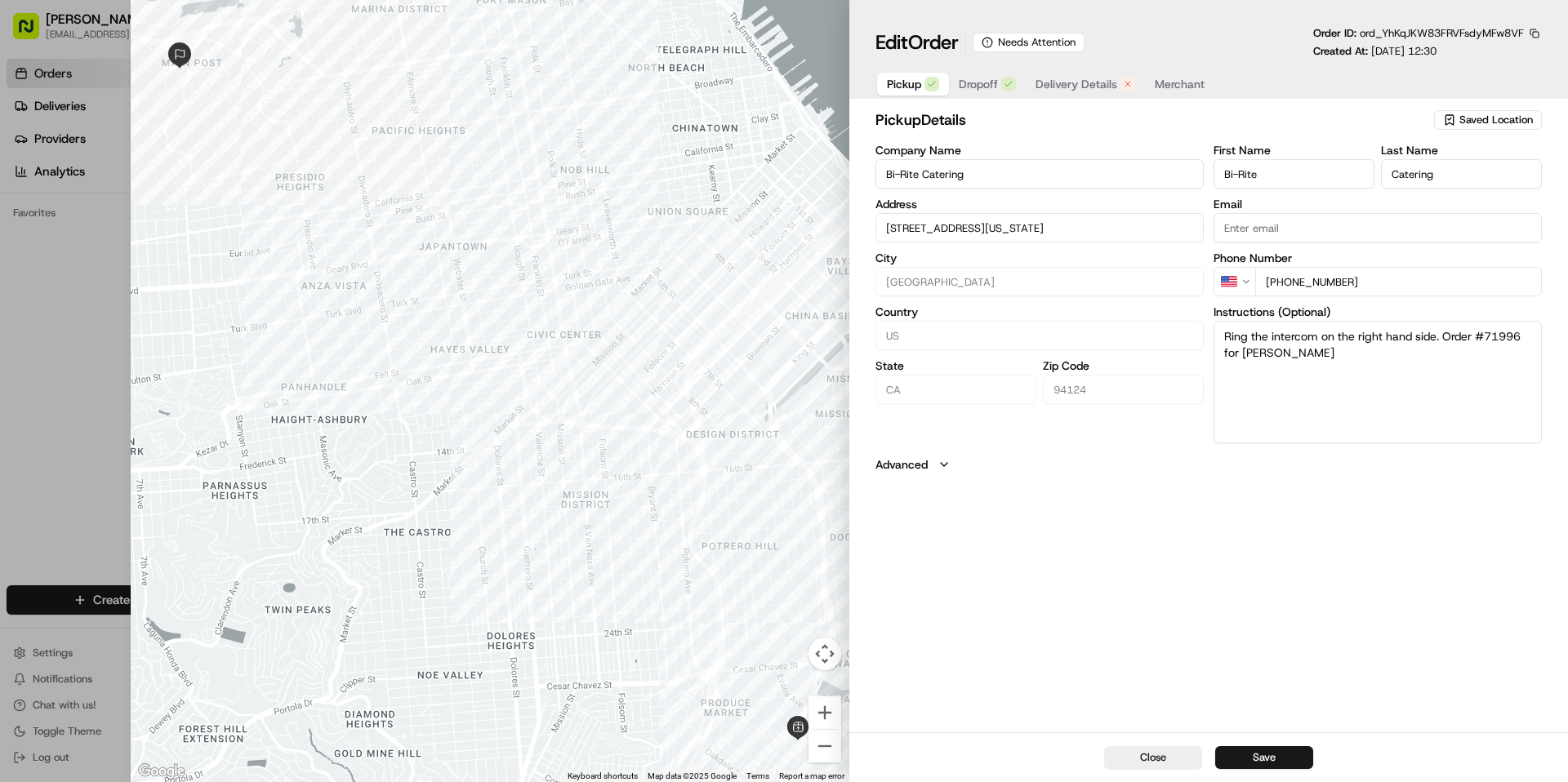 type 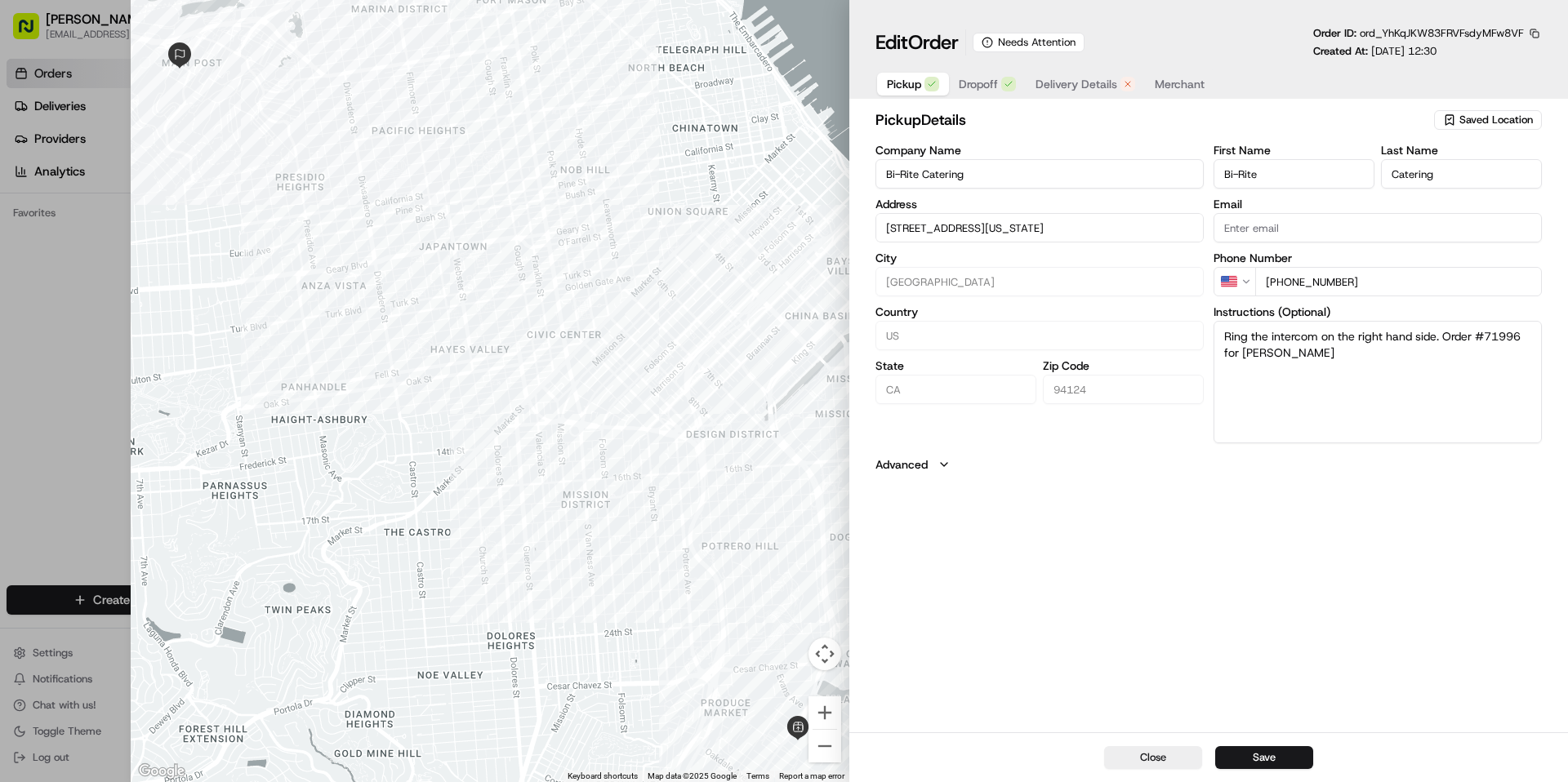 type 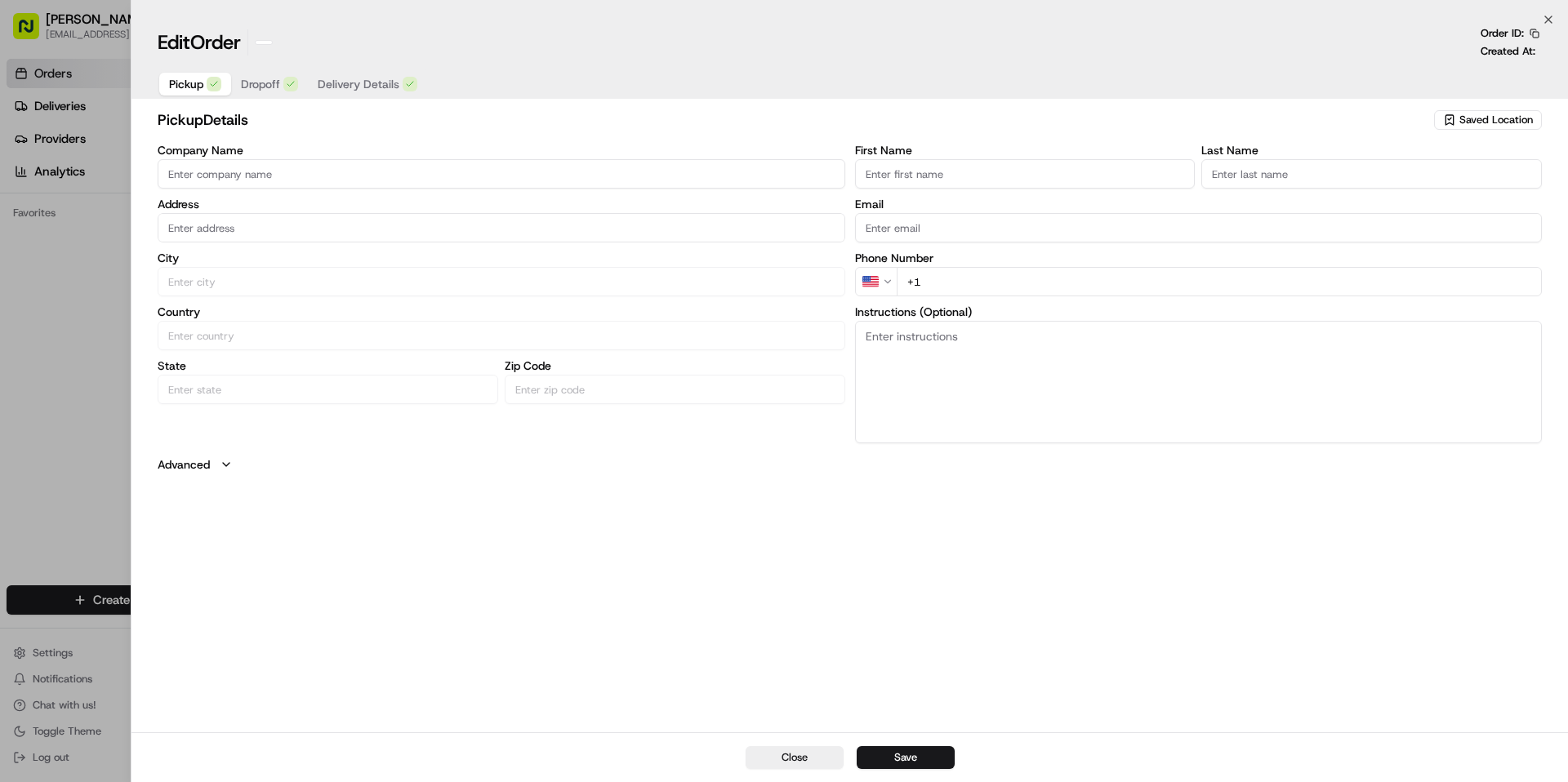 drag, startPoint x: 57, startPoint y: 242, endPoint x: 73, endPoint y: 241, distance: 16.03122 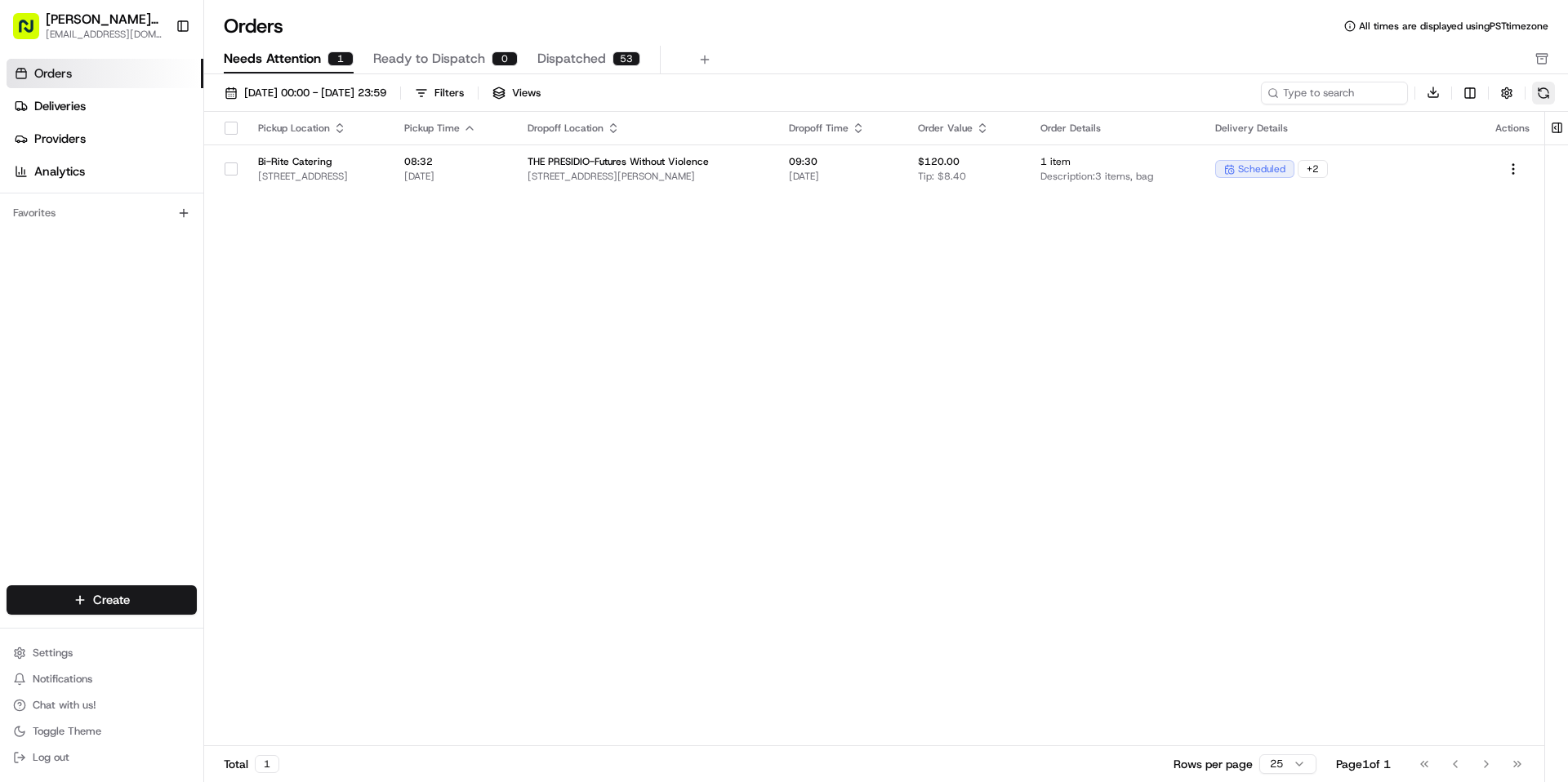 click at bounding box center (1544, 93) 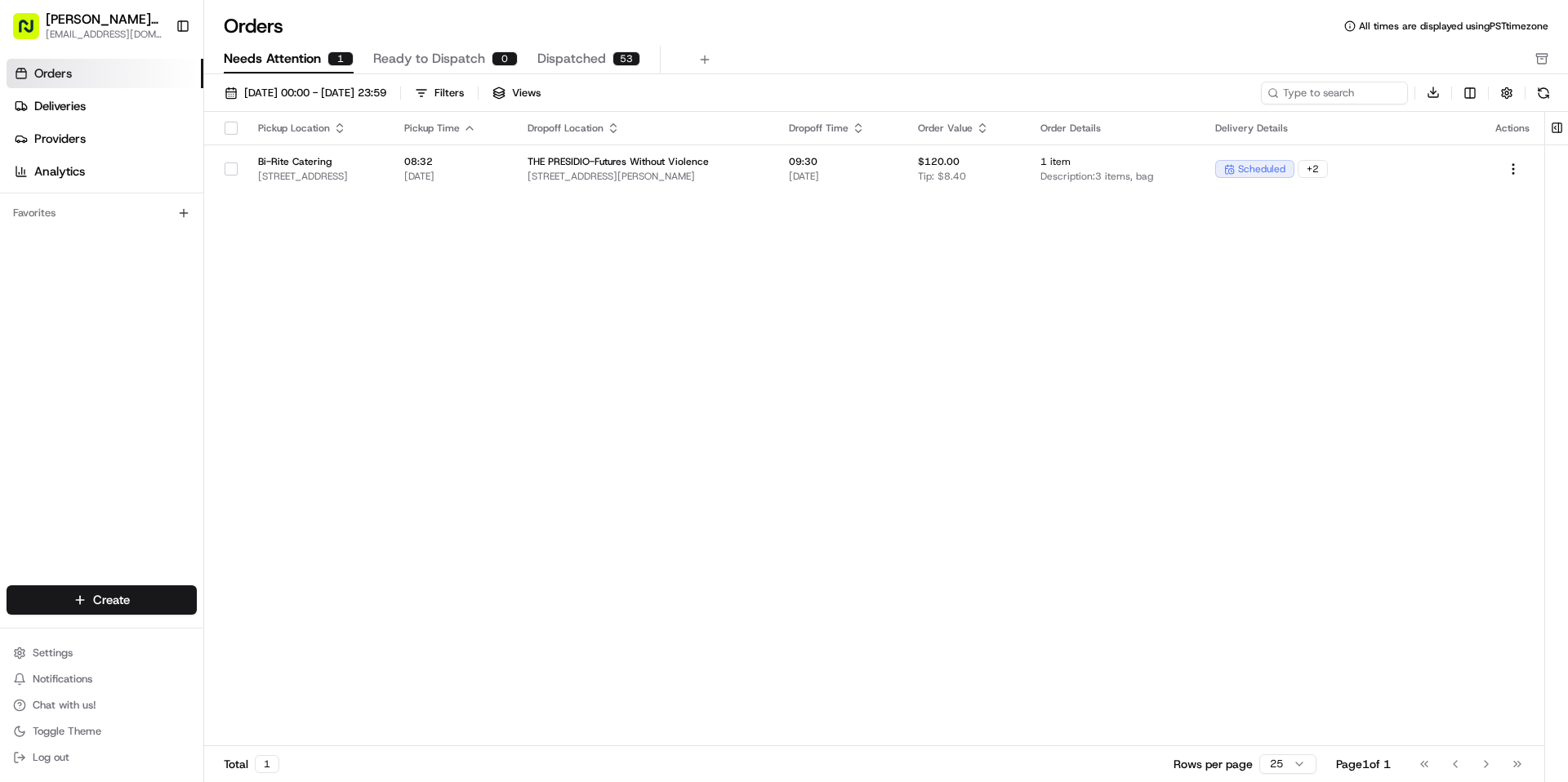 click on "Dispatched" at bounding box center (572, 59) 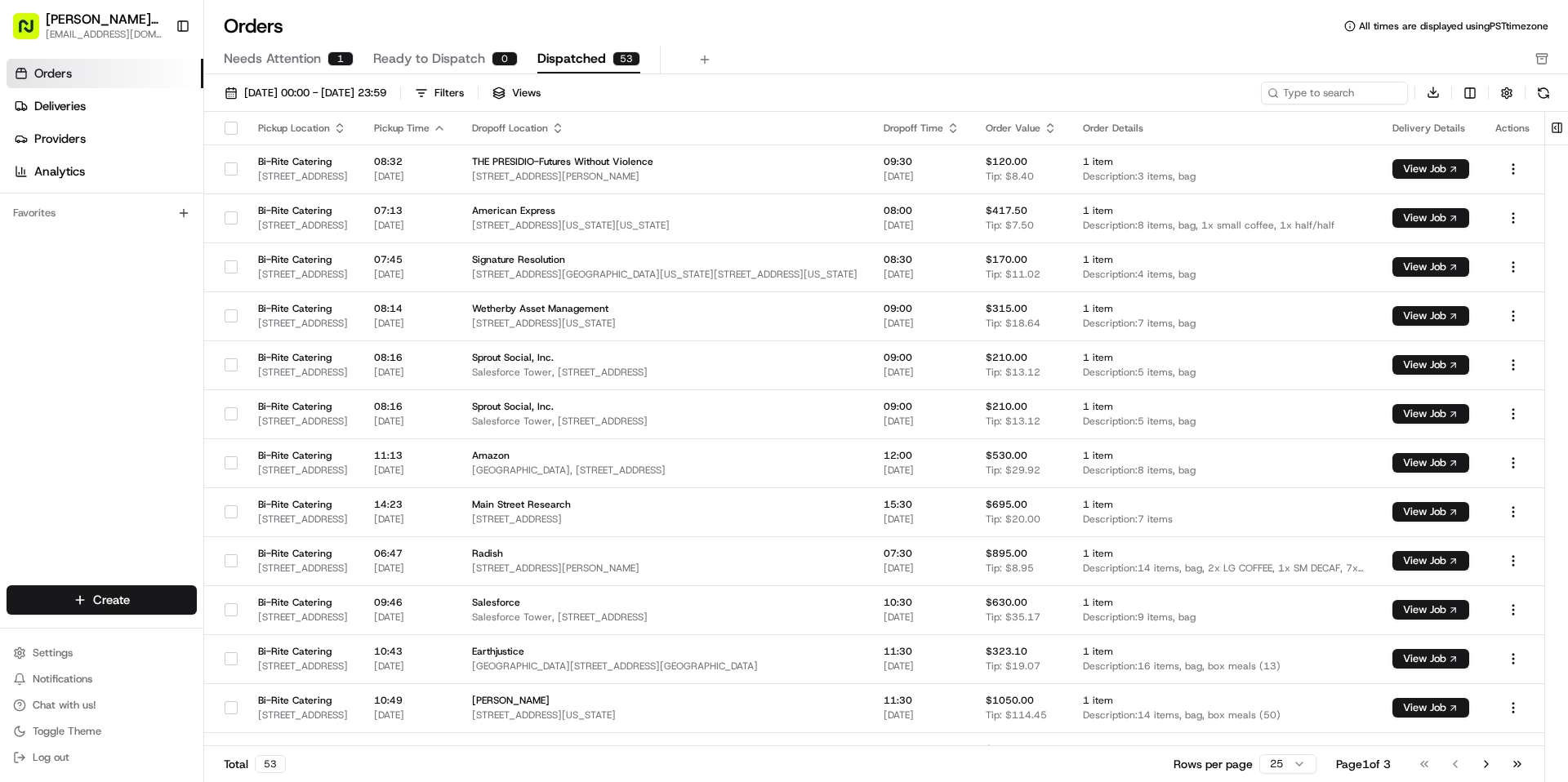 scroll, scrollTop: 3, scrollLeft: 0, axis: vertical 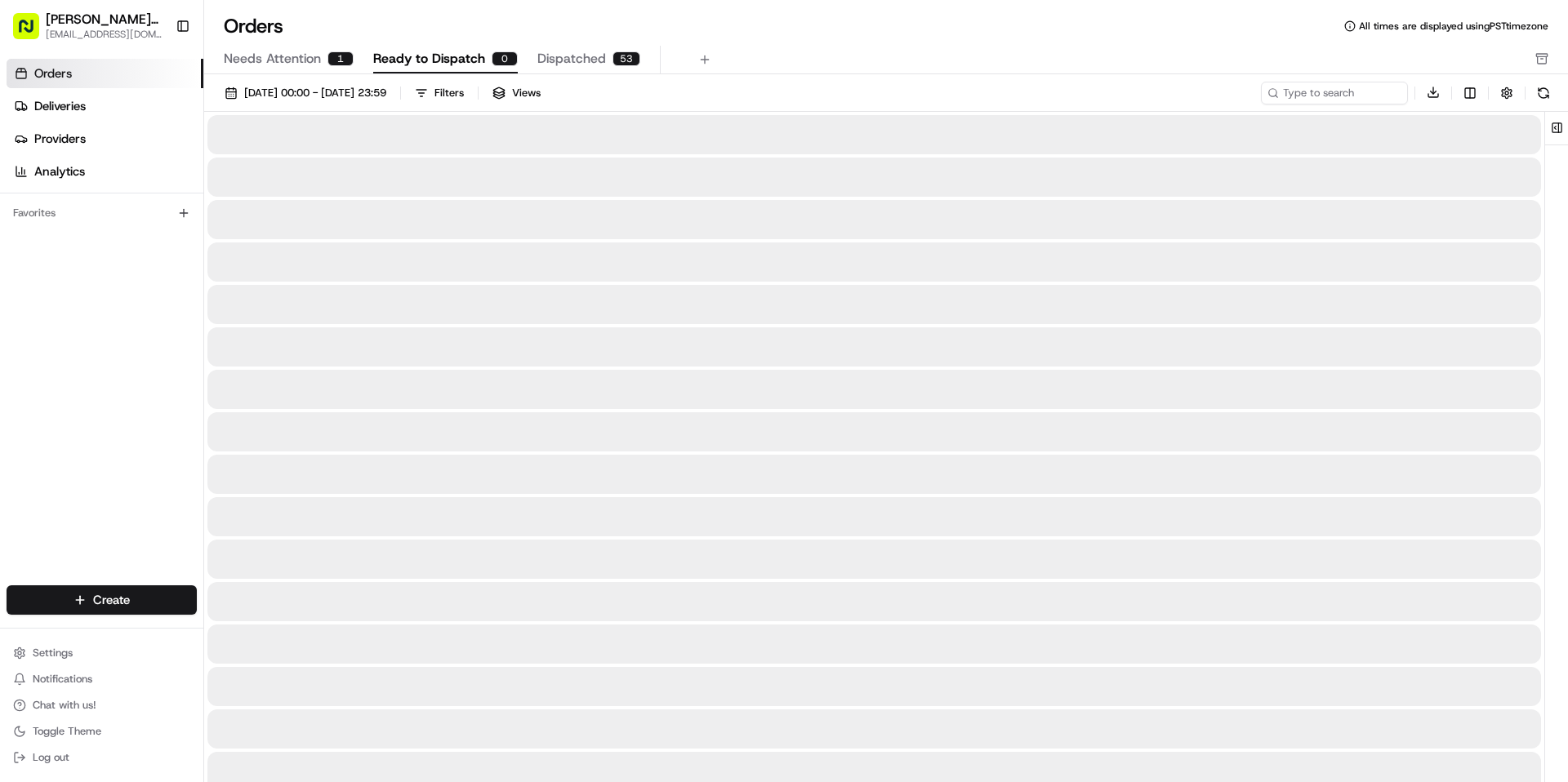 click on "Ready to Dispatch" at bounding box center (429, 59) 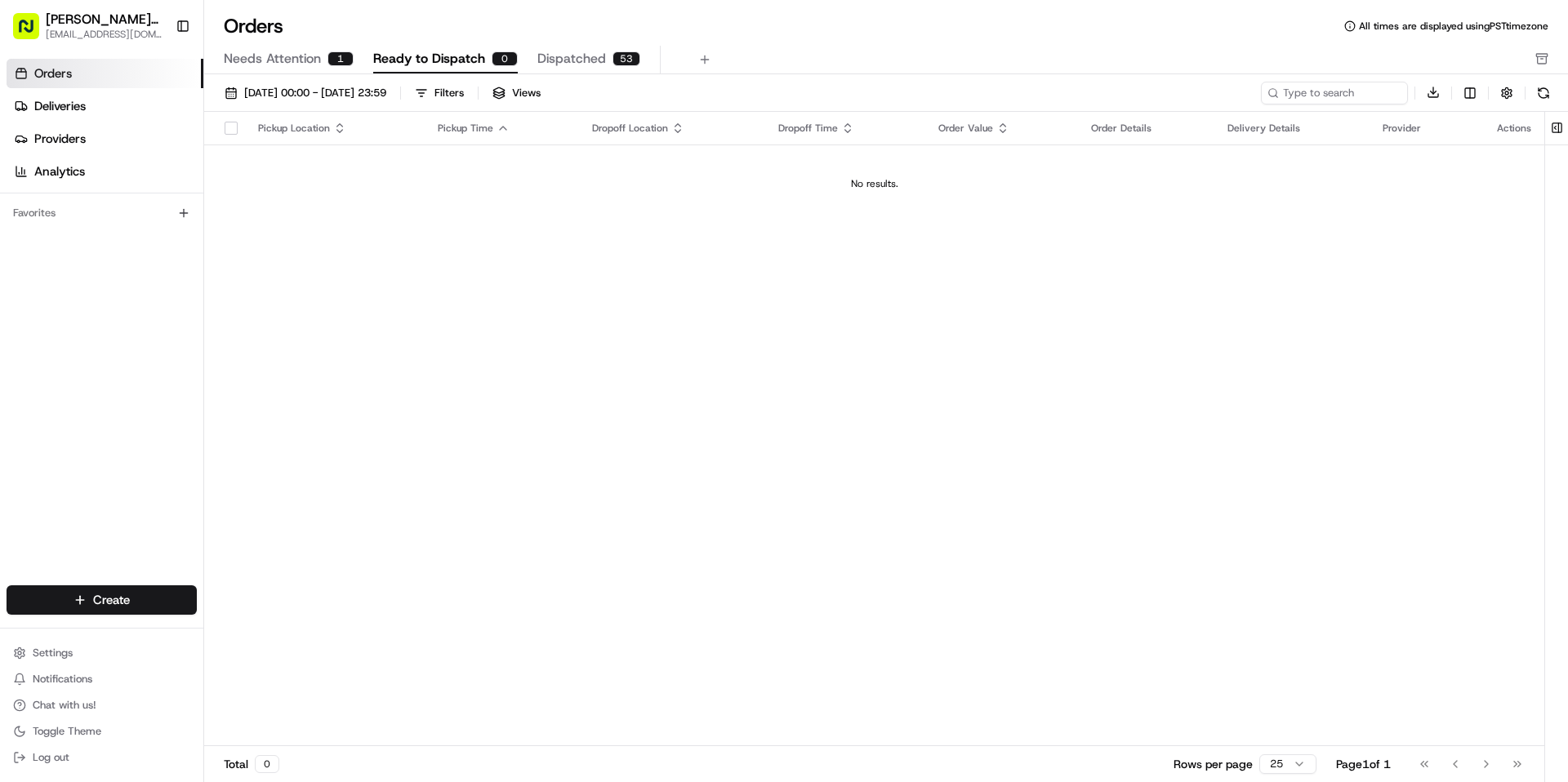 drag, startPoint x: 684, startPoint y: 371, endPoint x: 381, endPoint y: 105, distance: 403.1935 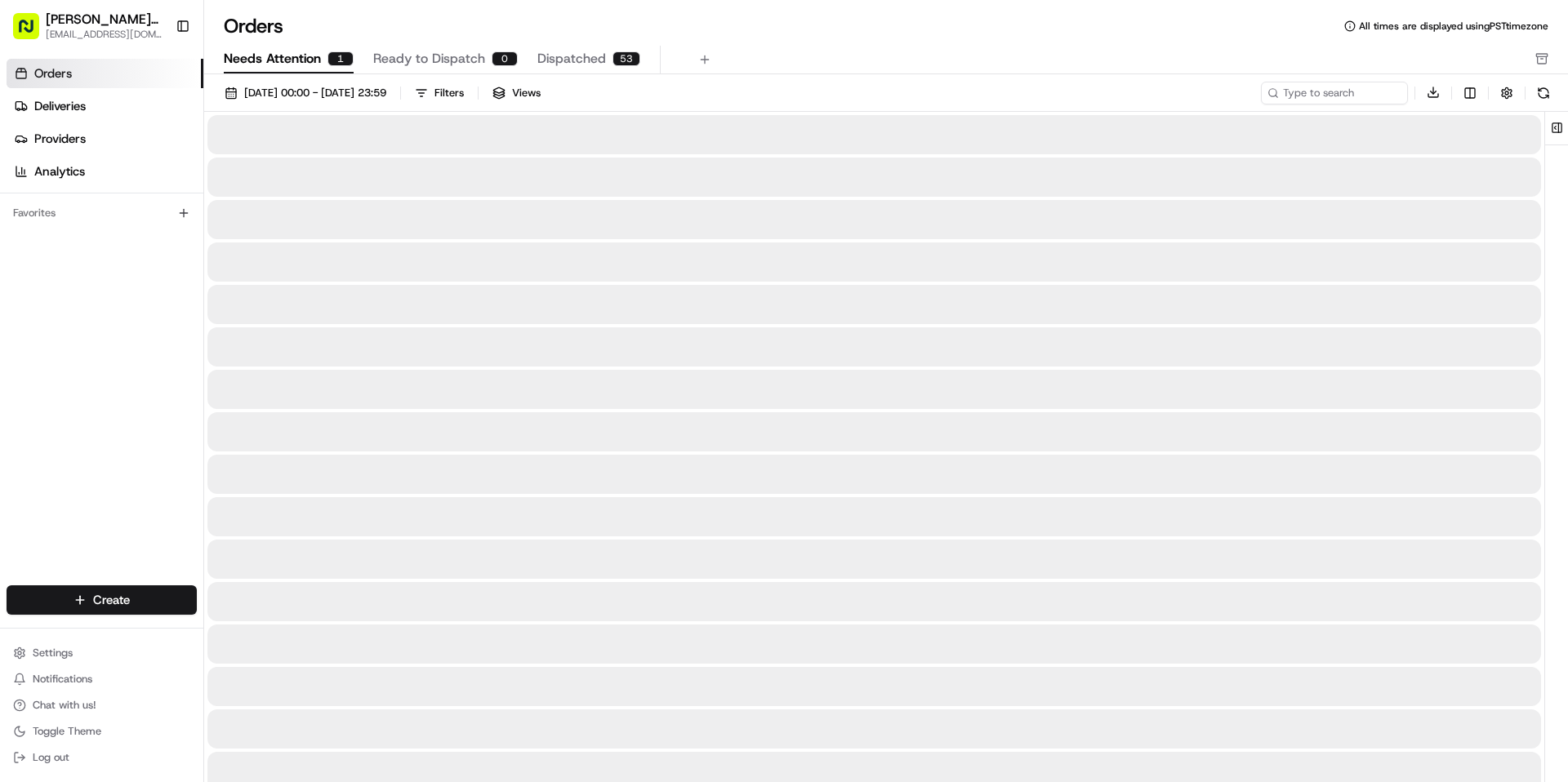 click on "Needs Attention" at bounding box center (272, 59) 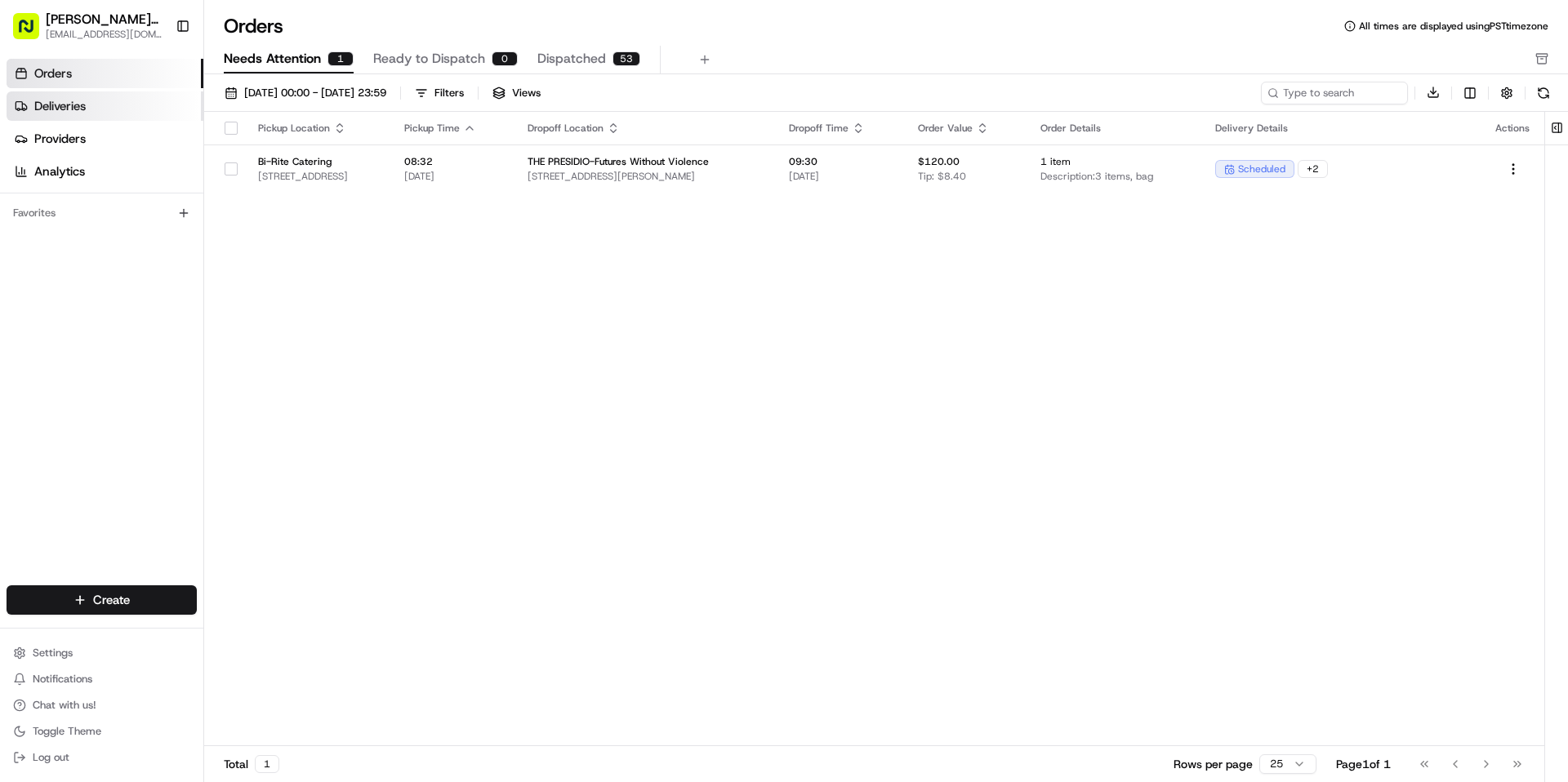 click on "Deliveries" at bounding box center (105, 106) 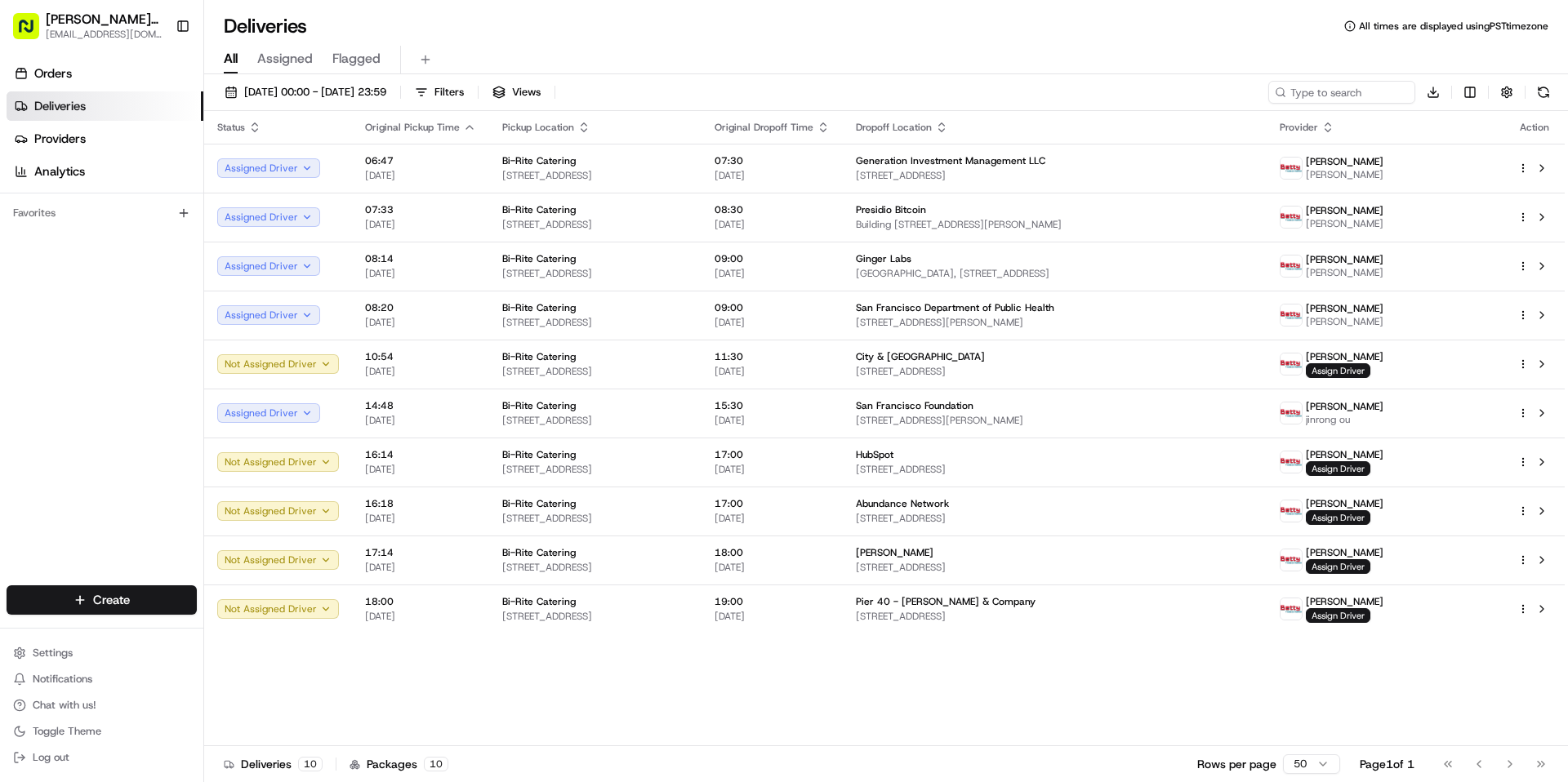 click on "Deliveries" at bounding box center [105, 106] 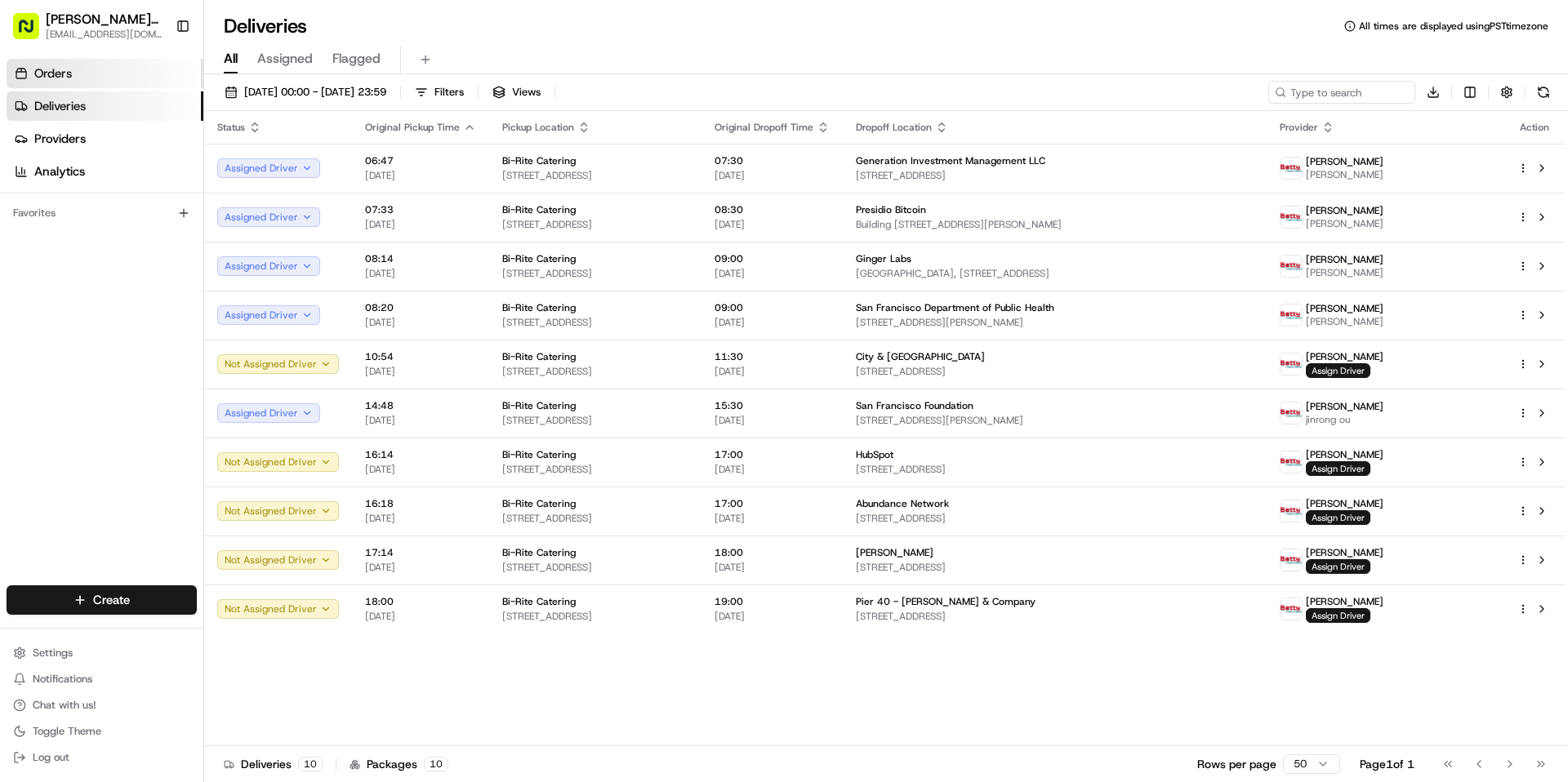 click on "Orders" at bounding box center (53, 73) 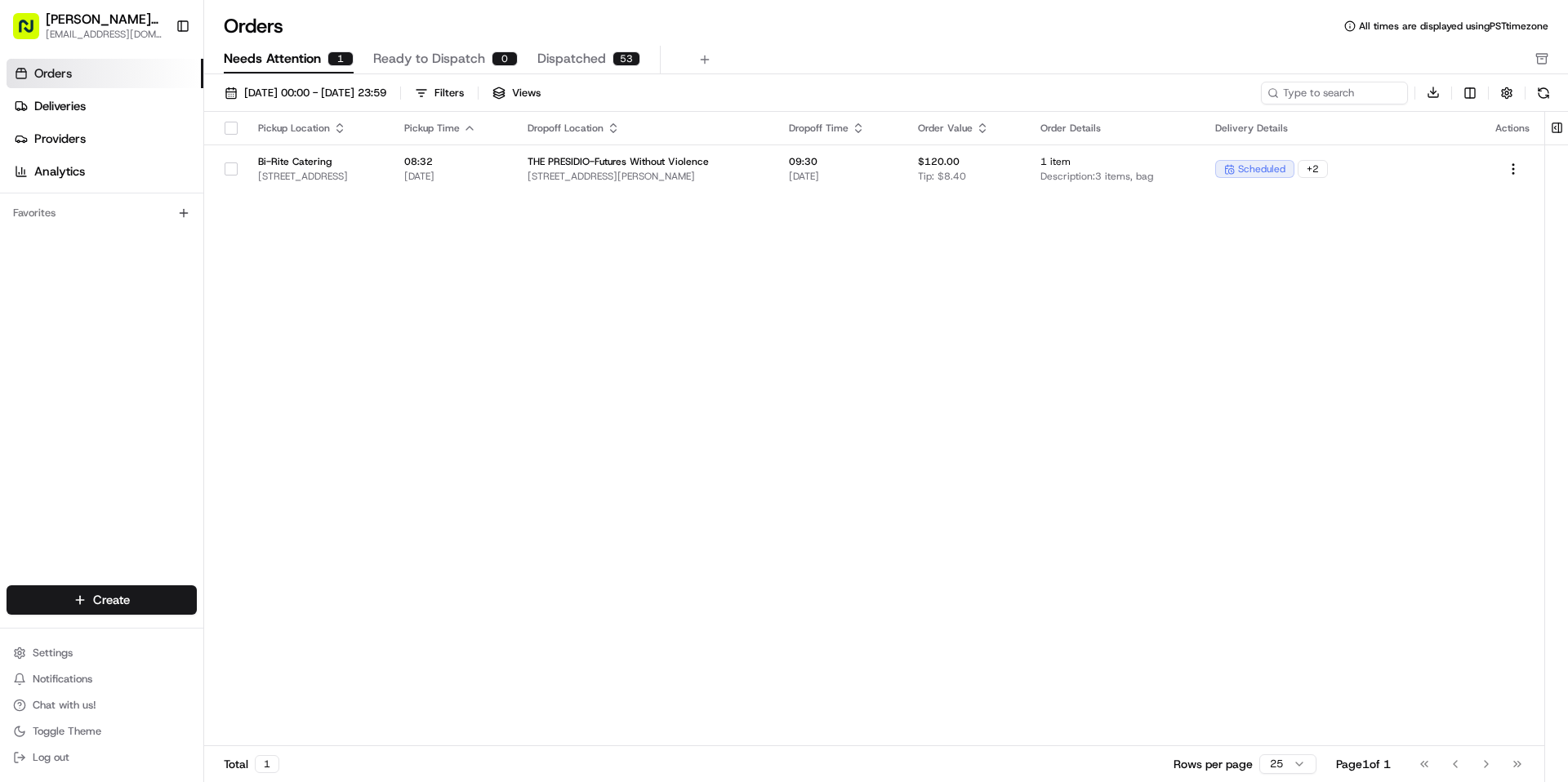 click on "Ready to Dispatch" at bounding box center (429, 59) 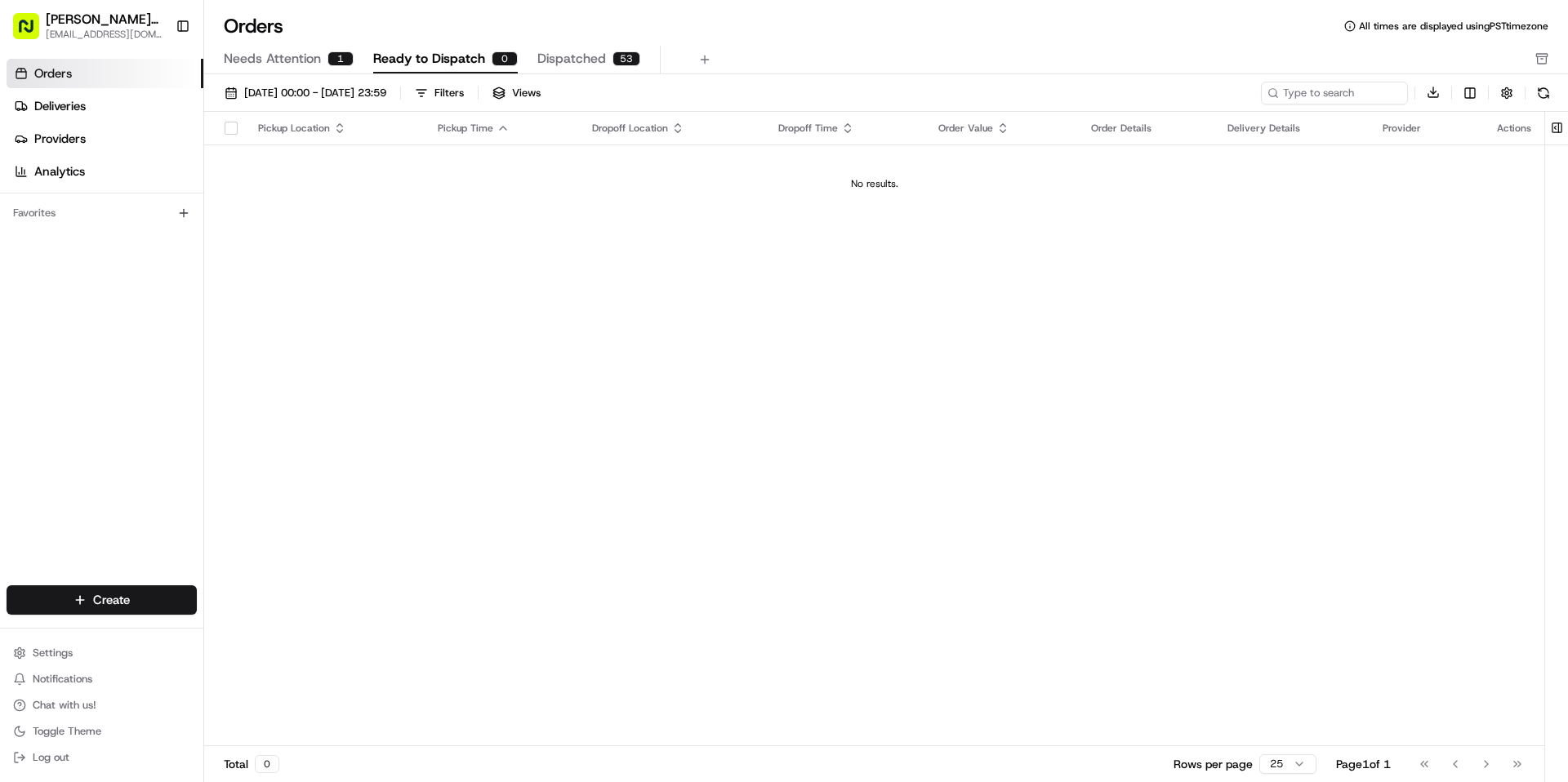 drag, startPoint x: 434, startPoint y: 165, endPoint x: 440, endPoint y: 127, distance: 38.47077 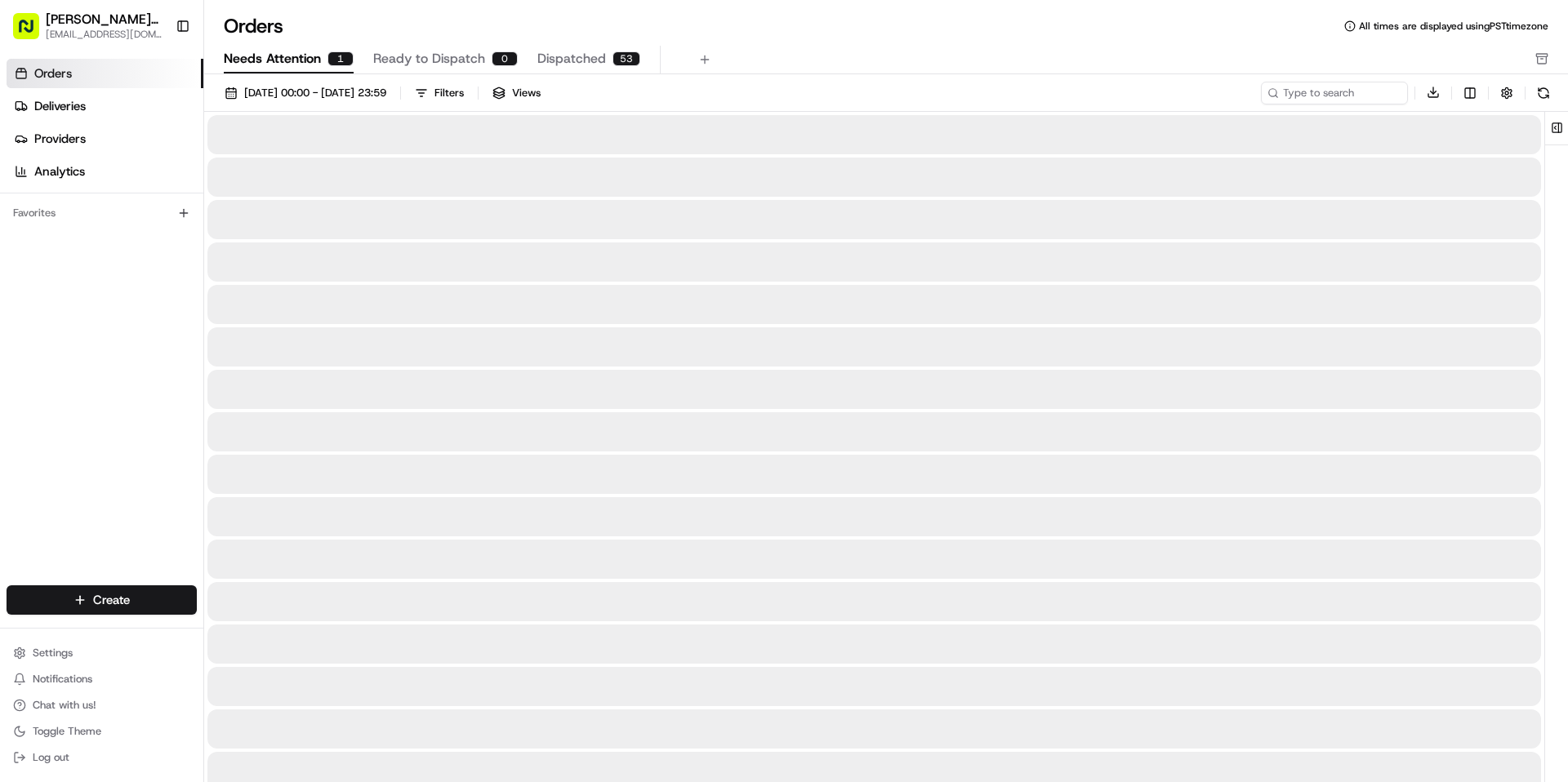 click on "Needs Attention" at bounding box center (272, 59) 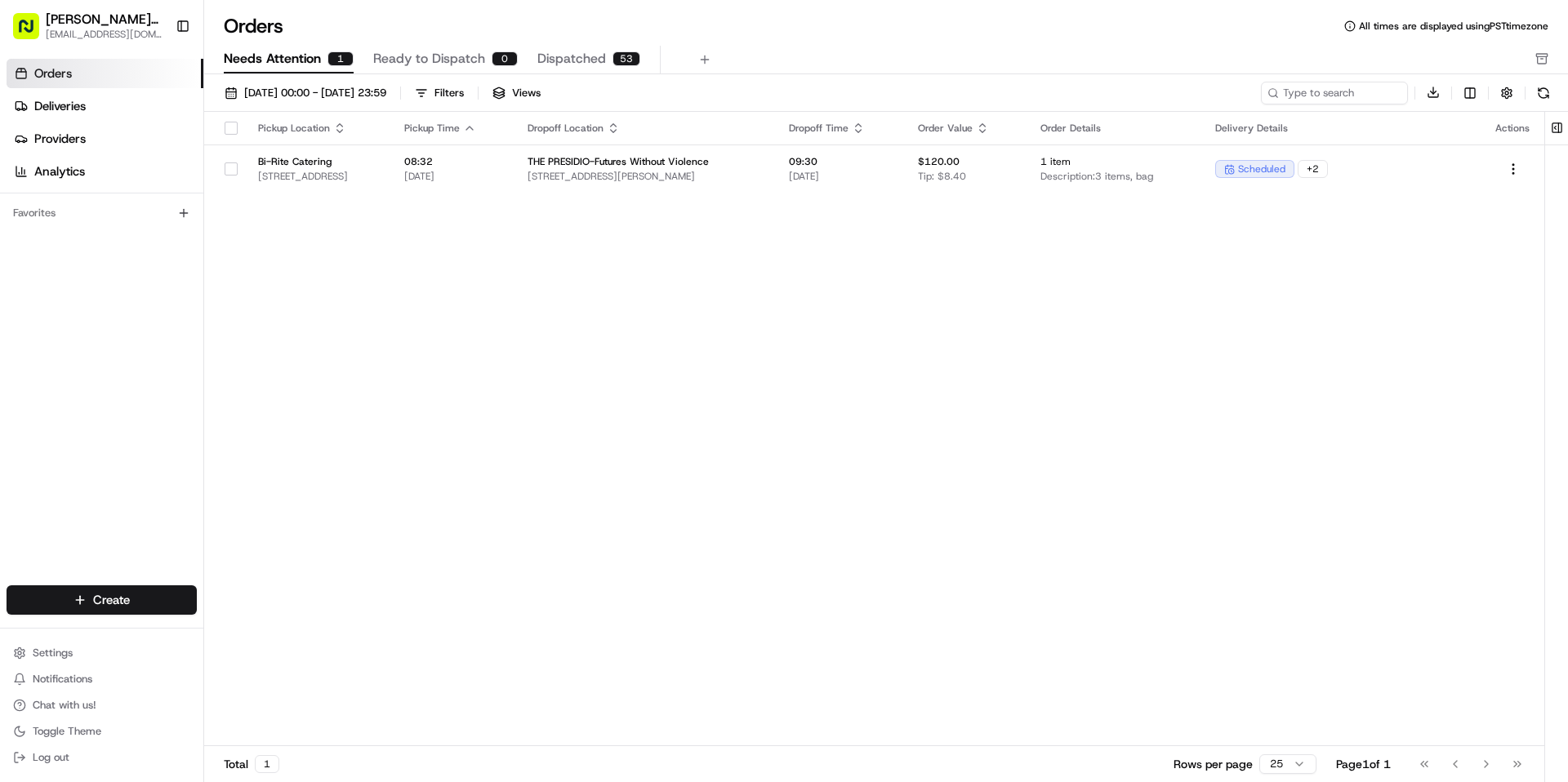 click 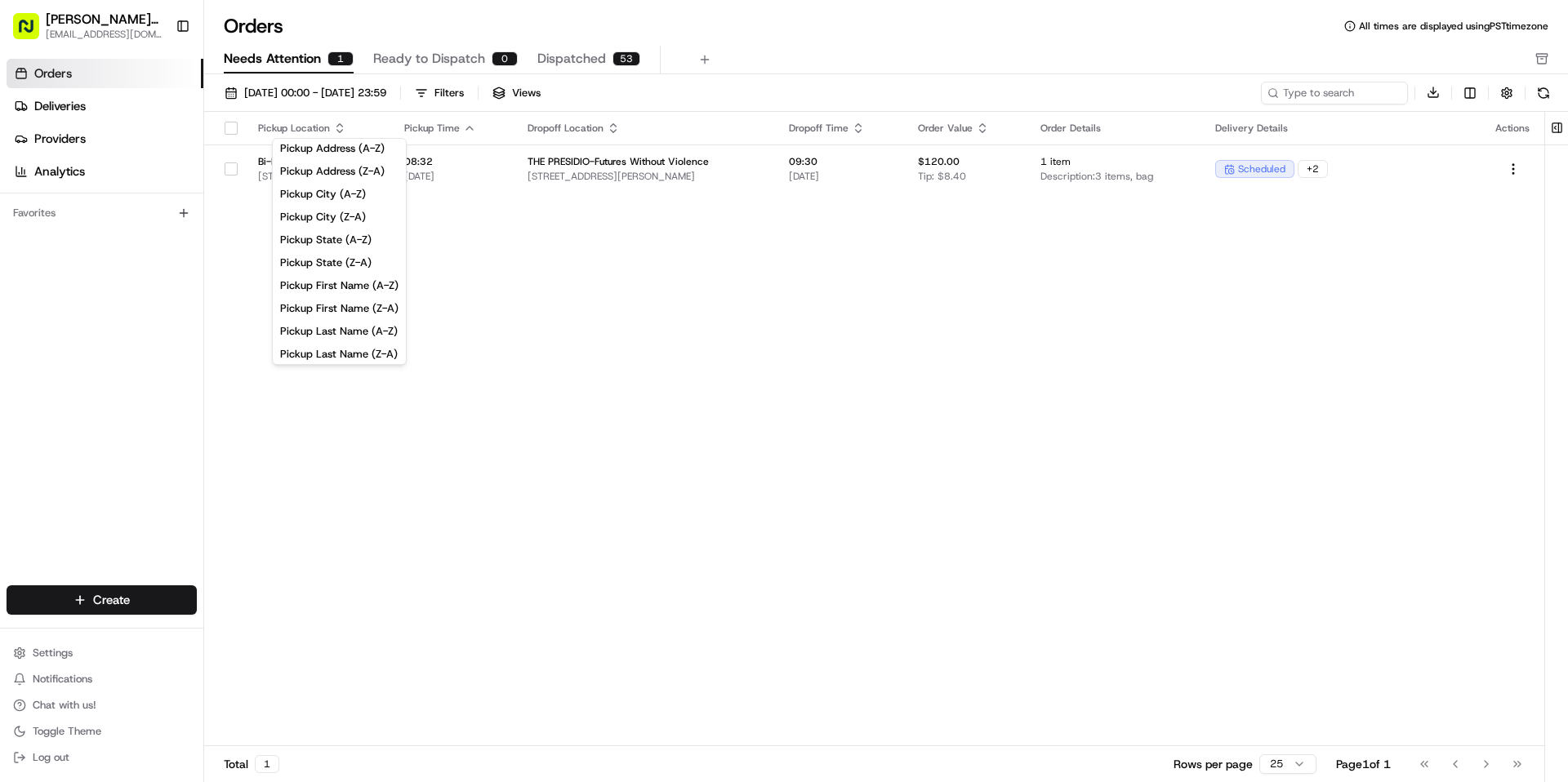 drag, startPoint x: 522, startPoint y: 134, endPoint x: 566, endPoint y: 120, distance: 46.17359 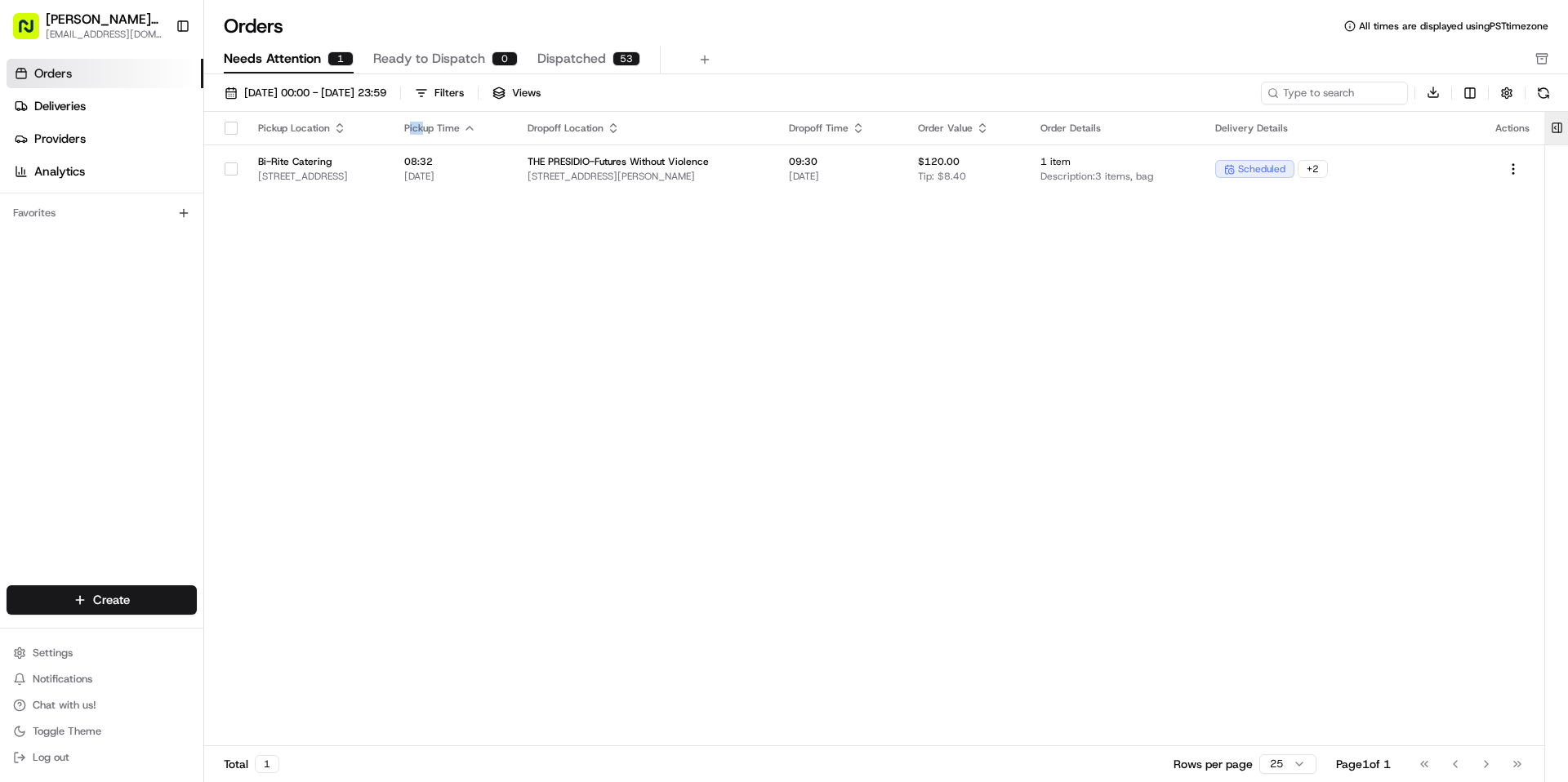 click at bounding box center [1557, 128] 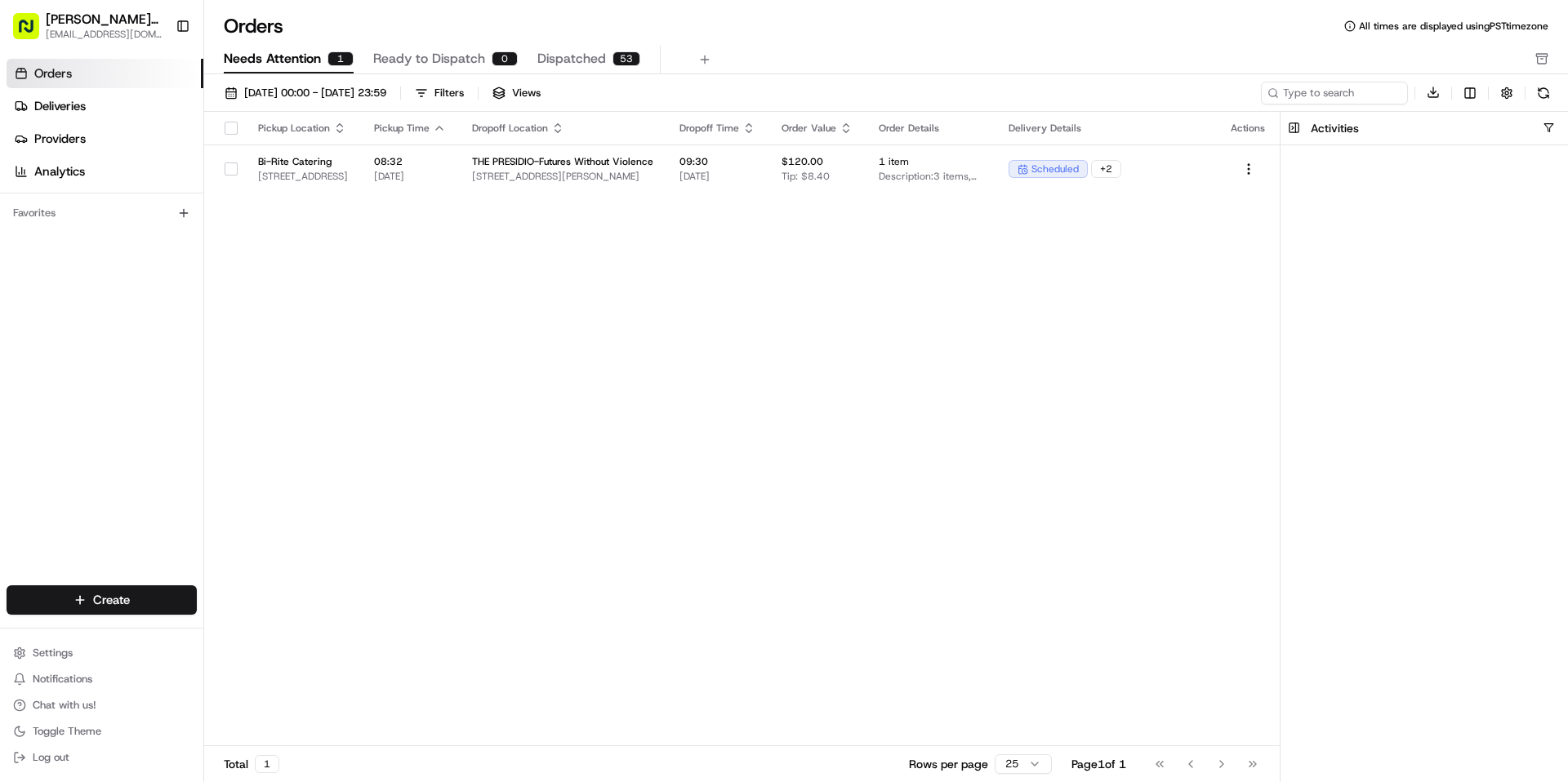 drag, startPoint x: 1534, startPoint y: 133, endPoint x: 1305, endPoint y: 209, distance: 241.28199 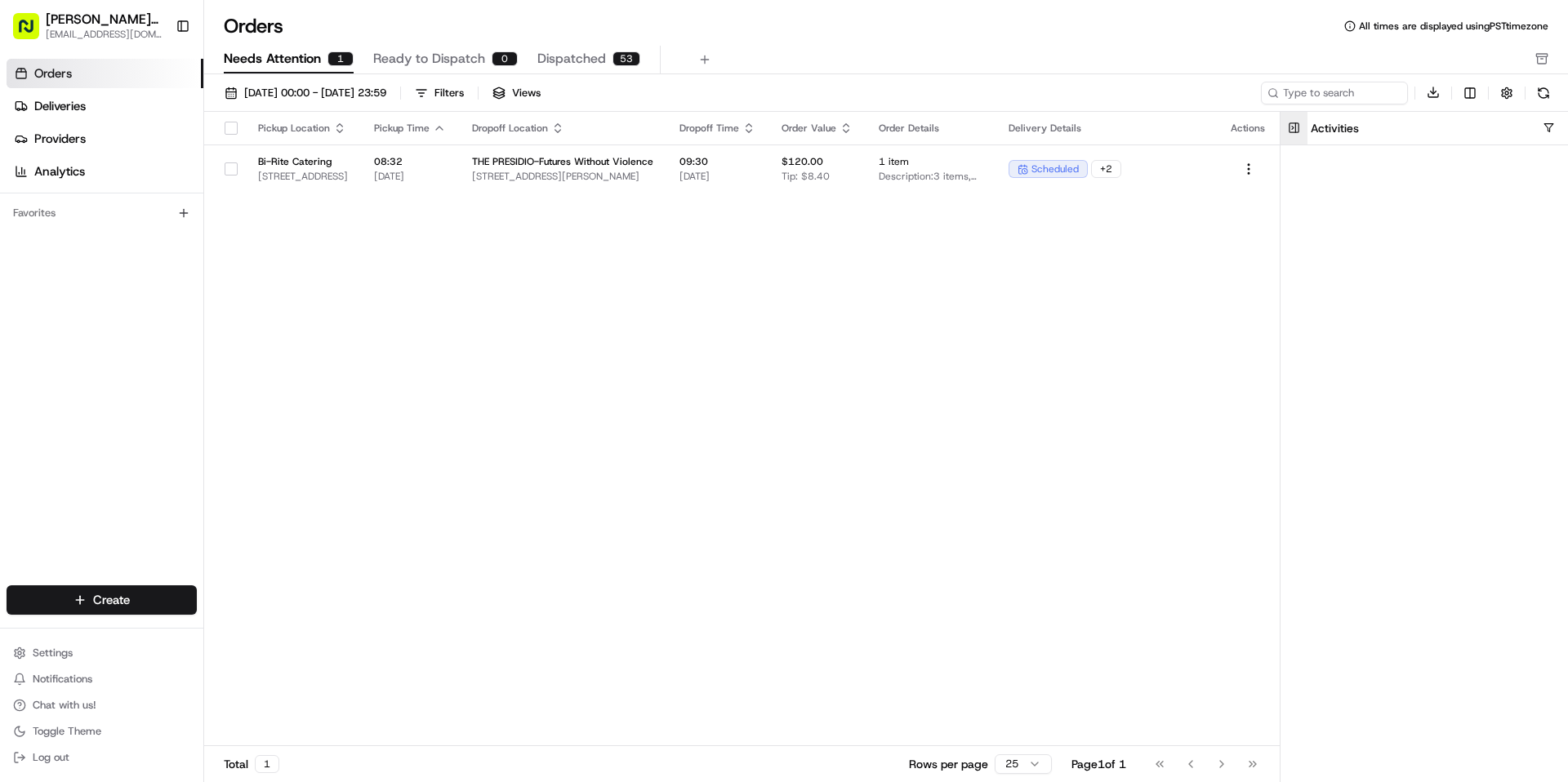 click at bounding box center [1294, 128] 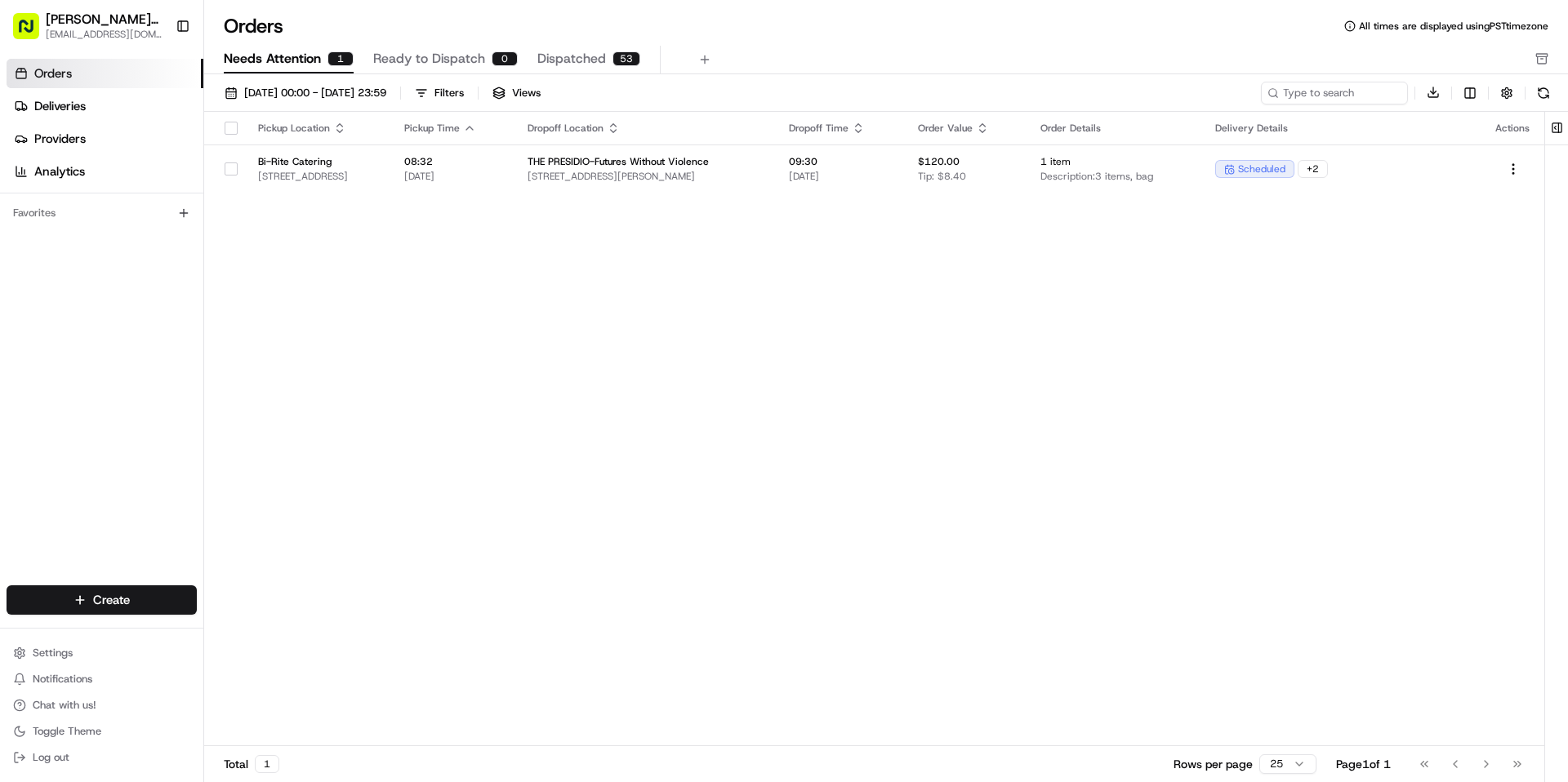 click on "Order Details" at bounding box center (1115, 128) 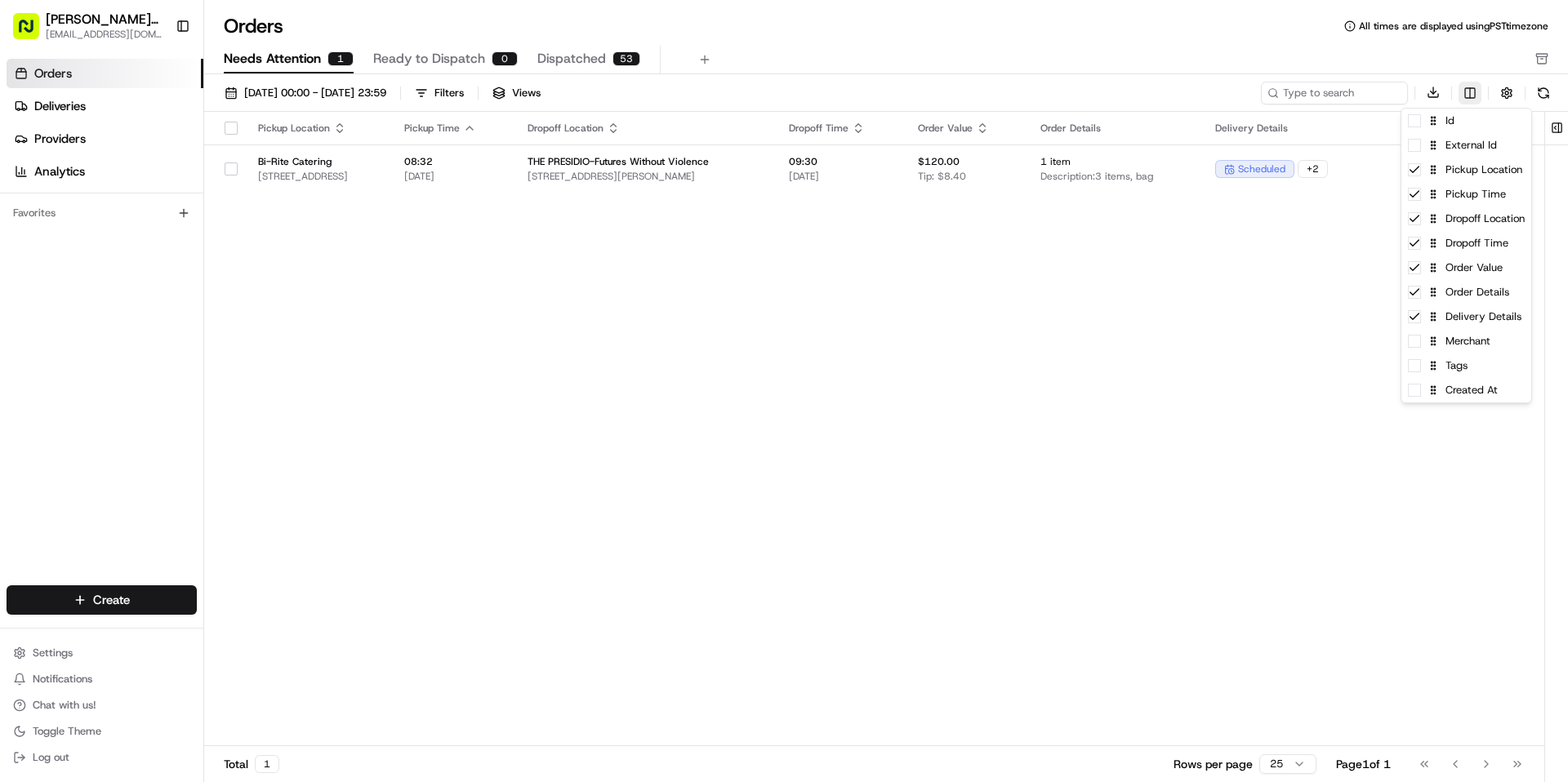 click on "[PERSON_NAME] Transportation [EMAIL_ADDRESS][DOMAIN_NAME] Toggle Sidebar Orders Deliveries Providers Analytics Favorites Main Menu Members & Organization Organization Users Roles Preferences Customization Tracking Orchestration Automations Dispatch Strategy Locations Pickup Locations Dropoff Locations Billing Billing Refund Requests Integrations Notification Triggers Webhooks API Keys Request Logs Create Settings Notifications Chat with us! Toggle Theme Log out Orders All times are displayed using  PST  timezone Needs Attention 1 Ready to Dispatch 0 Dispatched 53 [DATE] 00:00 - [DATE] 23:59 Filters Views Download Pickup Location Pickup Time Dropoff Location Dropoff Time Order Value Order Details Delivery Details Actions Bi-Rite Catering [STREET_ADDRESS] 08:32 [DATE] THE PRESIDIO-Futures Without Violence [STREET_ADDRESS][PERSON_NAME] 09:30 [DATE] $120.00 Tip: $8.40 1   item Description:  3 items, bag scheduled + 2 Total 1 Rows per page 25 Page  1  of" at bounding box center (784, 391) 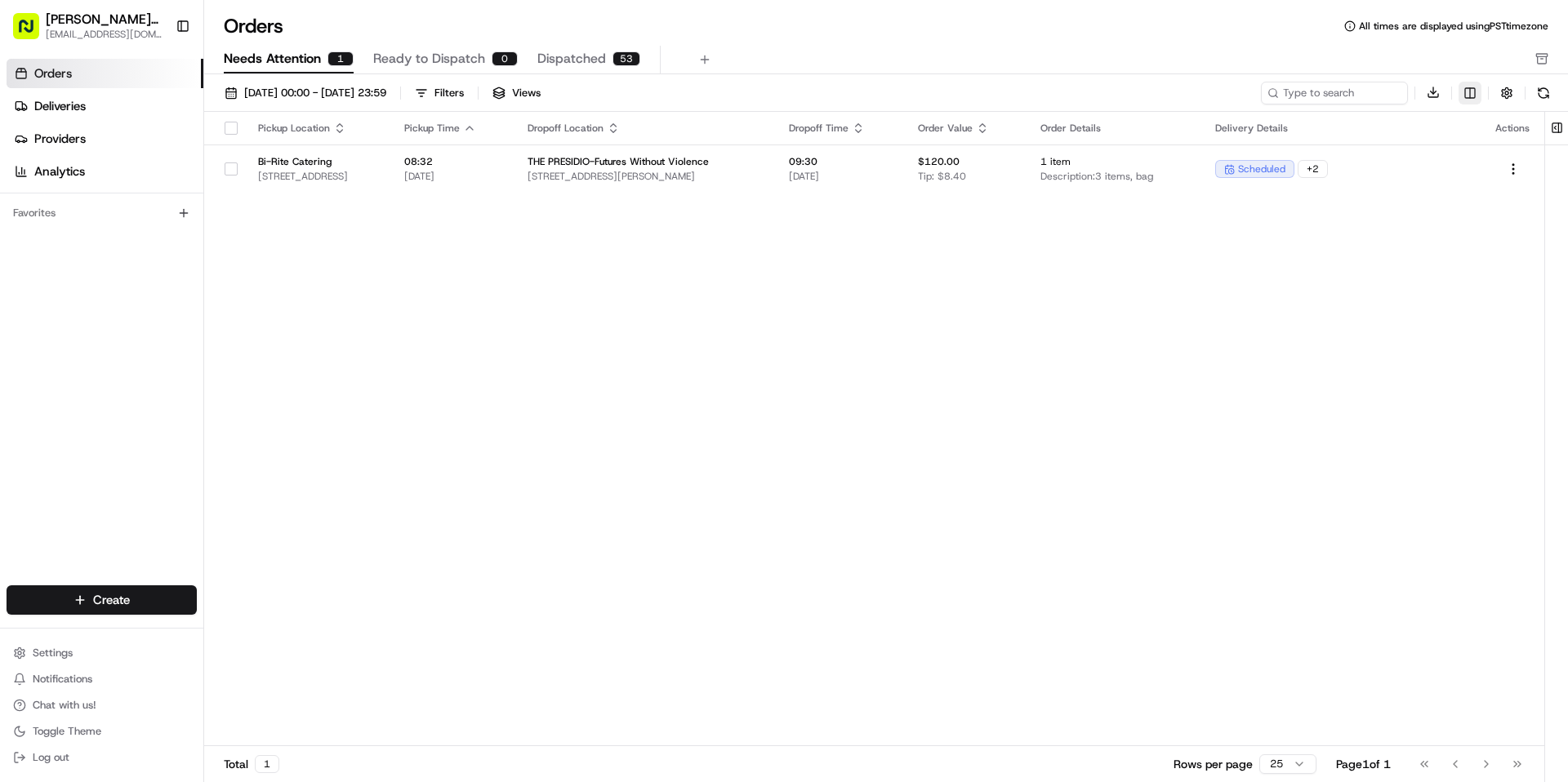 click on "[PERSON_NAME] Transportation [EMAIL_ADDRESS][DOMAIN_NAME] Toggle Sidebar Orders Deliveries Providers Analytics Favorites Main Menu Members & Organization Organization Users Roles Preferences Customization Tracking Orchestration Automations Dispatch Strategy Locations Pickup Locations Dropoff Locations Billing Billing Refund Requests Integrations Notification Triggers Webhooks API Keys Request Logs Create Settings Notifications Chat with us! Toggle Theme Log out Orders All times are displayed using  PST  timezone Needs Attention 1 Ready to Dispatch 0 Dispatched 53 [DATE] 00:00 - [DATE] 23:59 Filters Views Download Pickup Location Pickup Time Dropoff Location Dropoff Time Order Value Order Details Delivery Details Actions Bi-Rite Catering [STREET_ADDRESS] 08:32 [DATE] THE PRESIDIO-Futures Without Violence [STREET_ADDRESS][PERSON_NAME] 09:30 [DATE] $120.00 Tip: $8.40 1   item Description:  3 items, bag scheduled + 2 Total 1 Rows per page 25 Page  1  of" at bounding box center (784, 391) 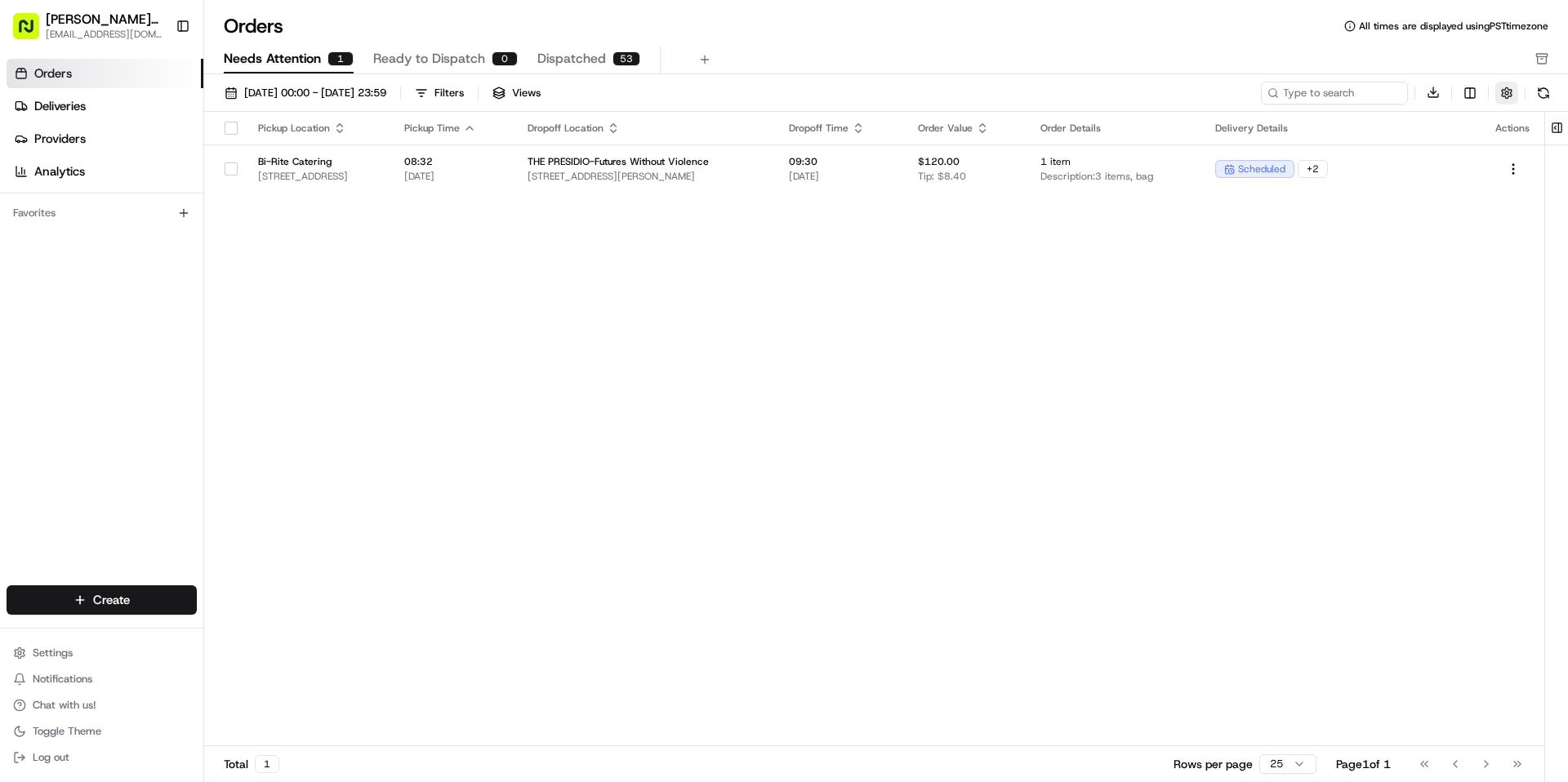 click at bounding box center [1507, 93] 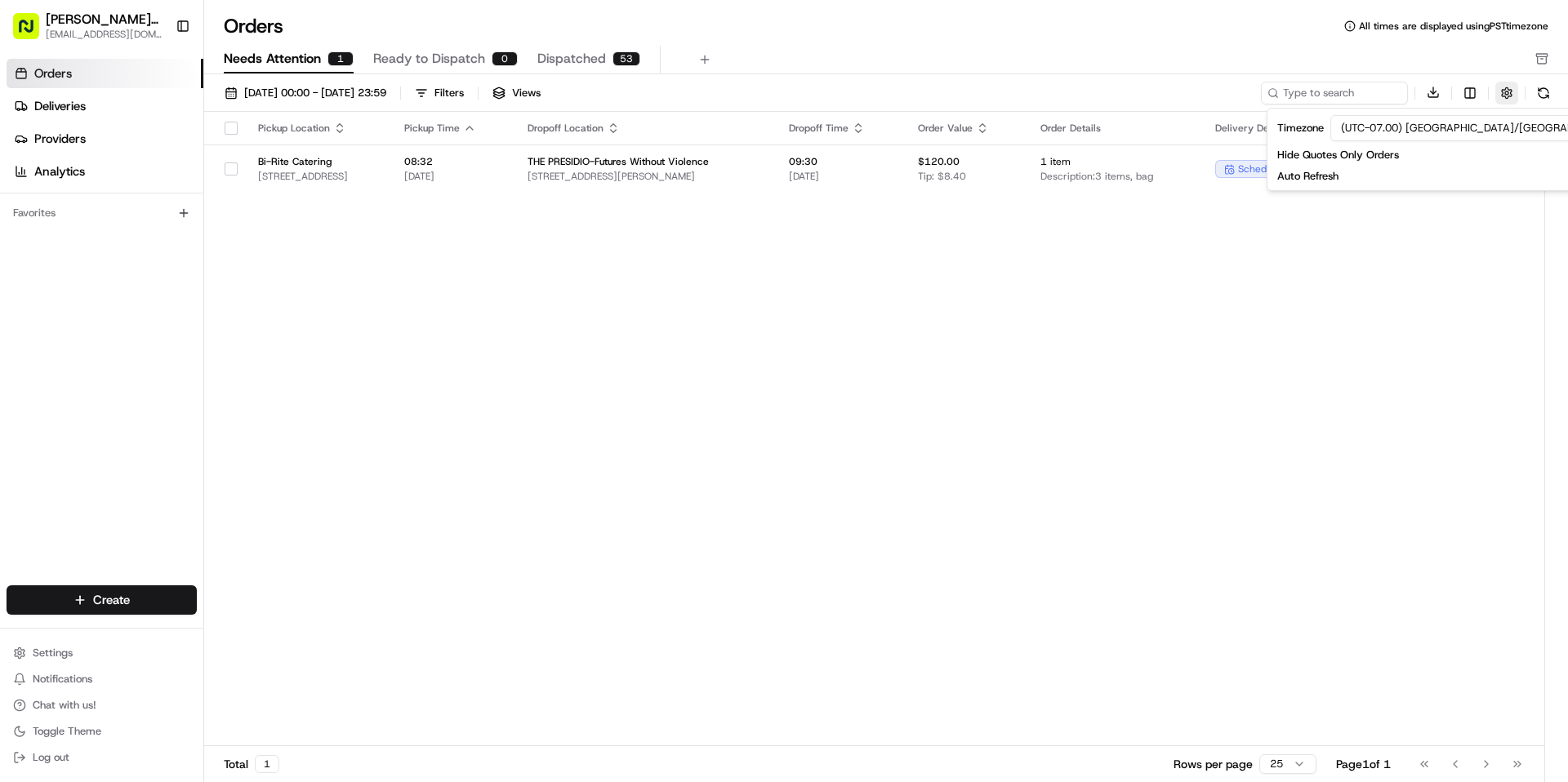 click at bounding box center (1507, 93) 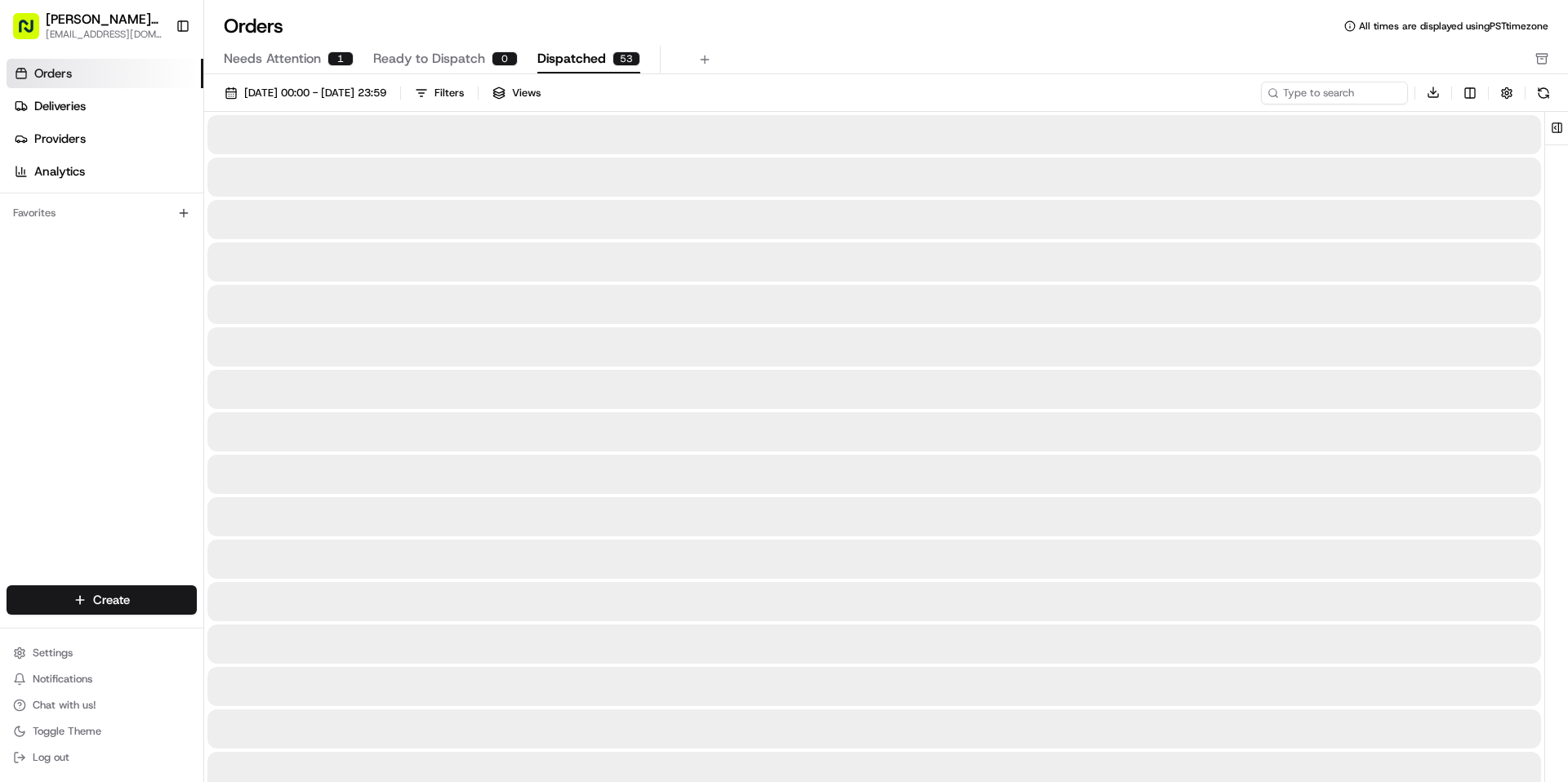 click on "Dispatched" at bounding box center [572, 59] 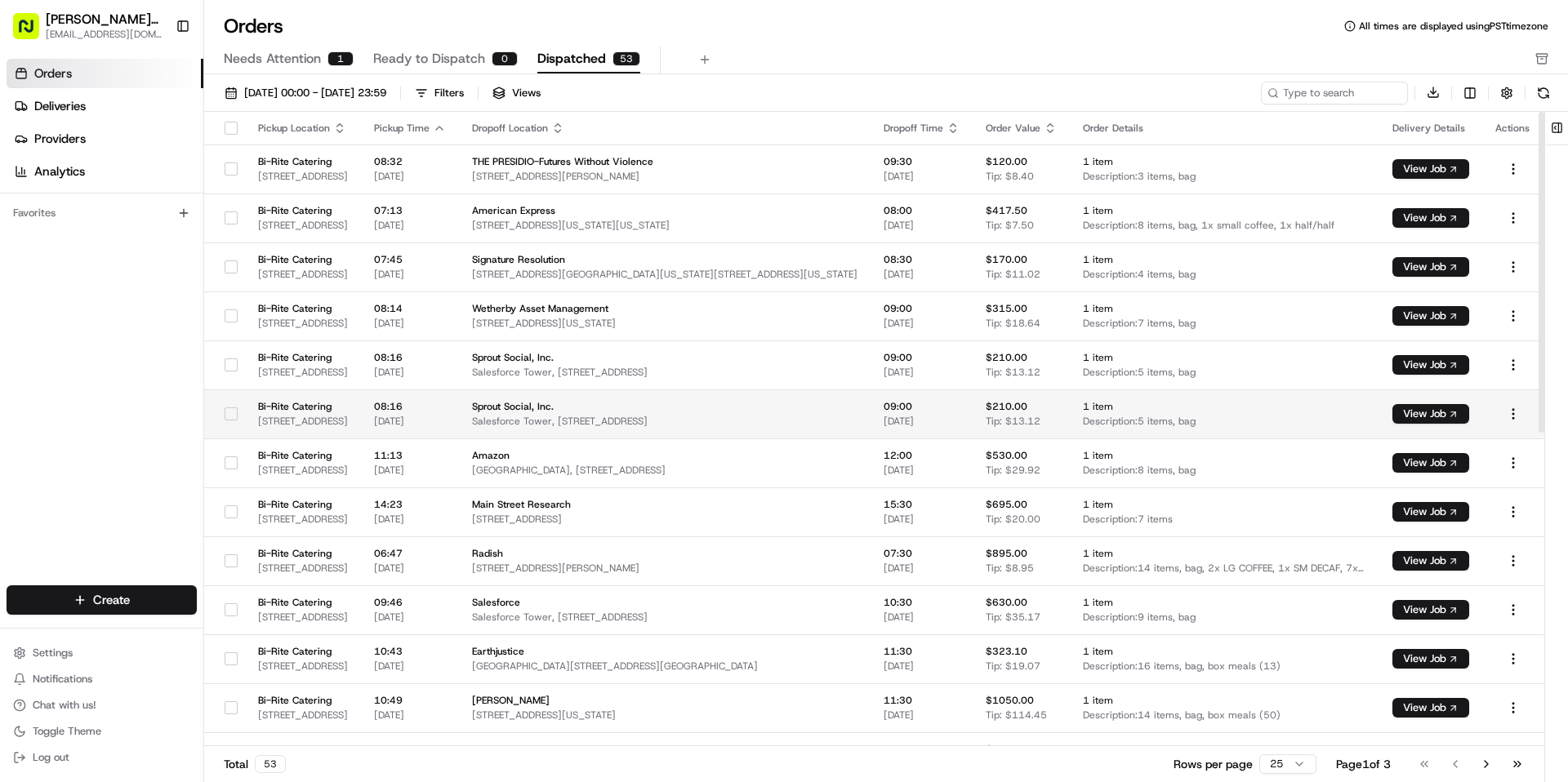scroll, scrollTop: 1, scrollLeft: 0, axis: vertical 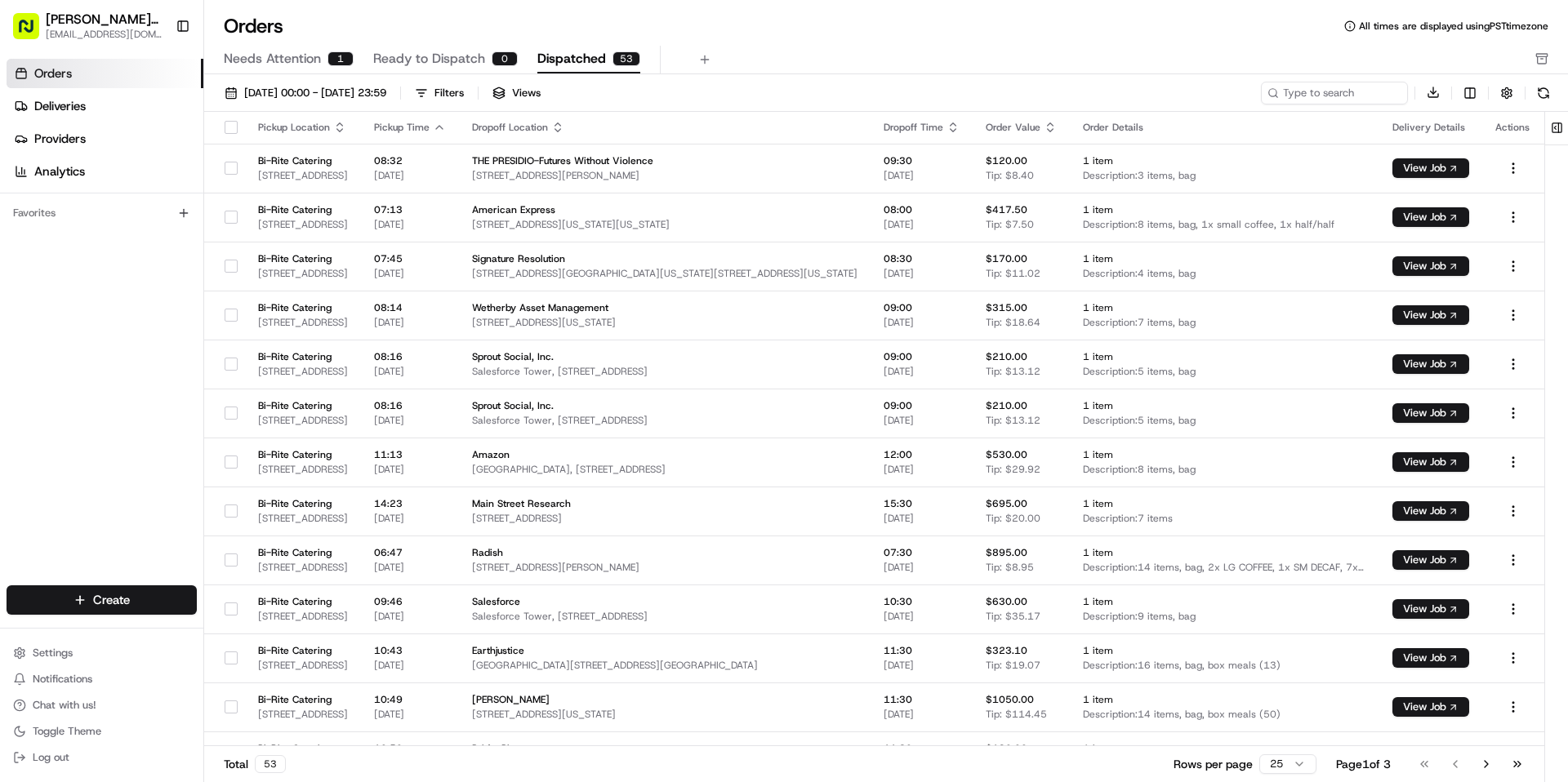 click on "Ready to Dispatch" at bounding box center [429, 59] 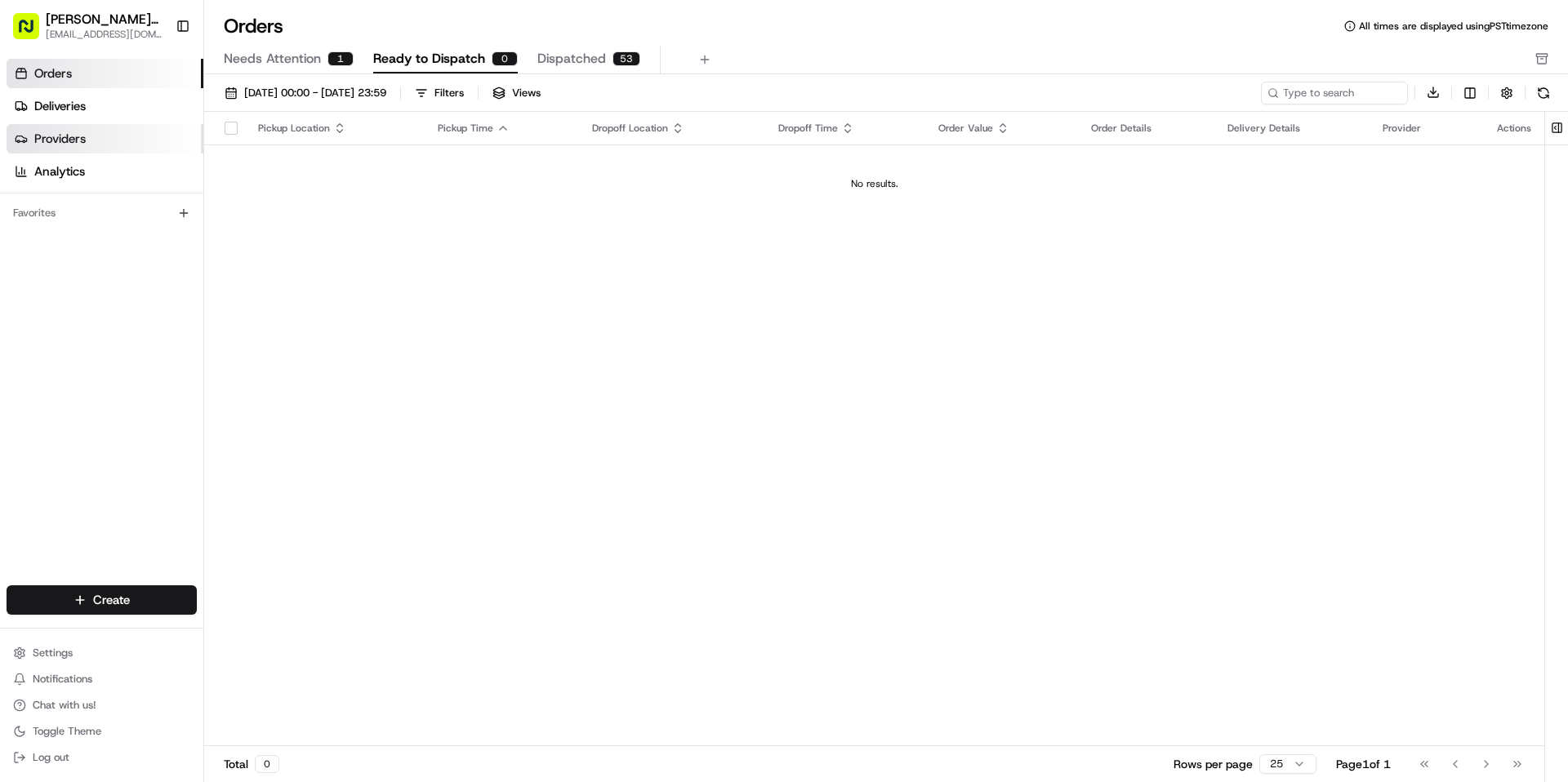 click on "Providers" at bounding box center [105, 139] 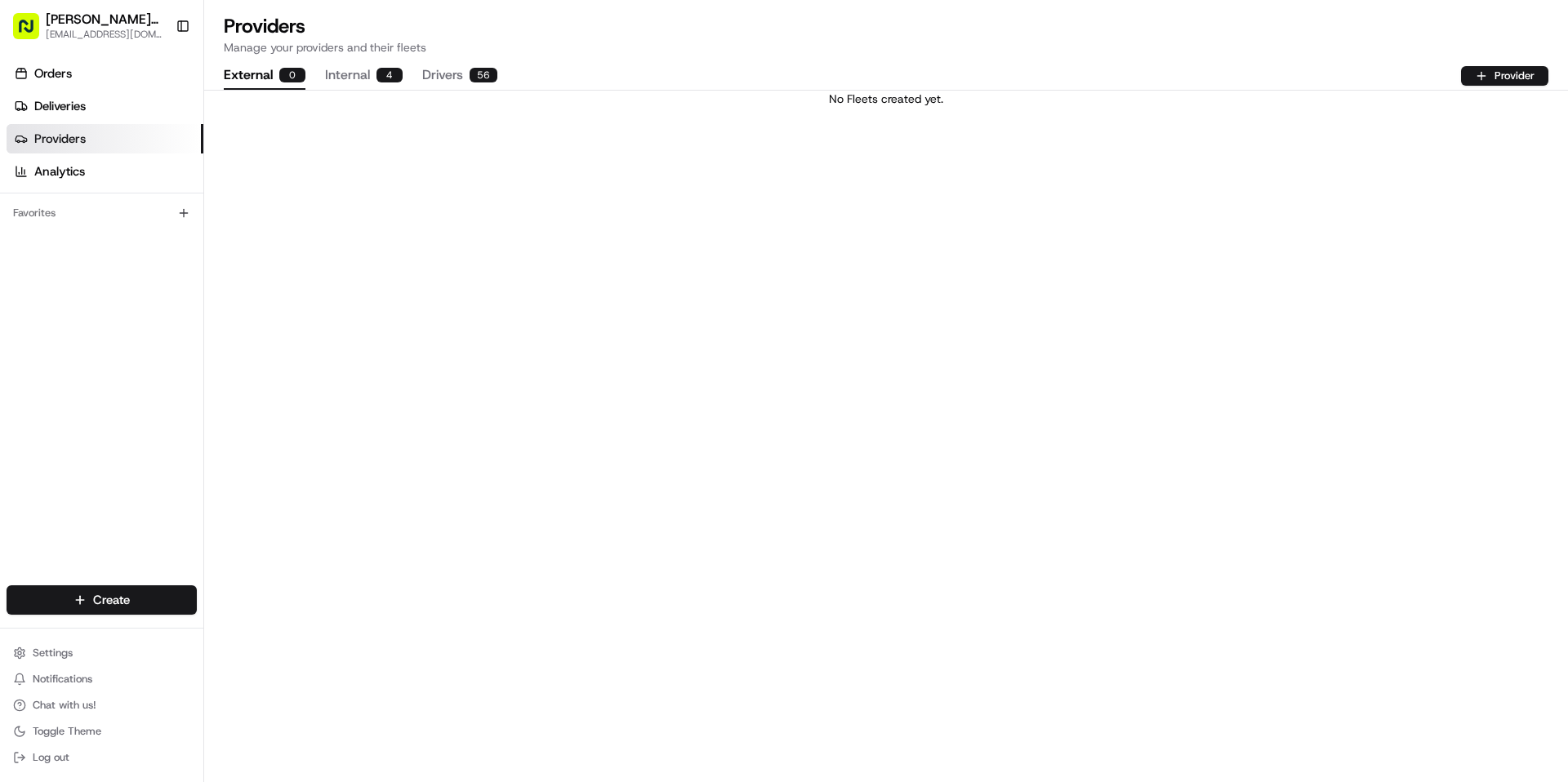 click on "Internal 4" at bounding box center [363, 76] 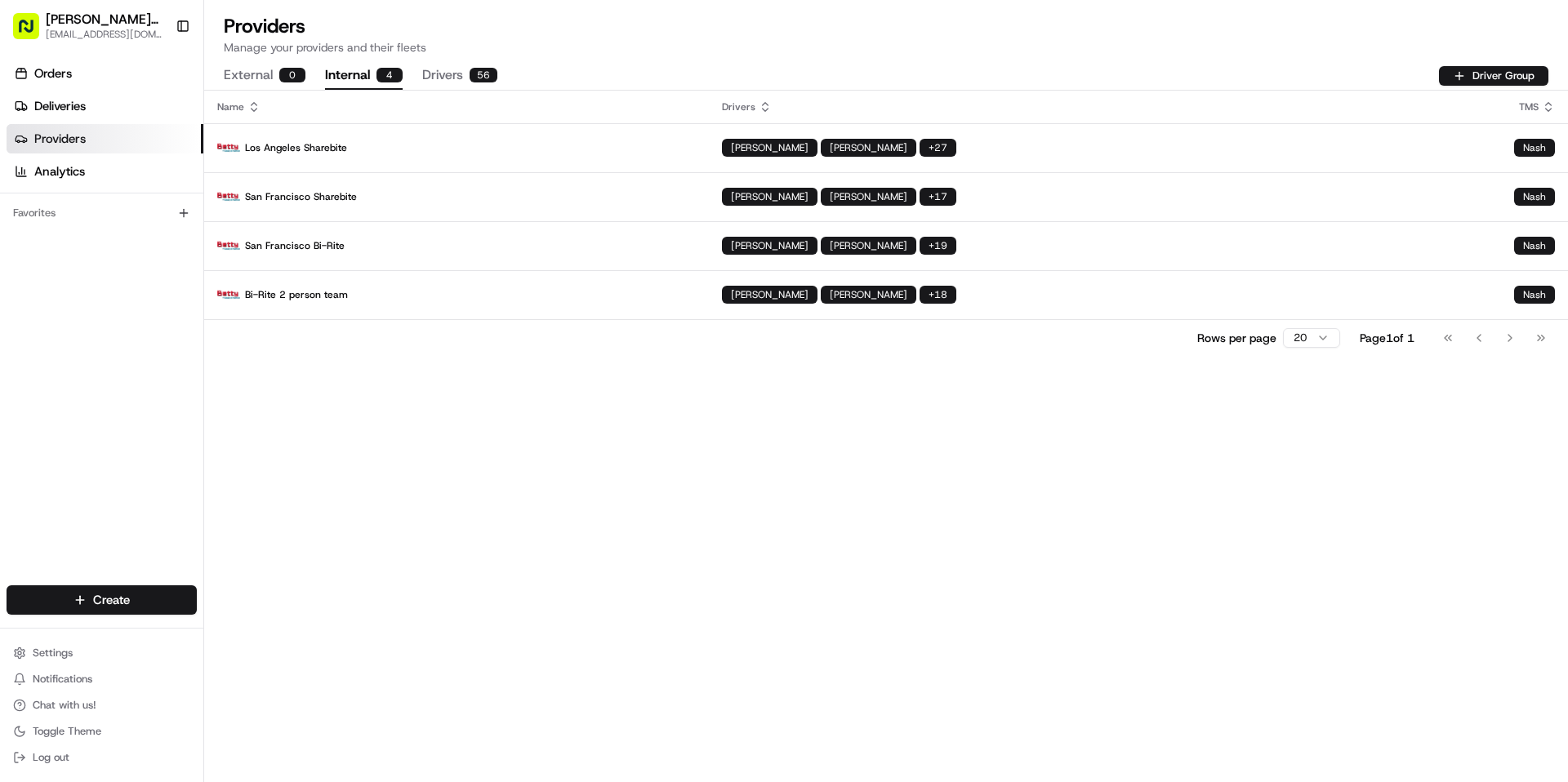 click on "Providers" at bounding box center (60, 139) 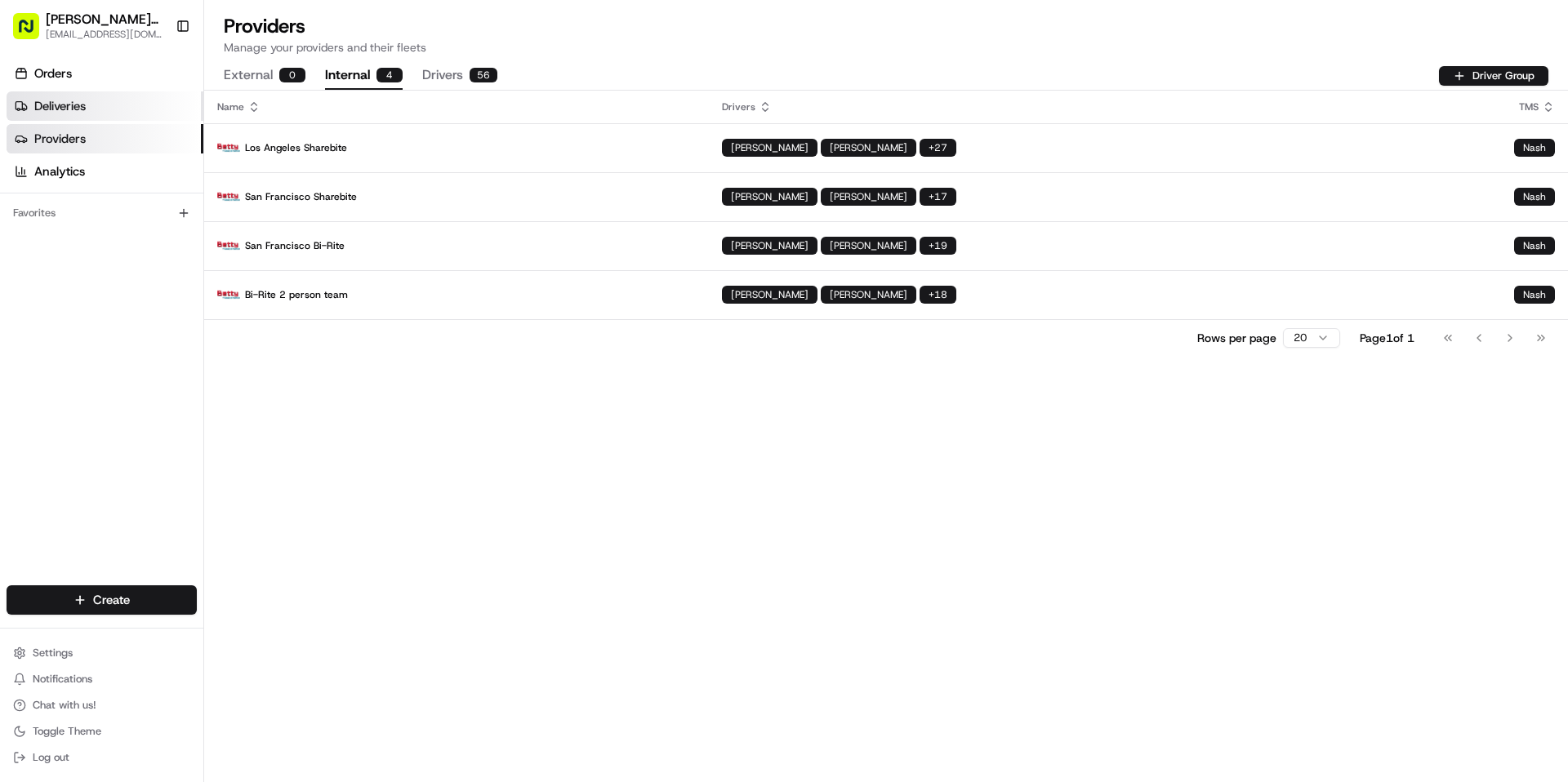 click on "Deliveries" at bounding box center (105, 106) 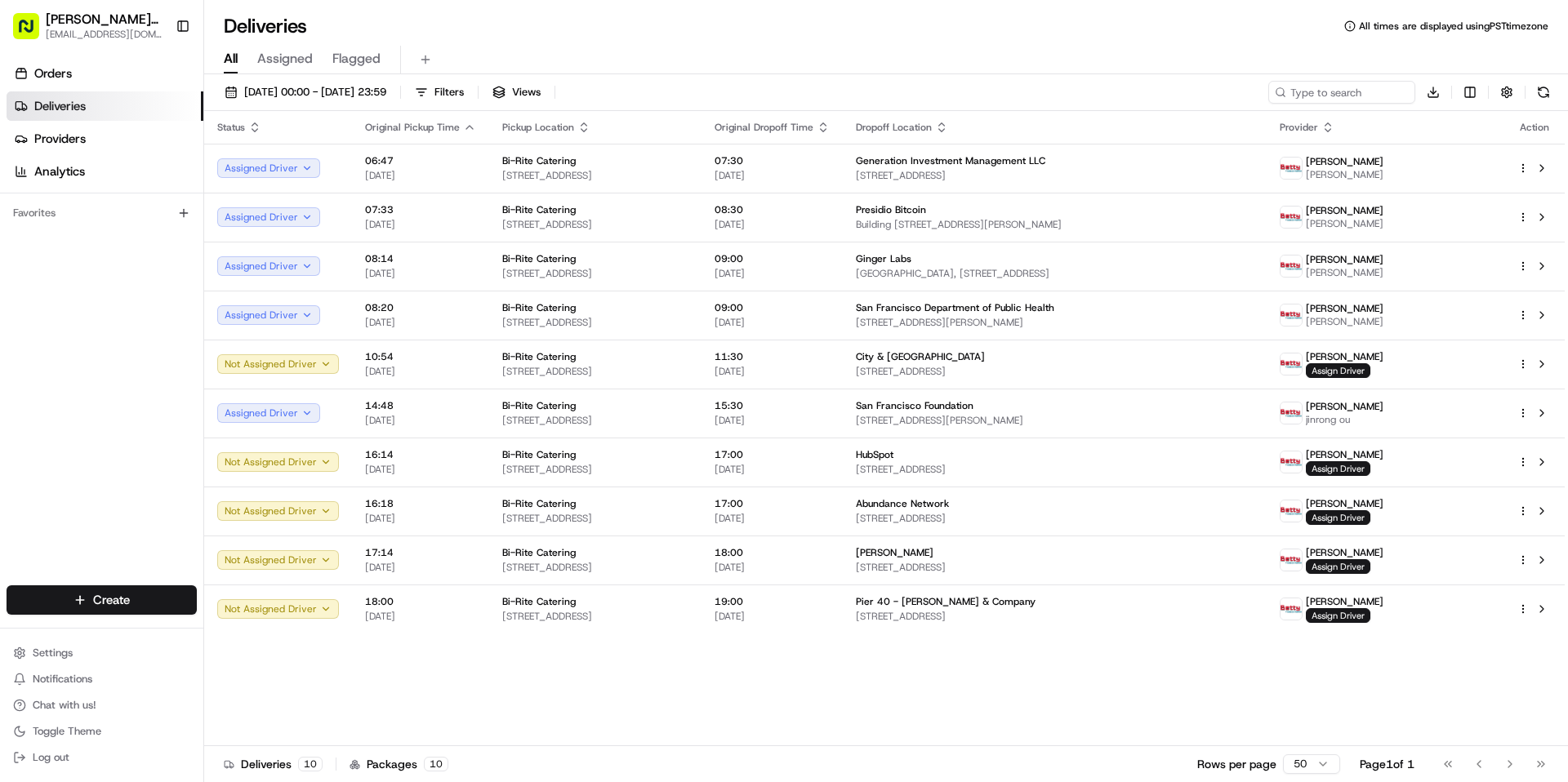 click on "Assigned" at bounding box center [285, 59] 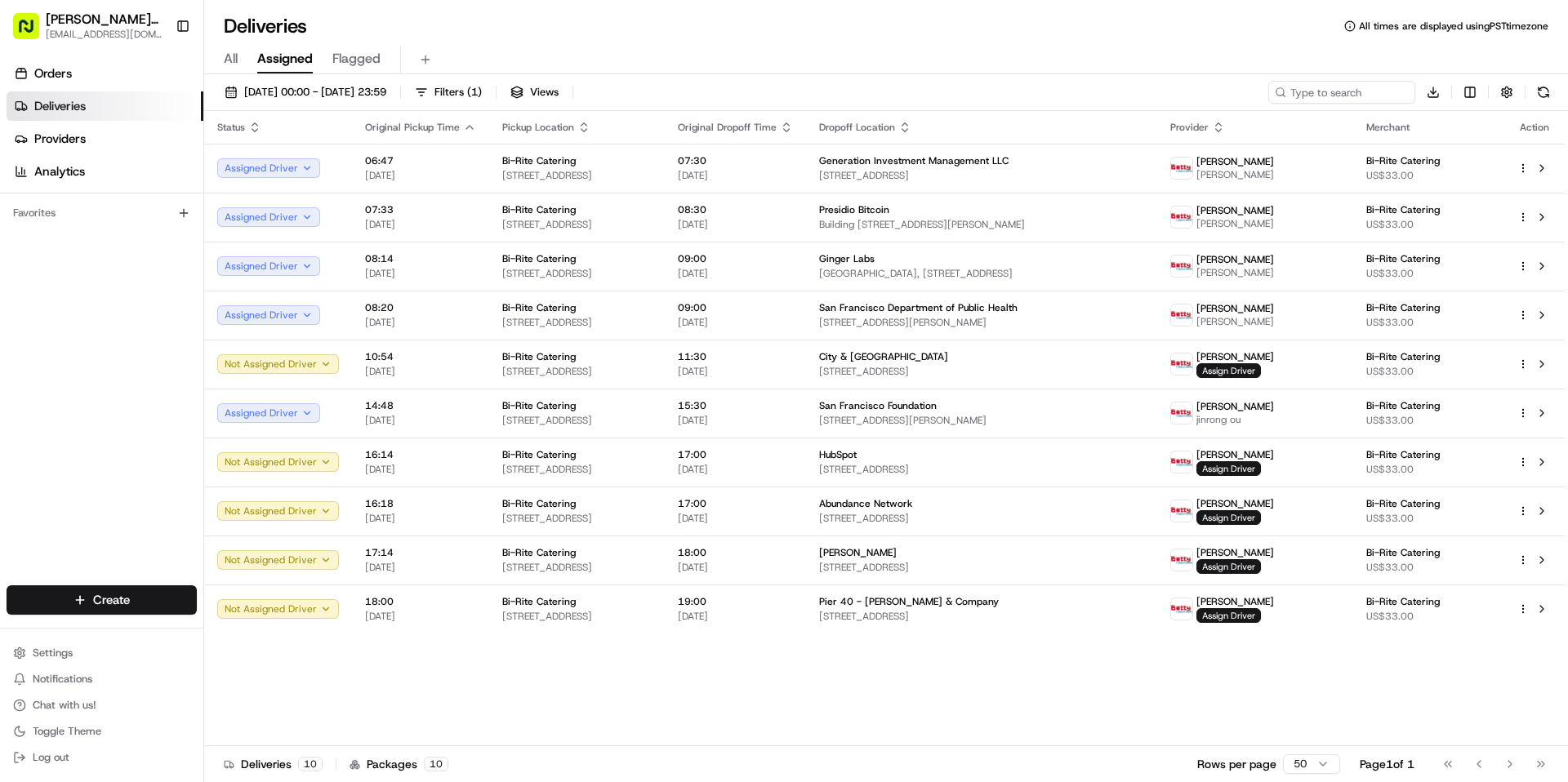 click on "Flagged" at bounding box center (356, 59) 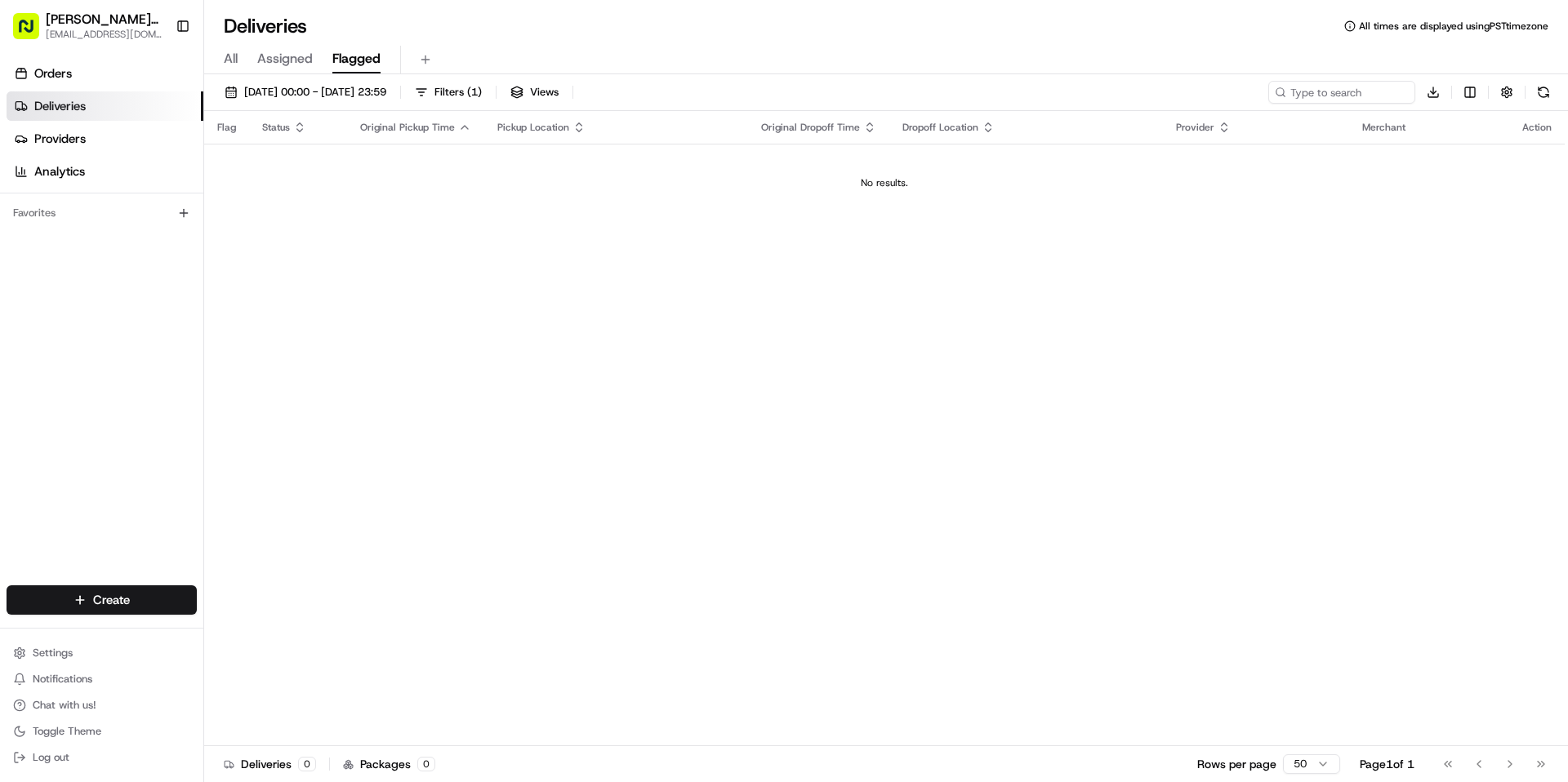 click on "All Assigned Flagged" at bounding box center [886, 60] 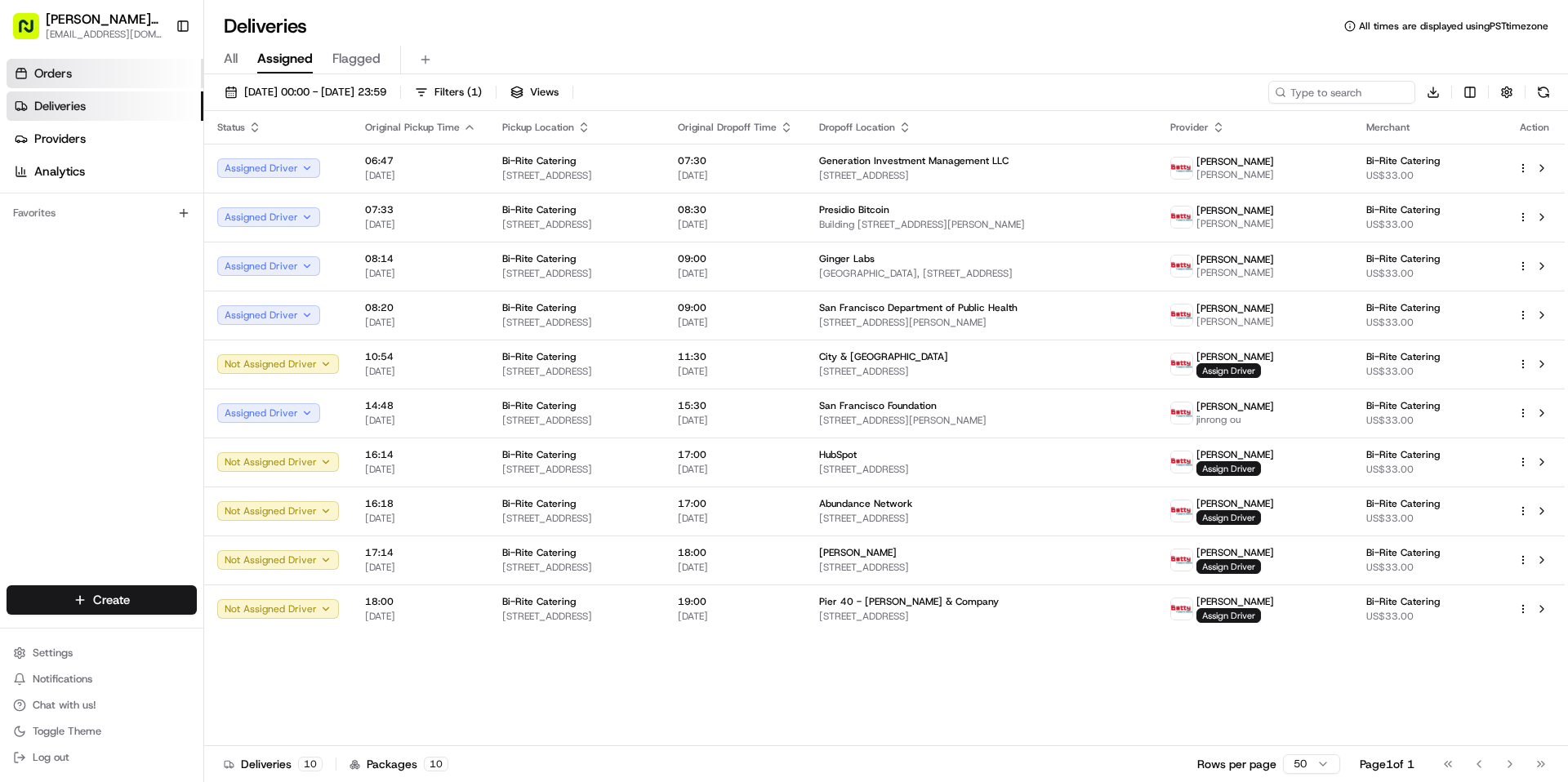 click on "Orders" at bounding box center (105, 73) 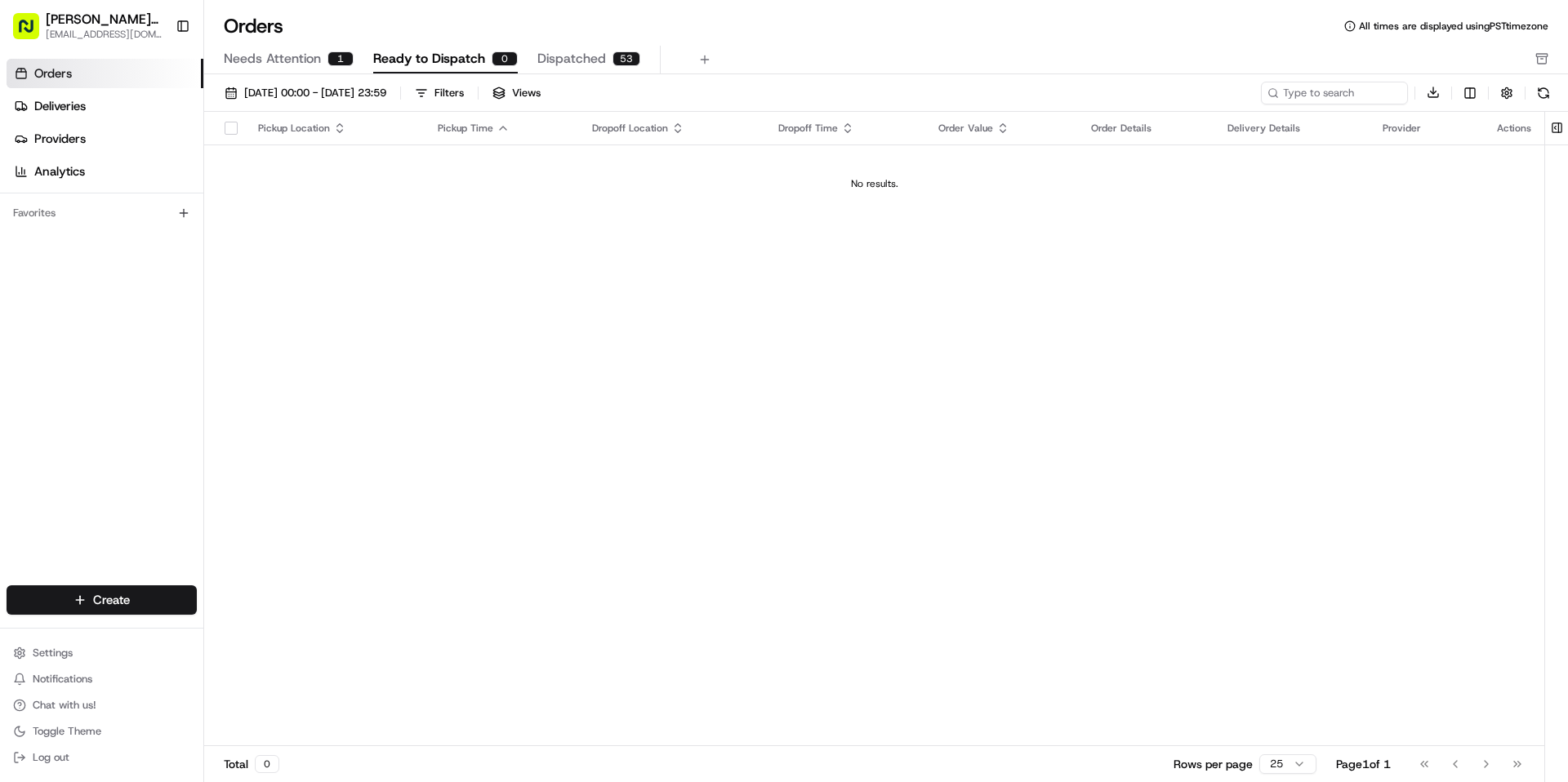 click on "Orders" at bounding box center (105, 73) 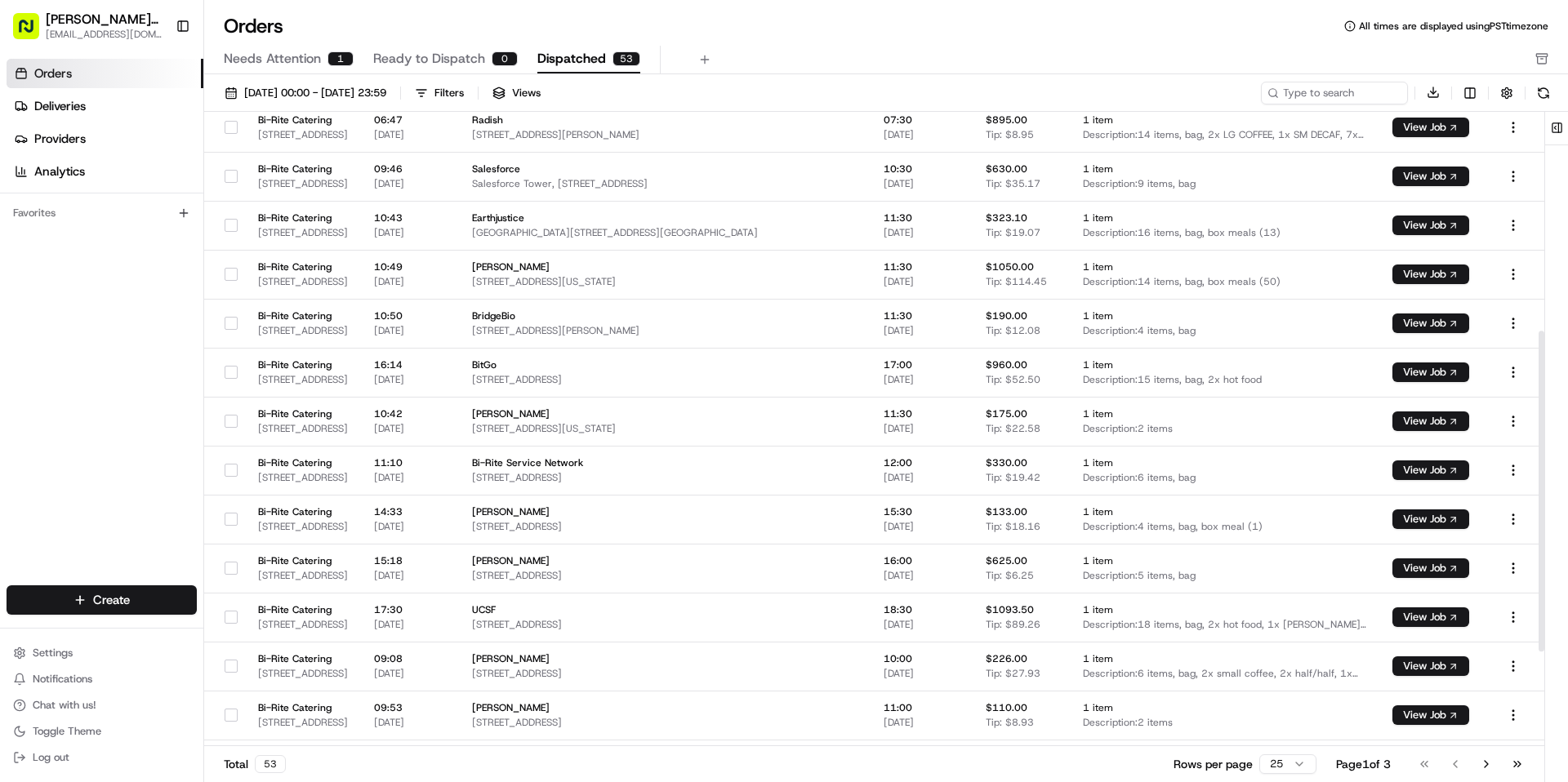 scroll, scrollTop: 622, scrollLeft: 0, axis: vertical 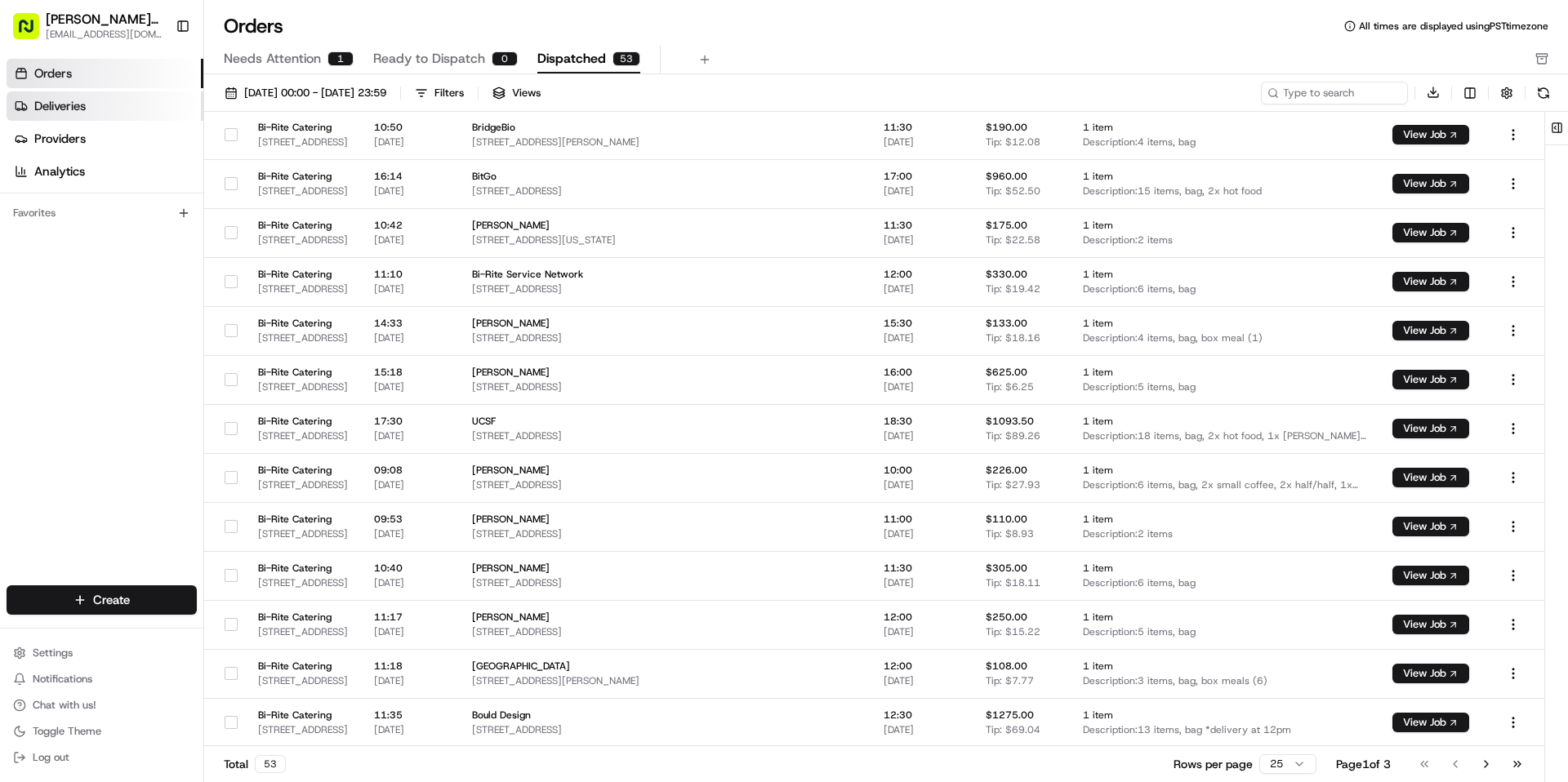 click on "Deliveries" at bounding box center (105, 106) 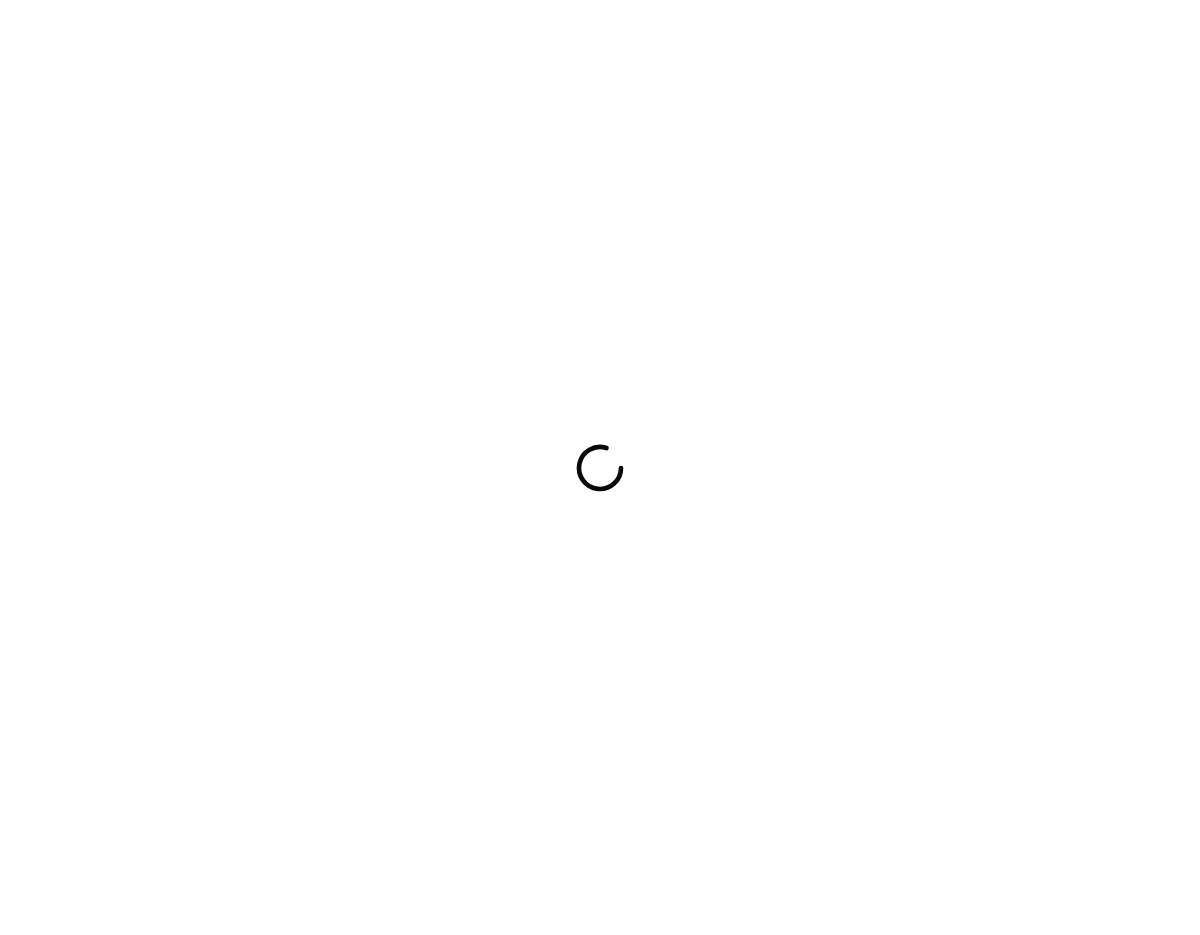 scroll, scrollTop: 0, scrollLeft: 0, axis: both 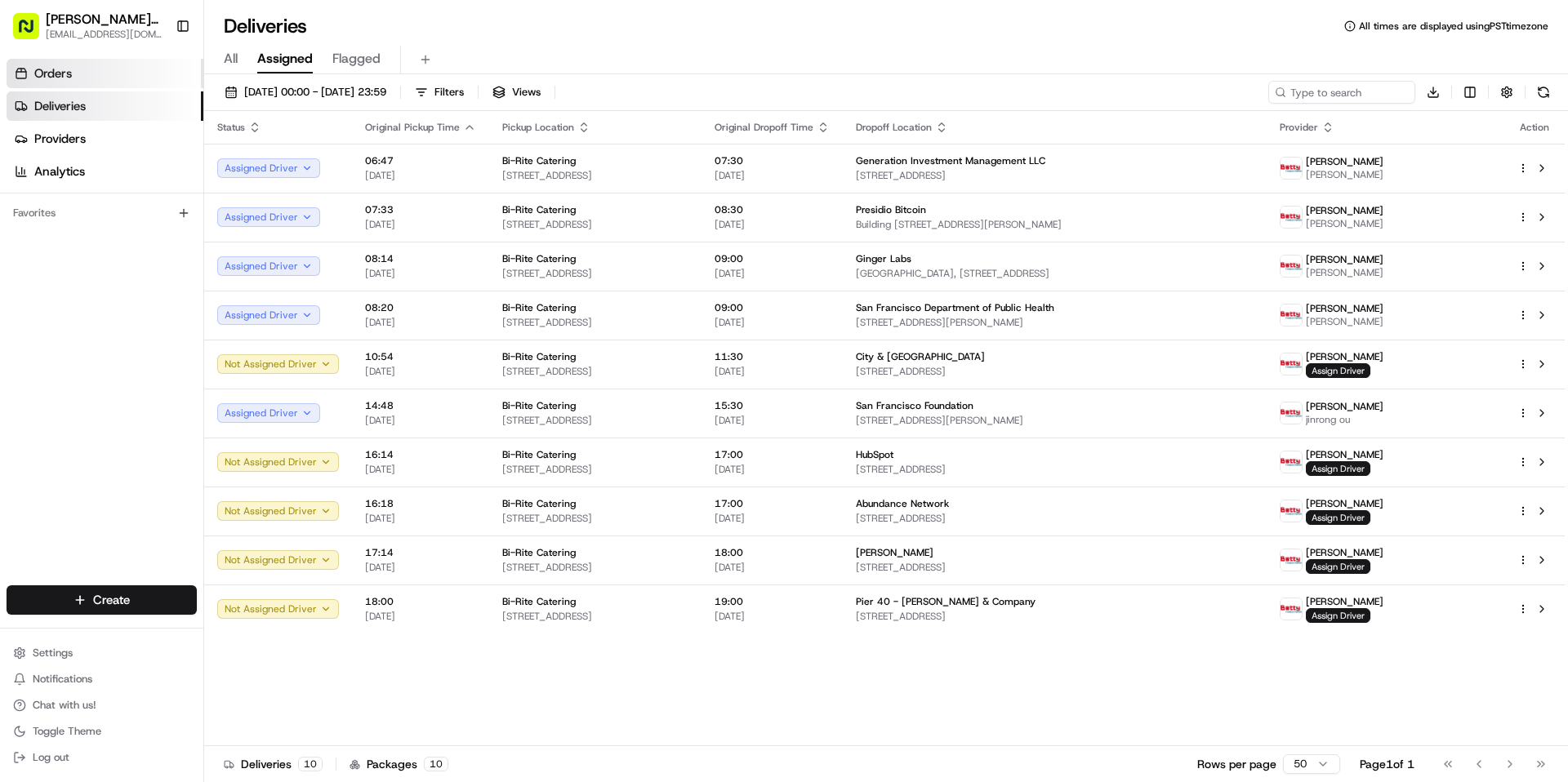 click on "Orders" at bounding box center (105, 73) 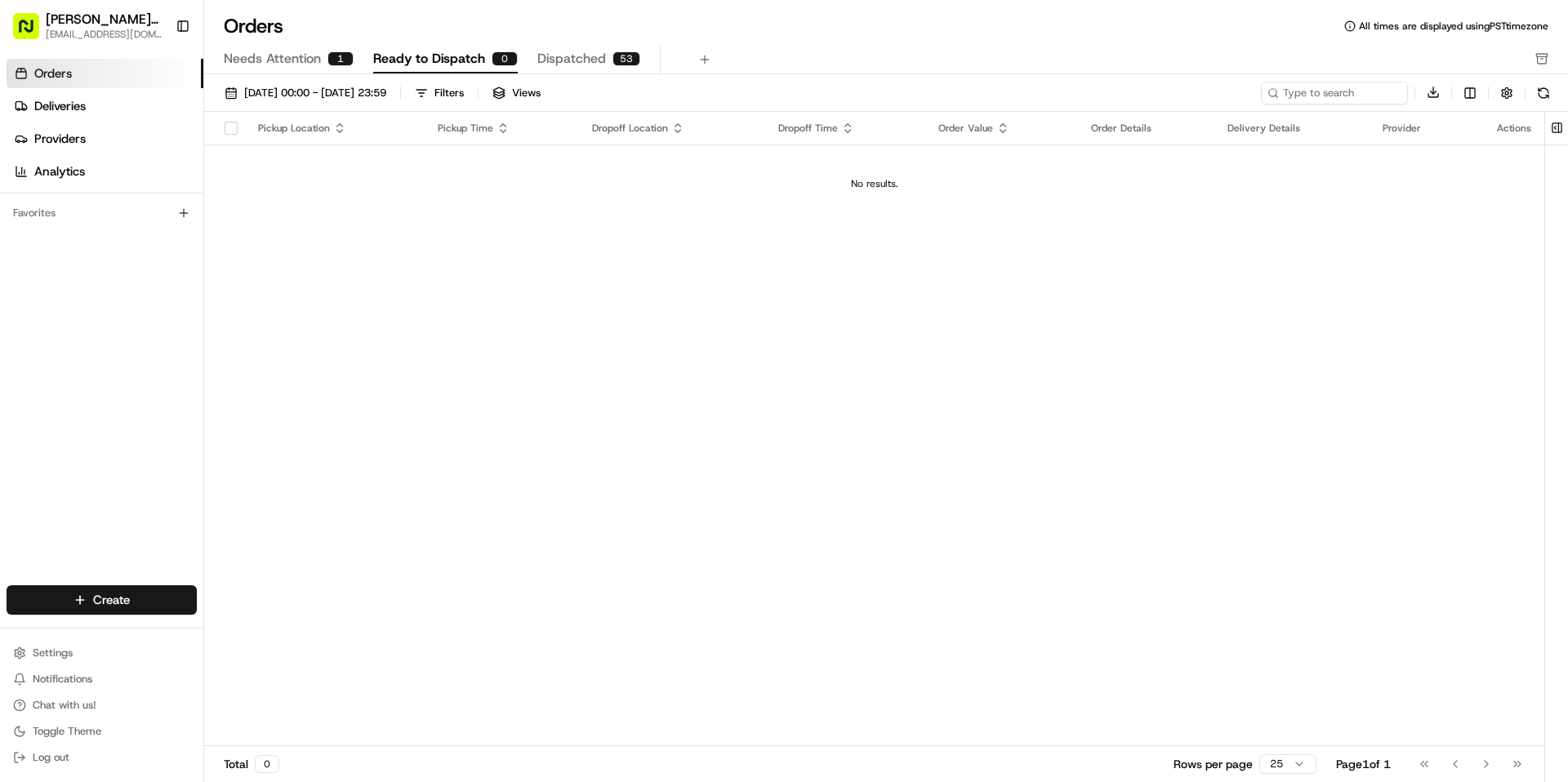 click on "Needs Attention" at bounding box center (272, 59) 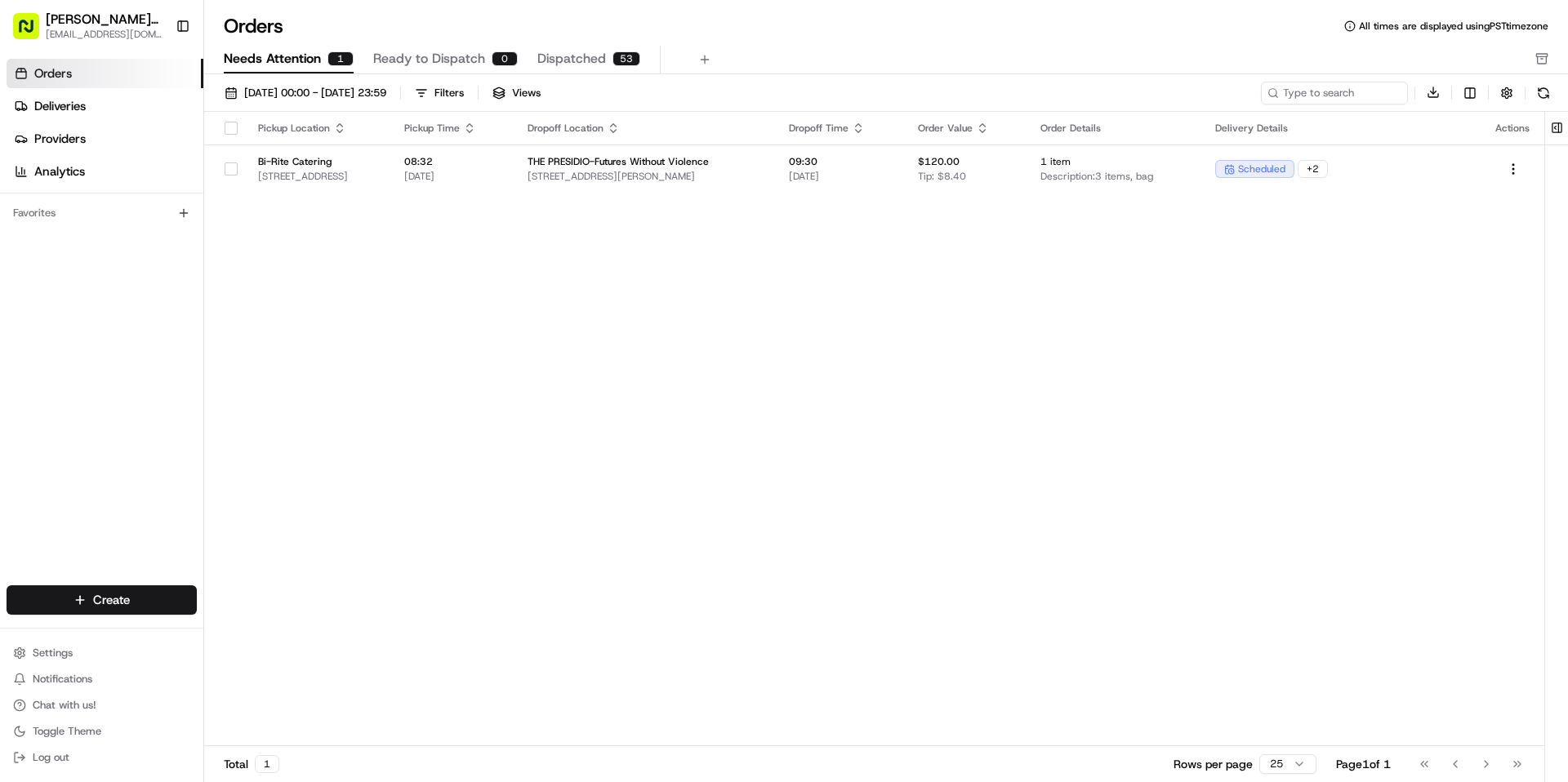 click on "Ready to Dispatch" at bounding box center (429, 59) 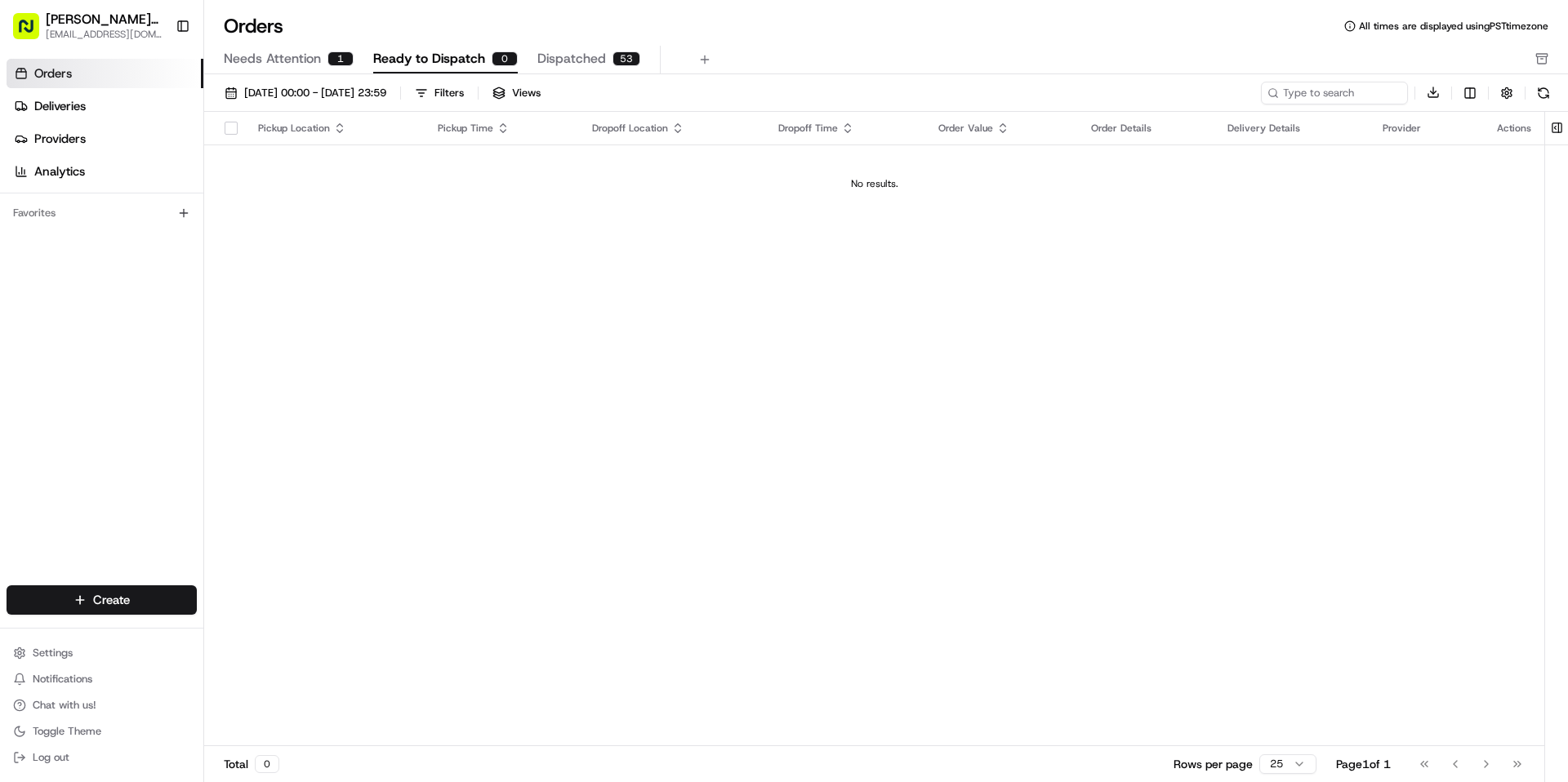 click on "Ready to Dispatch" at bounding box center (429, 59) 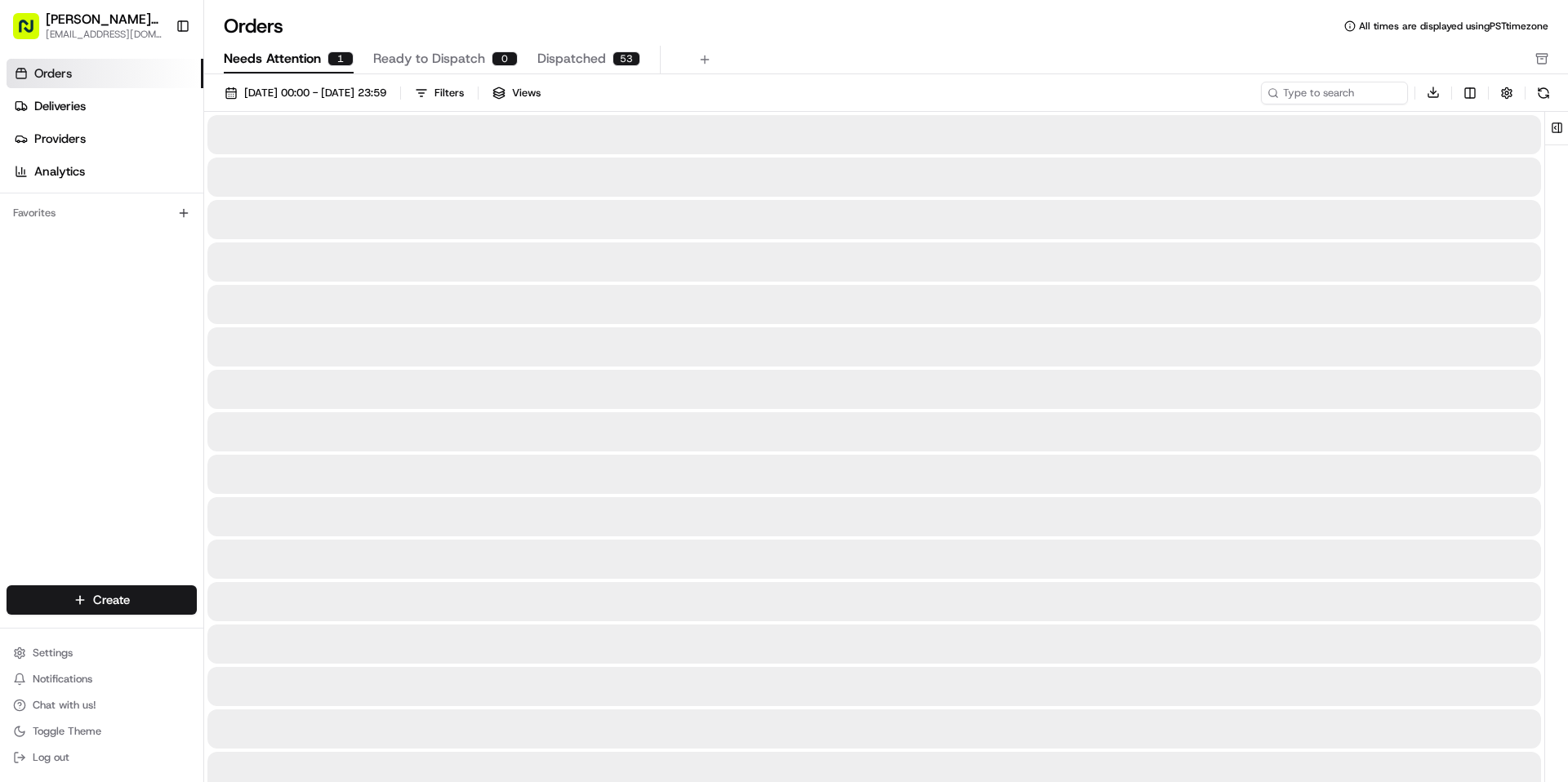 click on "1" at bounding box center [341, 59] 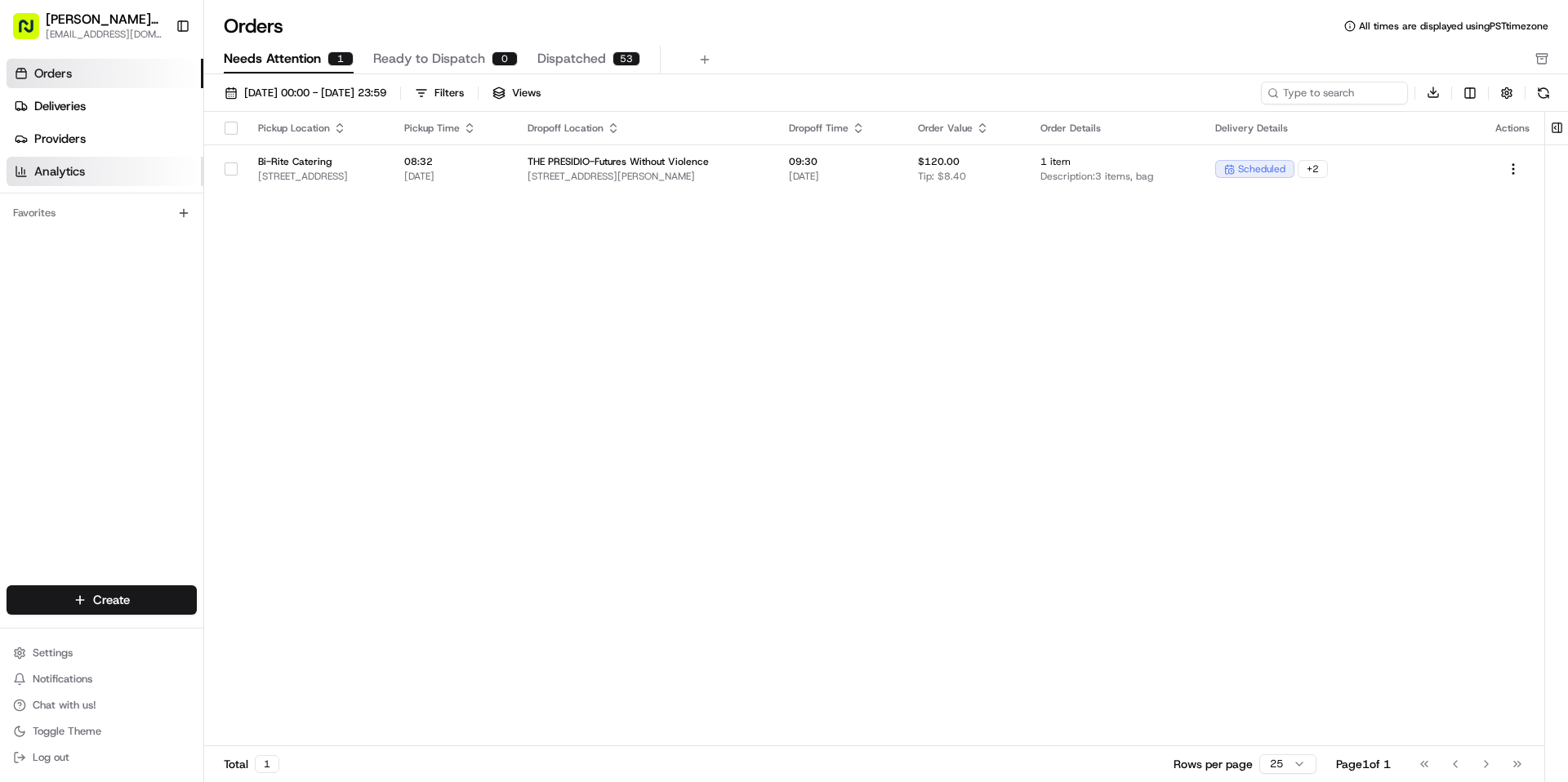 click on "Analytics" at bounding box center [105, 171] 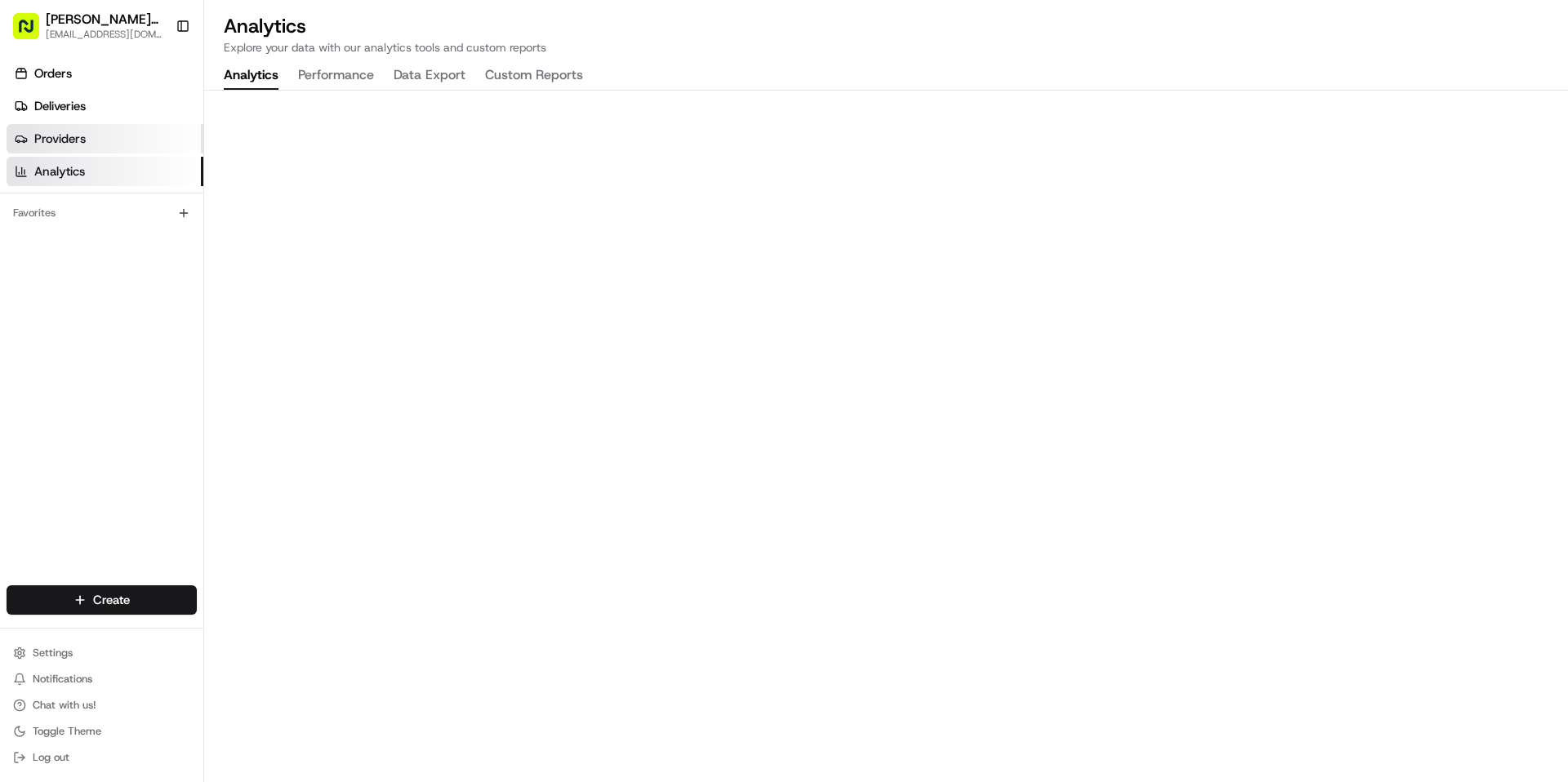 click on "Providers" at bounding box center [60, 139] 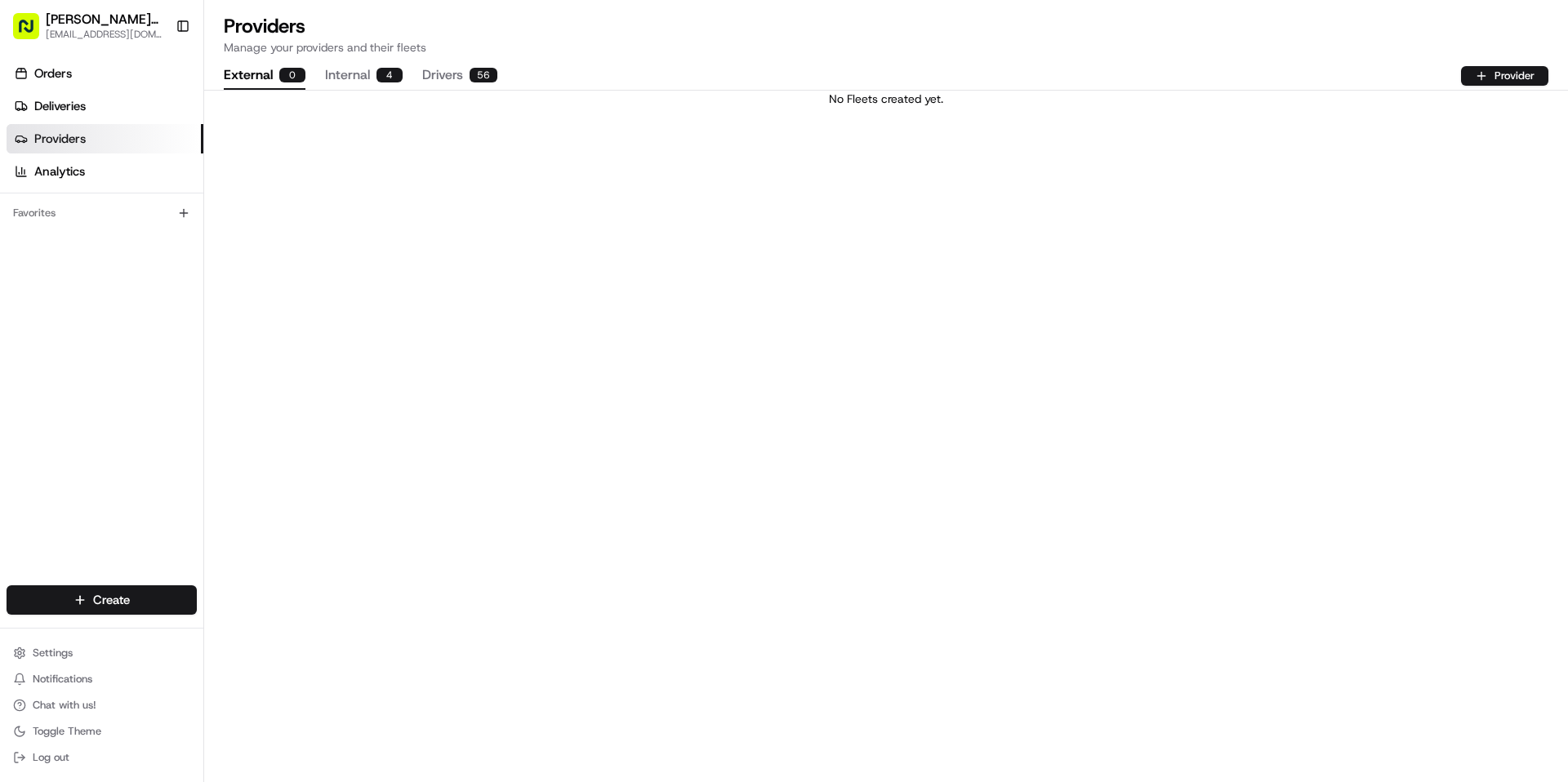 click on "Favorites" at bounding box center [101, 213] 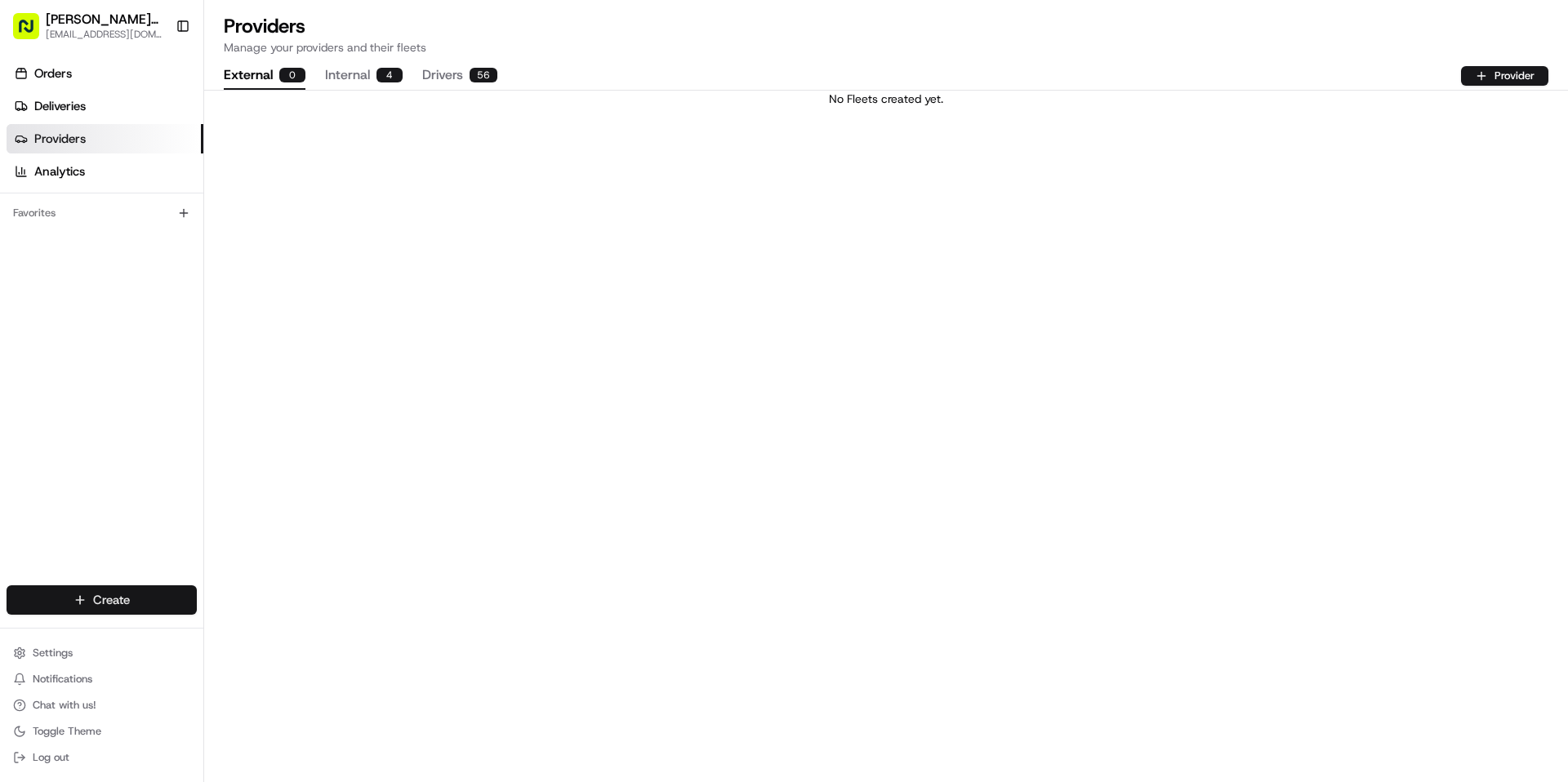 click on "[PERSON_NAME] Transportation [EMAIL_ADDRESS][DOMAIN_NAME] Toggle Sidebar Orders Deliveries Providers Analytics Favorites Main Menu Members & Organization Organization Users Roles Preferences Customization Tracking Orchestration Automations Dispatch Strategy Locations Pickup Locations Dropoff Locations Billing Billing Refund Requests Integrations Notification Triggers Webhooks API Keys Request Logs Create Settings Notifications Chat with us! Toggle Theme Log out Providers Manage your providers and their fleets External   0 Internal 4 Drivers 56  Provider No Fleets created yet.
Create Create" at bounding box center [784, 391] 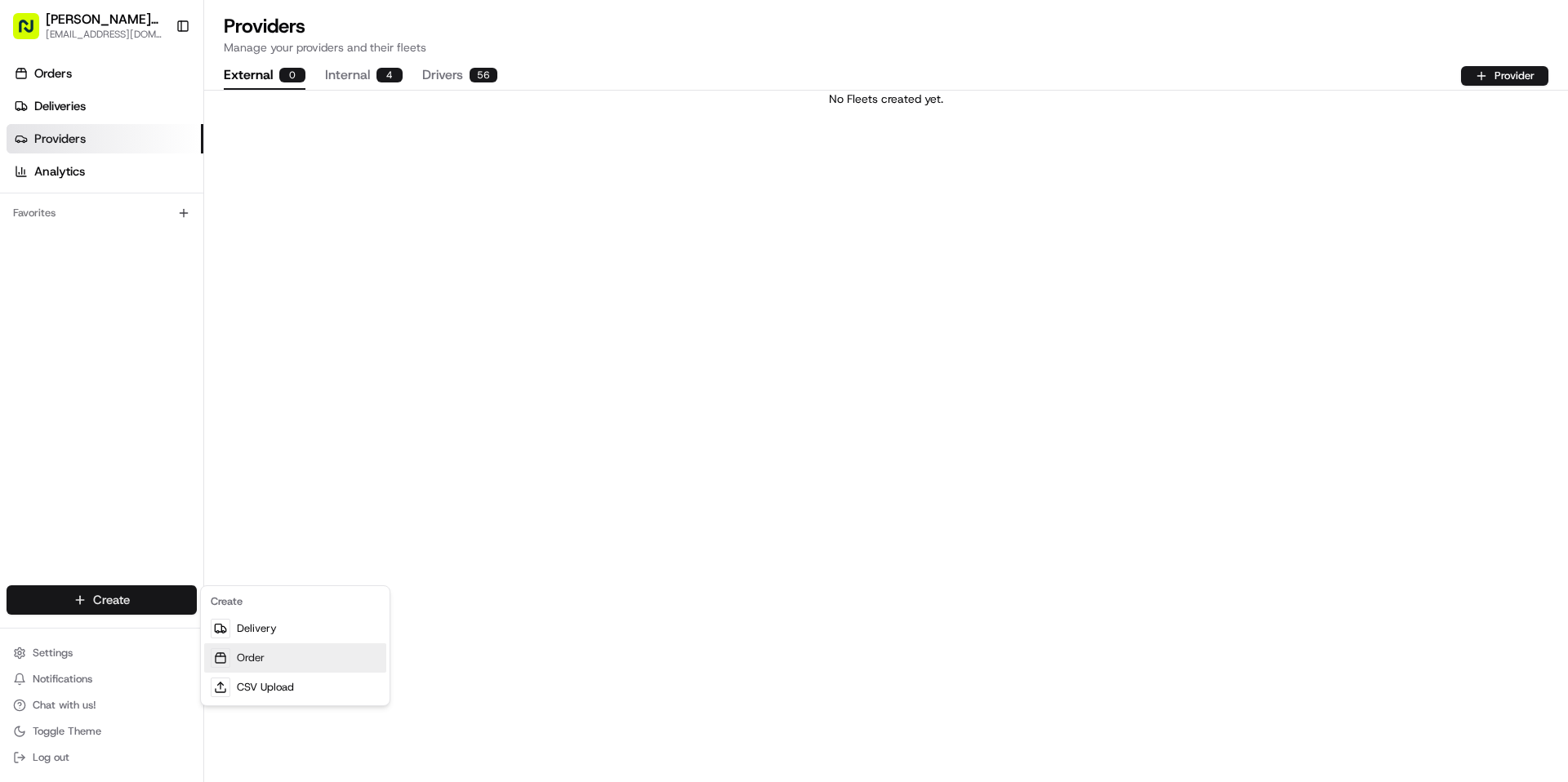 click on "Order" at bounding box center (295, 658) 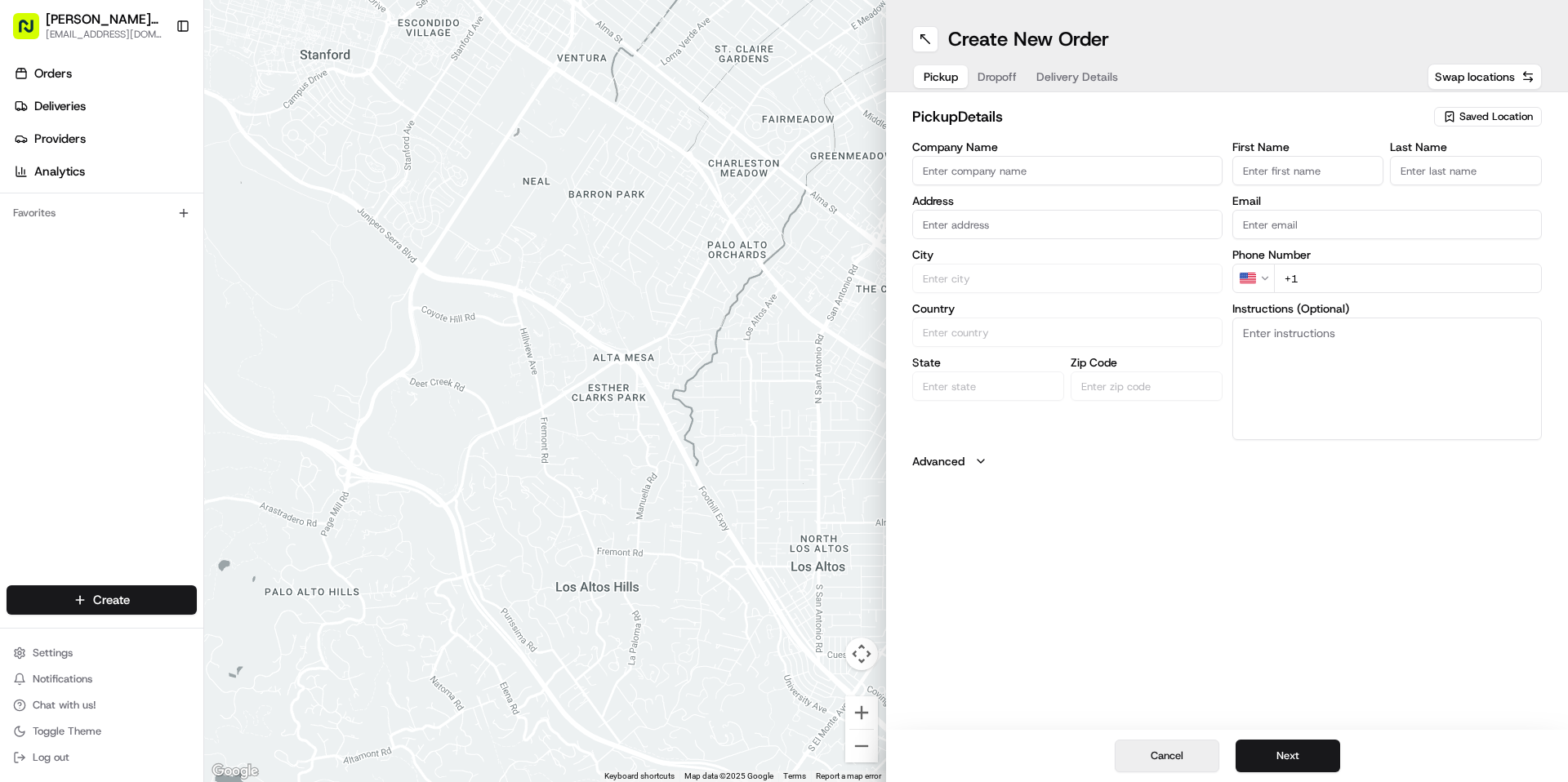 click on "Cancel" at bounding box center (1167, 756) 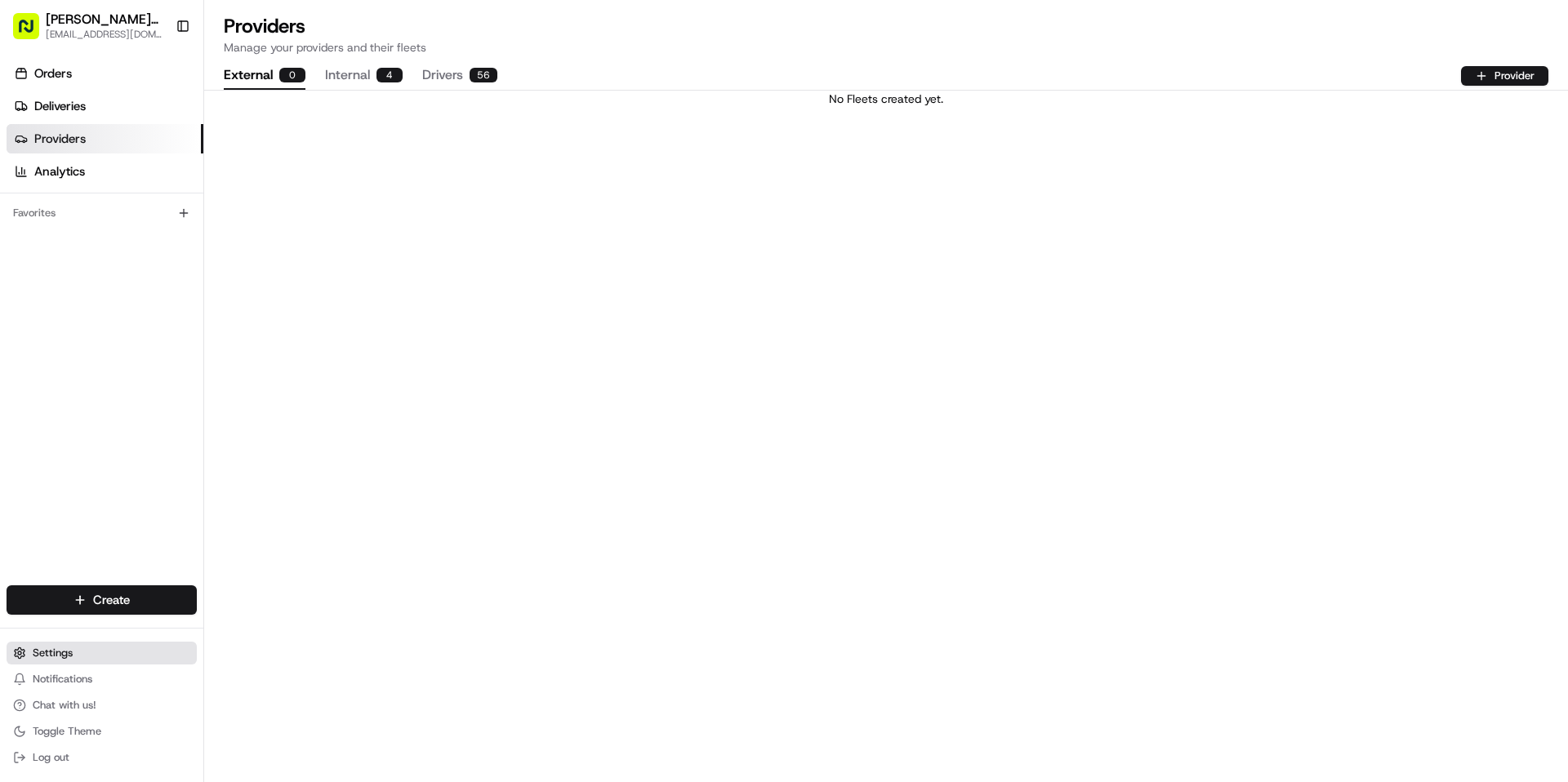 click on "Settings" at bounding box center (101, 653) 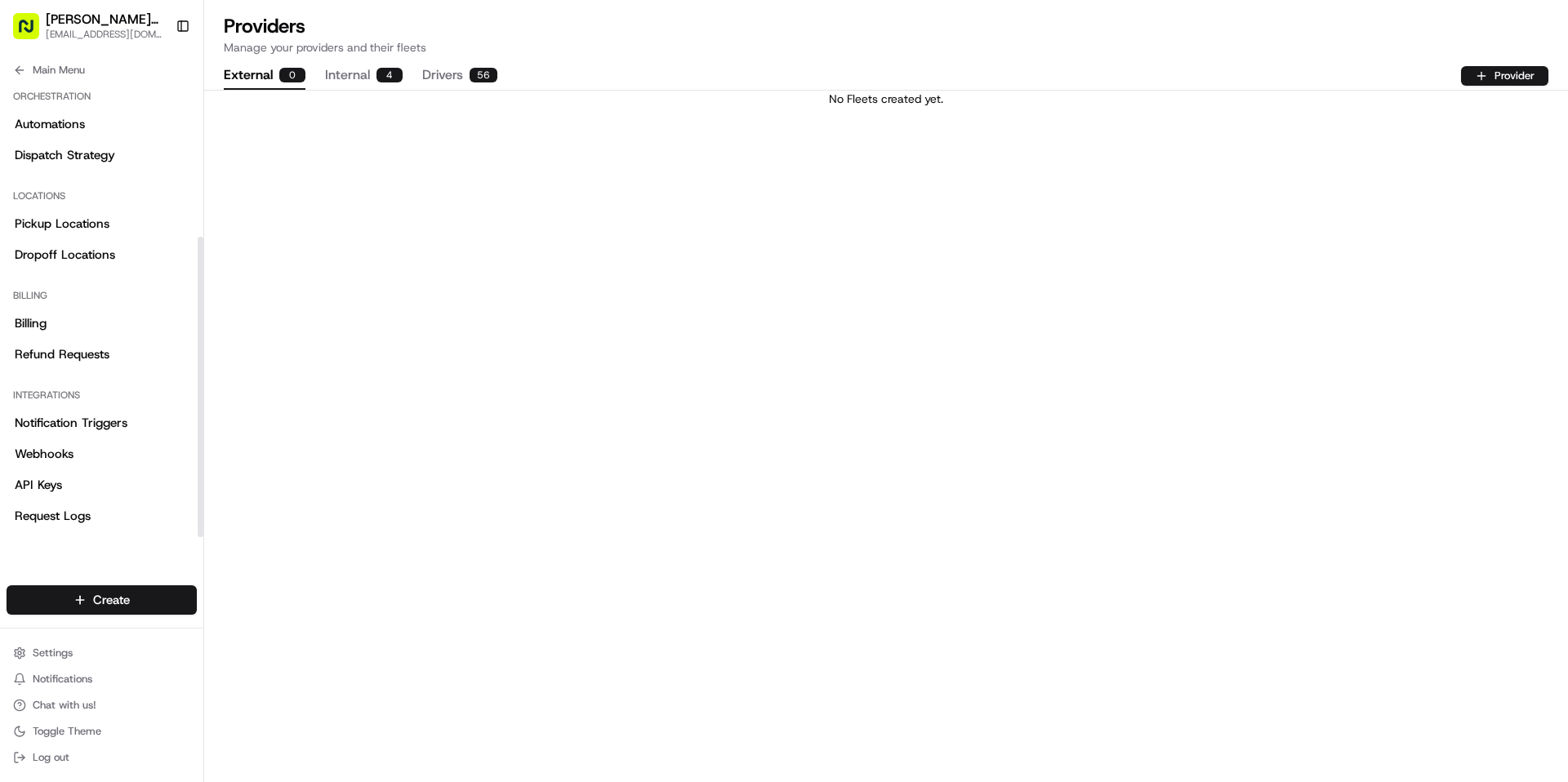 scroll, scrollTop: 0, scrollLeft: 0, axis: both 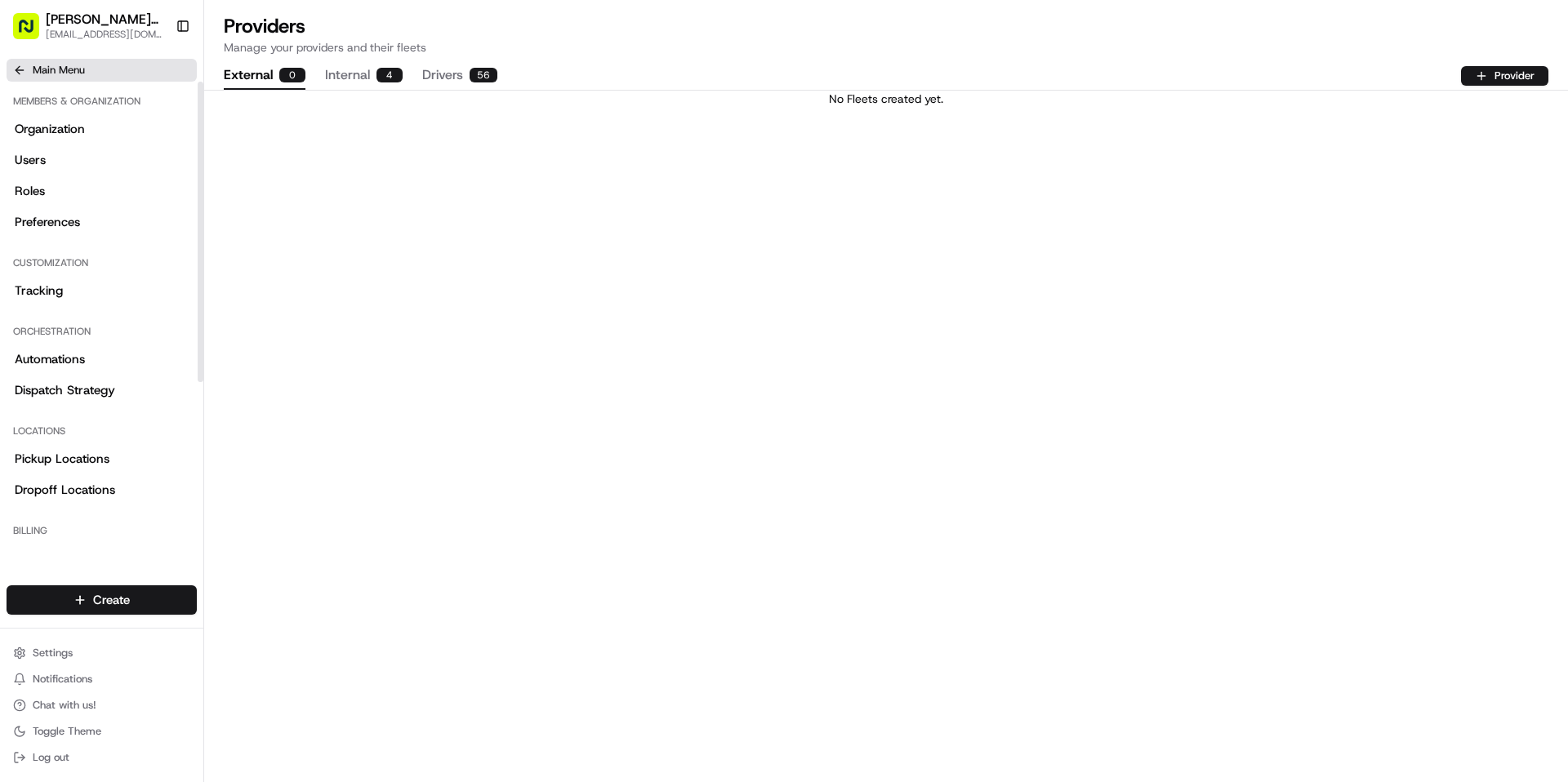 click on "Main Menu" at bounding box center (59, 70) 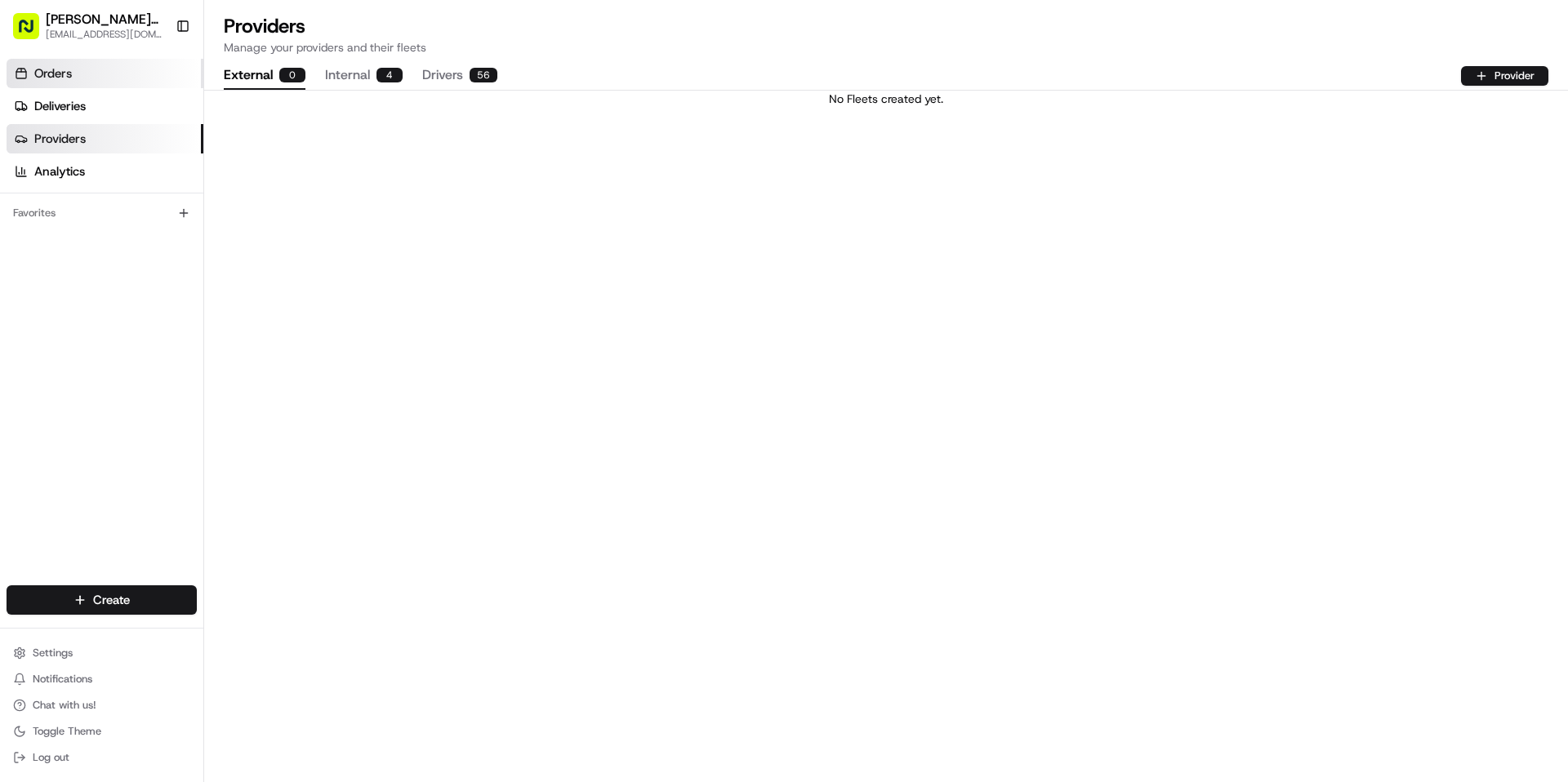 click on "Orders" at bounding box center (105, 73) 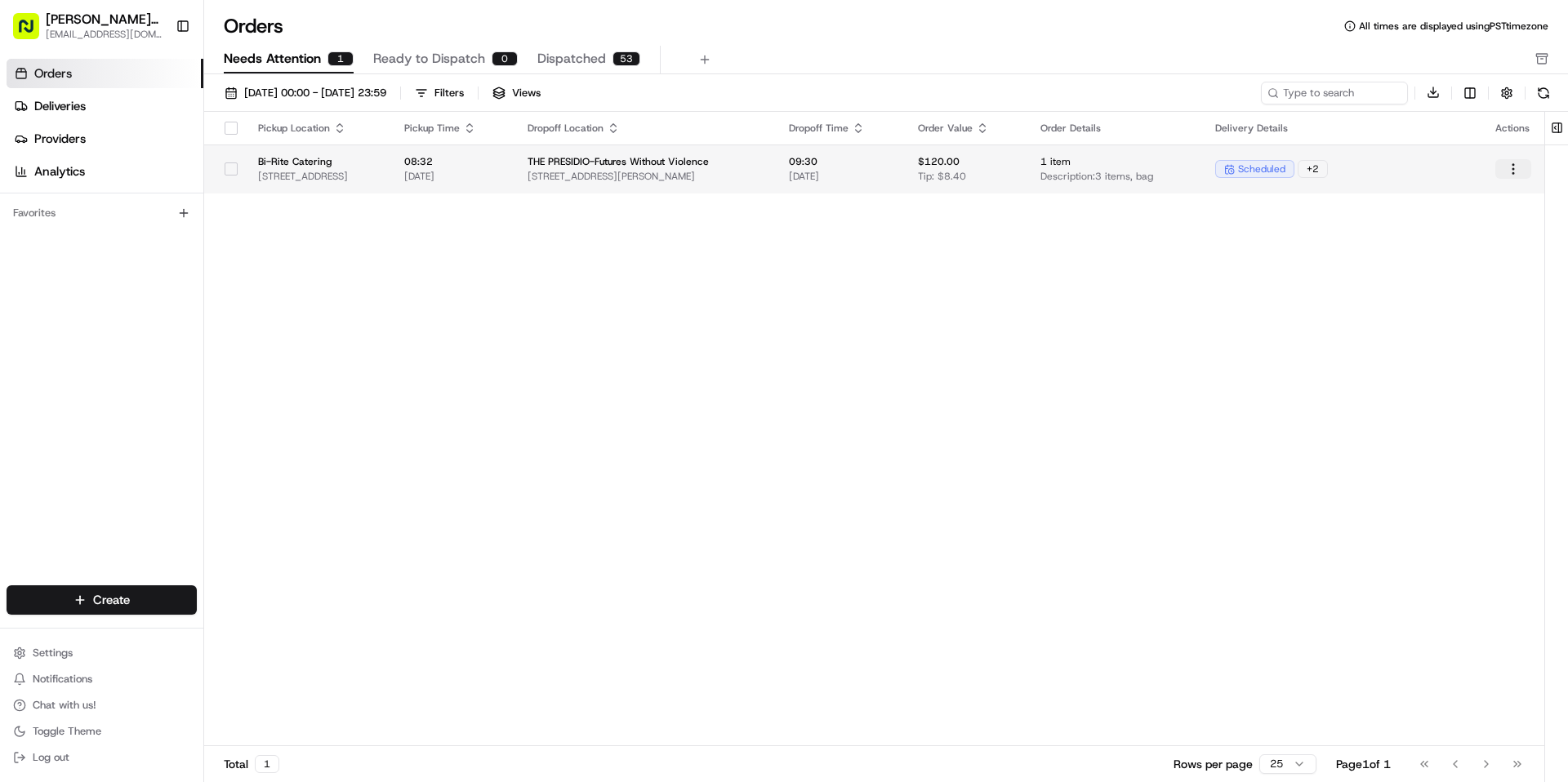 click on "[PERSON_NAME] Transportation [EMAIL_ADDRESS][DOMAIN_NAME] Toggle Sidebar Orders Deliveries Providers Analytics Favorites Main Menu Members & Organization Organization Users Roles Preferences Customization Tracking Orchestration Automations Dispatch Strategy Locations Pickup Locations Dropoff Locations Billing Billing Refund Requests Integrations Notification Triggers Webhooks API Keys Request Logs Create Settings Notifications Chat with us! Toggle Theme Log out Orders All times are displayed using  PST  timezone Needs Attention 1 Ready to Dispatch 0 Dispatched 53 [DATE] 00:00 - [DATE] 23:59 Filters Views Download Pickup Location Pickup Time Dropoff Location Dropoff Time Order Value Order Details Delivery Details Actions Bi-Rite Catering [STREET_ADDRESS] 08:32 [DATE] THE PRESIDIO-Futures Without Violence [STREET_ADDRESS][PERSON_NAME] 09:30 [DATE] $120.00 Tip: $8.40 1   item Description:  3 items, bag scheduled + 2 Total 1 Rows per page 25 Page  1  of" at bounding box center [784, 391] 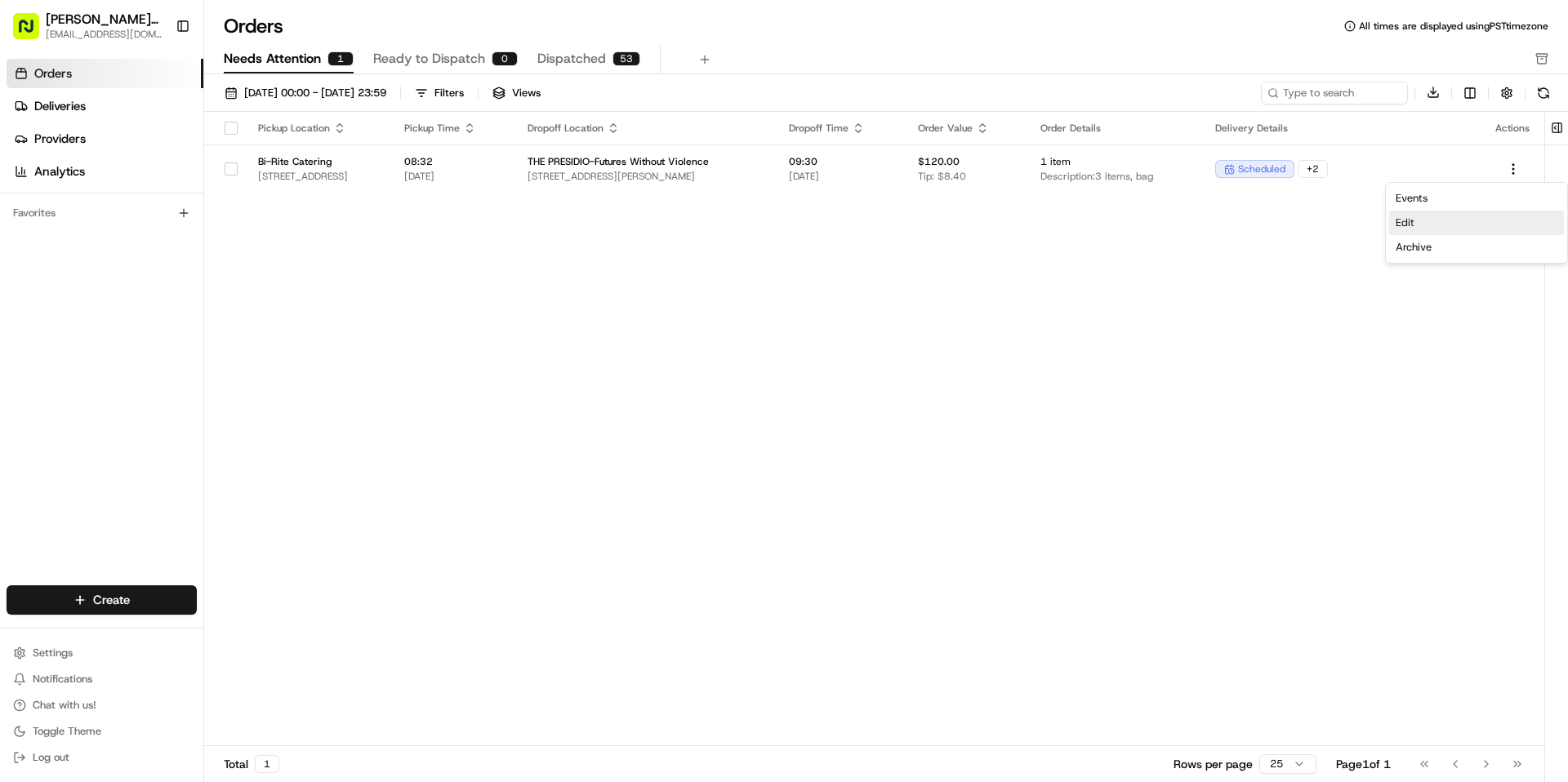 click on "Edit" at bounding box center [1477, 223] 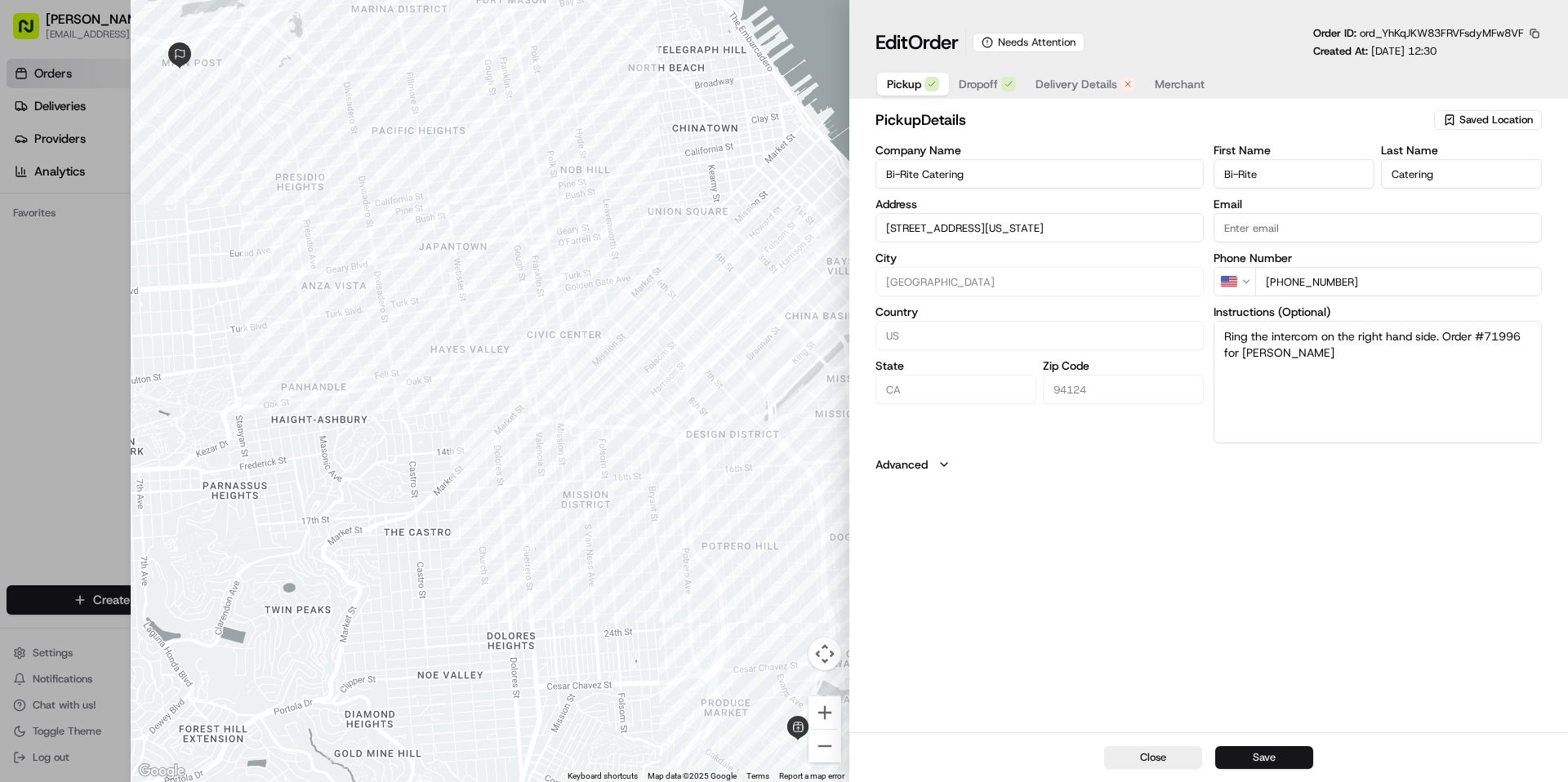 click on "Save" at bounding box center (1264, 758) 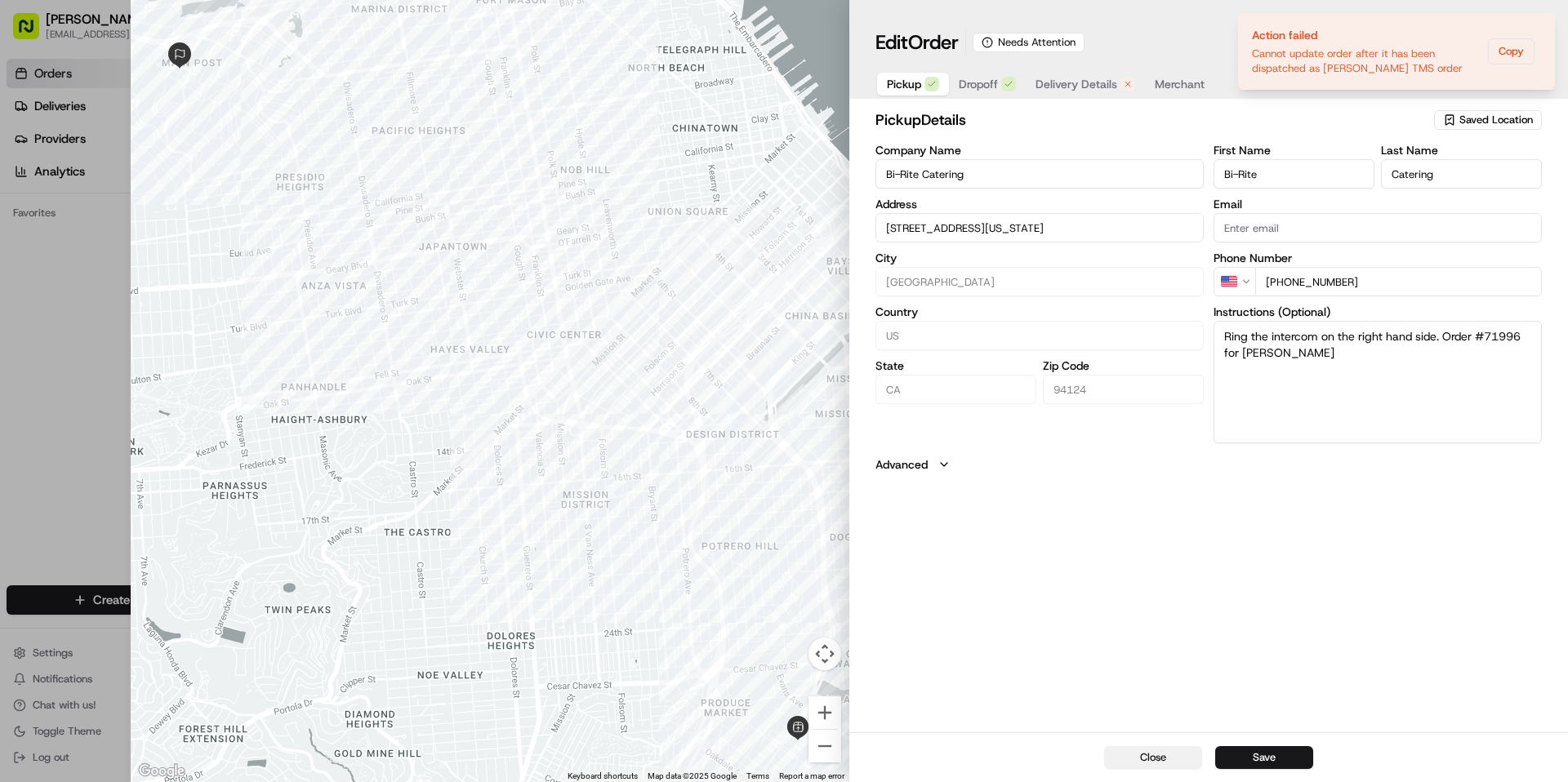 click on "Close" at bounding box center [1153, 758] 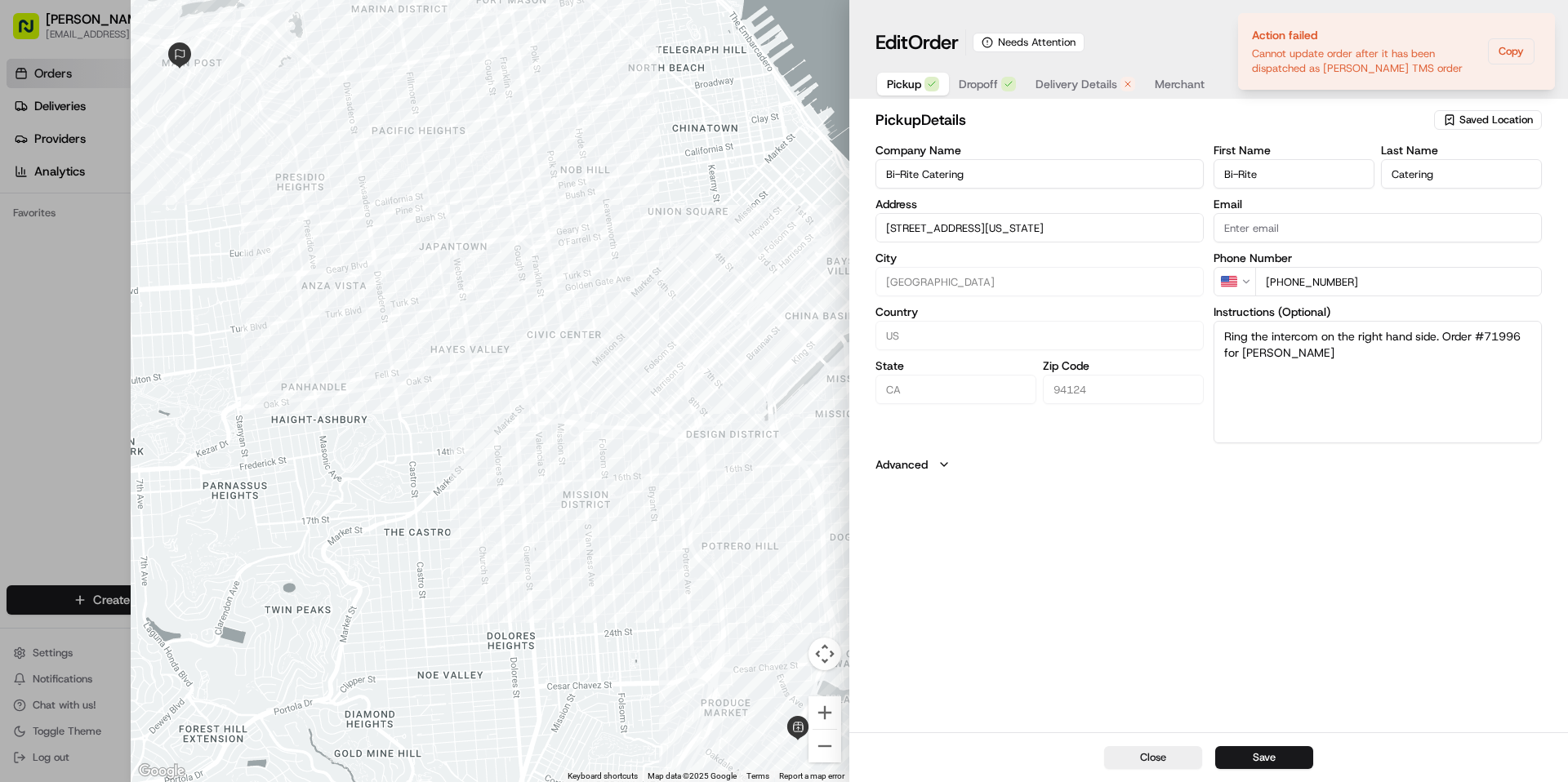 type 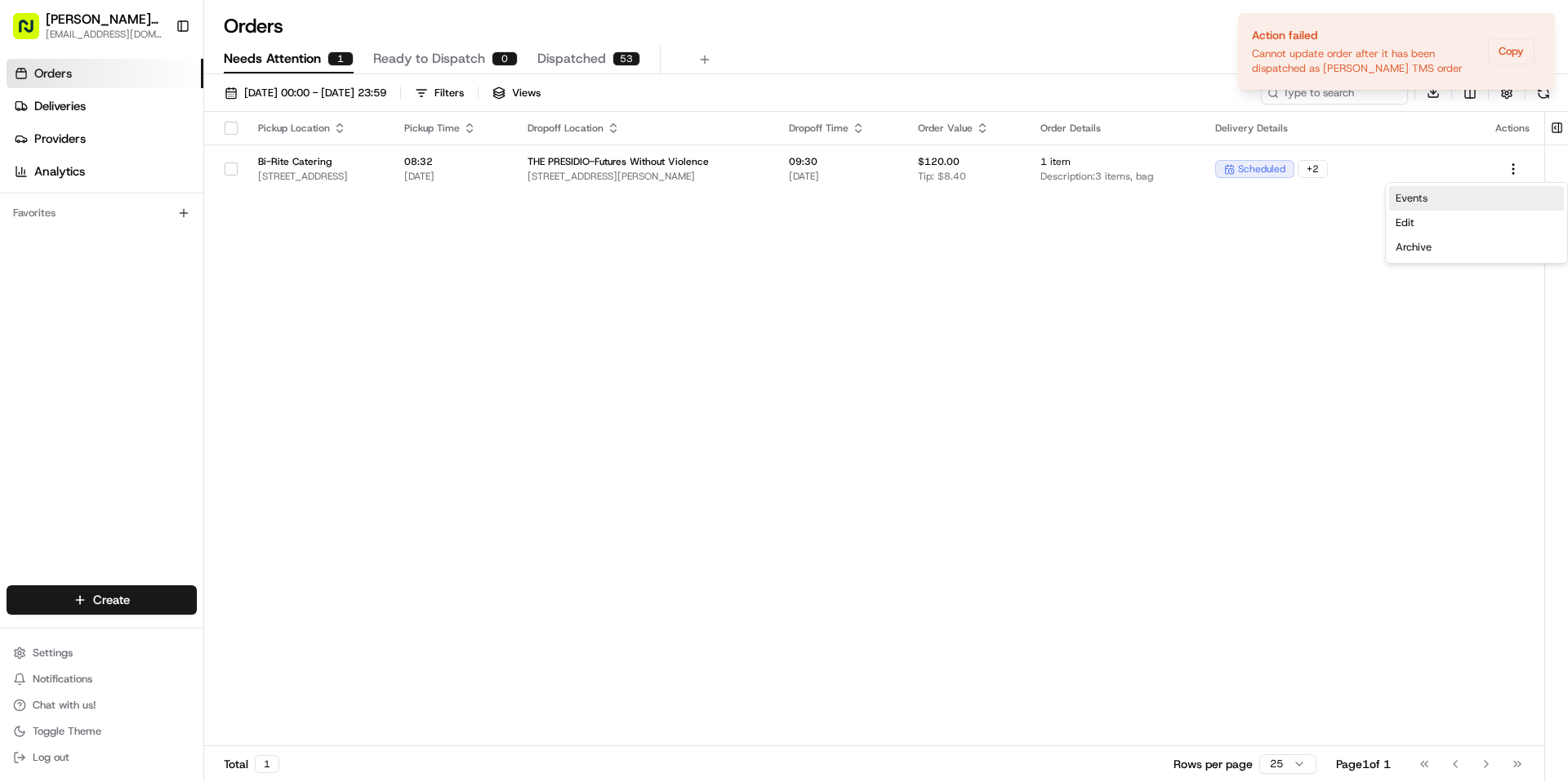 click on "Events" at bounding box center (1477, 198) 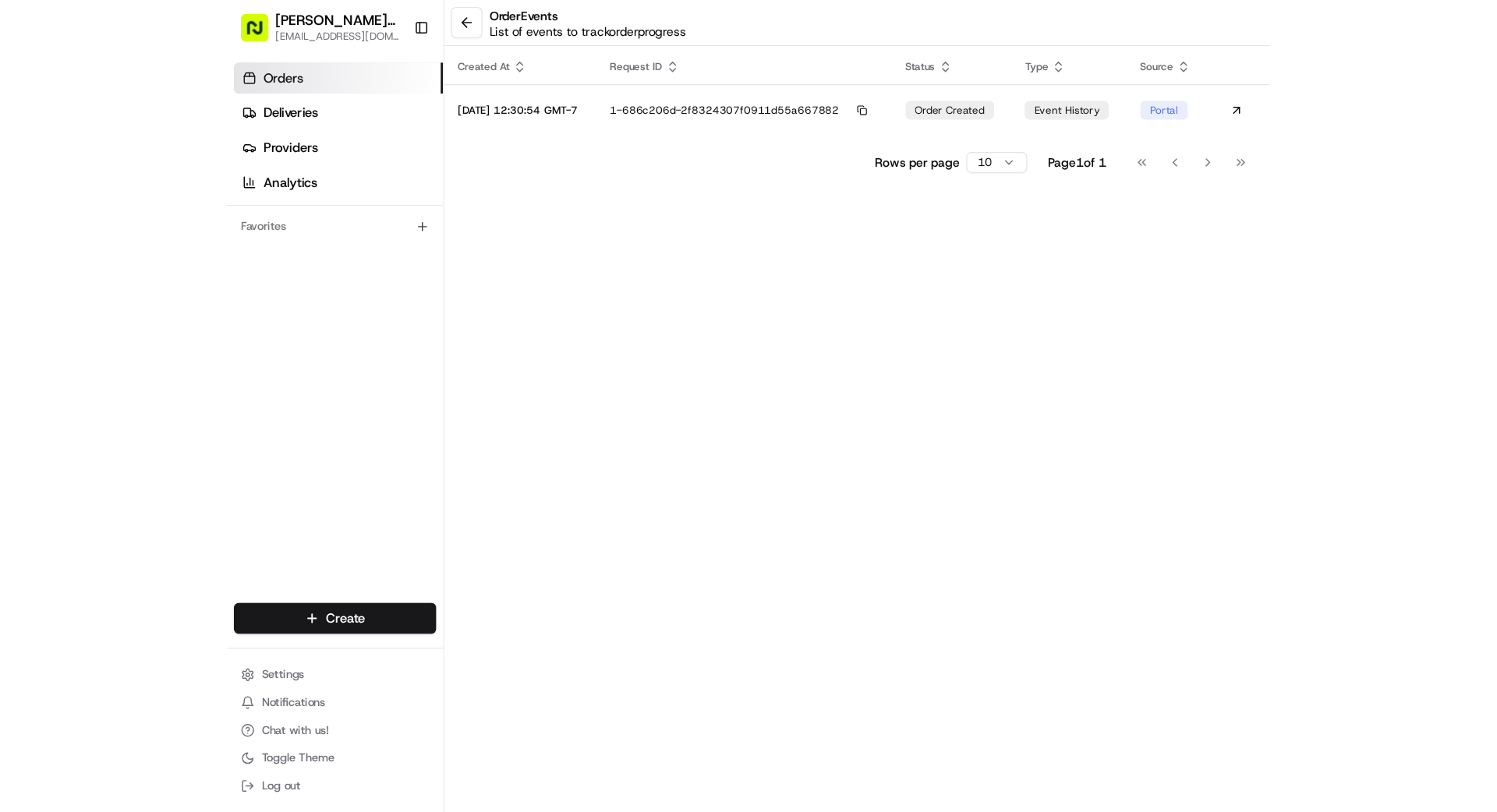 scroll, scrollTop: 0, scrollLeft: 0, axis: both 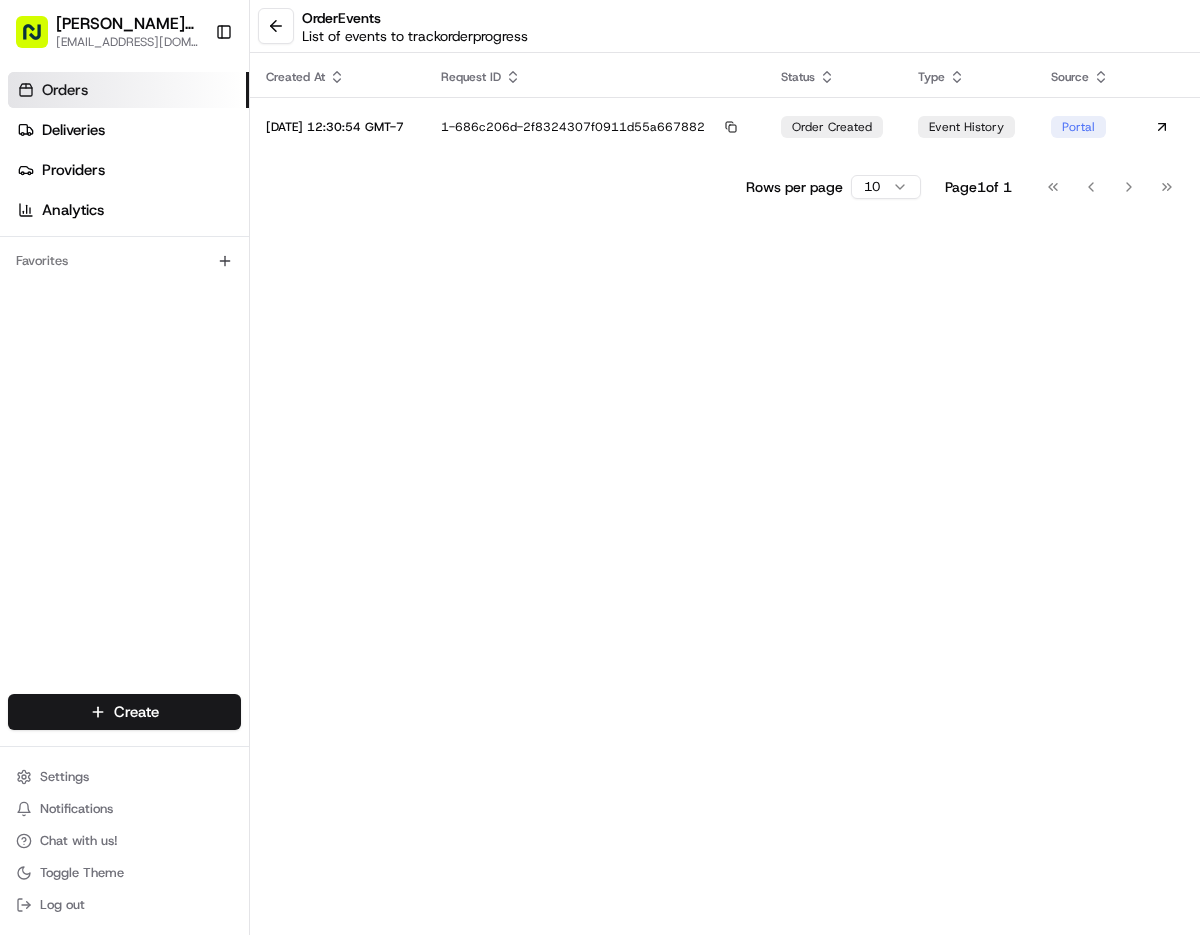 click on "Go to first page Go to previous page Go to next page Go to last page" at bounding box center [1110, 187] 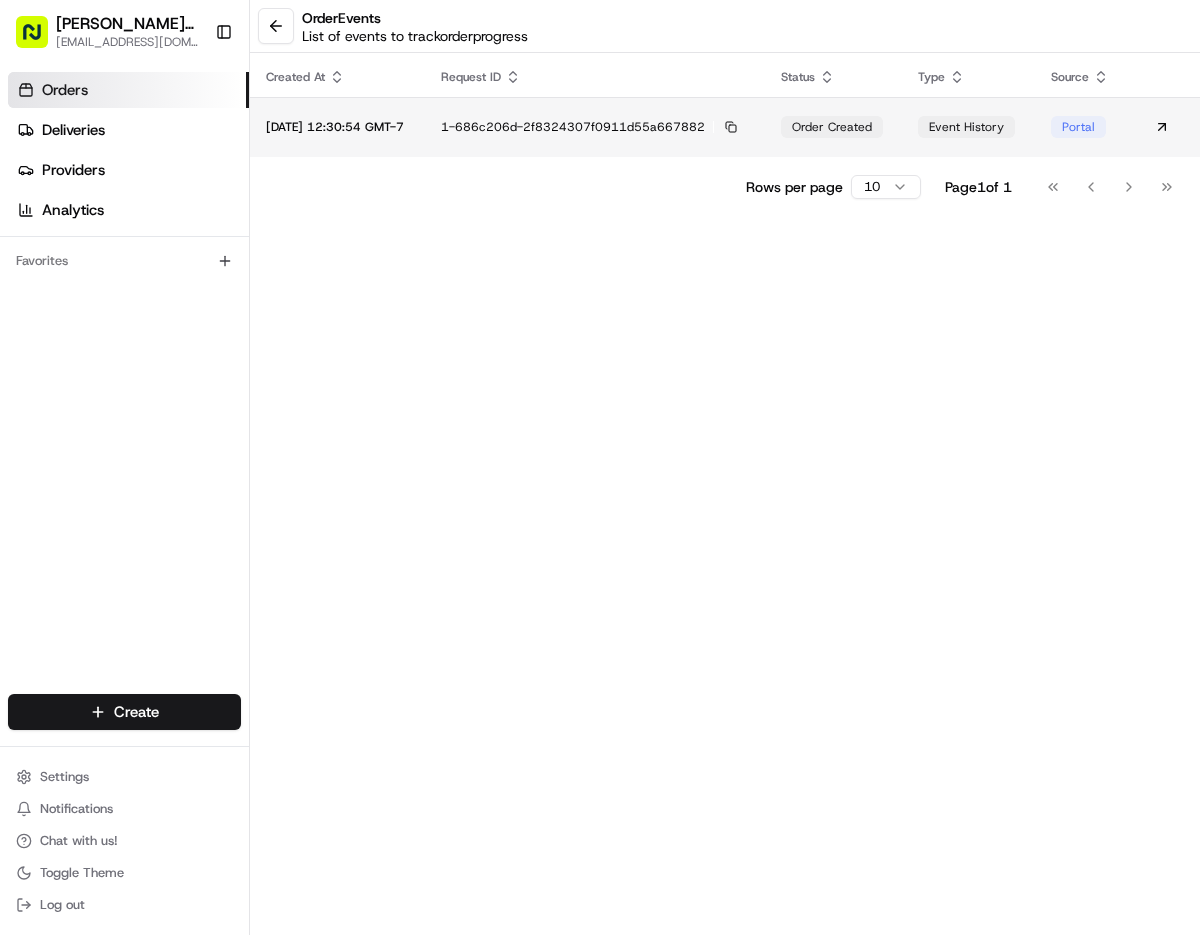 drag, startPoint x: 1094, startPoint y: 188, endPoint x: 932, endPoint y: 154, distance: 165.52945 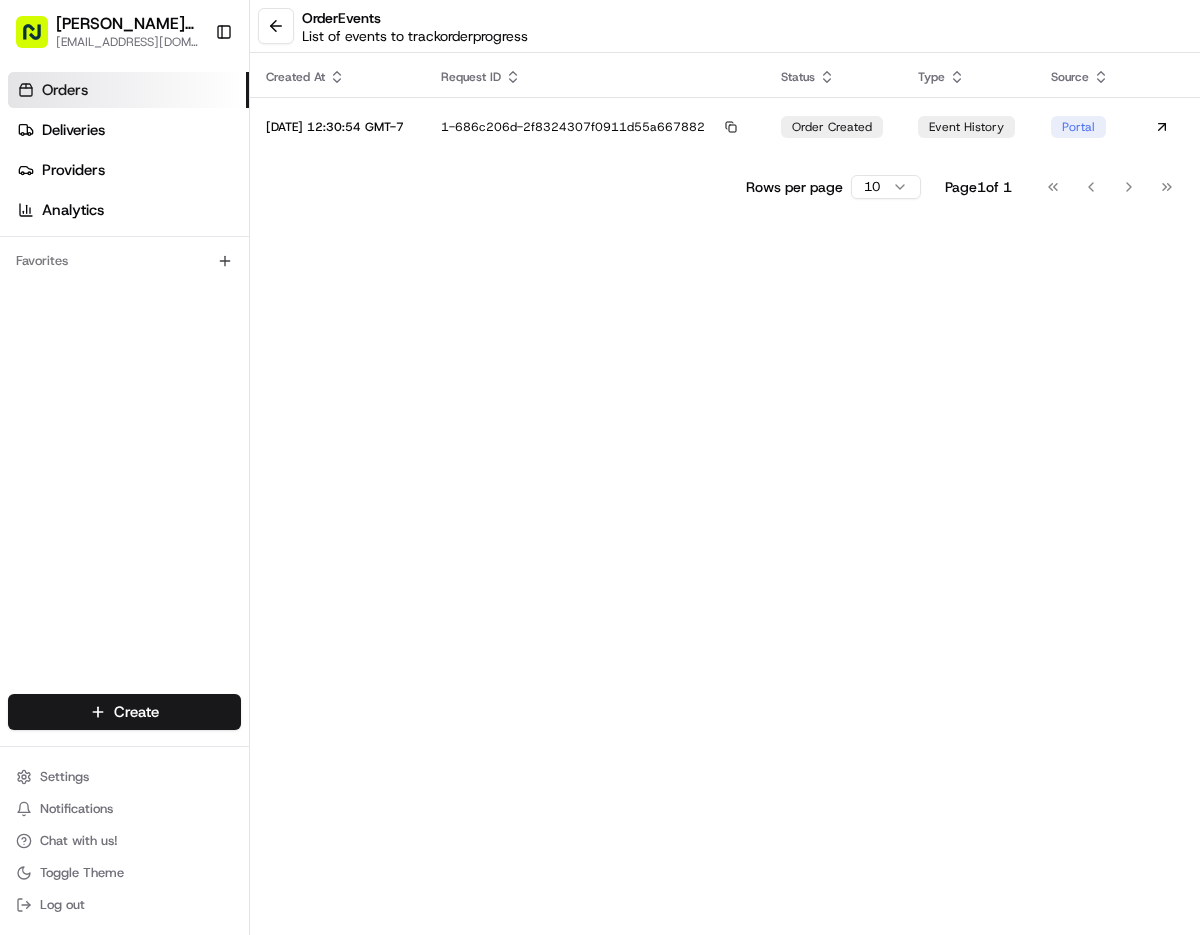 click on "Orders" at bounding box center (128, 90) 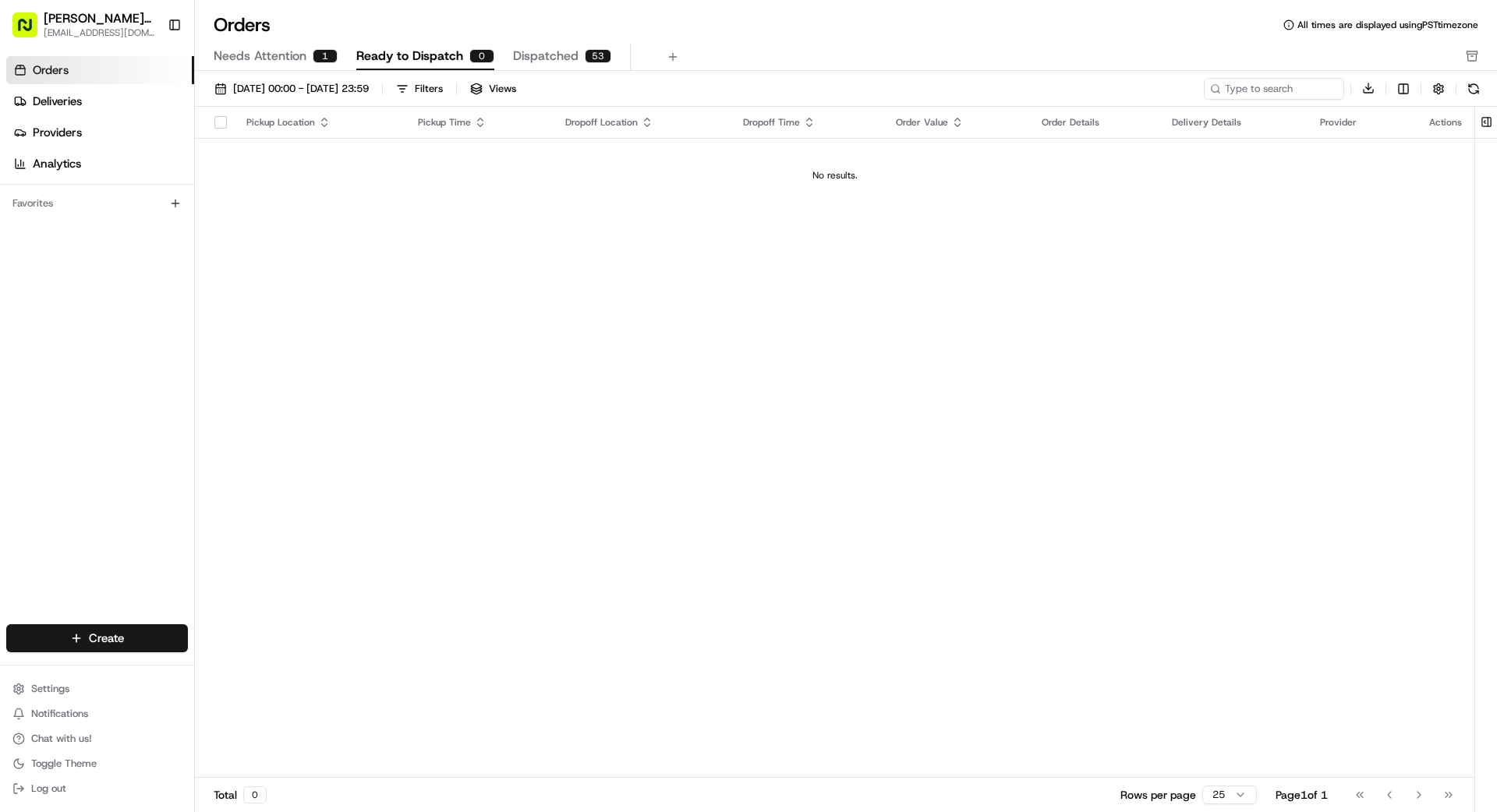 click on "Needs Attention" at bounding box center [260, 56] 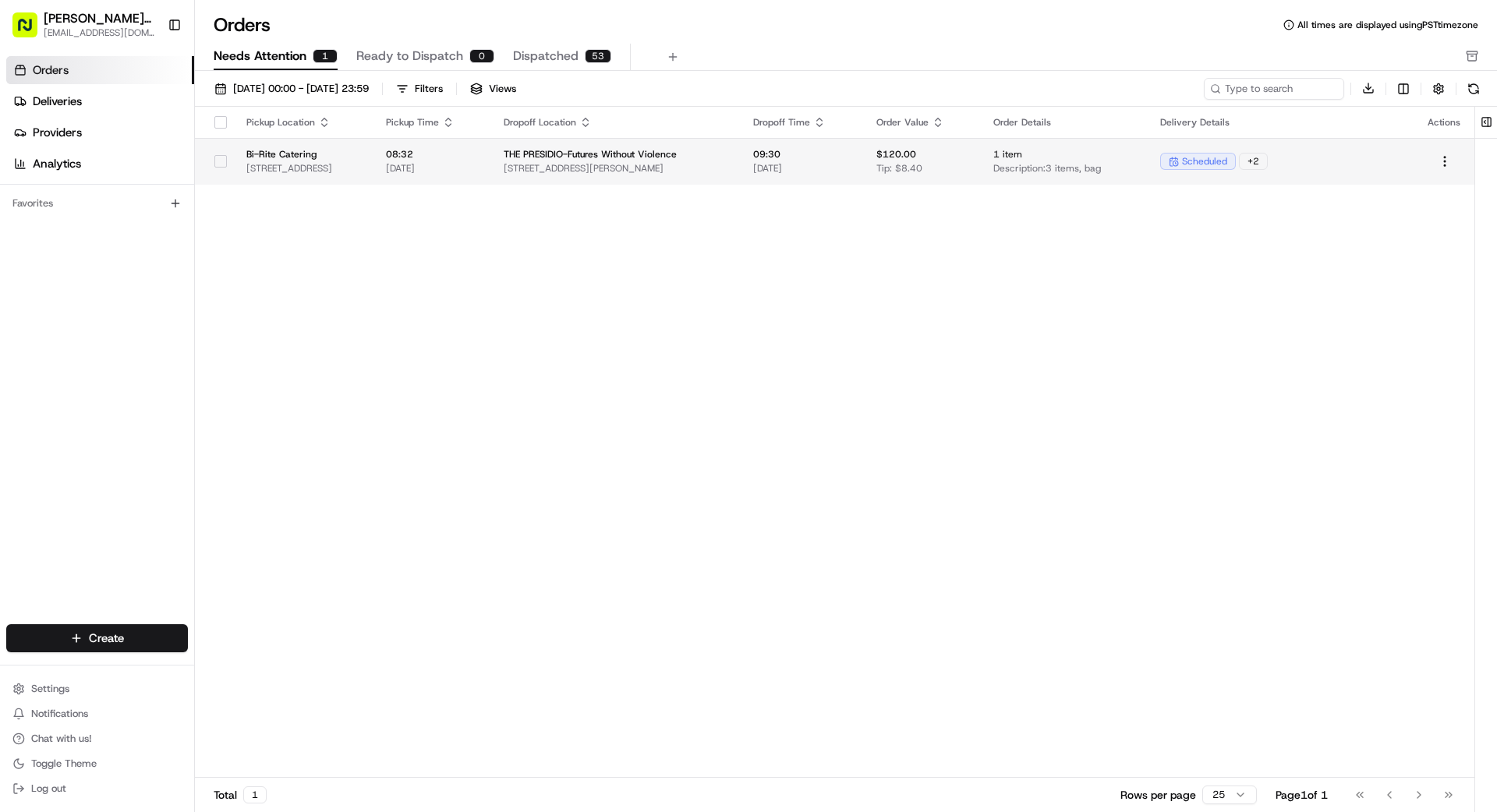 drag, startPoint x: 221, startPoint y: 156, endPoint x: 237, endPoint y: 158, distance: 16.124515 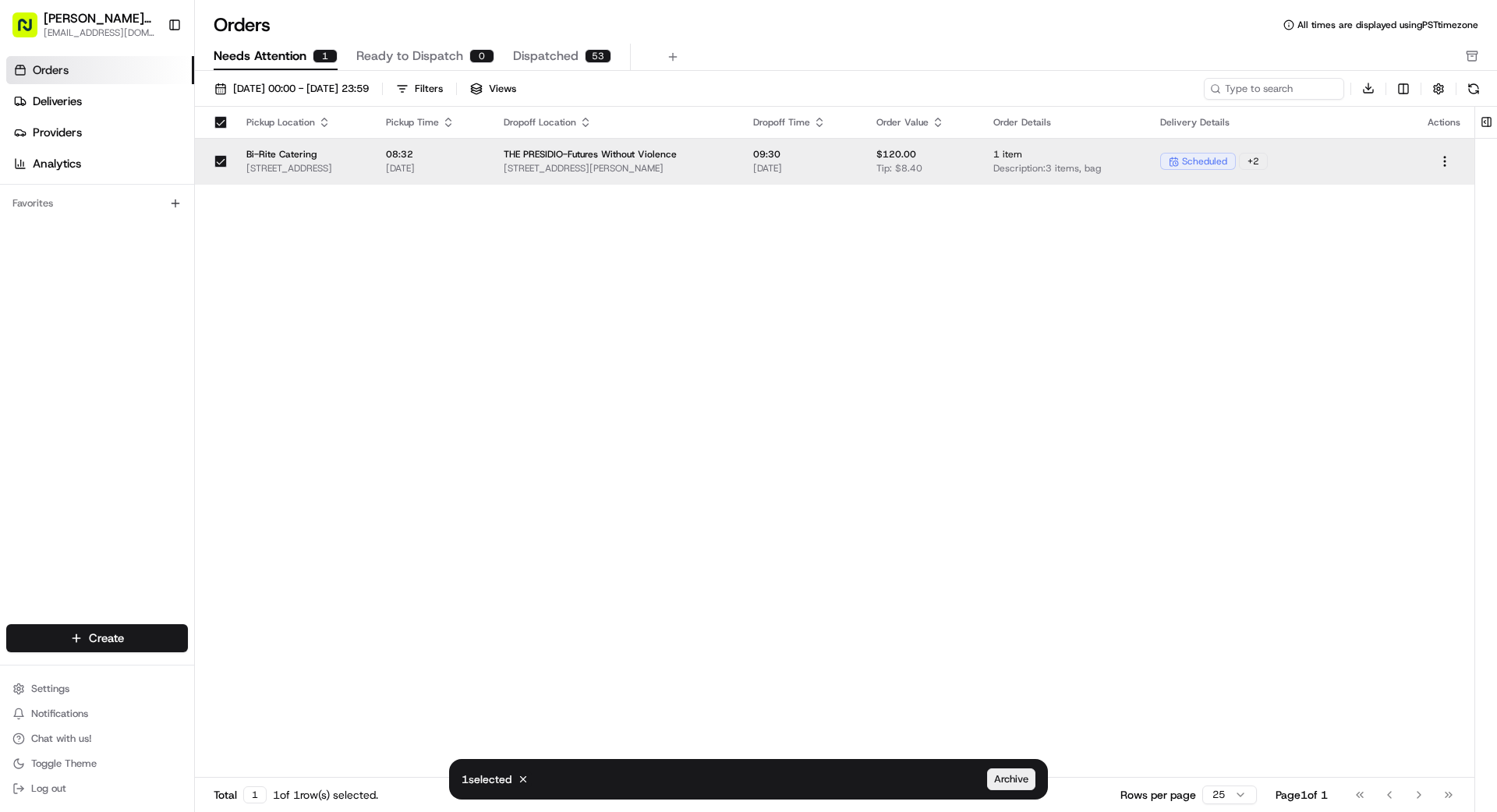 click on "Archive" at bounding box center [1011, 779] 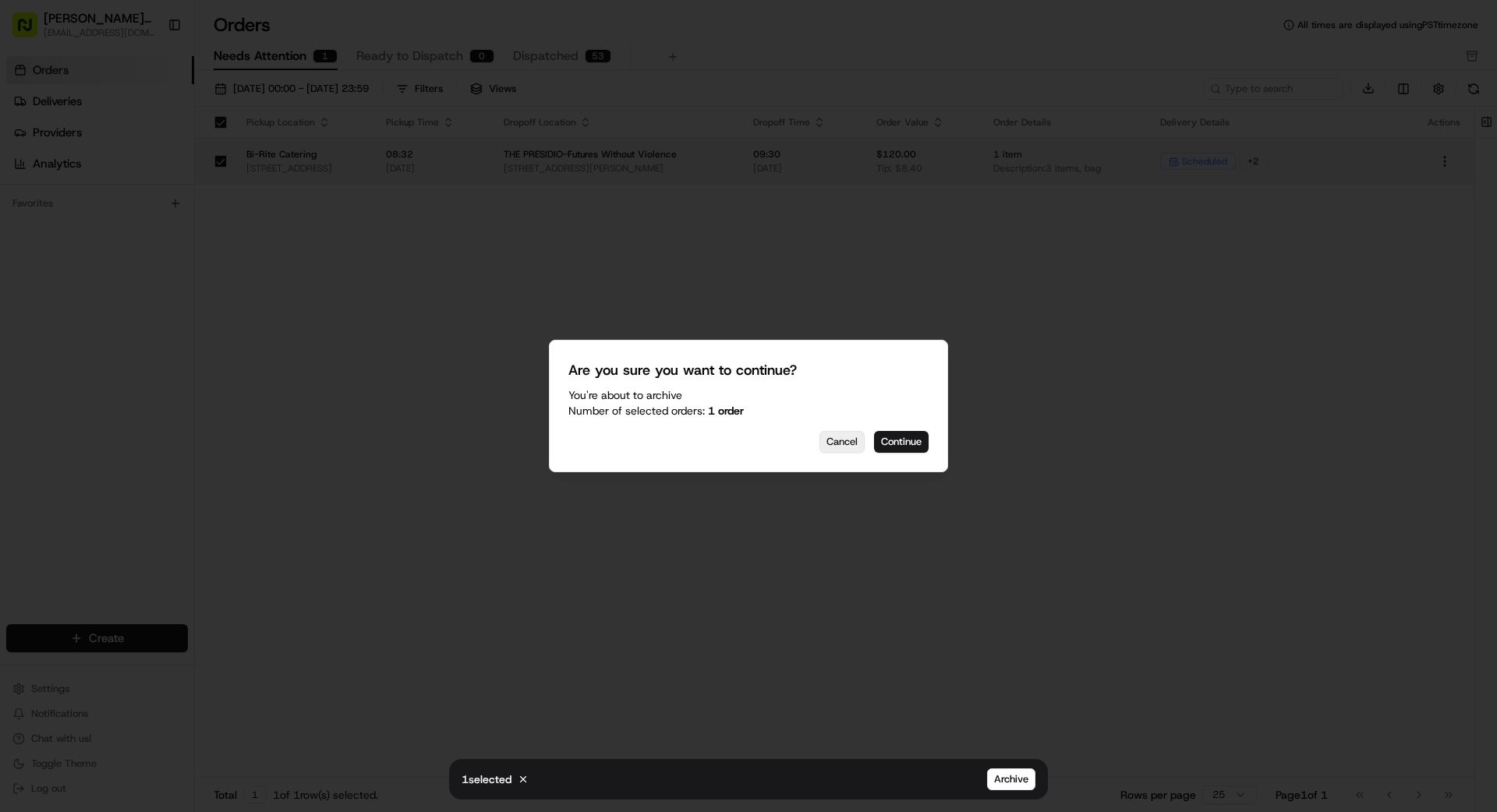 click on "Cancel" at bounding box center [842, 442] 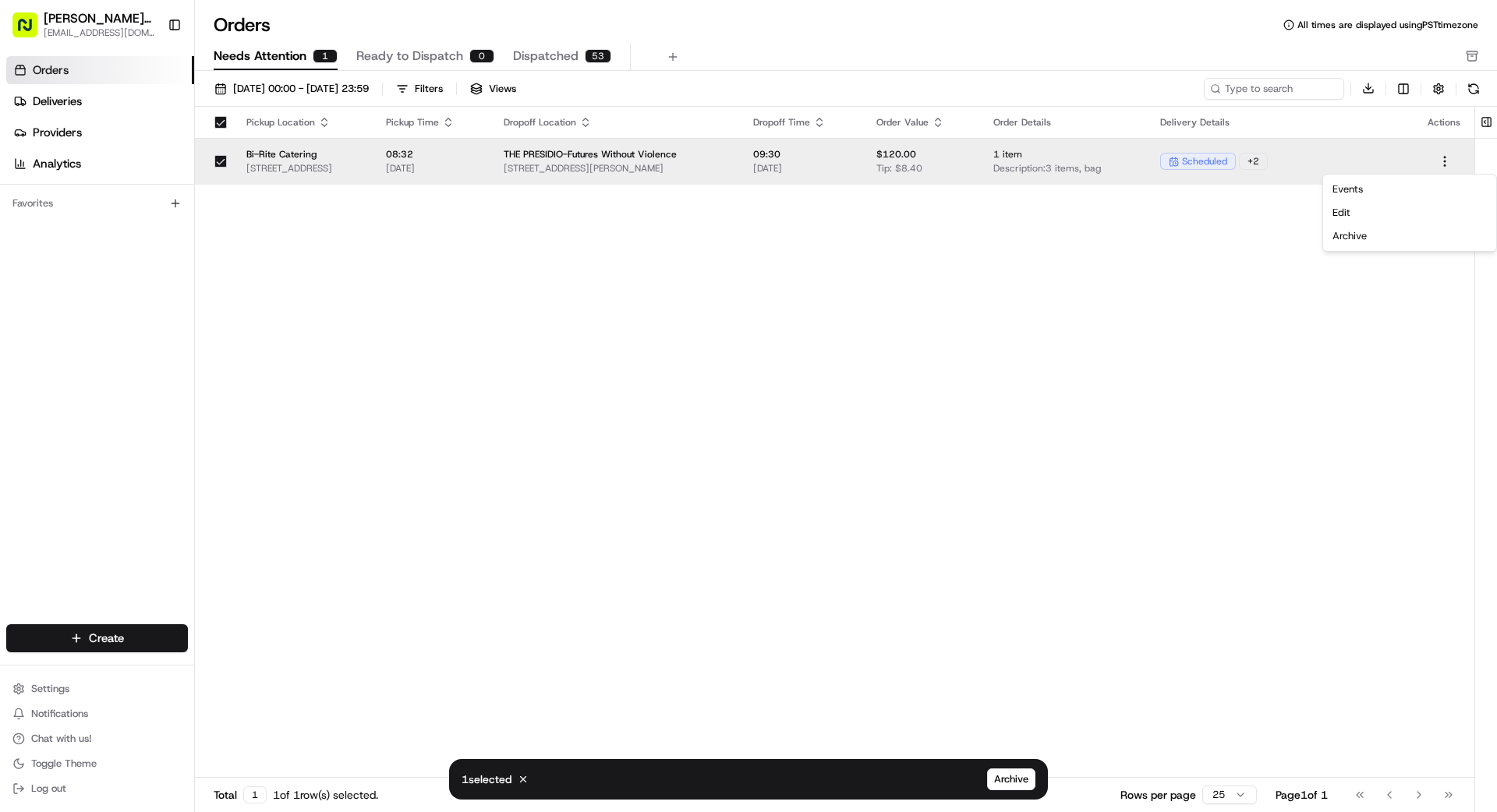 click on "Betty Transportation bettytllc@gmail.com Toggle Sidebar Orders Deliveries Providers Analytics Favorites Main Menu Members & Organization Organization Users Roles Preferences Customization Tracking Orchestration Automations Dispatch Strategy Locations Pickup Locations Dropoff Locations Billing Billing Refund Requests Integrations Notification Triggers Webhooks API Keys Request Logs Create Settings Notifications Chat with us! Toggle Theme Log out Orders All times are displayed using  PST  timezone Needs Attention 1 Ready to Dispatch 0 Dispatched 53 01/07/2025 00:00 - 31/07/2025 23:59 Filters Views 1  selected Cancel Archive Download Pickup Location Pickup Time Dropoff Location Dropoff Time Order Value Order Details Delivery Details Actions Bi-Rite Catering 1970 Innes Ave, San Francisco, CA 94124, USA 08:32 08/07/2025 THE PRESIDIO-Futures Without Violence 100 Montgomery St, San Francisco, CA 94129, USA 09:30 08/07/2025 $120.00 Tip: $8.40 1   item Description:  3 items, bag scheduled + 2 Total 1 1" at bounding box center (748, 406) 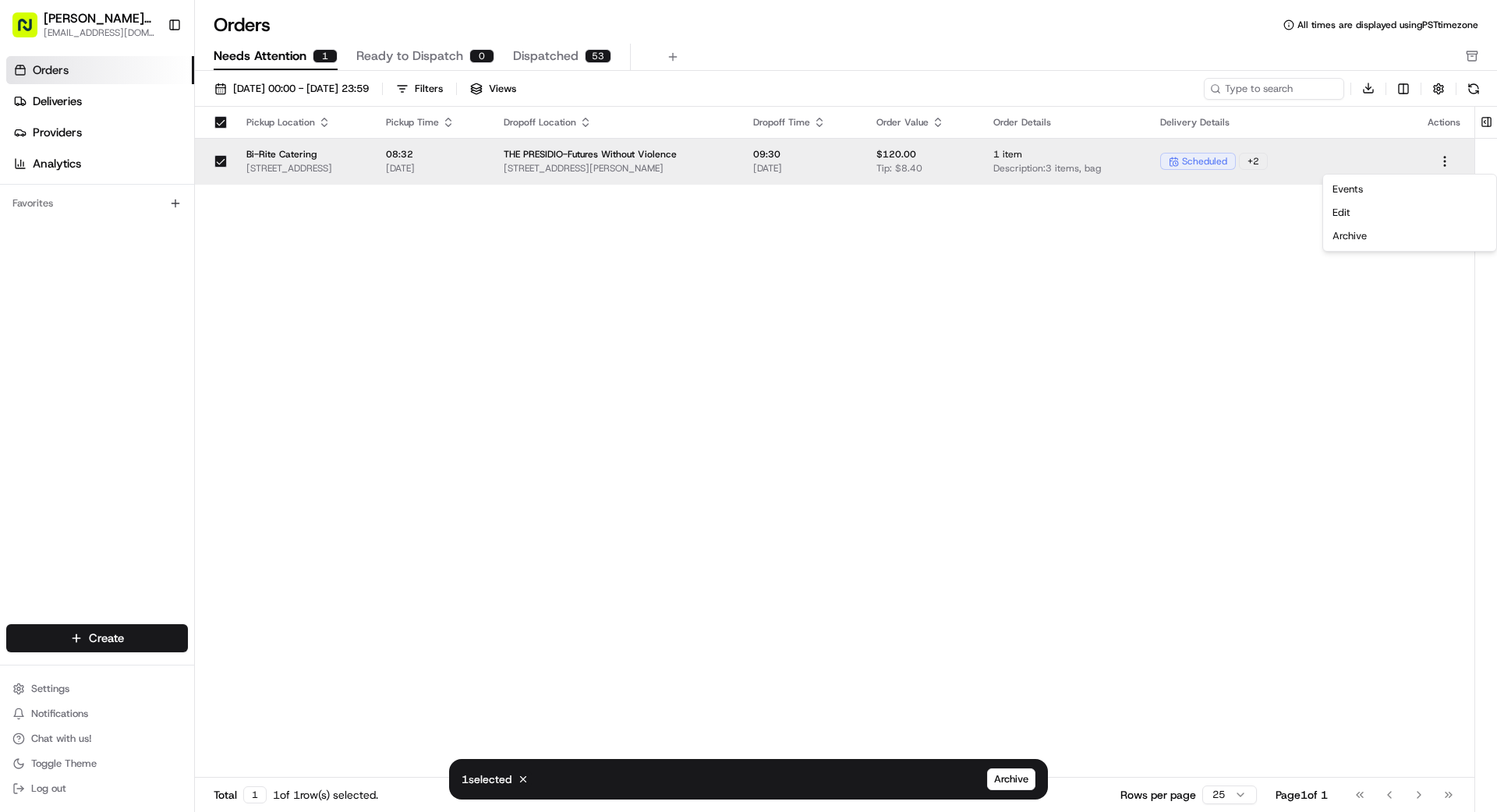 click on "Betty Transportation bettytllc@gmail.com Toggle Sidebar Orders Deliveries Providers Analytics Favorites Main Menu Members & Organization Organization Users Roles Preferences Customization Tracking Orchestration Automations Dispatch Strategy Locations Pickup Locations Dropoff Locations Billing Billing Refund Requests Integrations Notification Triggers Webhooks API Keys Request Logs Create Settings Notifications Chat with us! Toggle Theme Log out Orders All times are displayed using  PST  timezone Needs Attention 1 Ready to Dispatch 0 Dispatched 53 01/07/2025 00:00 - 31/07/2025 23:59 Filters Views 1  selected Cancel Archive Download Pickup Location Pickup Time Dropoff Location Dropoff Time Order Value Order Details Delivery Details Actions Bi-Rite Catering 1970 Innes Ave, San Francisco, CA 94124, USA 08:32 08/07/2025 THE PRESIDIO-Futures Without Violence 100 Montgomery St, San Francisco, CA 94129, USA 09:30 08/07/2025 $120.00 Tip: $8.40 1   item Description:  3 items, bag scheduled + 2 Total 1 1" at bounding box center [748, 406] 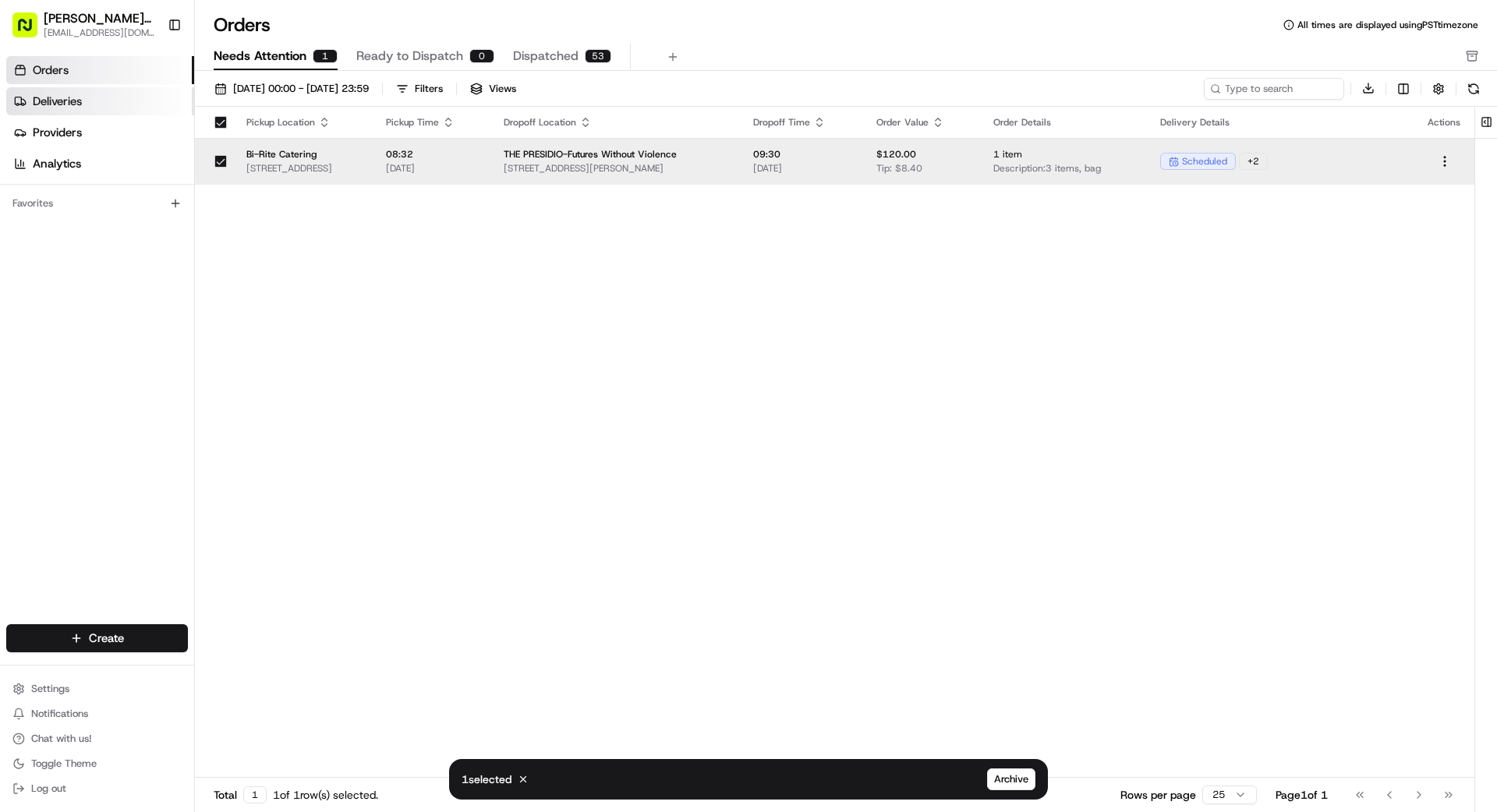 click on "Deliveries" at bounding box center (57, 101) 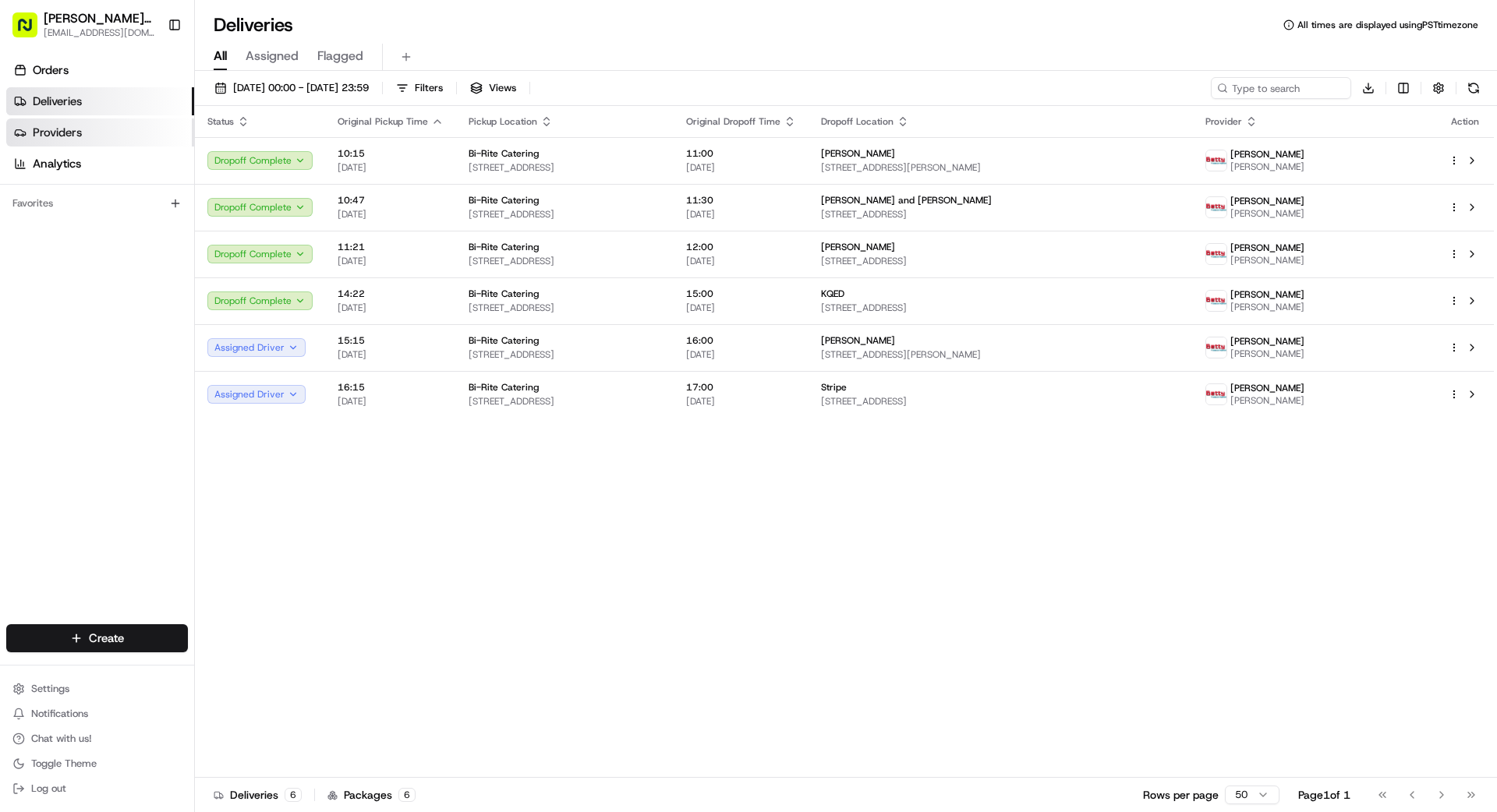 click on "Providers" at bounding box center (57, 132) 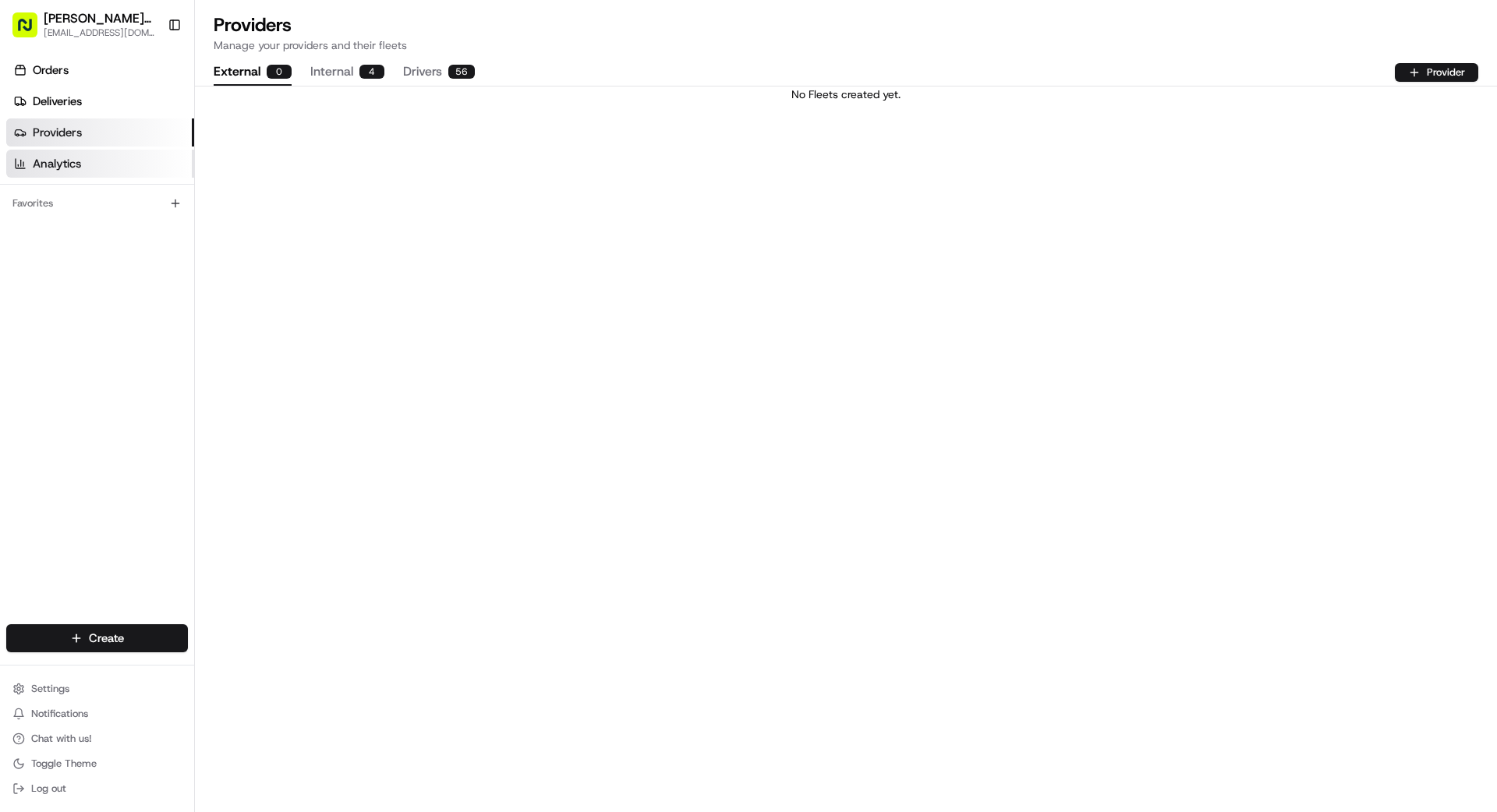 click on "Analytics" at bounding box center [57, 164] 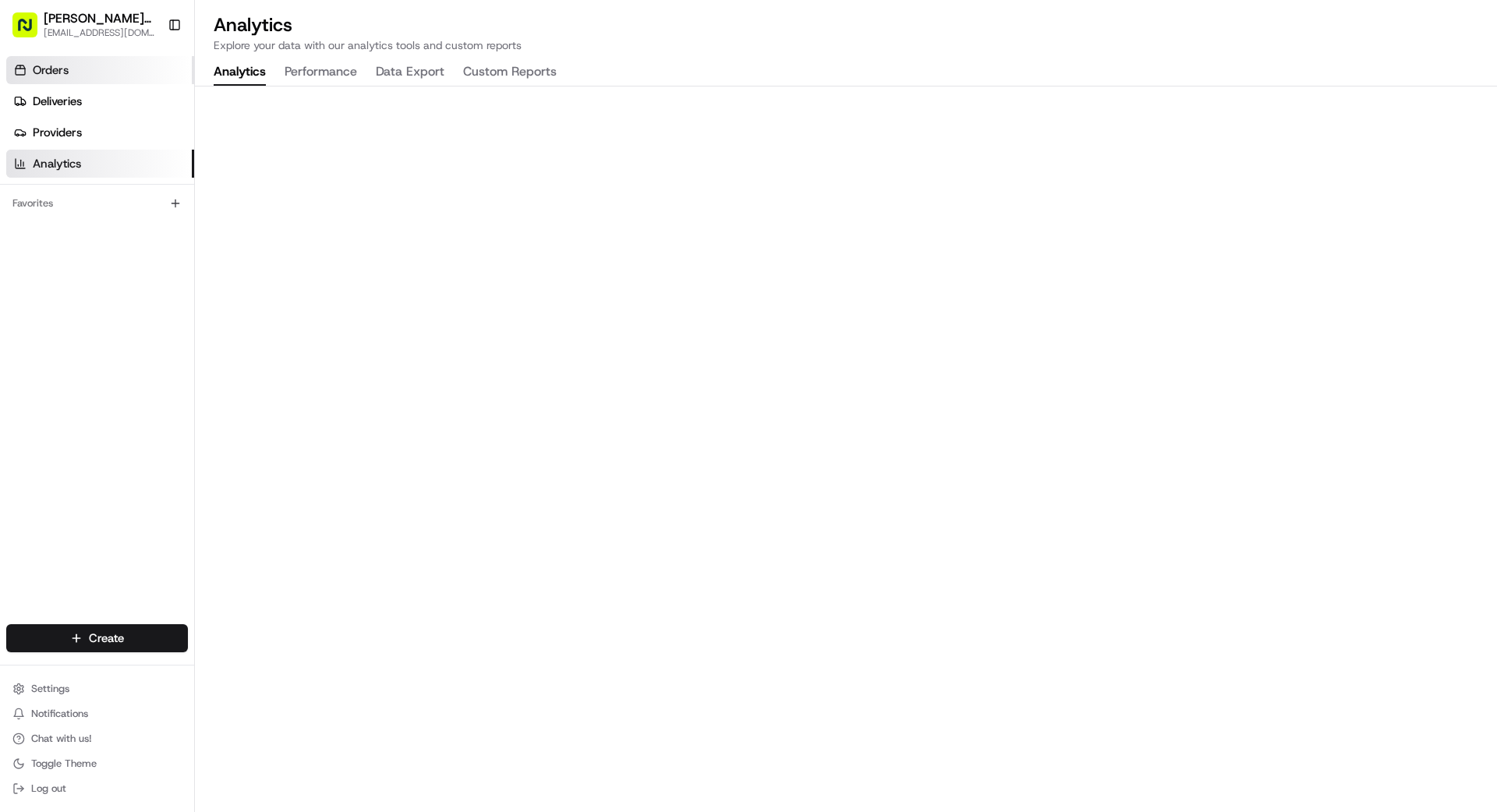 click on "Orders" at bounding box center (51, 70) 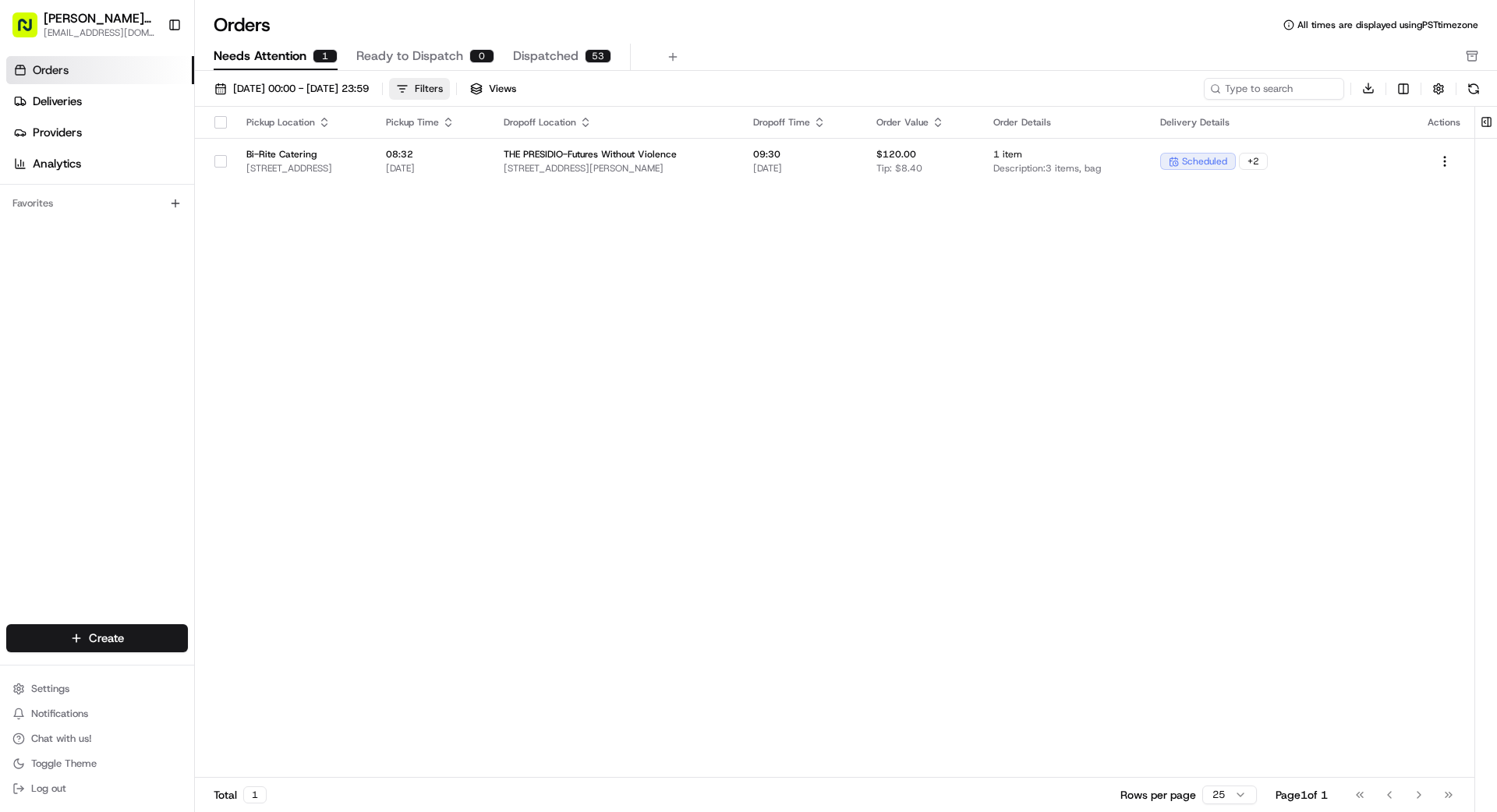 click on "Filters" at bounding box center (429, 89) 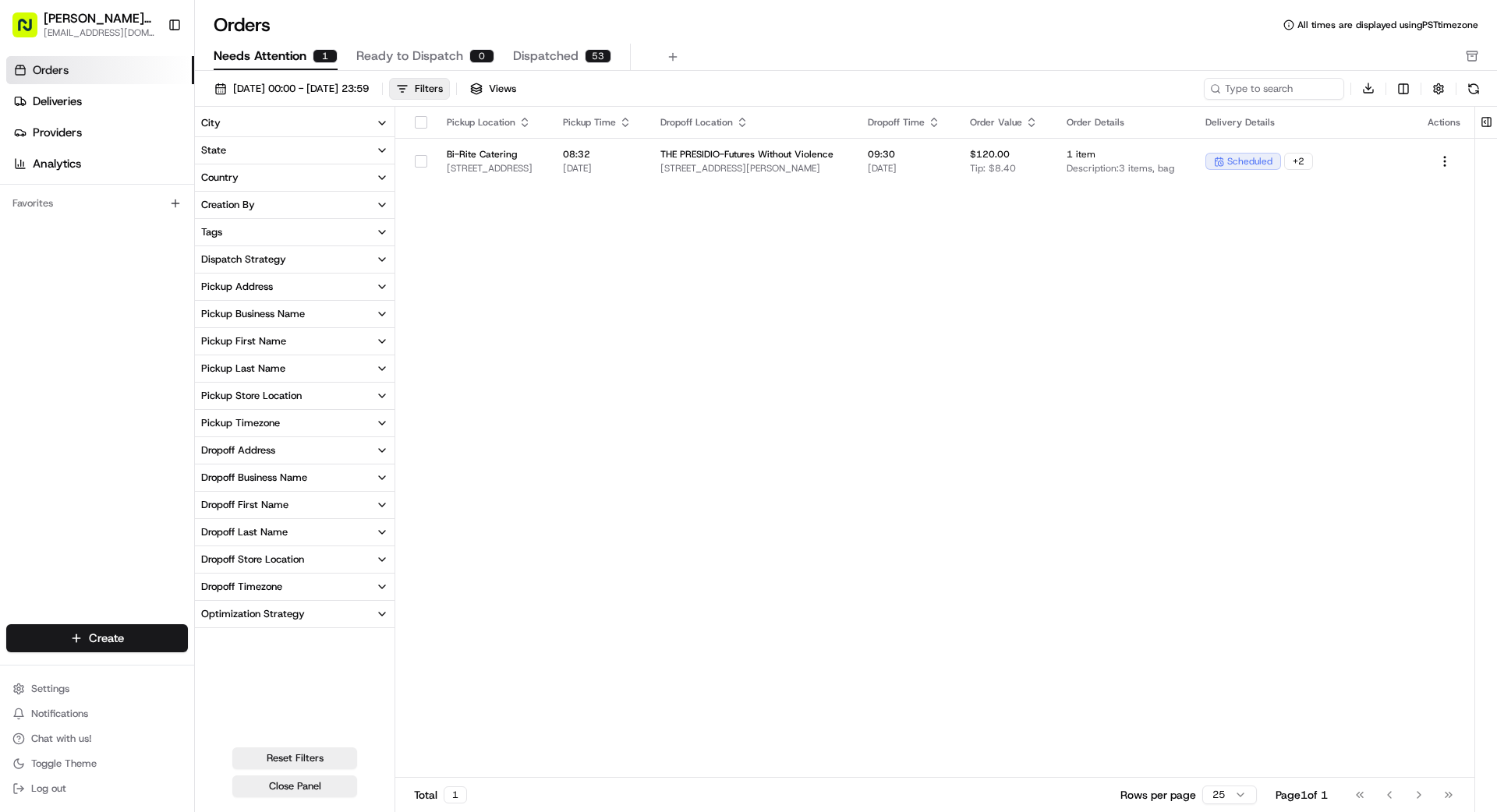 click on "Country" at bounding box center (295, 178) 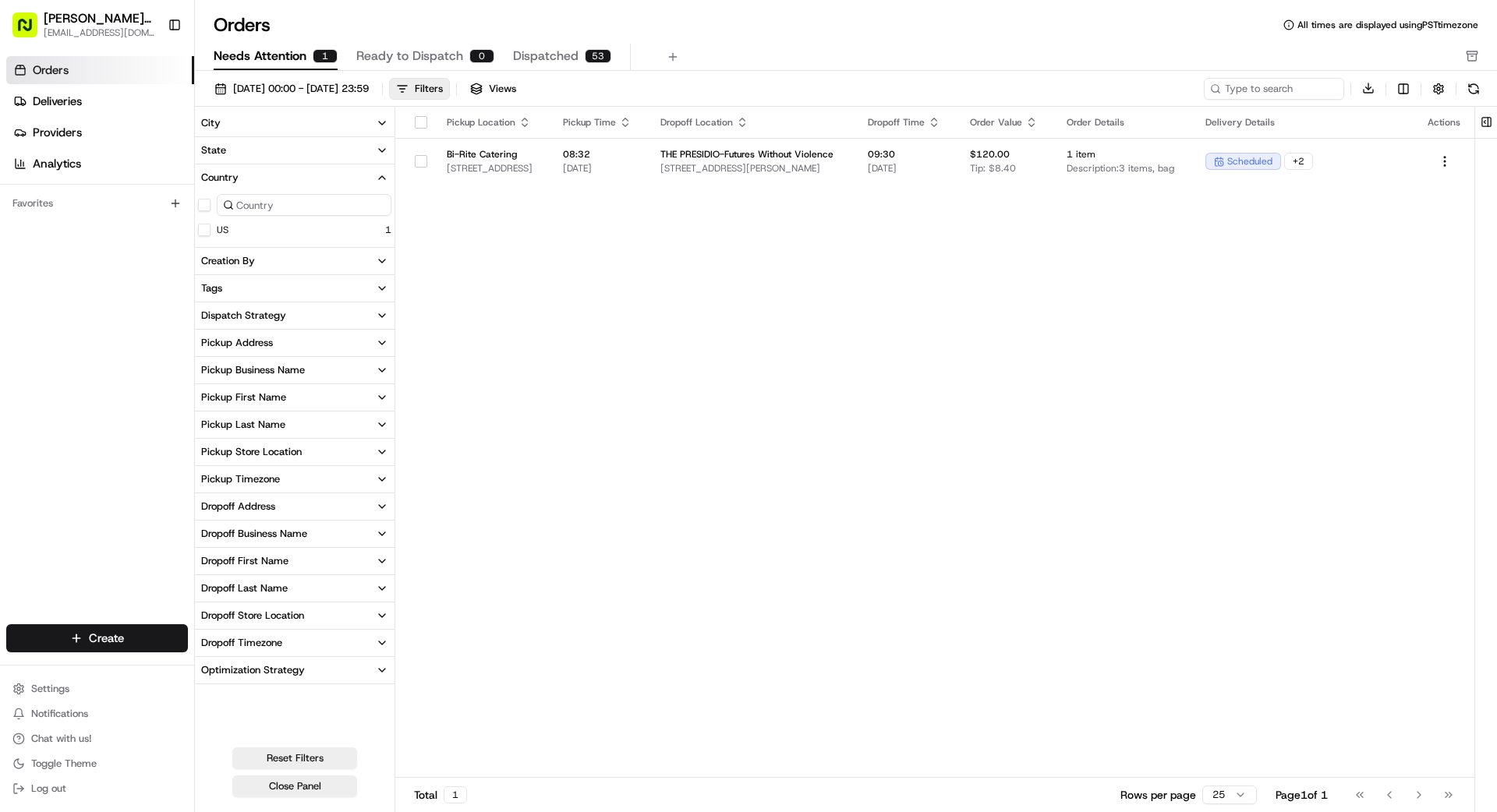 click on "US 1" at bounding box center [295, 216] 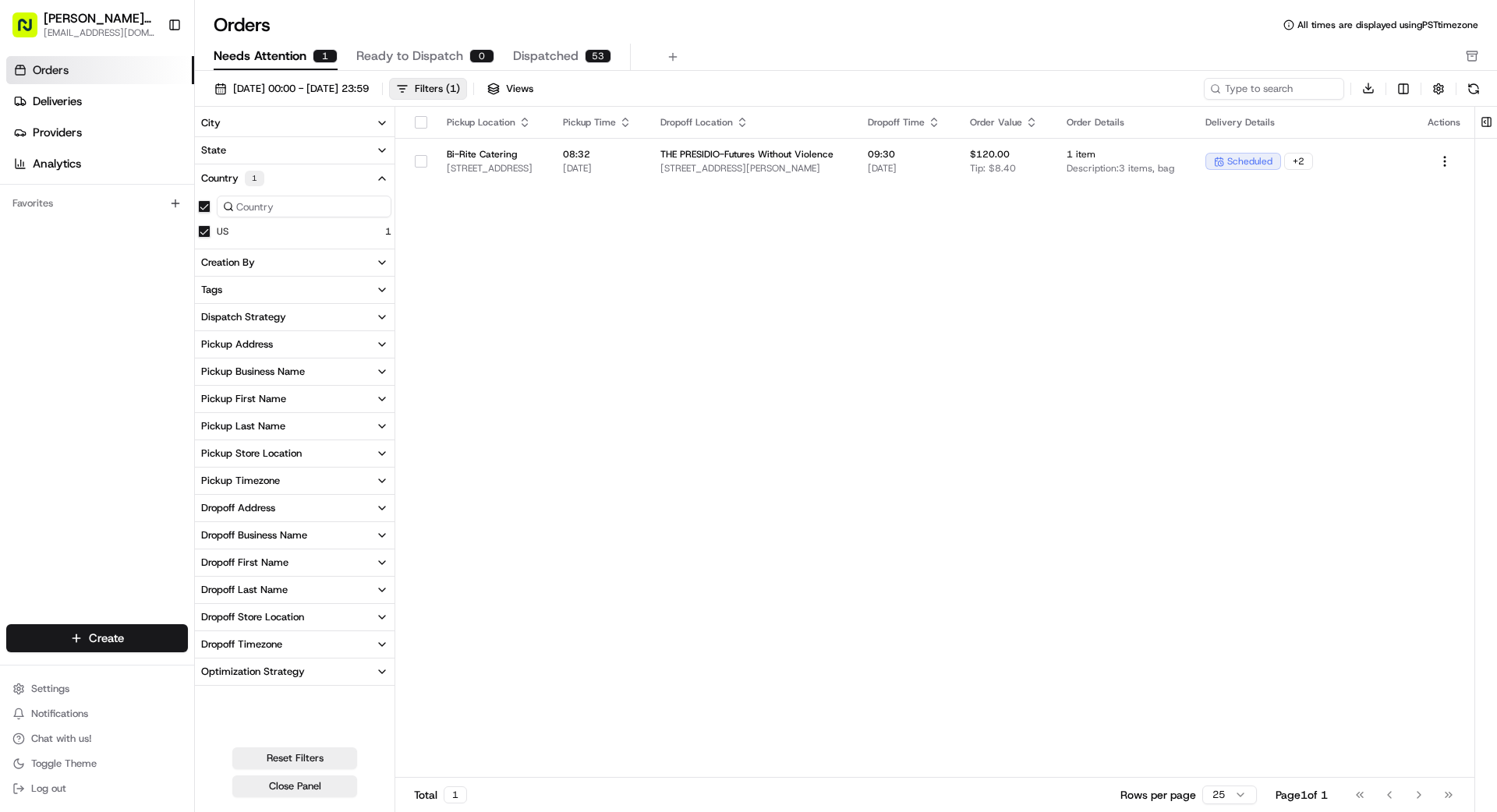 click on "Creation By" at bounding box center (295, 263) 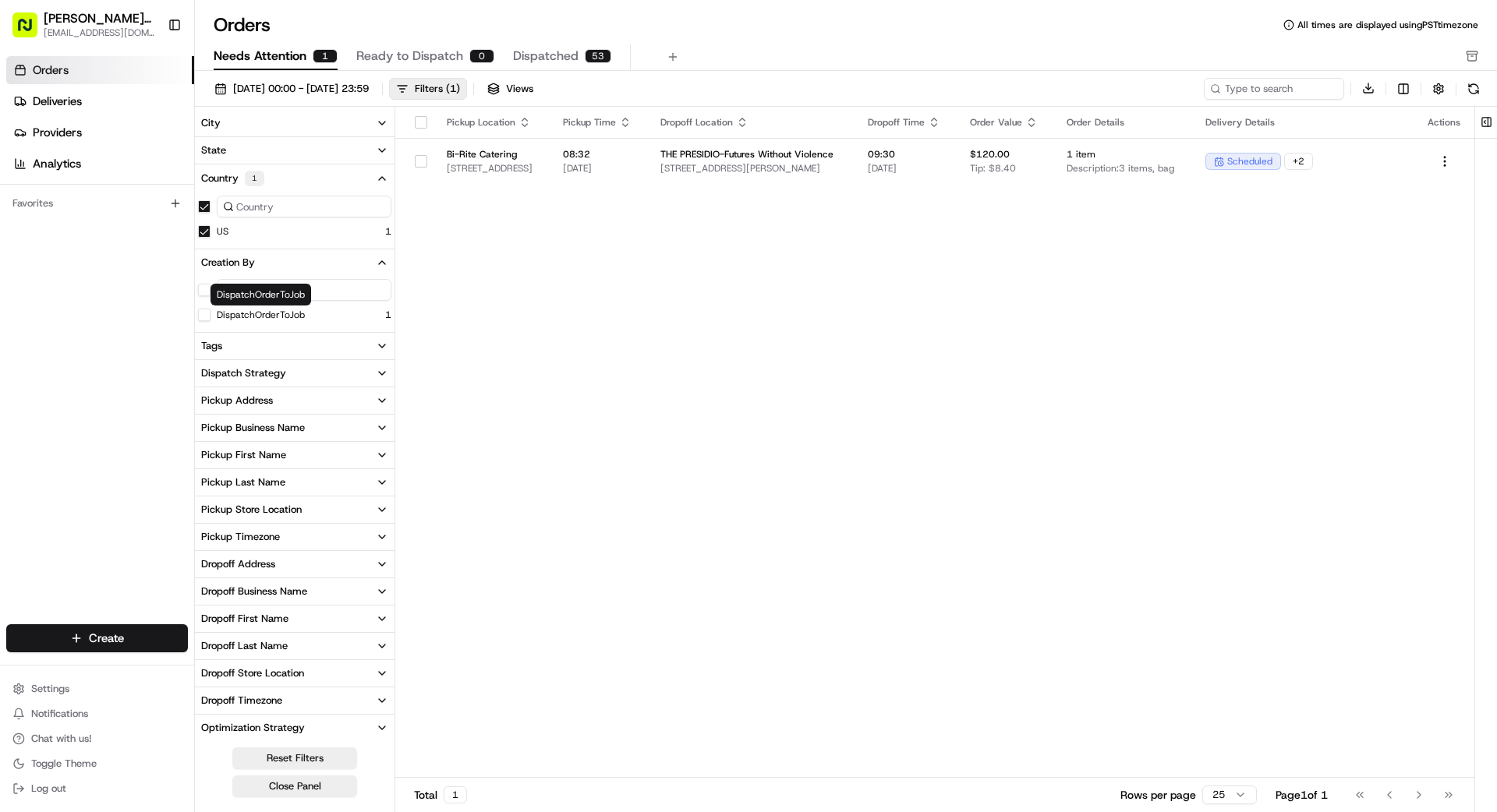 scroll, scrollTop: 1, scrollLeft: 0, axis: vertical 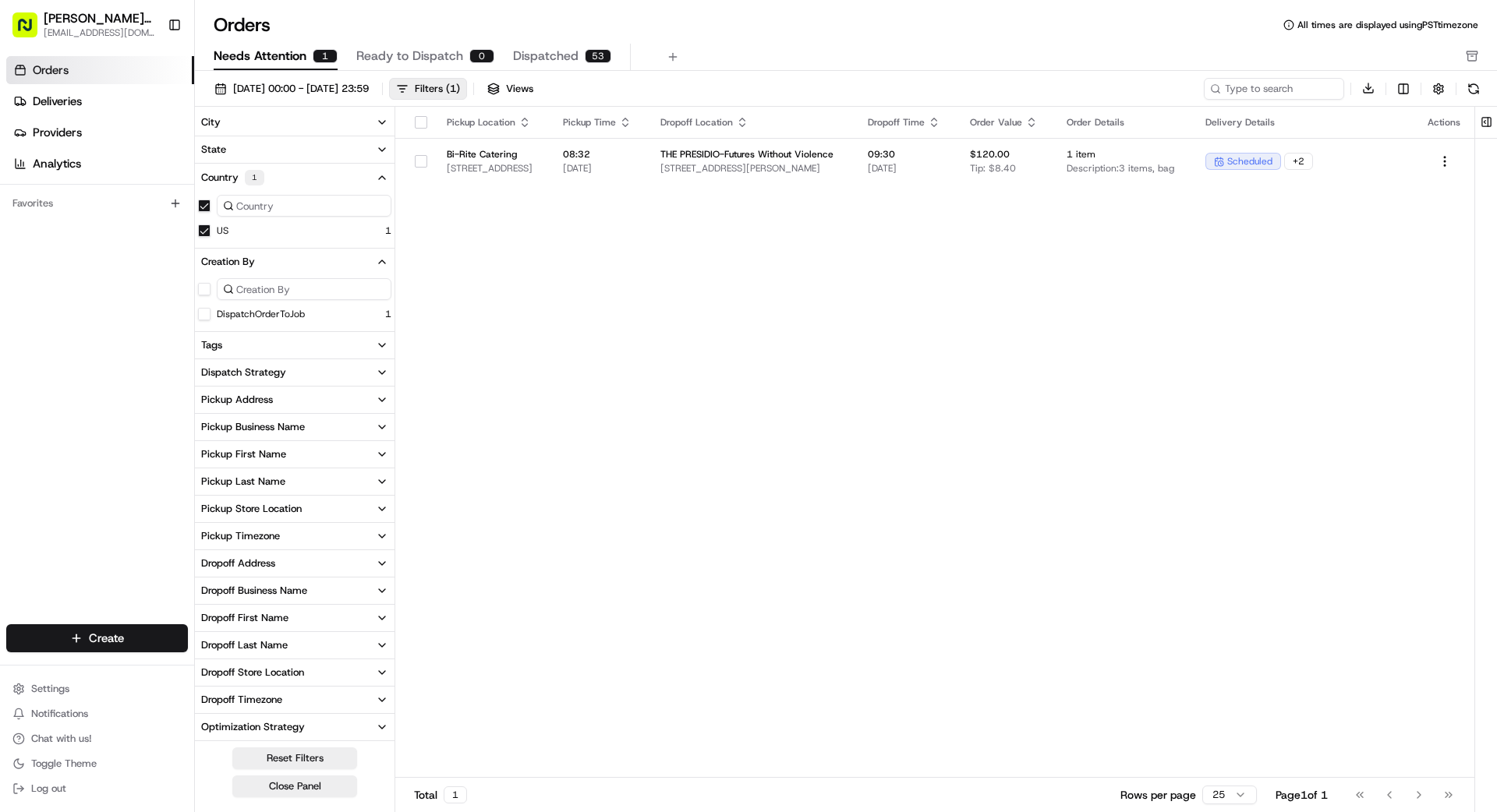 click on "City" at bounding box center (295, 122) 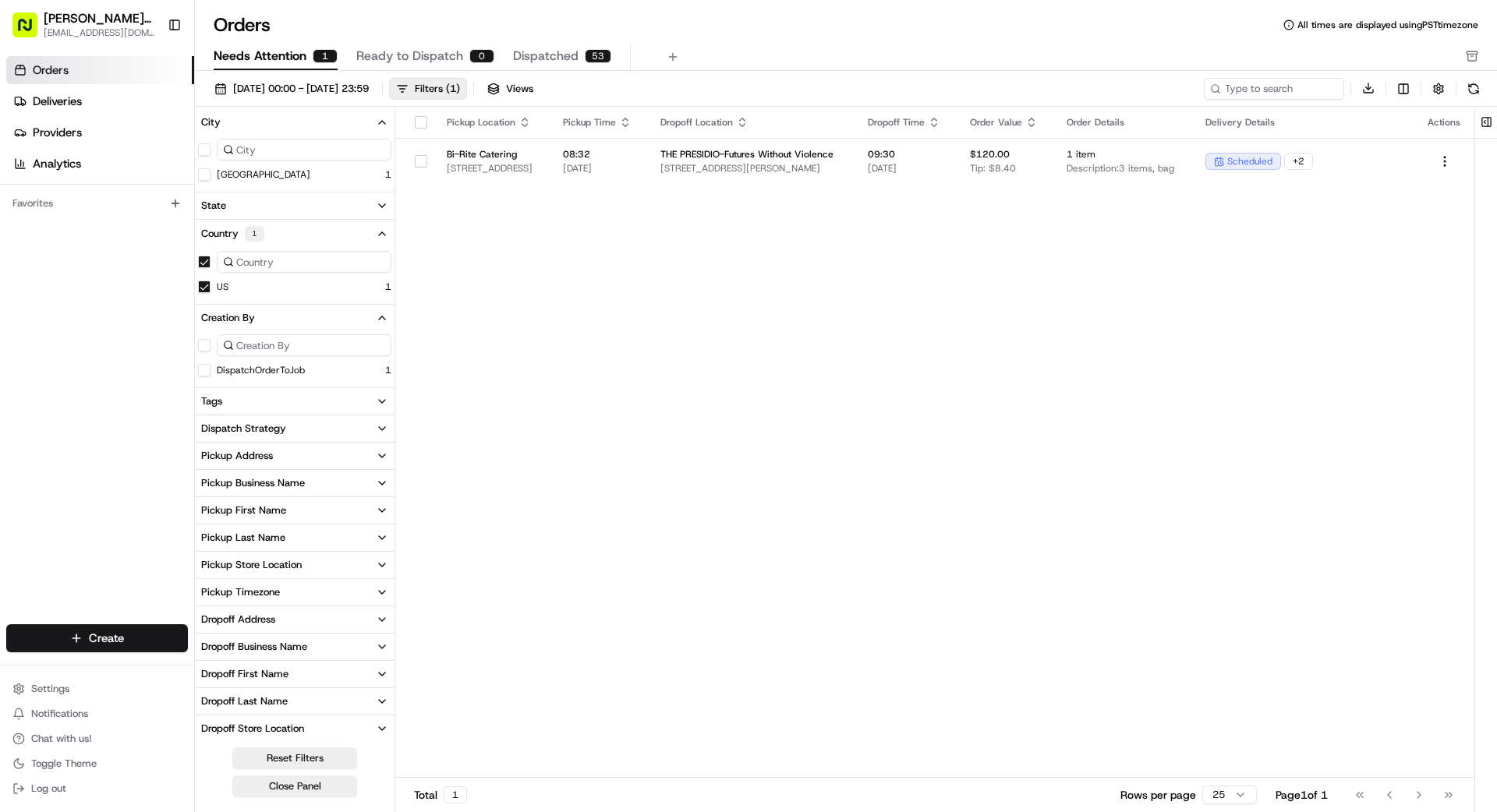 drag, startPoint x: 382, startPoint y: 171, endPoint x: 363, endPoint y: 181, distance: 21.470911 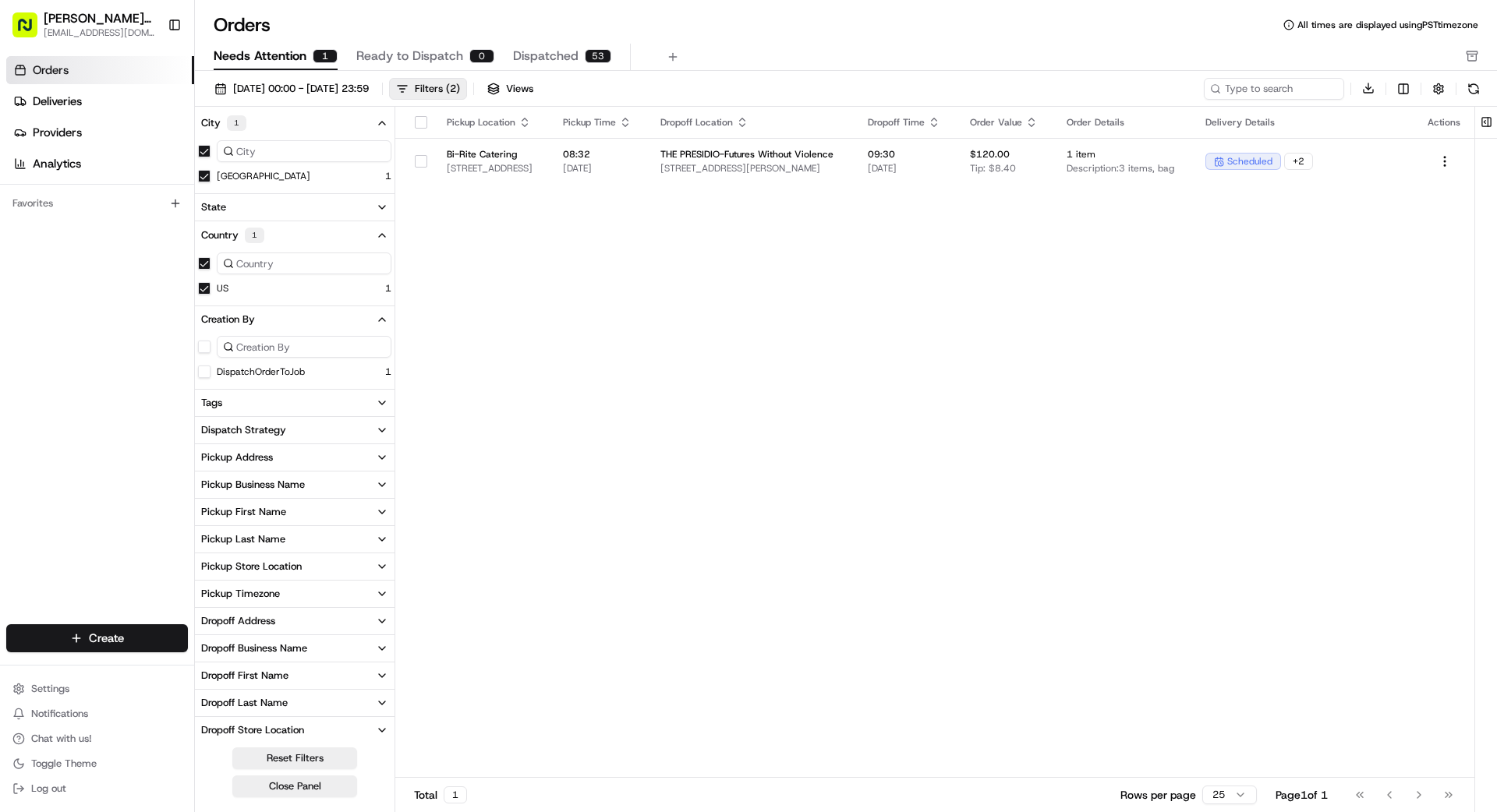 scroll, scrollTop: 58, scrollLeft: 0, axis: vertical 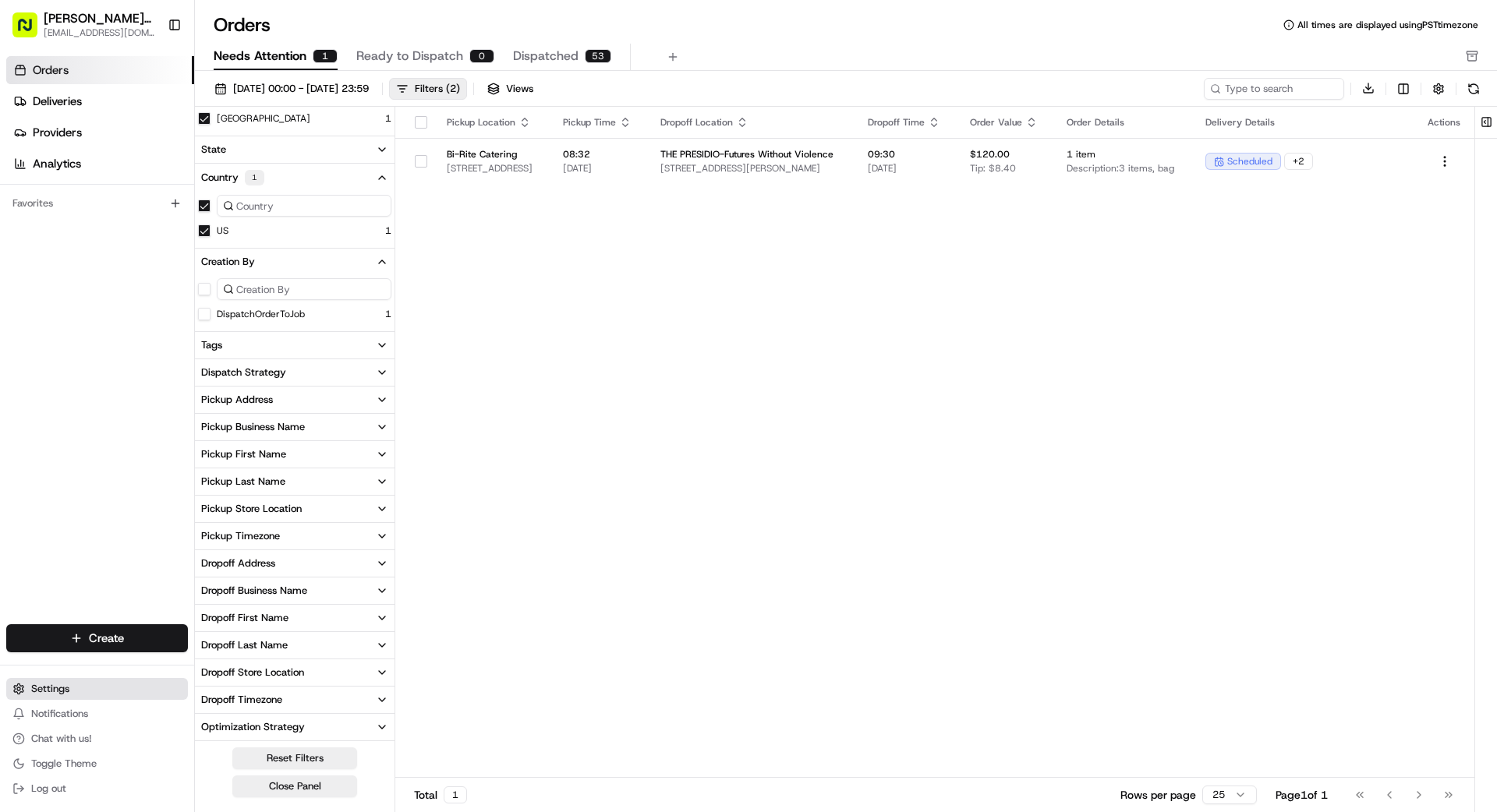 click on "Settings" at bounding box center (97, 689) 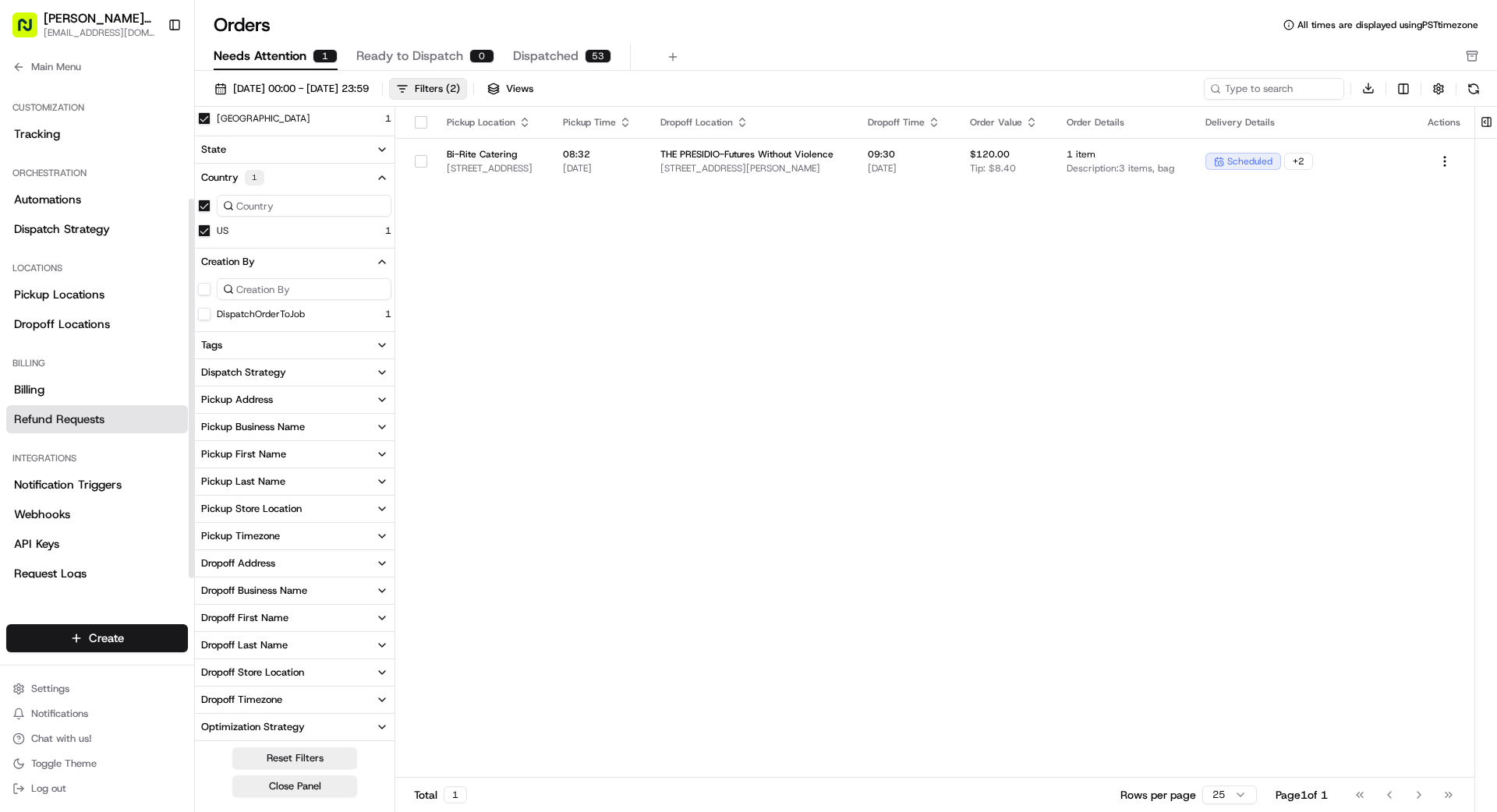 scroll, scrollTop: 159, scrollLeft: 0, axis: vertical 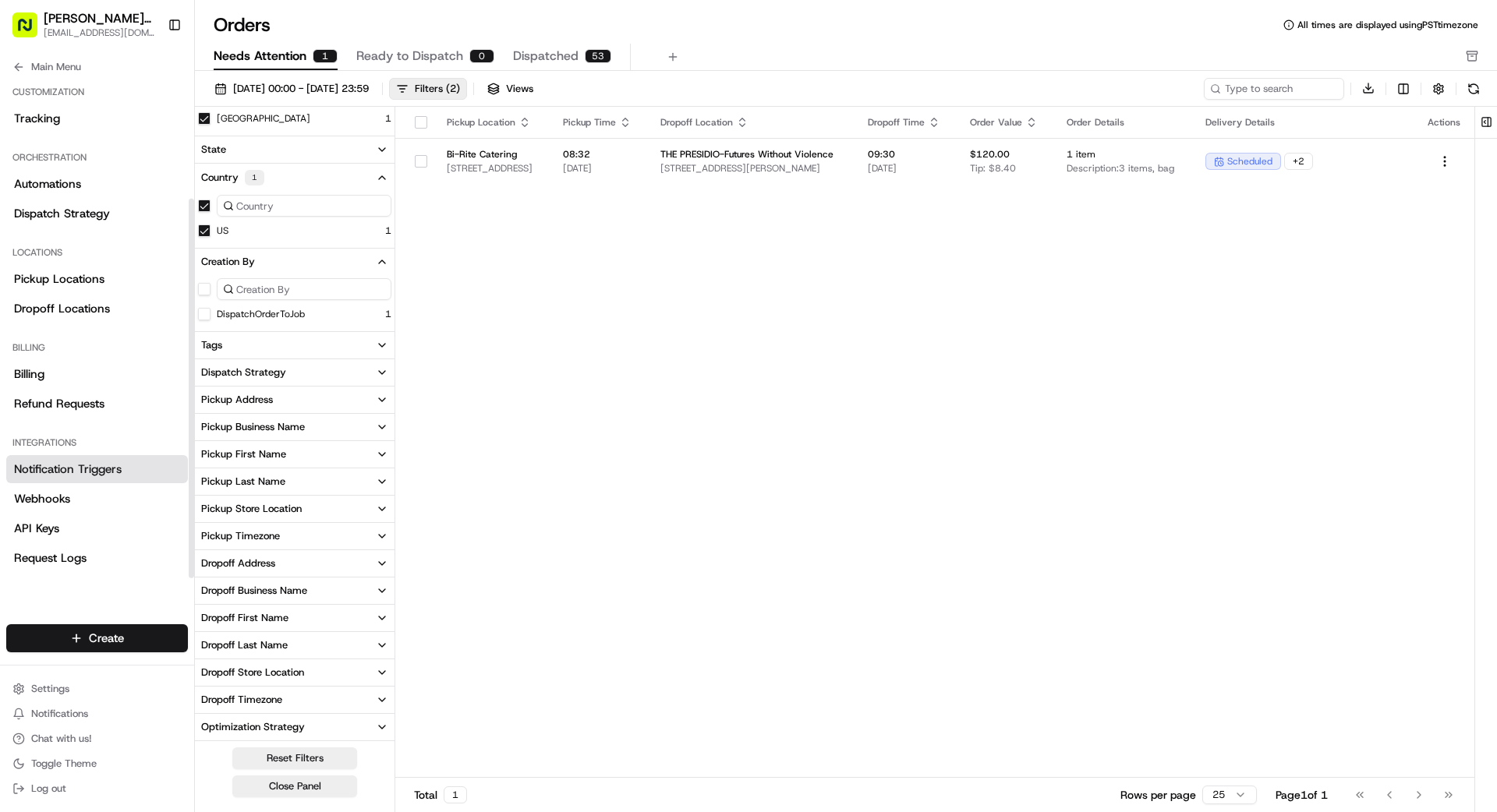 click on "Notification Triggers" at bounding box center (68, 469) 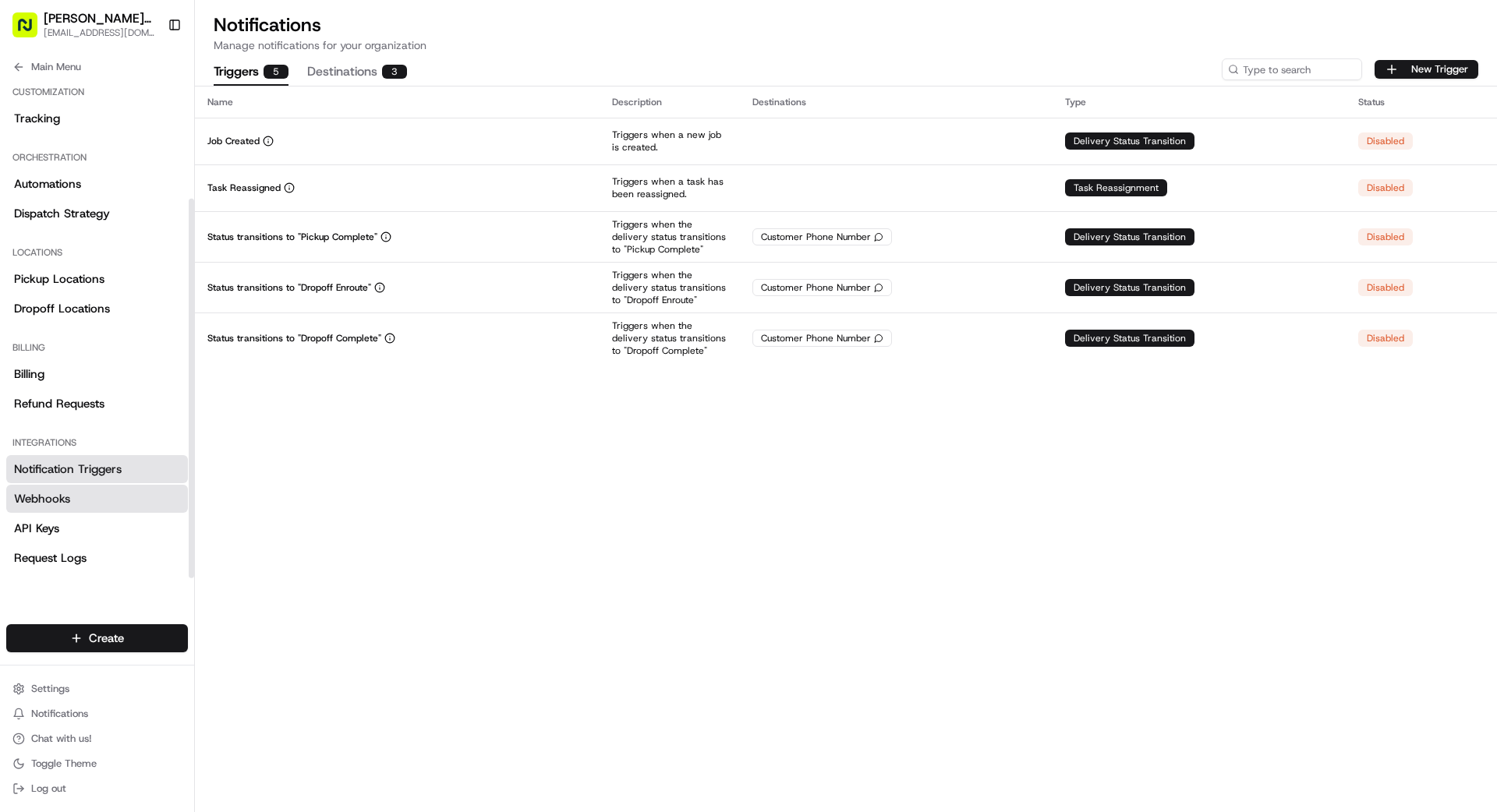 click on "Webhooks" at bounding box center [42, 499] 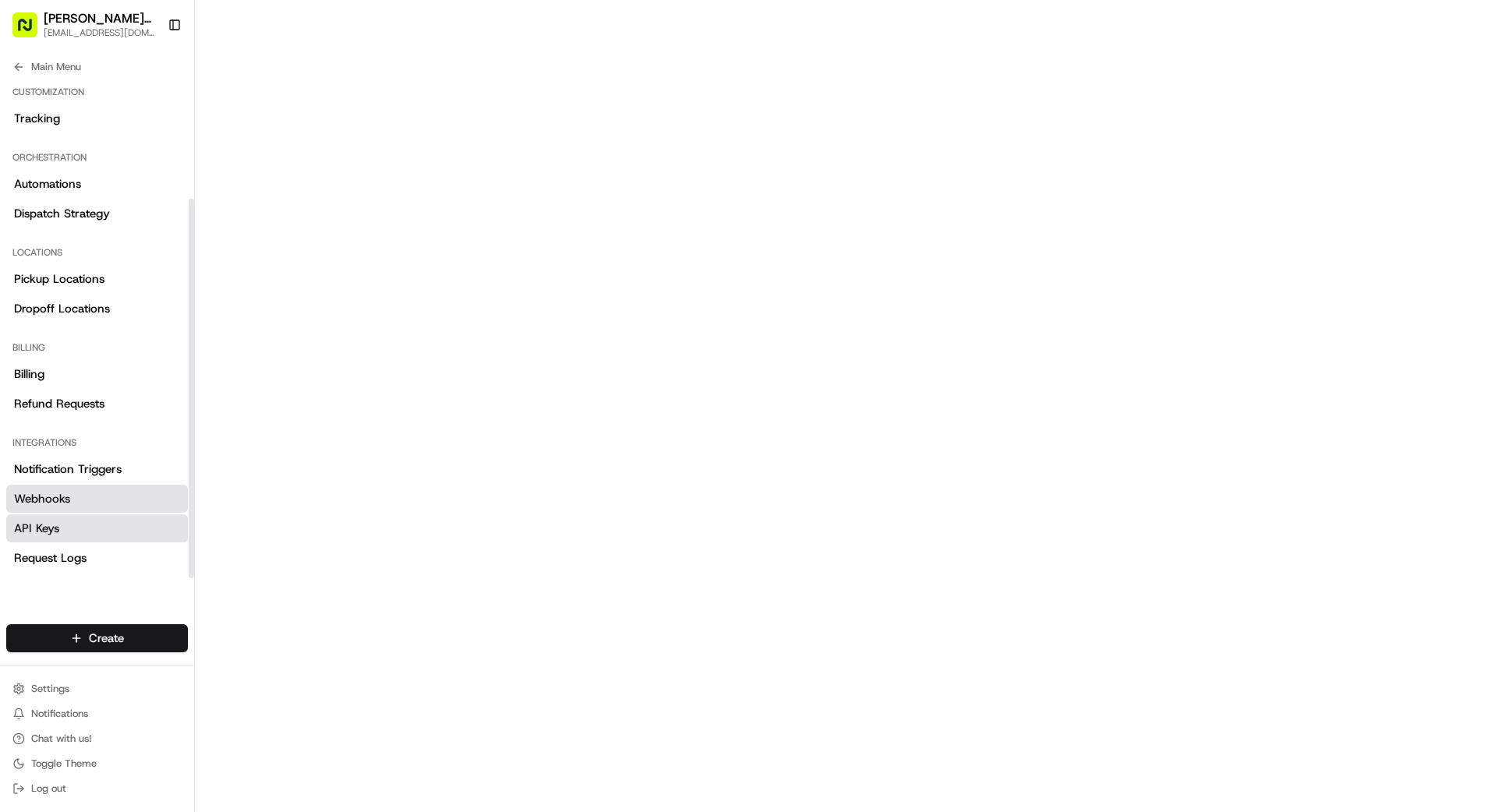 drag, startPoint x: 54, startPoint y: 546, endPoint x: 88, endPoint y: 518, distance: 44.04543 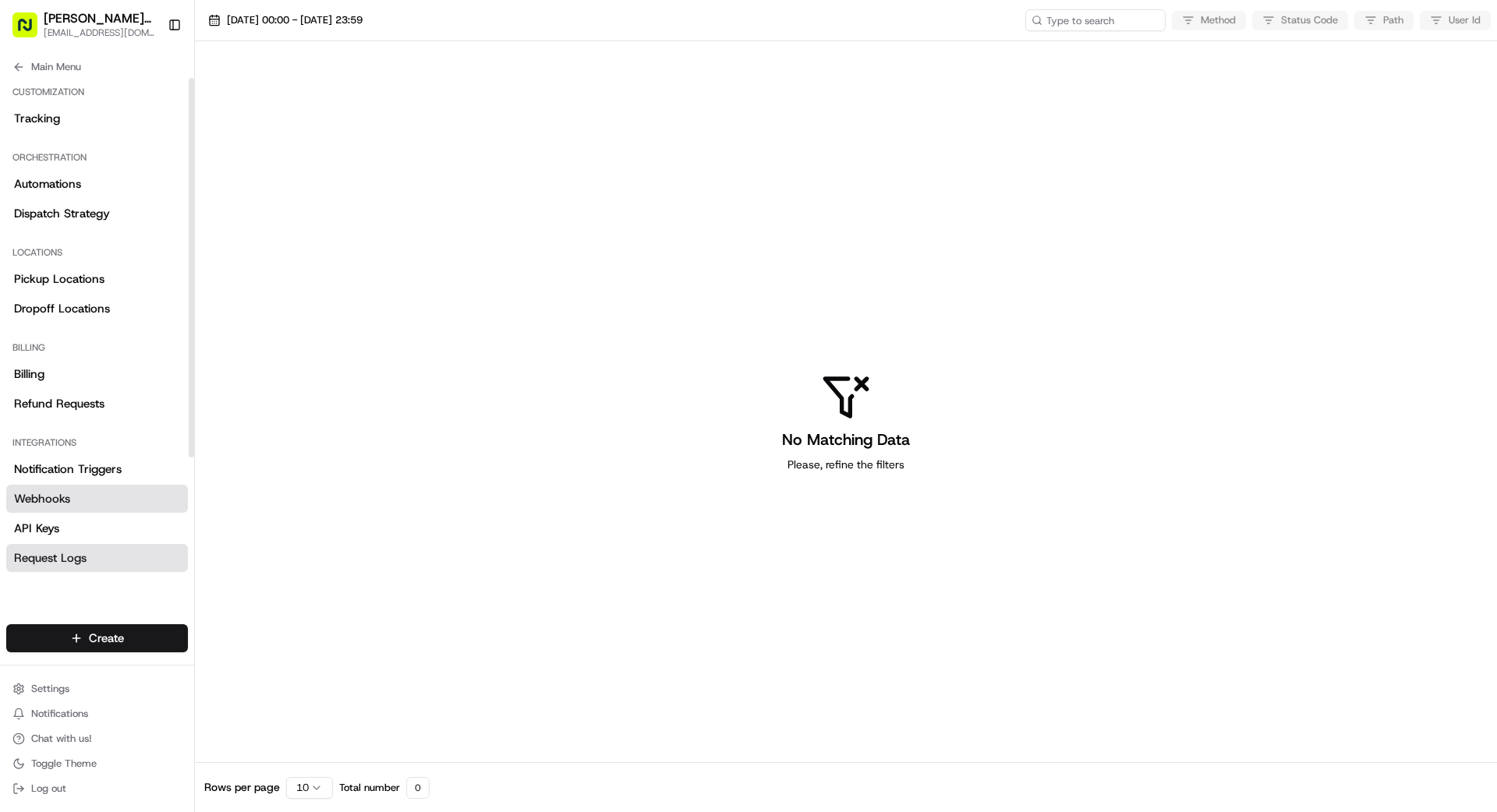 scroll, scrollTop: 0, scrollLeft: 0, axis: both 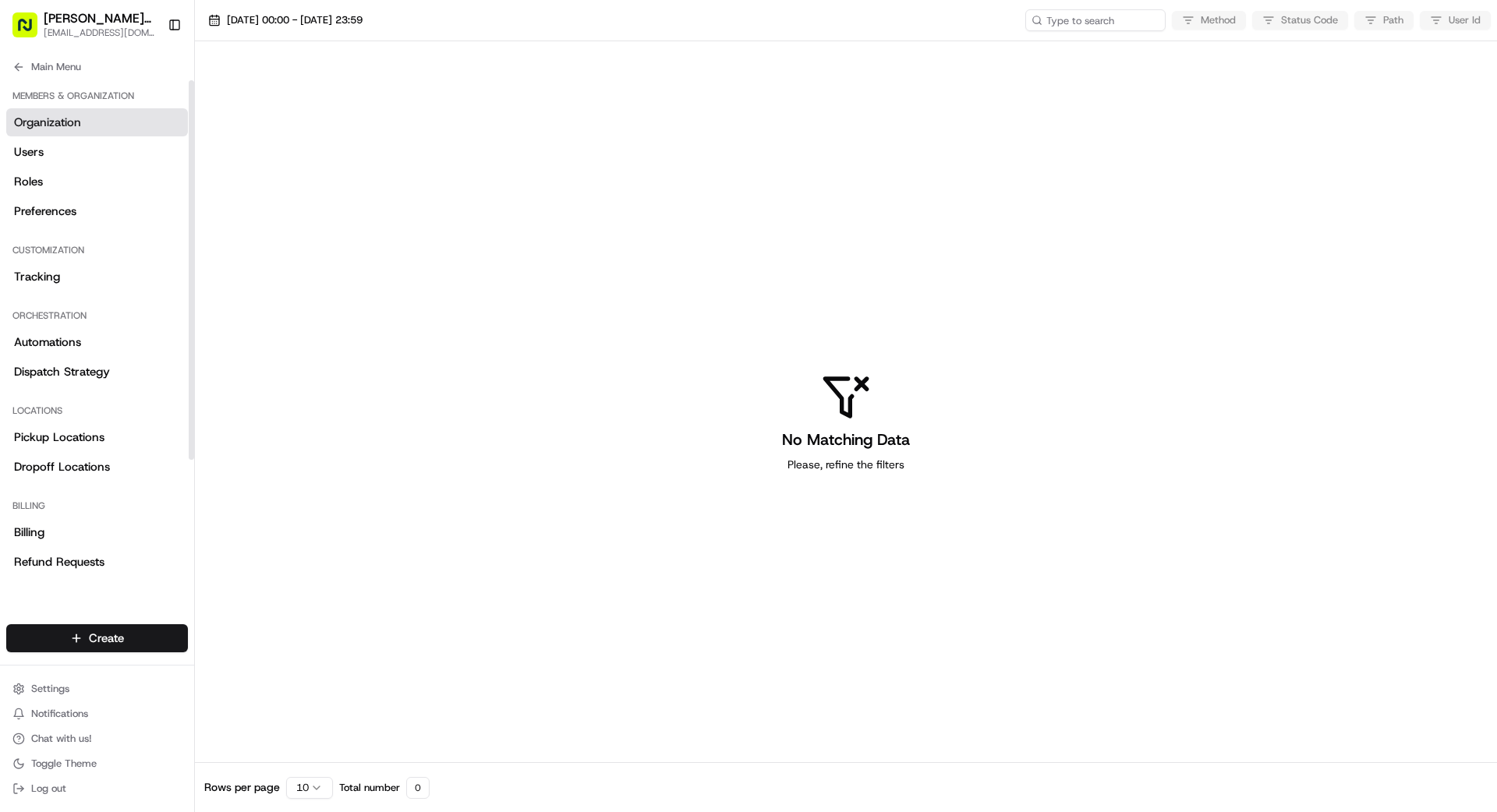 click on "Organization Users Roles Preferences" at bounding box center [97, 167] 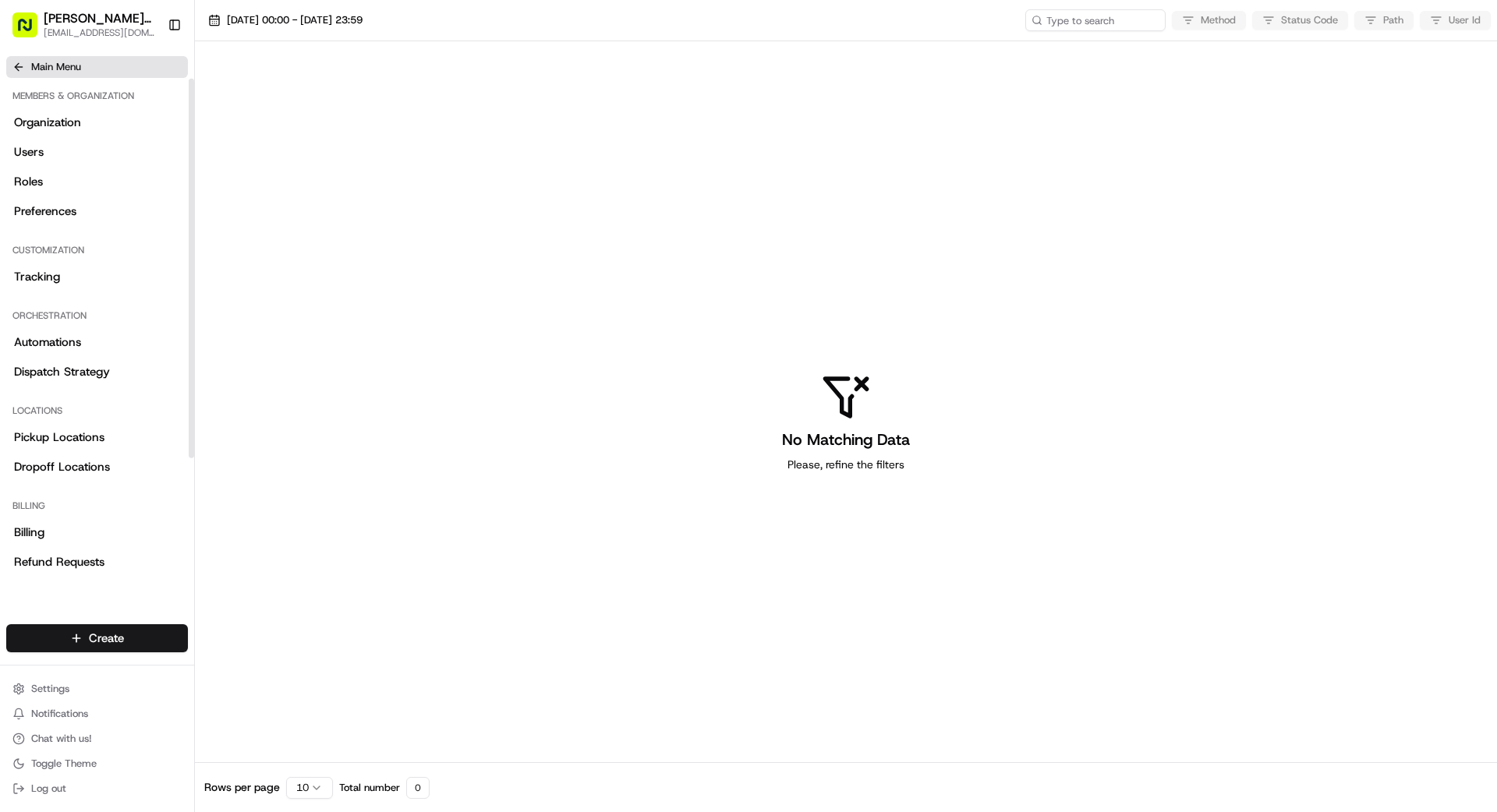 click on "Main Menu" at bounding box center (56, 67) 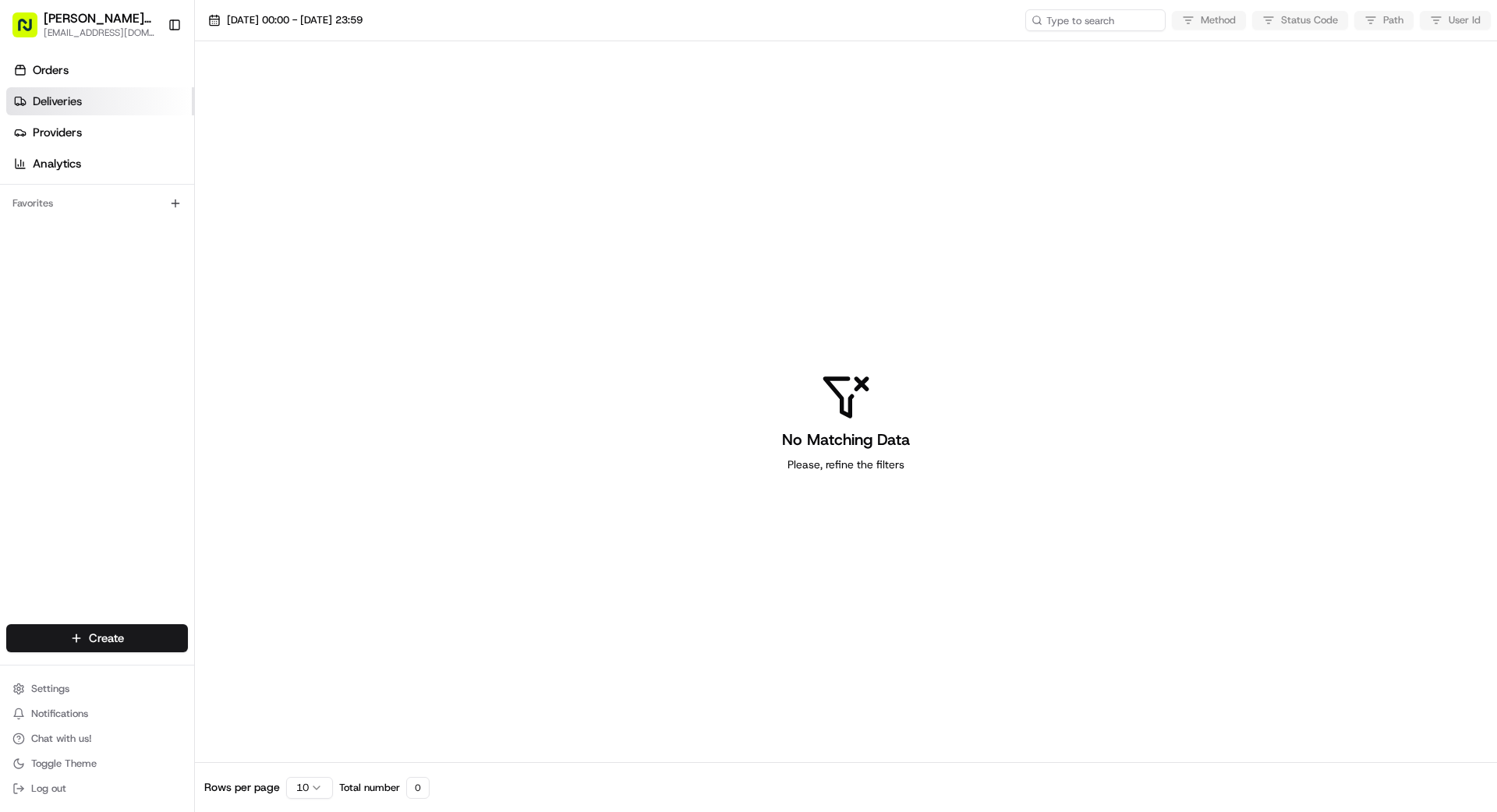 click on "Deliveries" at bounding box center (57, 101) 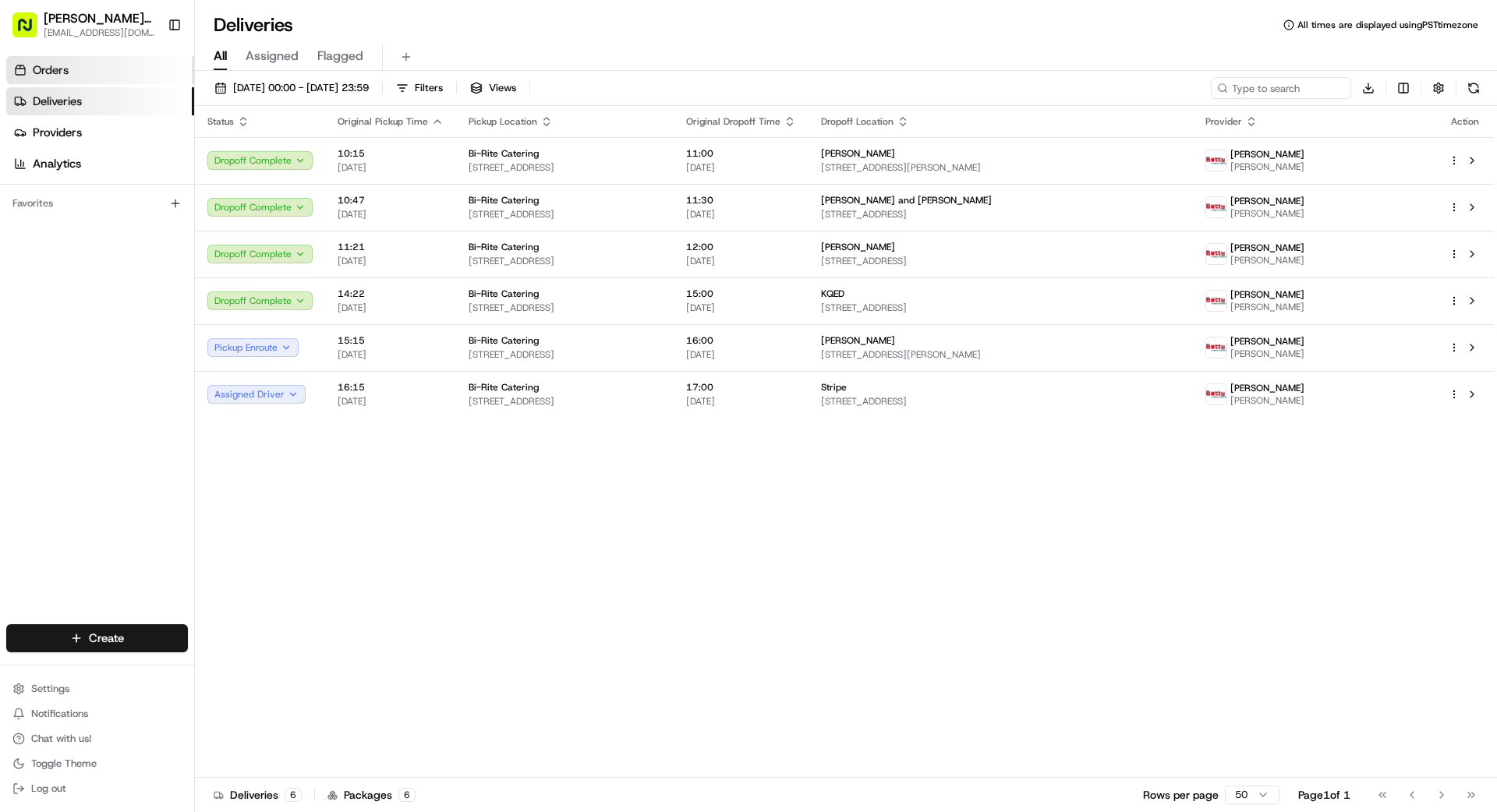 click on "Orders" at bounding box center [51, 70] 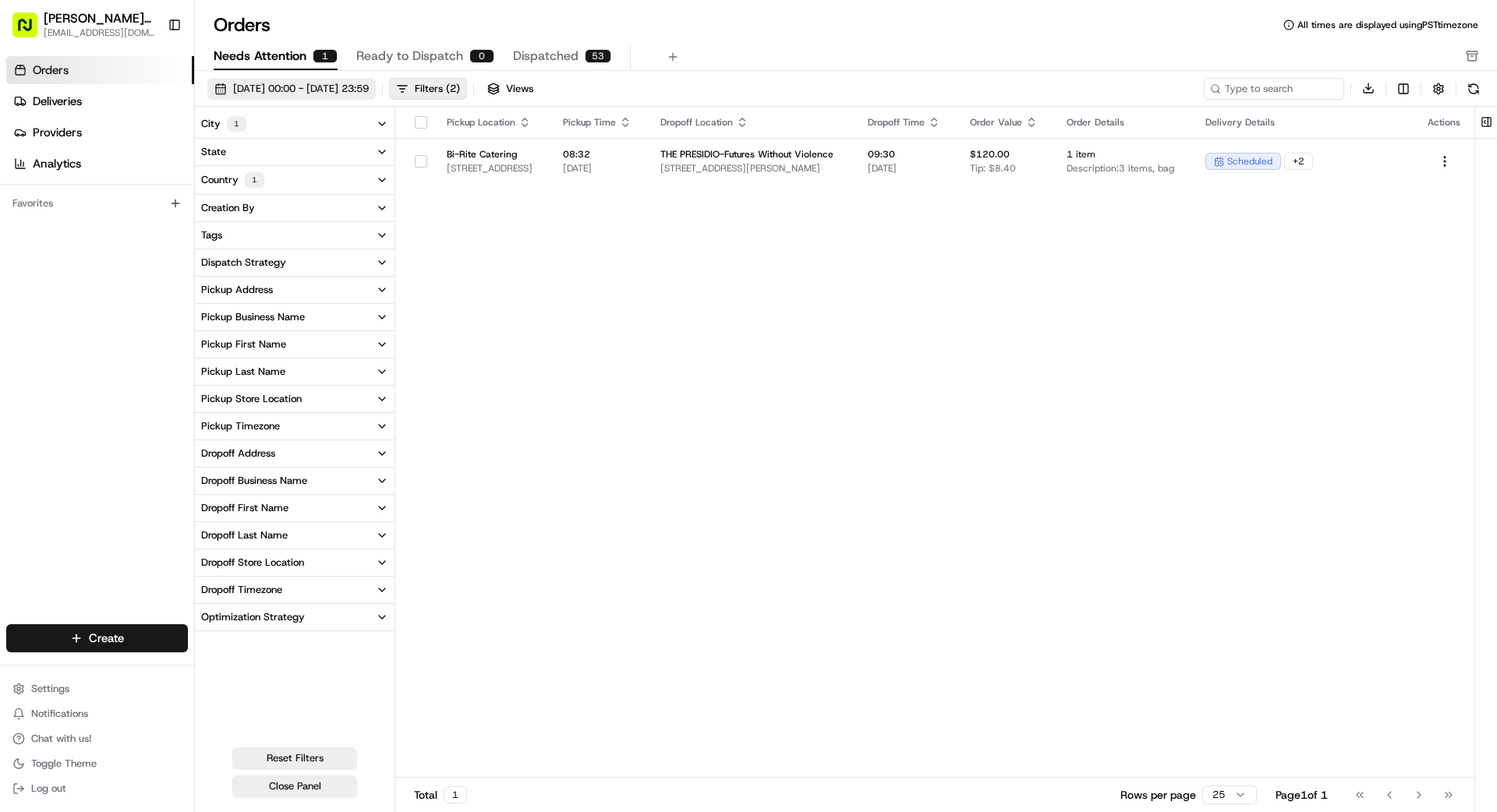 click on "[DATE] 00:00 - [DATE] 23:59" at bounding box center [301, 89] 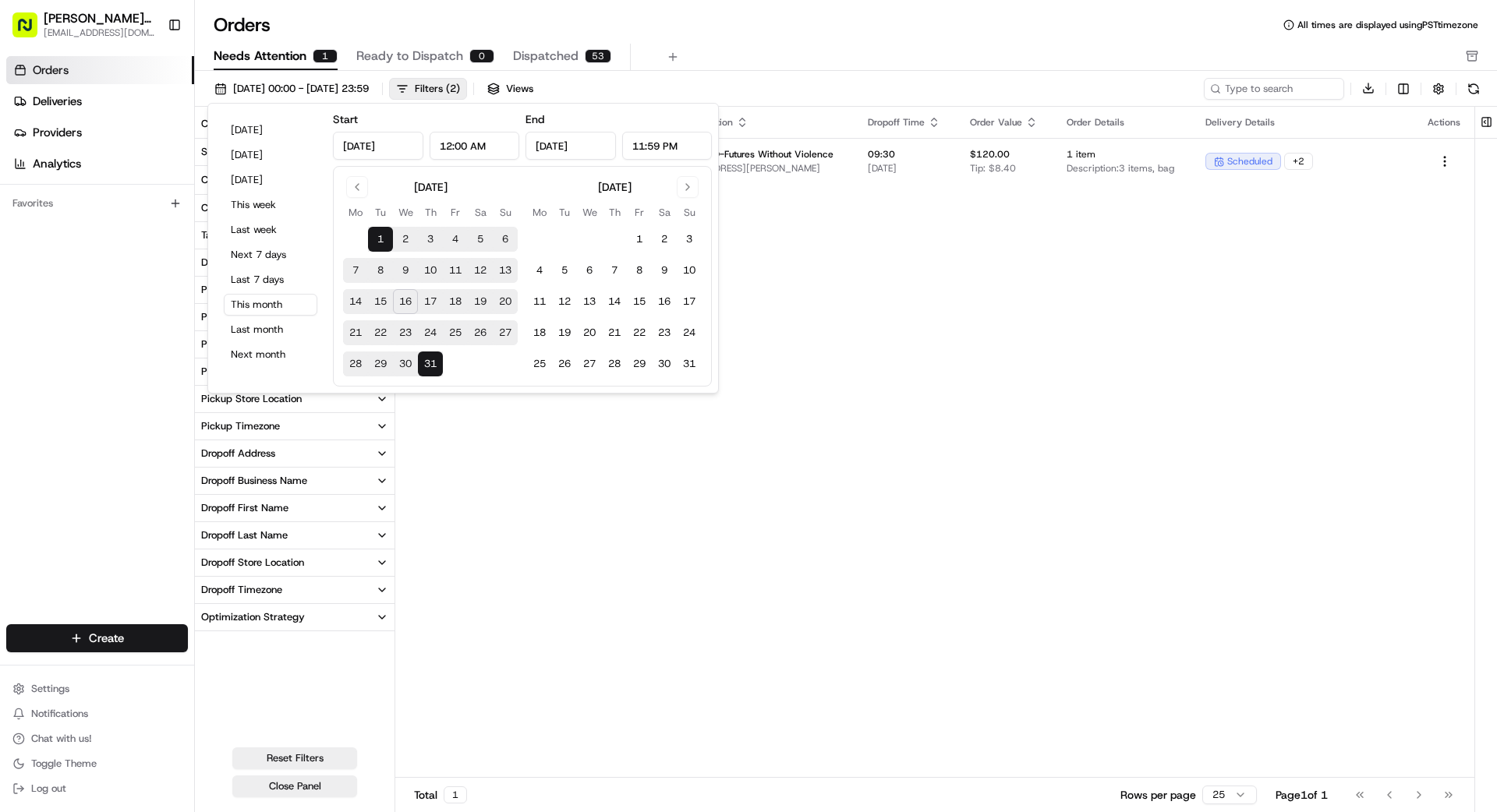 click on "Pickup Location Pickup Time Dropoff Location Dropoff Time Order Value Order Details Delivery Details Actions Bi-Rite Catering 1970 Innes Ave, San Francisco, CA 94124, USA 08:32 08/07/2025 THE PRESIDIO-Futures Without Violence 100 Montgomery St, San Francisco, CA 94129, USA 09:30 08/07/2025 $120.00 Tip: $8.40 1   item Description:  3 items, bag scheduled + 2" at bounding box center (935, 443) 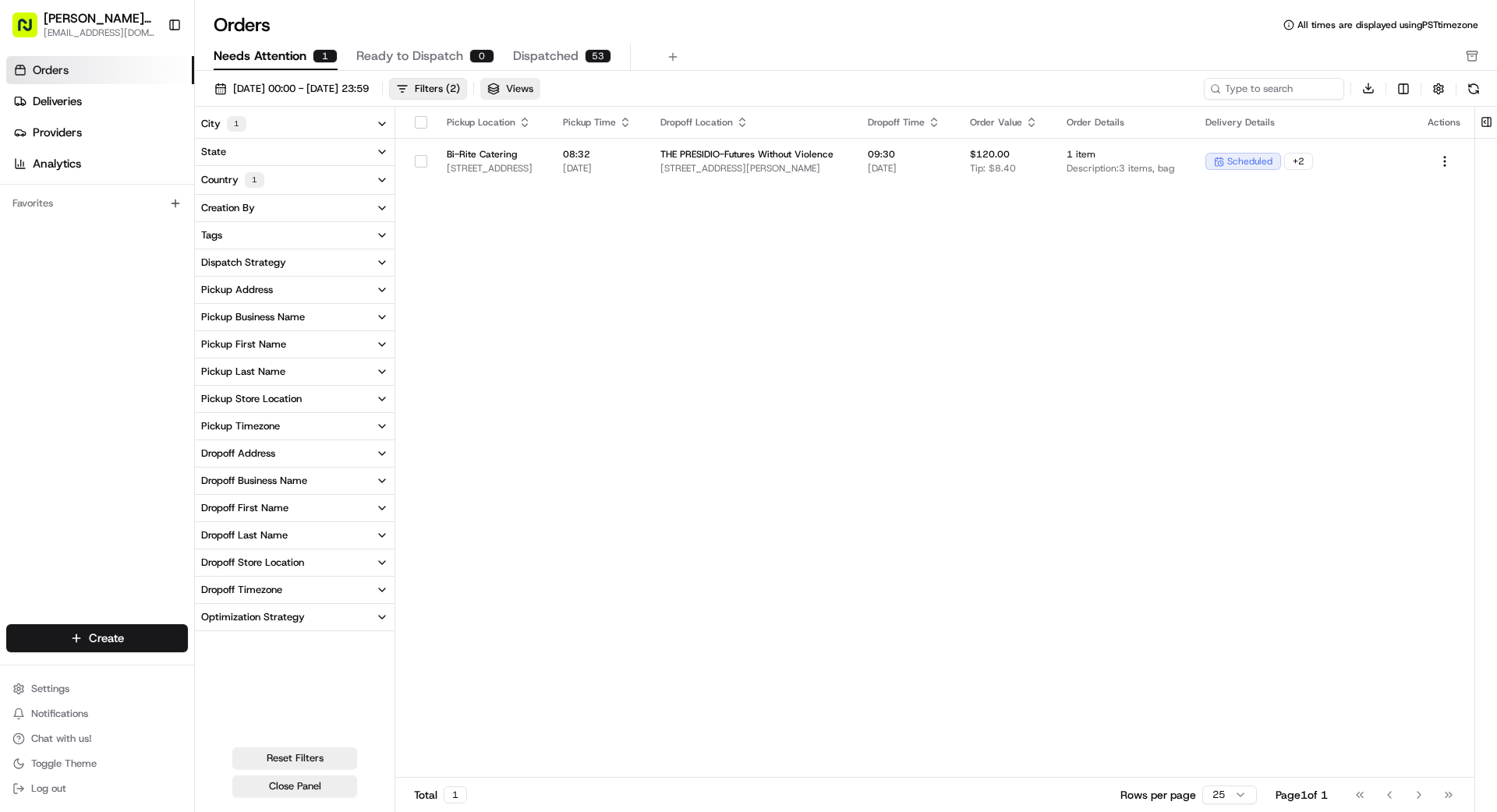 click on "Views" at bounding box center (519, 89) 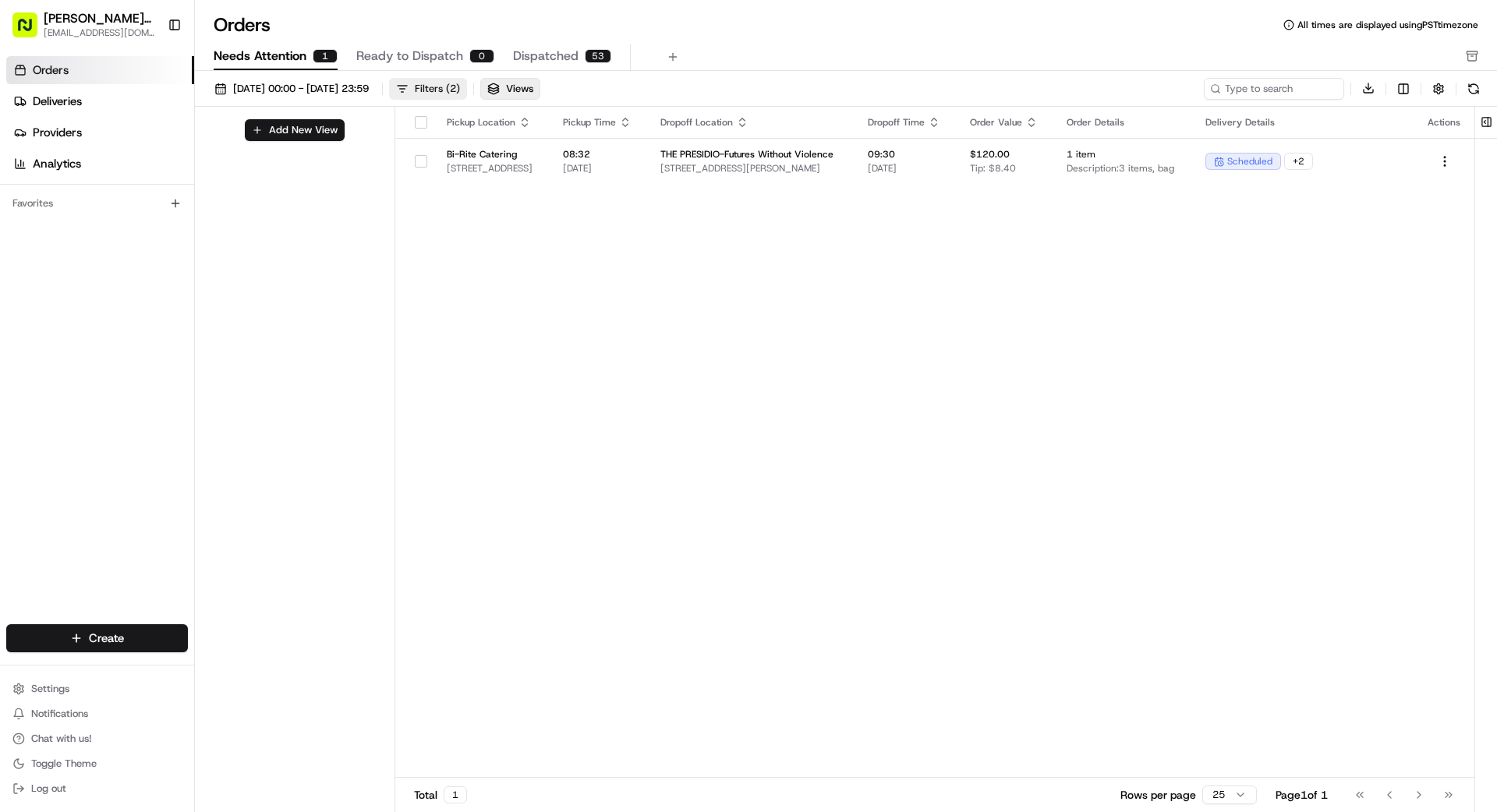 click on "( 2 )" at bounding box center [453, 89] 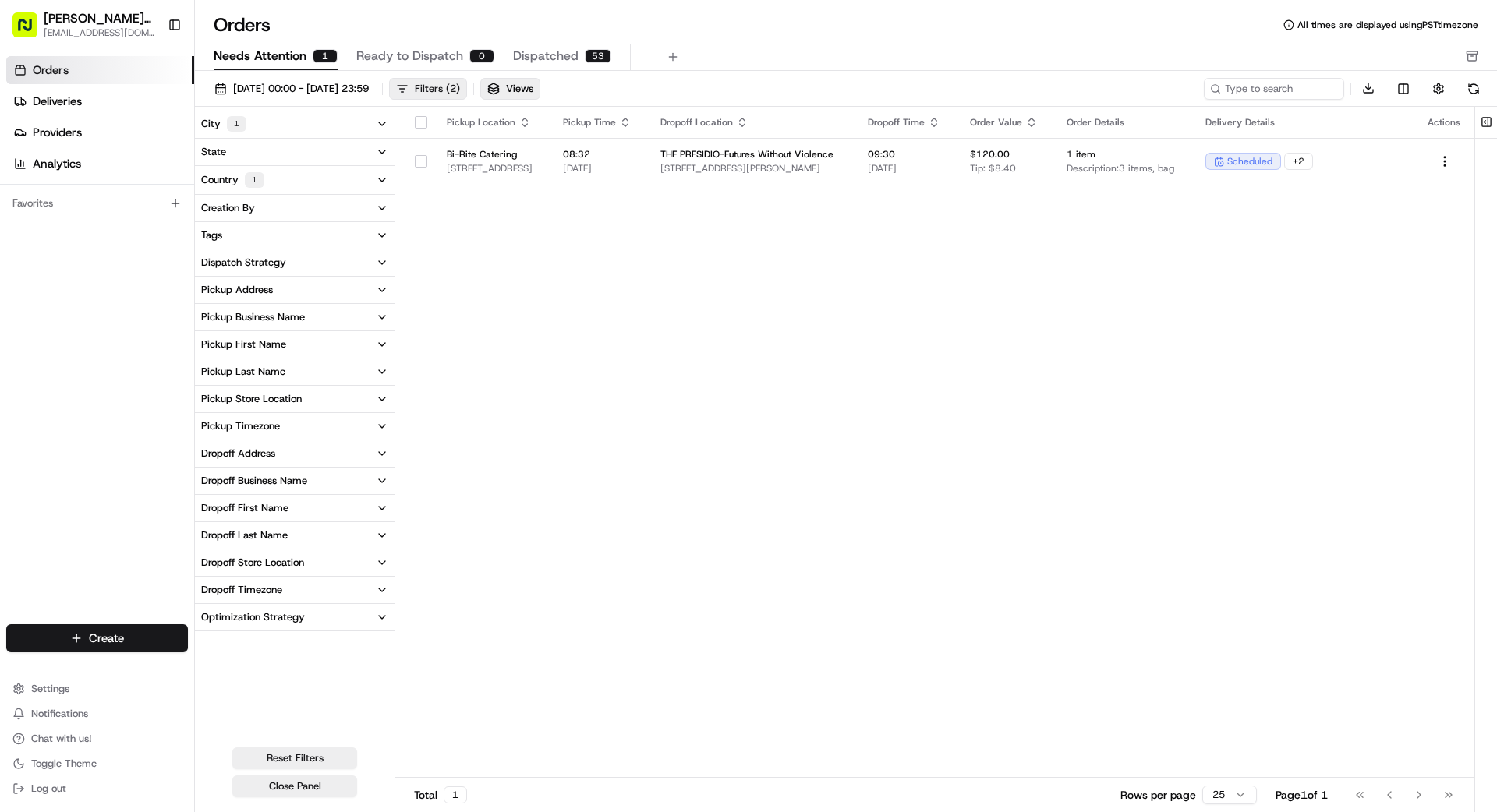 click on "Filters ( 2 )" at bounding box center [437, 89] 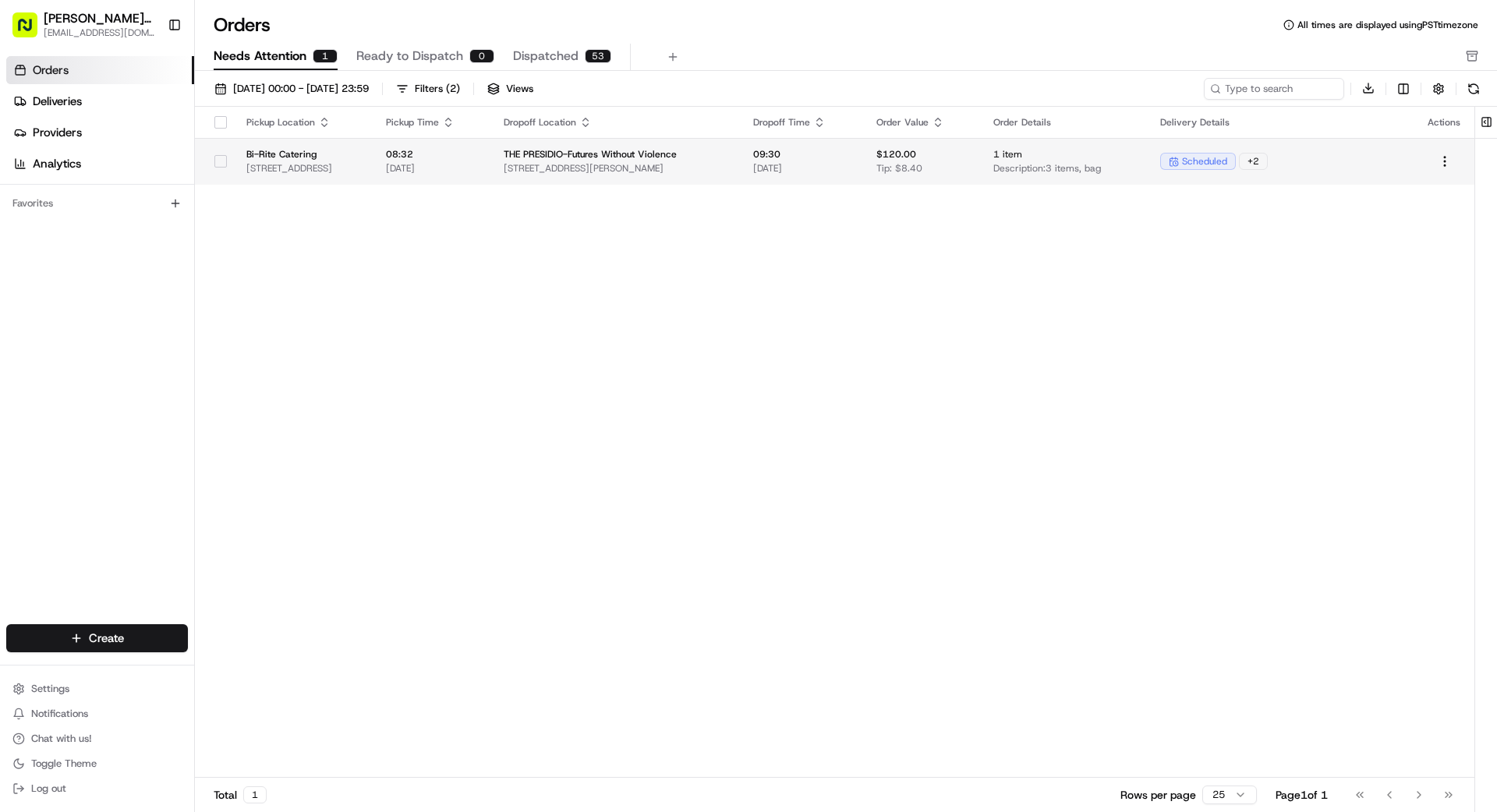 click on "scheduled" at bounding box center (1205, 161) 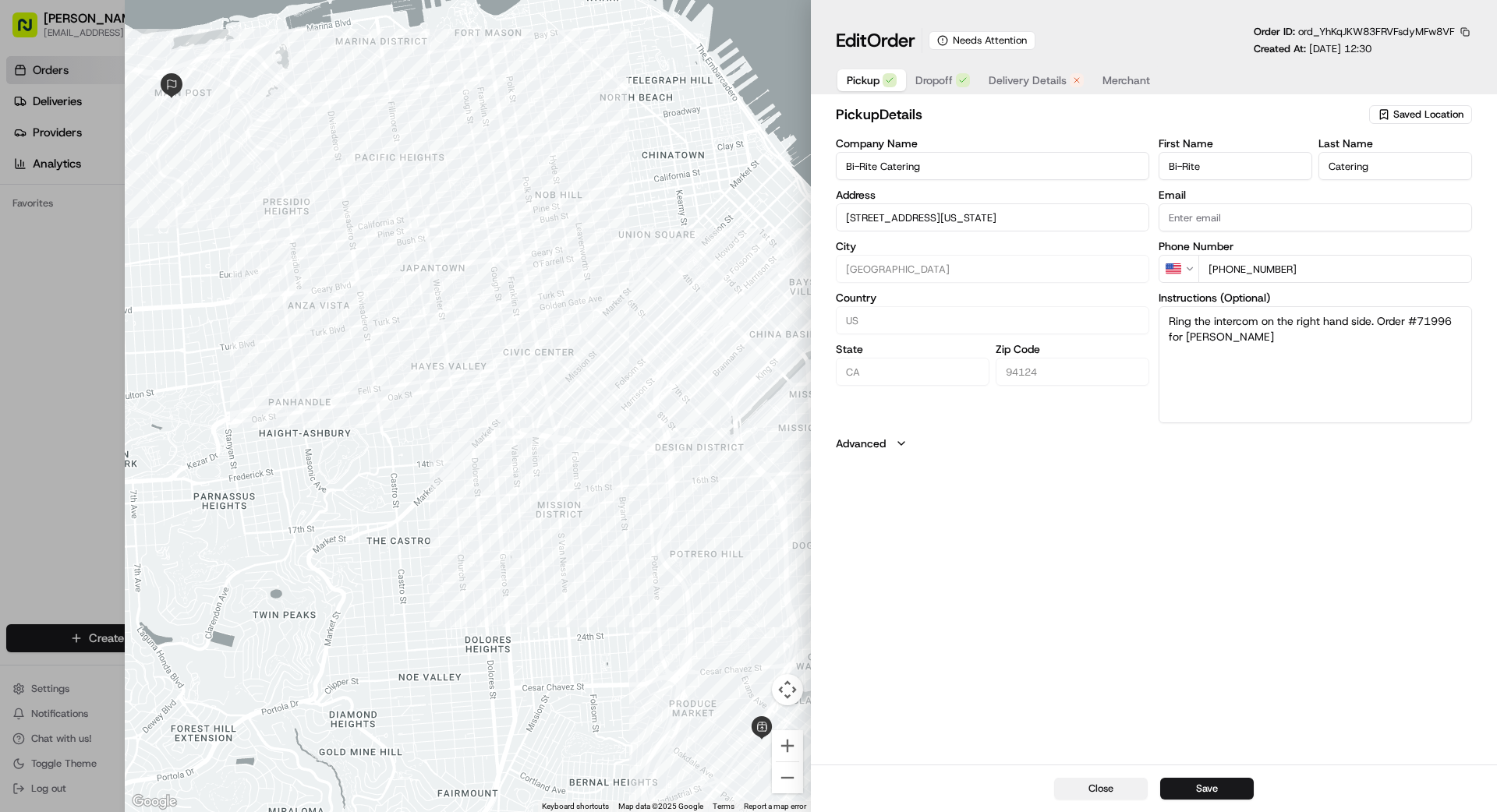 click on "Close" at bounding box center [1101, 789] 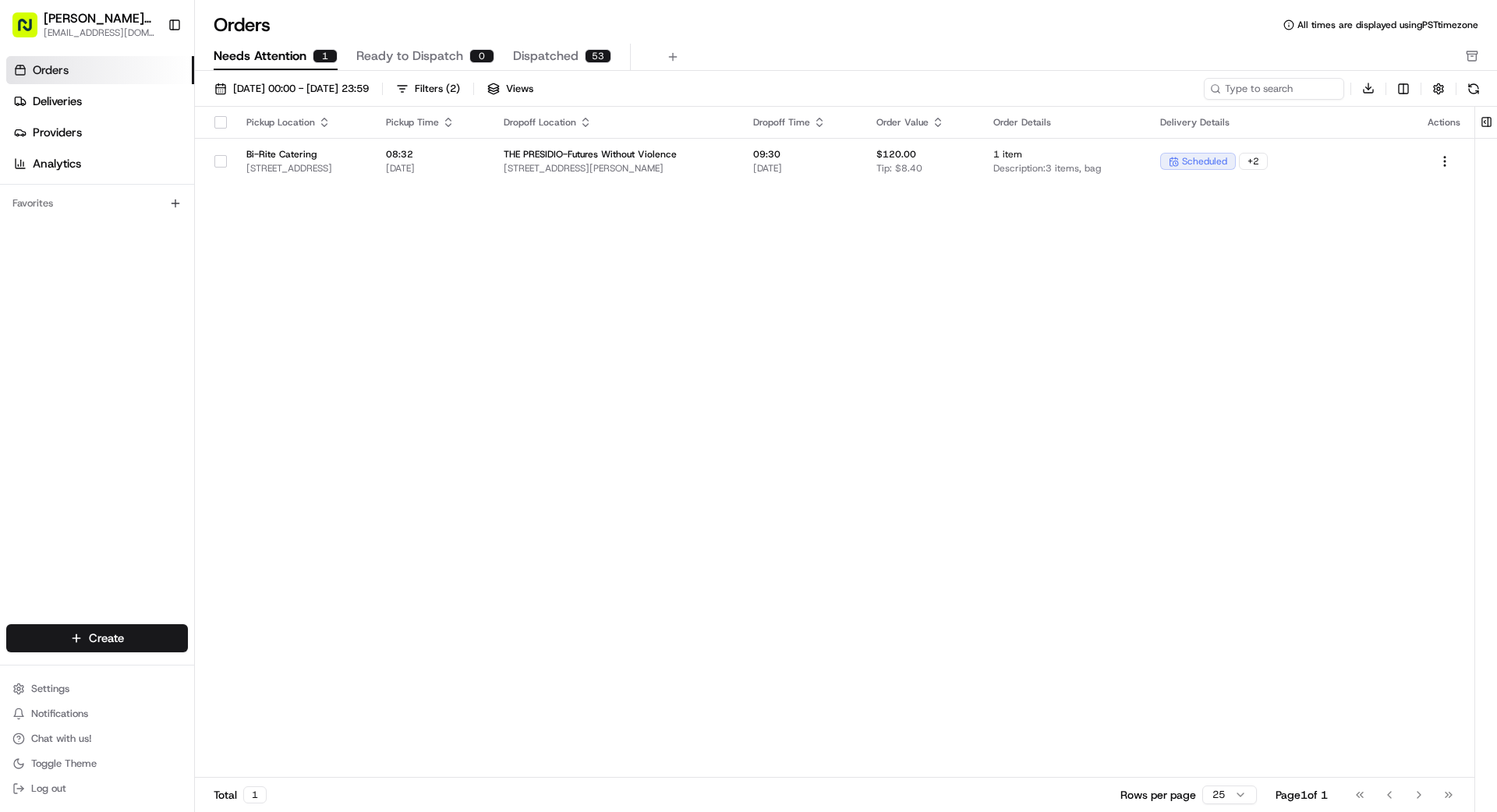 click on "Actions" at bounding box center [1445, 122] 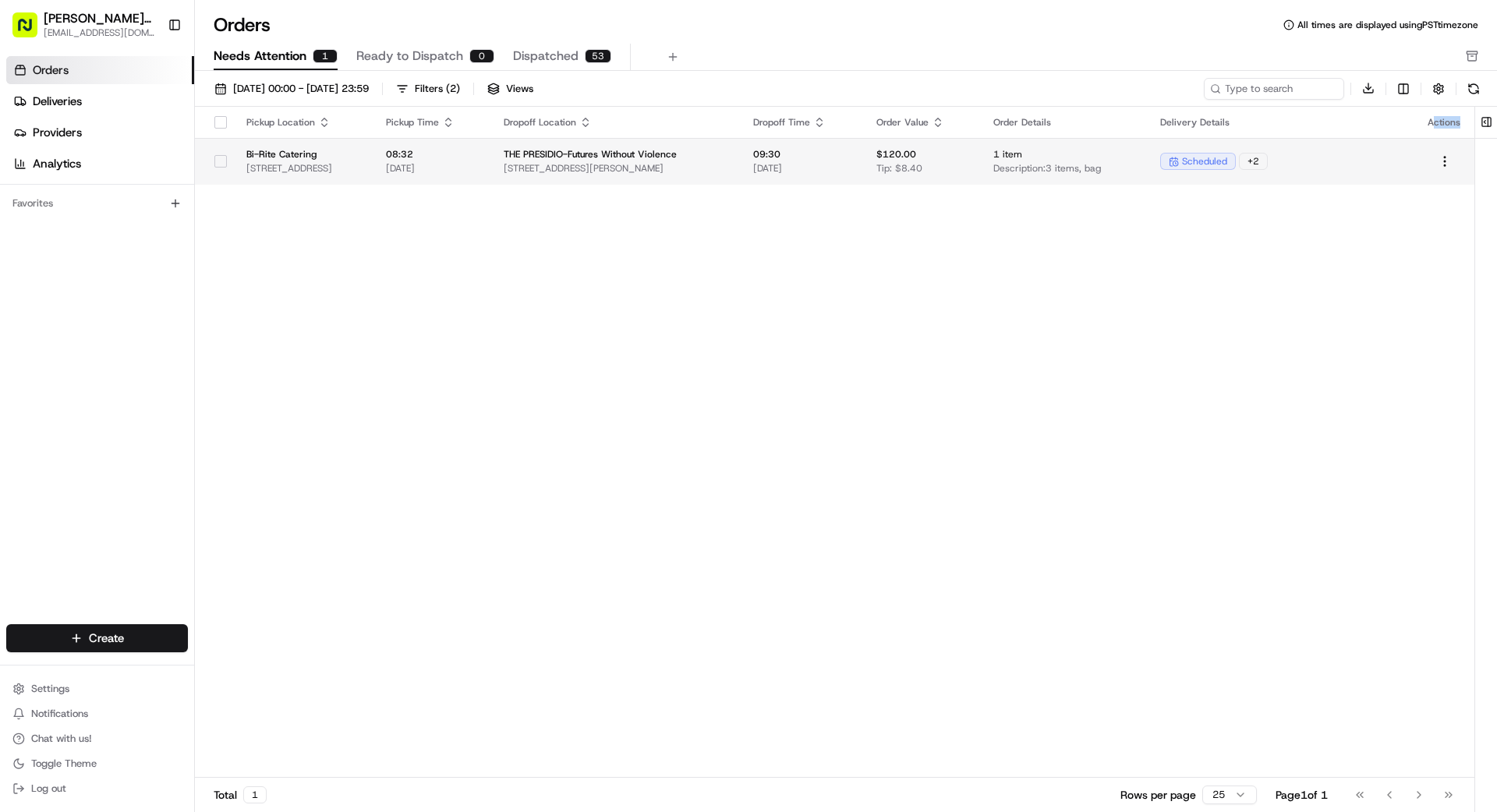 drag, startPoint x: 1431, startPoint y: 123, endPoint x: 1448, endPoint y: 143, distance: 26.24881 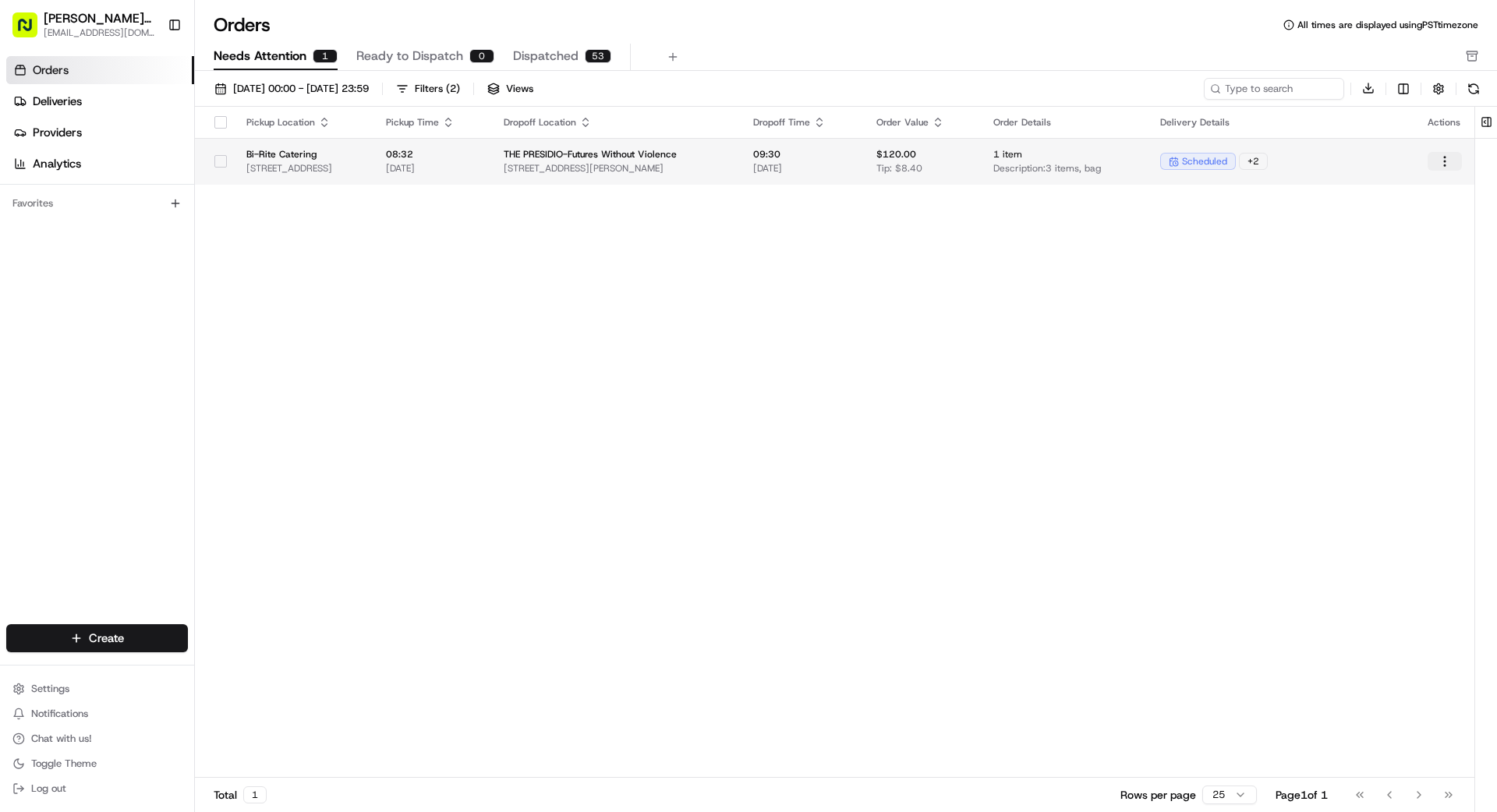 click at bounding box center [1445, 161] 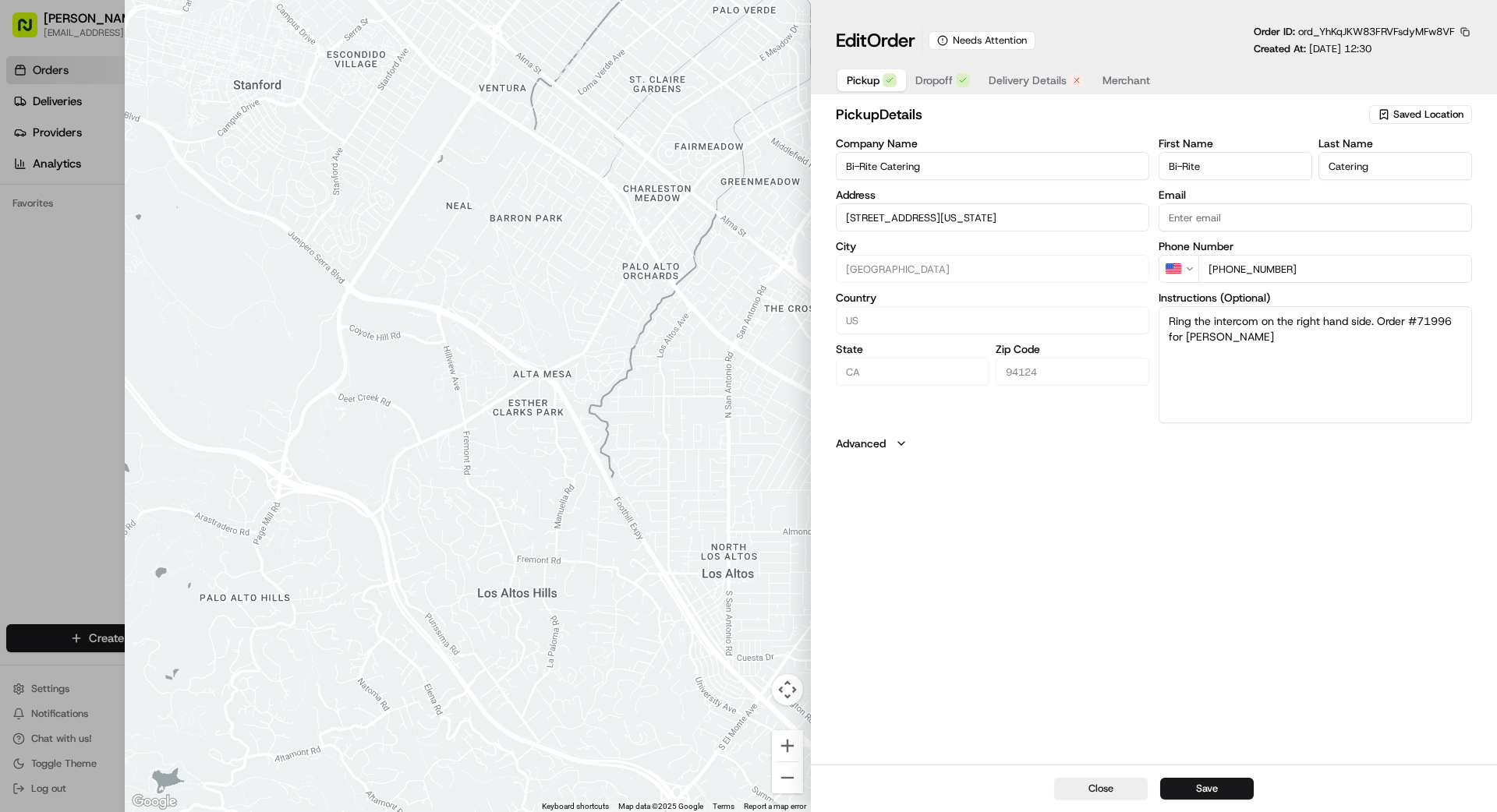 type 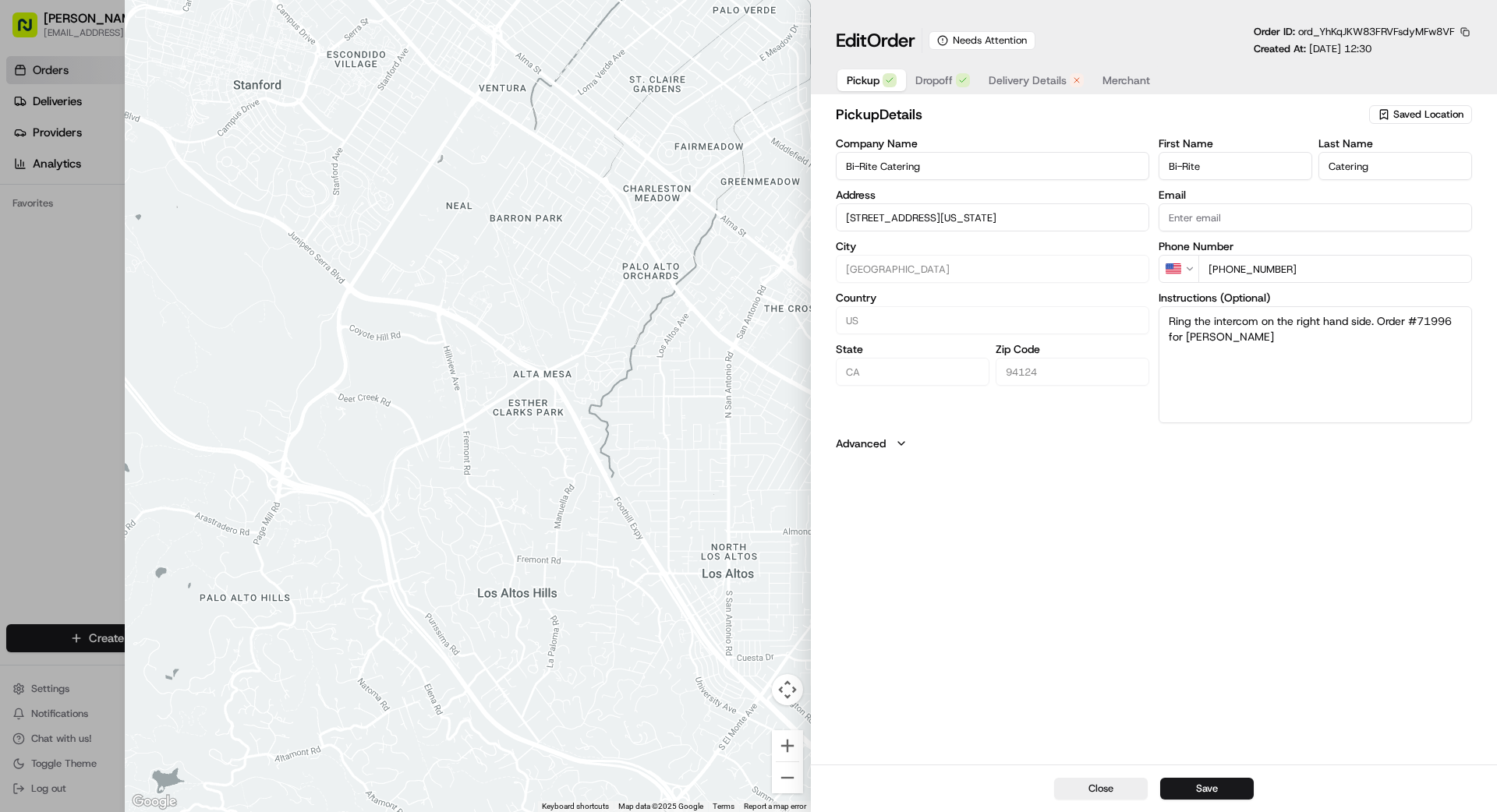 type 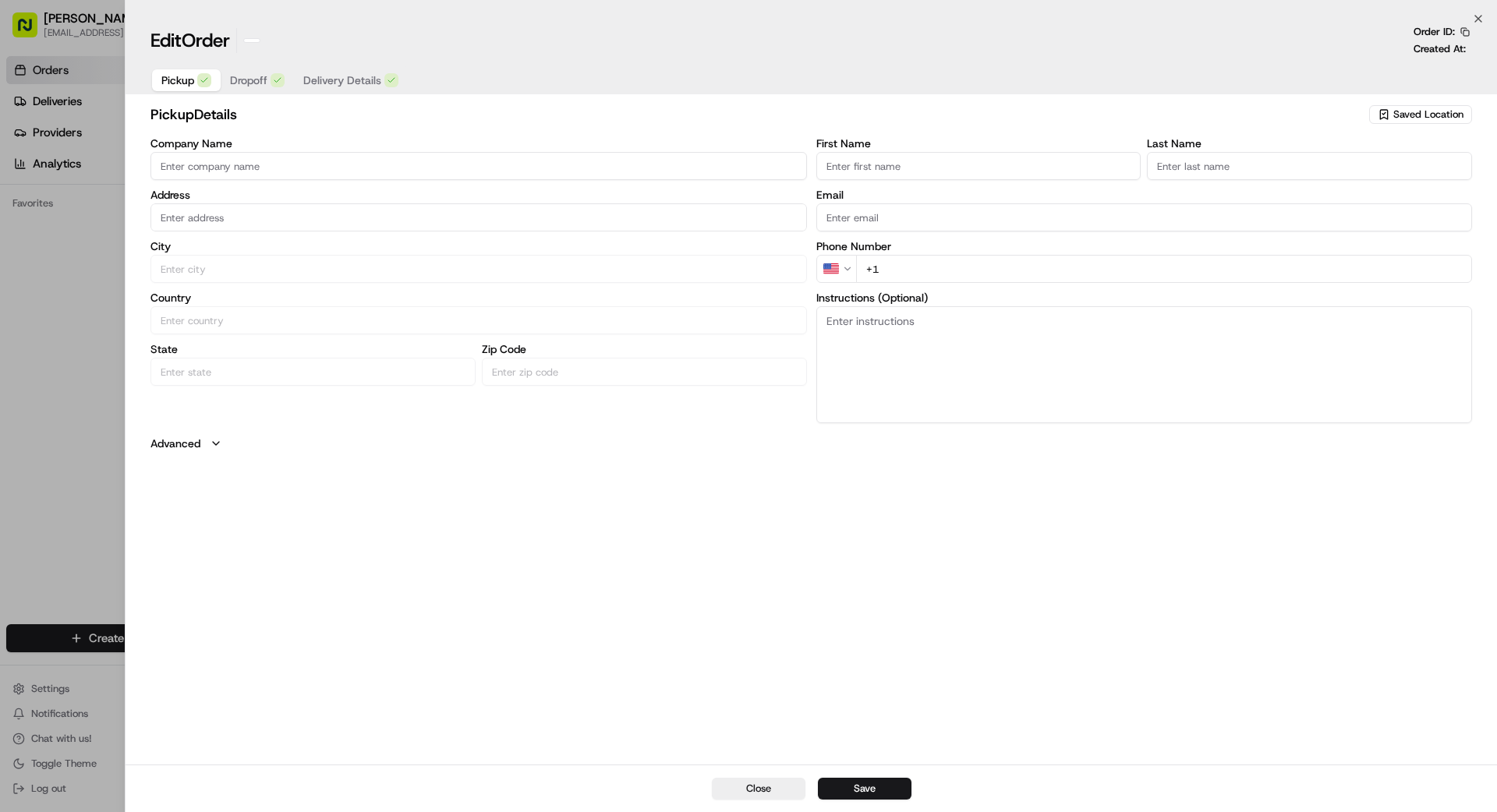 click at bounding box center (748, 406) 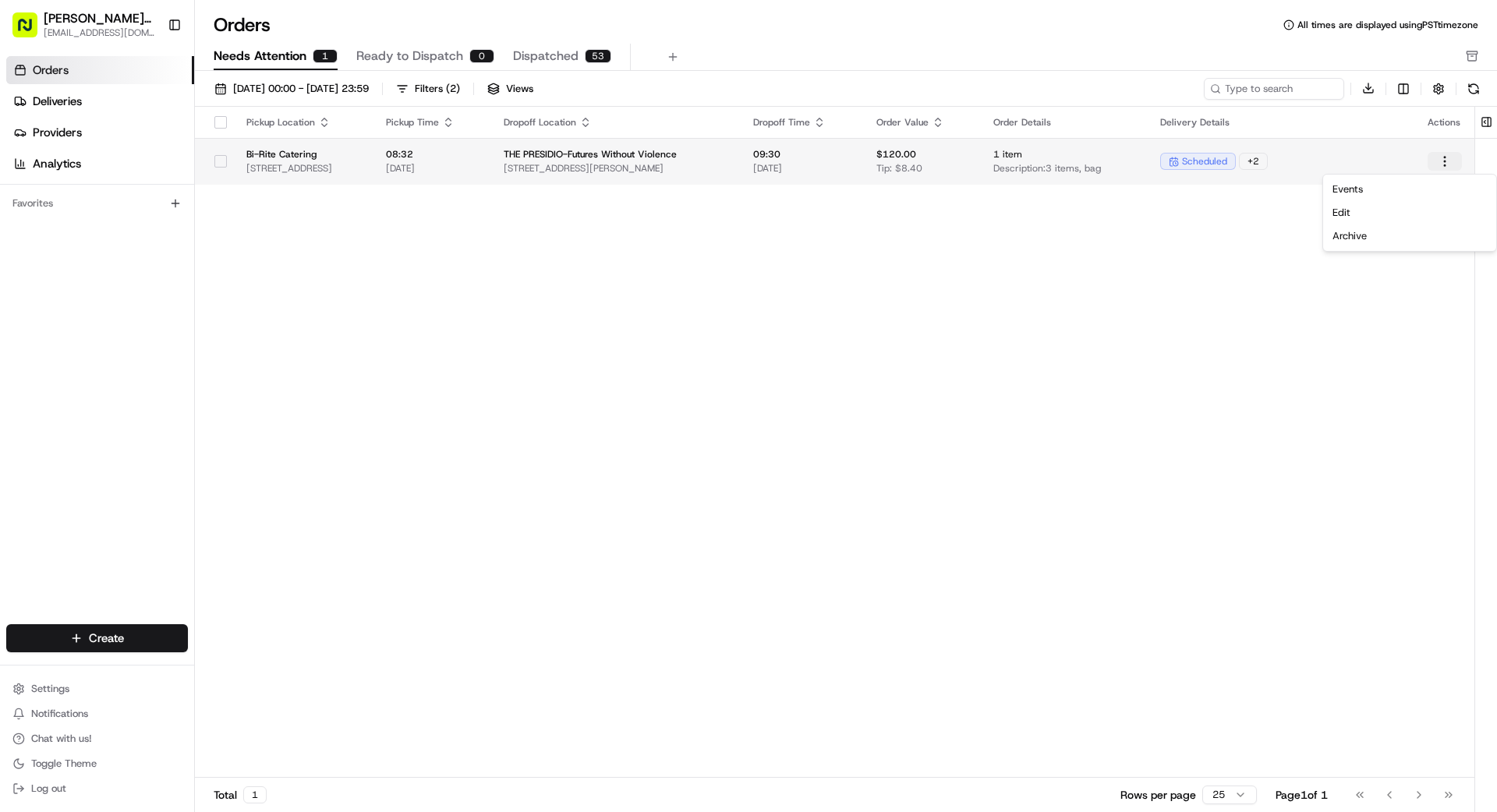 click on "Betty Transportation bettytllc@gmail.com Toggle Sidebar Orders Deliveries Providers Analytics Favorites Main Menu Members & Organization Organization Users Roles Preferences Customization Tracking Orchestration Automations Dispatch Strategy Locations Pickup Locations Dropoff Locations Billing Billing Refund Requests Integrations Notification Triggers Webhooks API Keys Request Logs Create Settings Notifications Chat with us! Toggle Theme Log out Orders All times are displayed using  PST  timezone Needs Attention 1 Ready to Dispatch 0 Dispatched 53 01/07/2025 00:00 - 31/07/2025 23:59 Filters ( 2 ) Views Download Pickup Location Pickup Time Dropoff Location Dropoff Time Order Value Order Details Delivery Details Actions Bi-Rite Catering 1970 Innes Ave, San Francisco, CA 94124, USA 08:32 08/07/2025 THE PRESIDIO-Futures Without Violence 100 Montgomery St, San Francisco, CA 94129, USA 09:30 08/07/2025 $120.00 Tip: $8.40 1   item Description:  3 items, bag scheduled + 2 Total 1 Rows per page 25 Page" at bounding box center [748, 406] 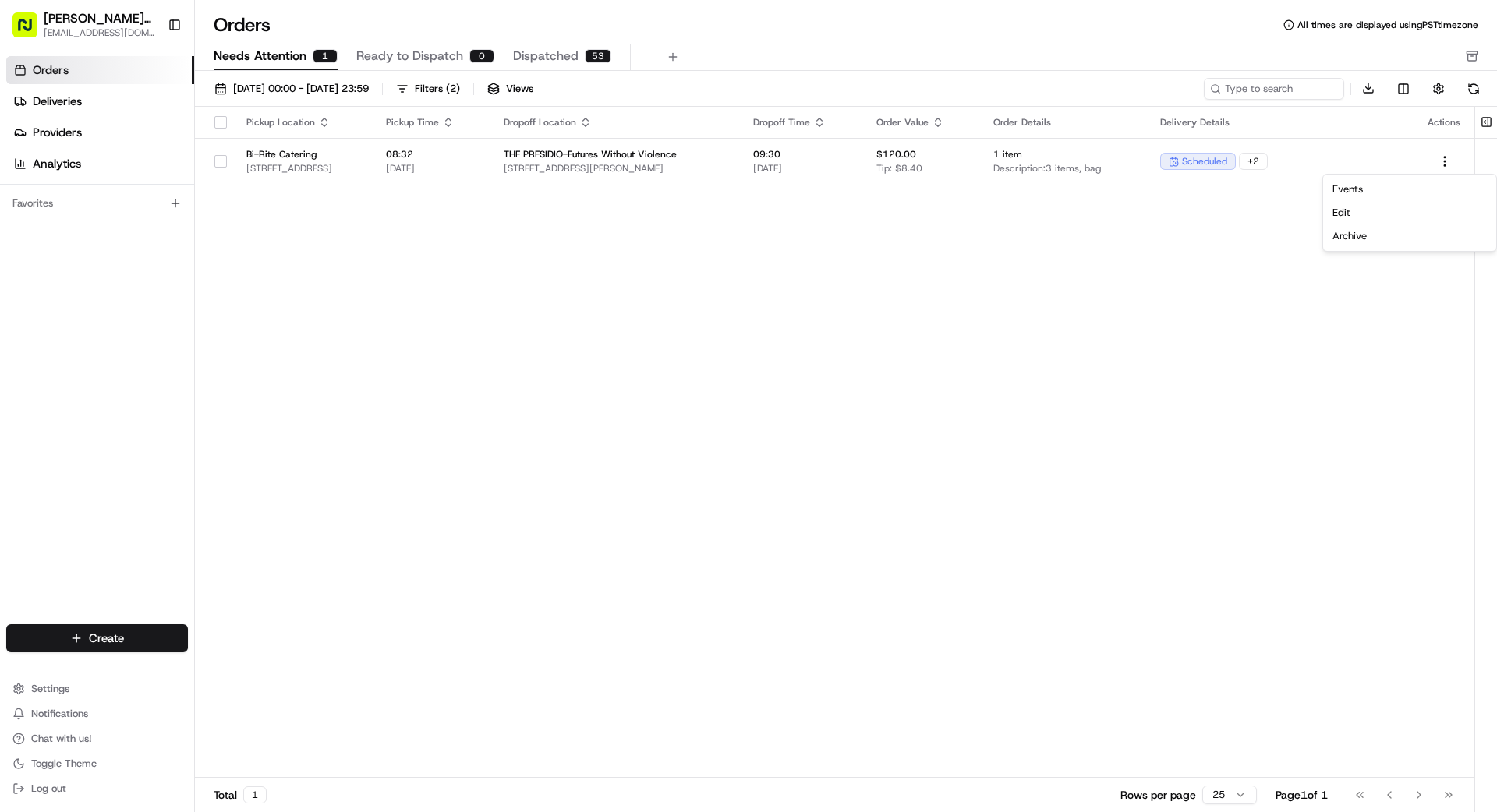 click on "Betty Transportation bettytllc@gmail.com Toggle Sidebar Orders Deliveries Providers Analytics Favorites Main Menu Members & Organization Organization Users Roles Preferences Customization Tracking Orchestration Automations Dispatch Strategy Locations Pickup Locations Dropoff Locations Billing Billing Refund Requests Integrations Notification Triggers Webhooks API Keys Request Logs Create Settings Notifications Chat with us! Toggle Theme Log out Orders All times are displayed using  PST  timezone Needs Attention 1 Ready to Dispatch 0 Dispatched 53 01/07/2025 00:00 - 31/07/2025 23:59 Filters ( 2 ) Views Download Pickup Location Pickup Time Dropoff Location Dropoff Time Order Value Order Details Delivery Details Actions Bi-Rite Catering 1970 Innes Ave, San Francisco, CA 94124, USA 08:32 08/07/2025 THE PRESIDIO-Futures Without Violence 100 Montgomery St, San Francisco, CA 94129, USA 09:30 08/07/2025 $120.00 Tip: $8.40 1   item Description:  3 items, bag scheduled + 2 Total 1 Rows per page 25 Page" at bounding box center [748, 406] 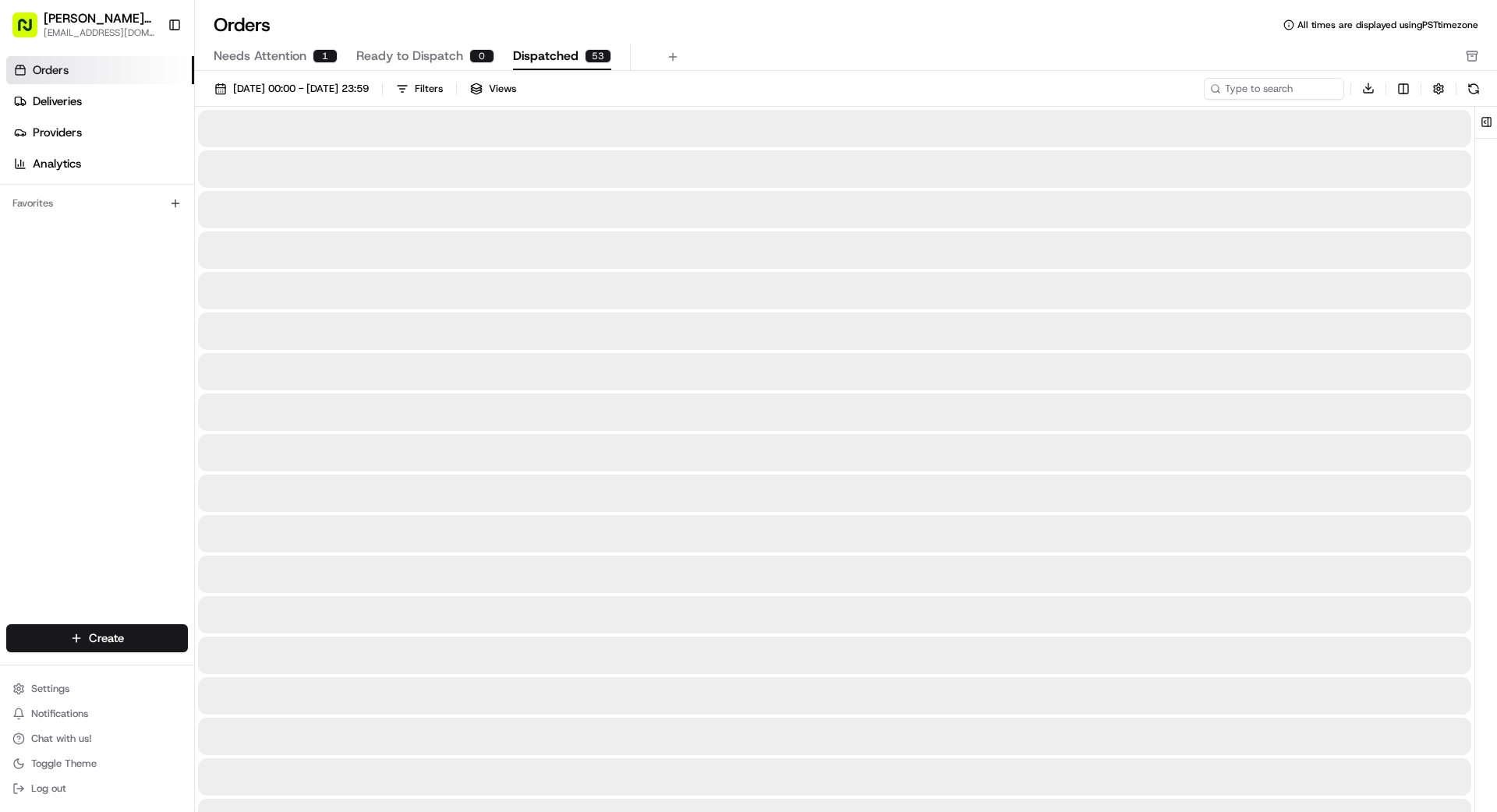 click on "Dispatched" at bounding box center [546, 56] 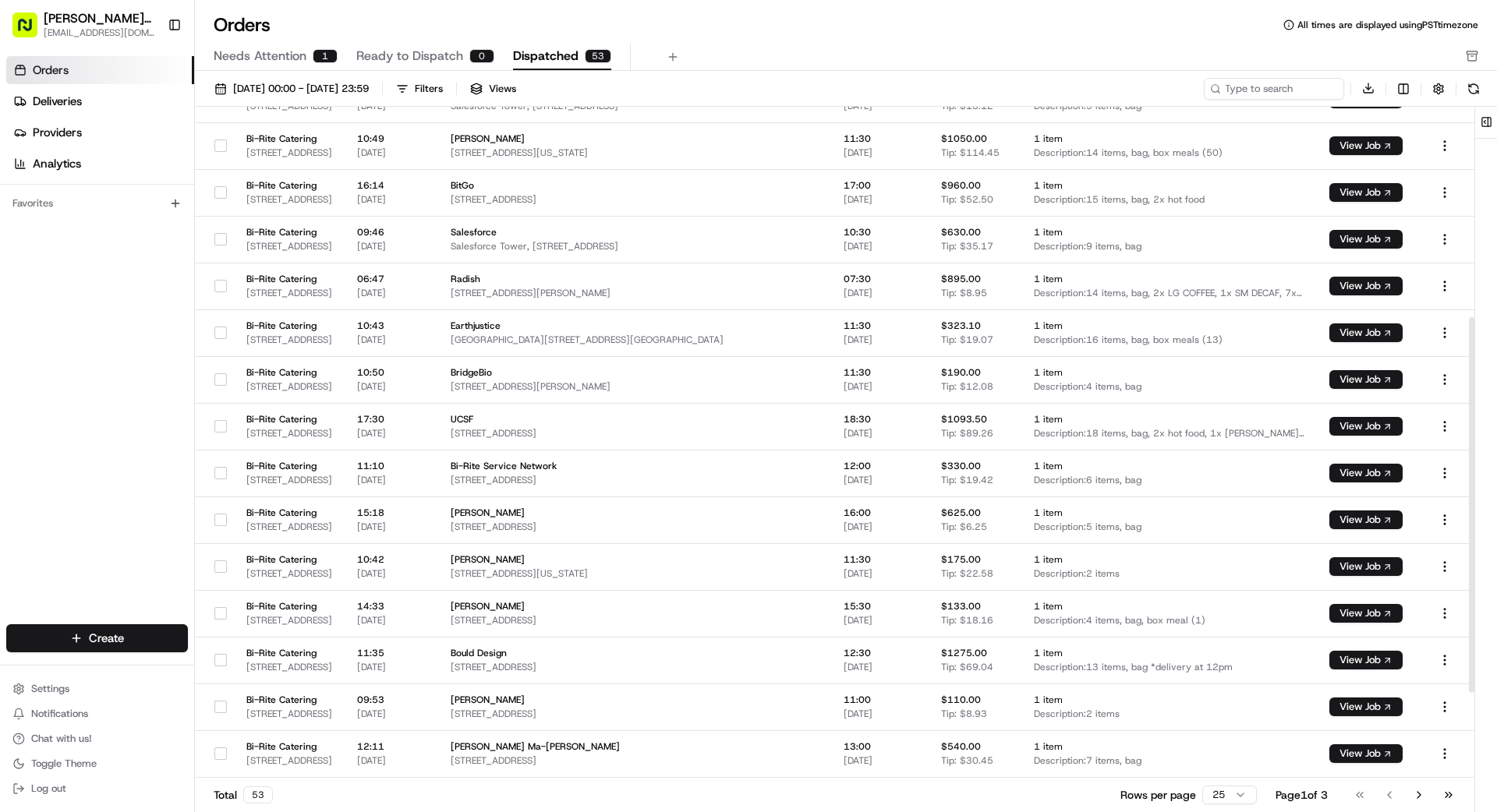 scroll, scrollTop: 528, scrollLeft: 0, axis: vertical 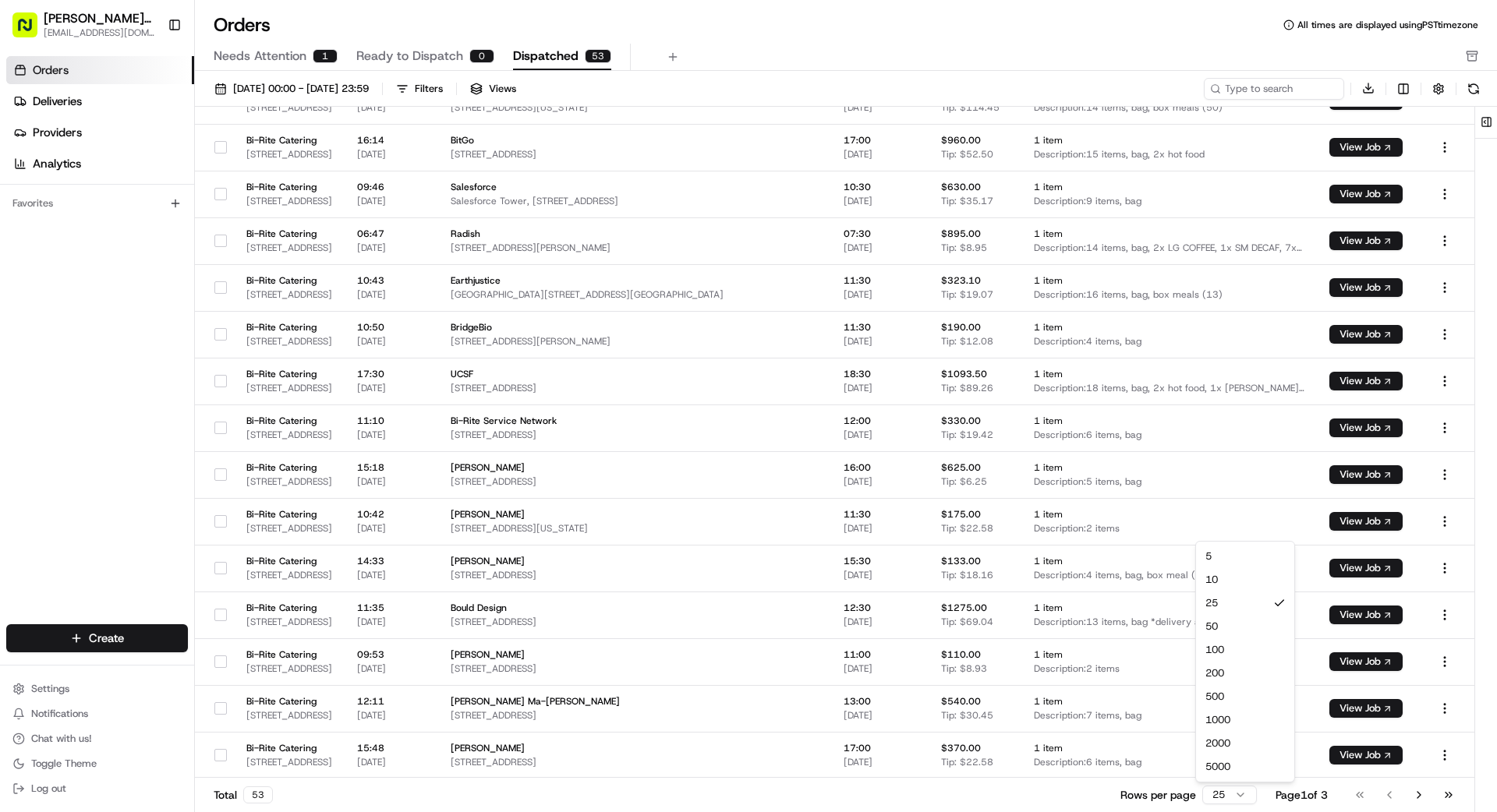 click on "Betty Transportation bettytllc@gmail.com Toggle Sidebar Orders Deliveries Providers Analytics Favorites Main Menu Members & Organization Organization Users Roles Preferences Customization Tracking Orchestration Automations Dispatch Strategy Locations Pickup Locations Dropoff Locations Billing Billing Refund Requests Integrations Notification Triggers Webhooks API Keys Request Logs Create Settings Notifications Chat with us! Toggle Theme Log out Orders All times are displayed using  PST  timezone Needs Attention 1 Ready to Dispatch 0 Dispatched 53 01/07/2025 00:00 - 31/07/2025 23:59 Filters Views Download Pickup Location Pickup Time Dropoff Location Dropoff Time Order Value Order Details Delivery Details Actions Bi-Rite 550 Divisadero St, San Francisco, CA 94117, USA Test Customer 200 Larkin St, San Francisco, CA 94102, USA $150.00 Tip: $5.00 1   item View Job Bi-Rite 550 Divisadero St, San Francisco, CA 94117, USA Test Customer 200 Larkin St, San Francisco, CA 94102, USA $150.00 Tip: $5.00 1" at bounding box center (748, 406) 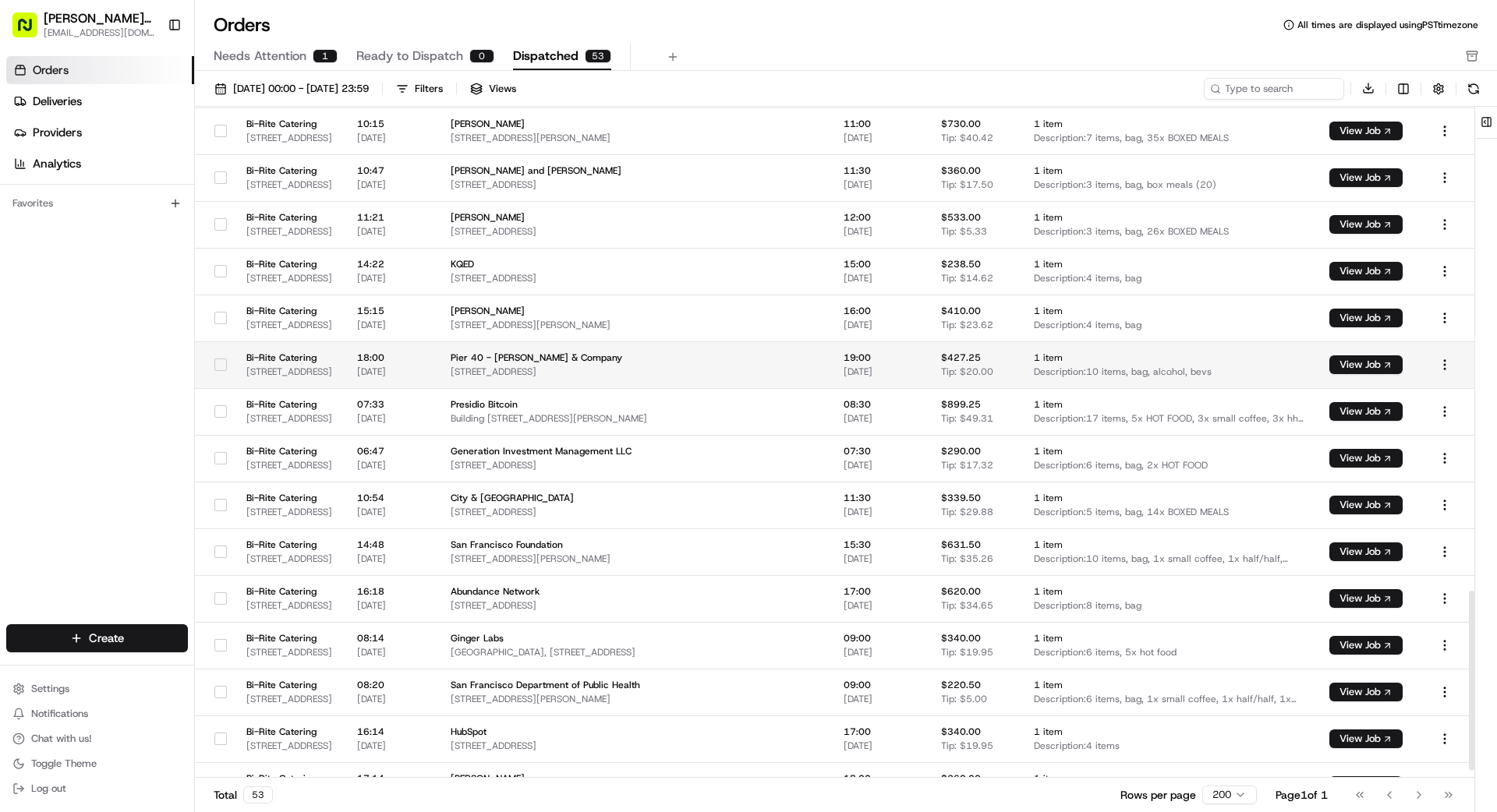 scroll, scrollTop: 1838, scrollLeft: 0, axis: vertical 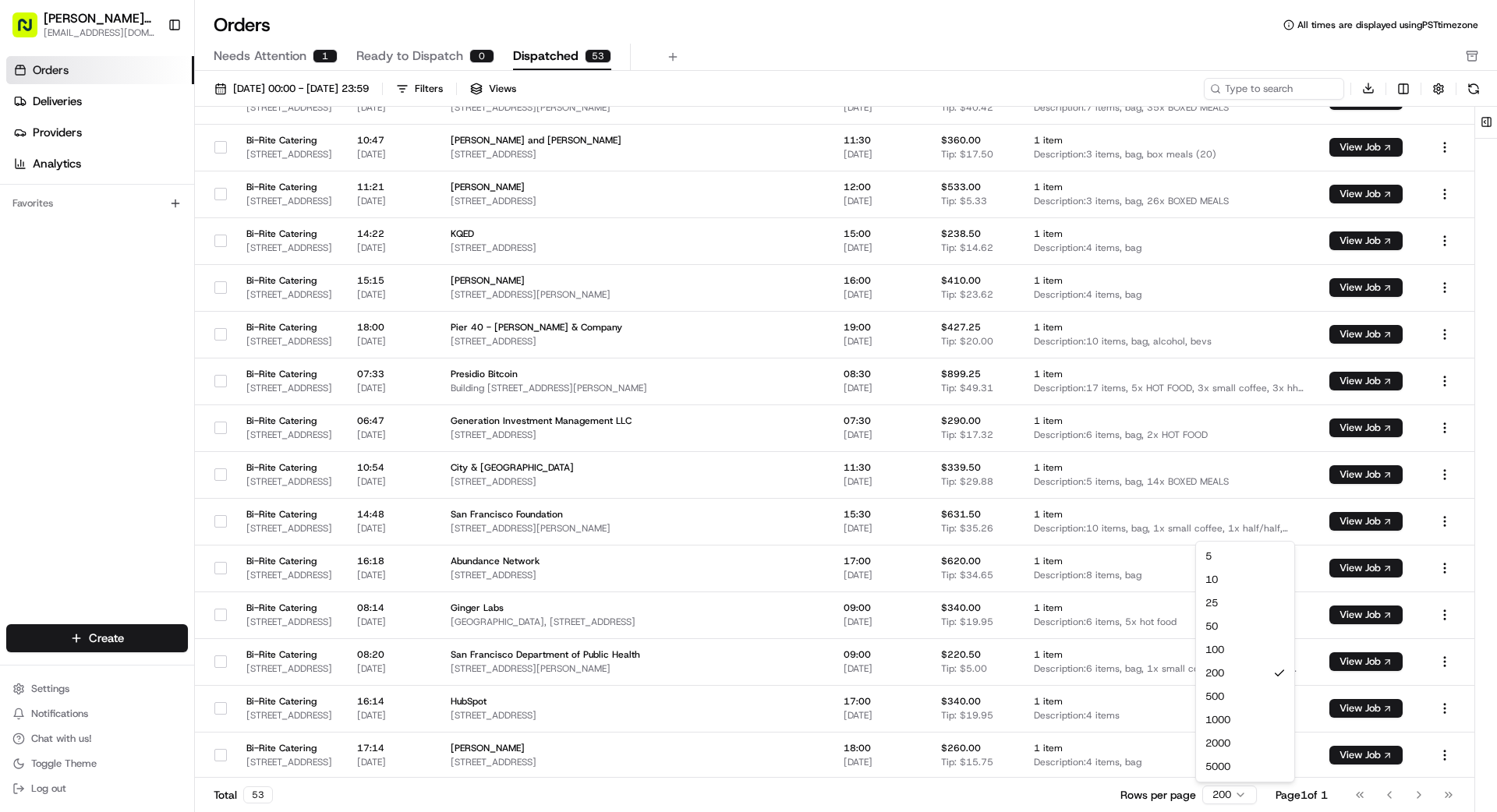 click on "Betty Transportation bettytllc@gmail.com Toggle Sidebar Orders Deliveries Providers Analytics Favorites Main Menu Members & Organization Organization Users Roles Preferences Customization Tracking Orchestration Automations Dispatch Strategy Locations Pickup Locations Dropoff Locations Billing Billing Refund Requests Integrations Notification Triggers Webhooks API Keys Request Logs Create Settings Notifications Chat with us! Toggle Theme Log out Orders All times are displayed using  PST  timezone Needs Attention 1 Ready to Dispatch 0 Dispatched 53 01/07/2025 00:00 - 31/07/2025 23:59 Filters Views Download Pickup Location Pickup Time Dropoff Location Dropoff Time Order Value Order Details Delivery Details Actions Bi-Rite 550 Divisadero St, San Francisco, CA 94117, USA Test Customer 200 Larkin St, San Francisco, CA 94102, USA $150.00 Tip: $5.00 1   item View Job Bi-Rite 550 Divisadero St, San Francisco, CA 94117, USA Test Customer 200 Larkin St, San Francisco, CA 94102, USA $150.00 Tip: $5.00 1" at bounding box center (748, 406) 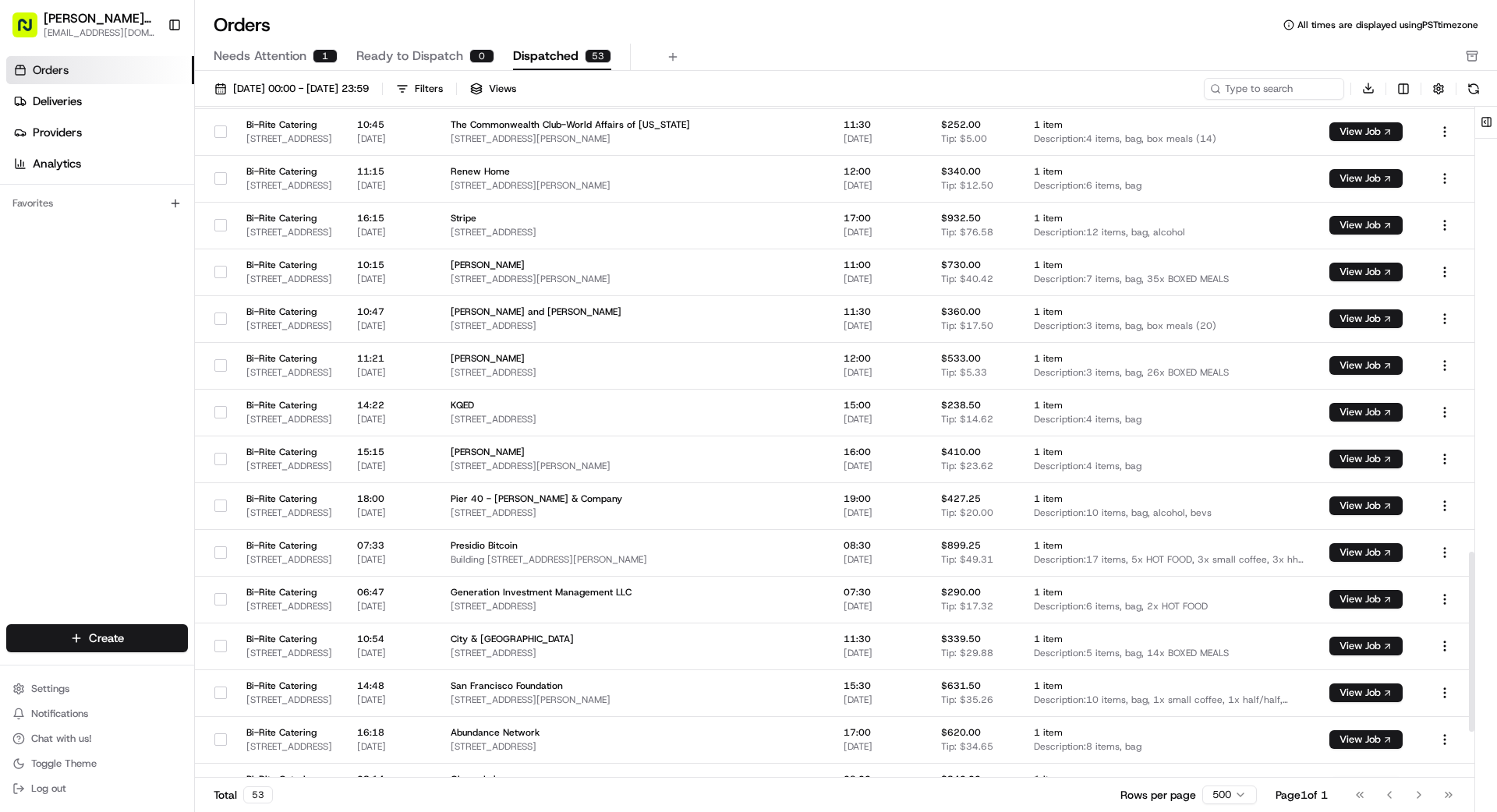 scroll, scrollTop: 1648, scrollLeft: 0, axis: vertical 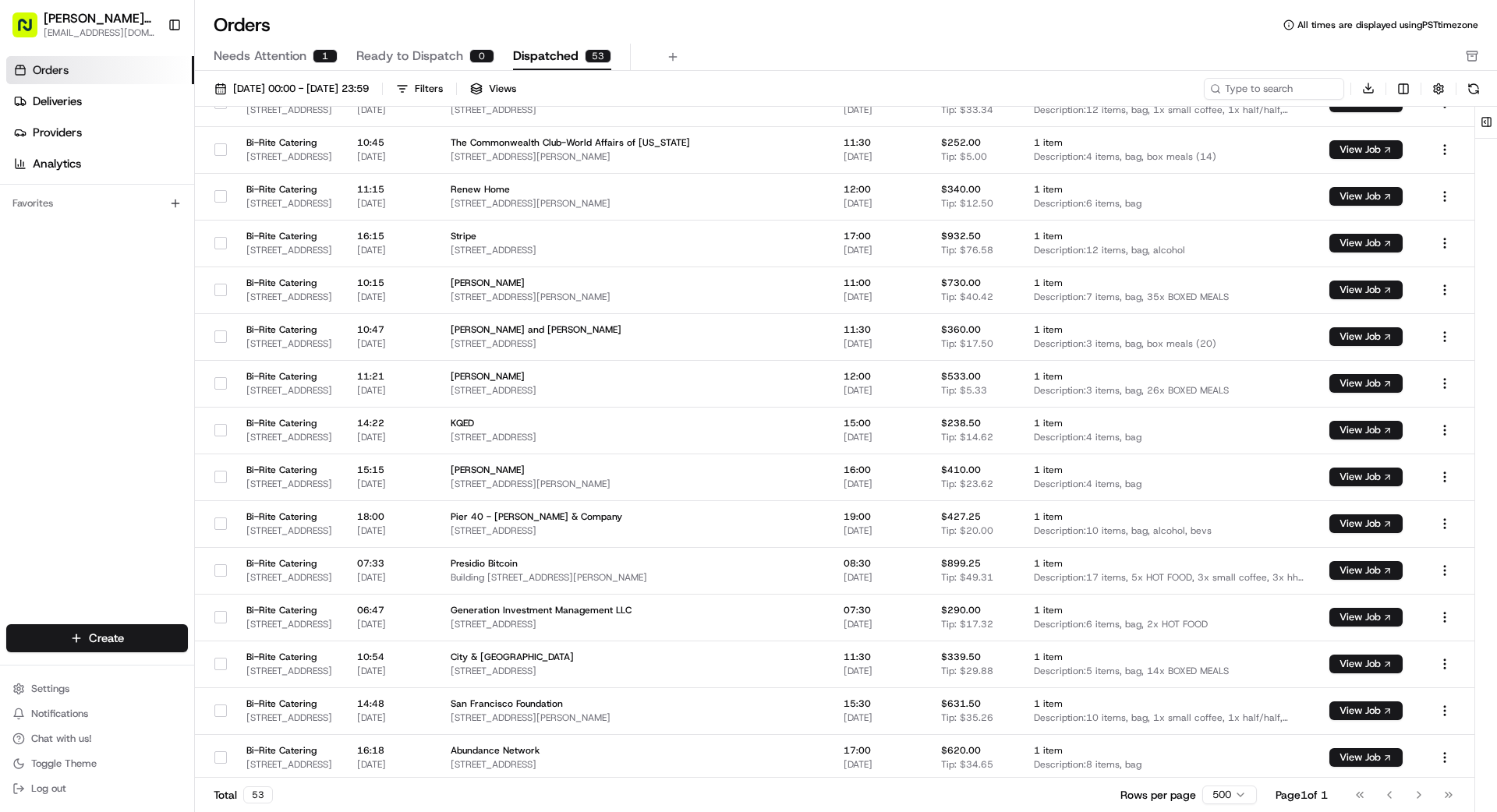 click on "Orders Deliveries Providers Analytics Favorites" at bounding box center [97, 343] 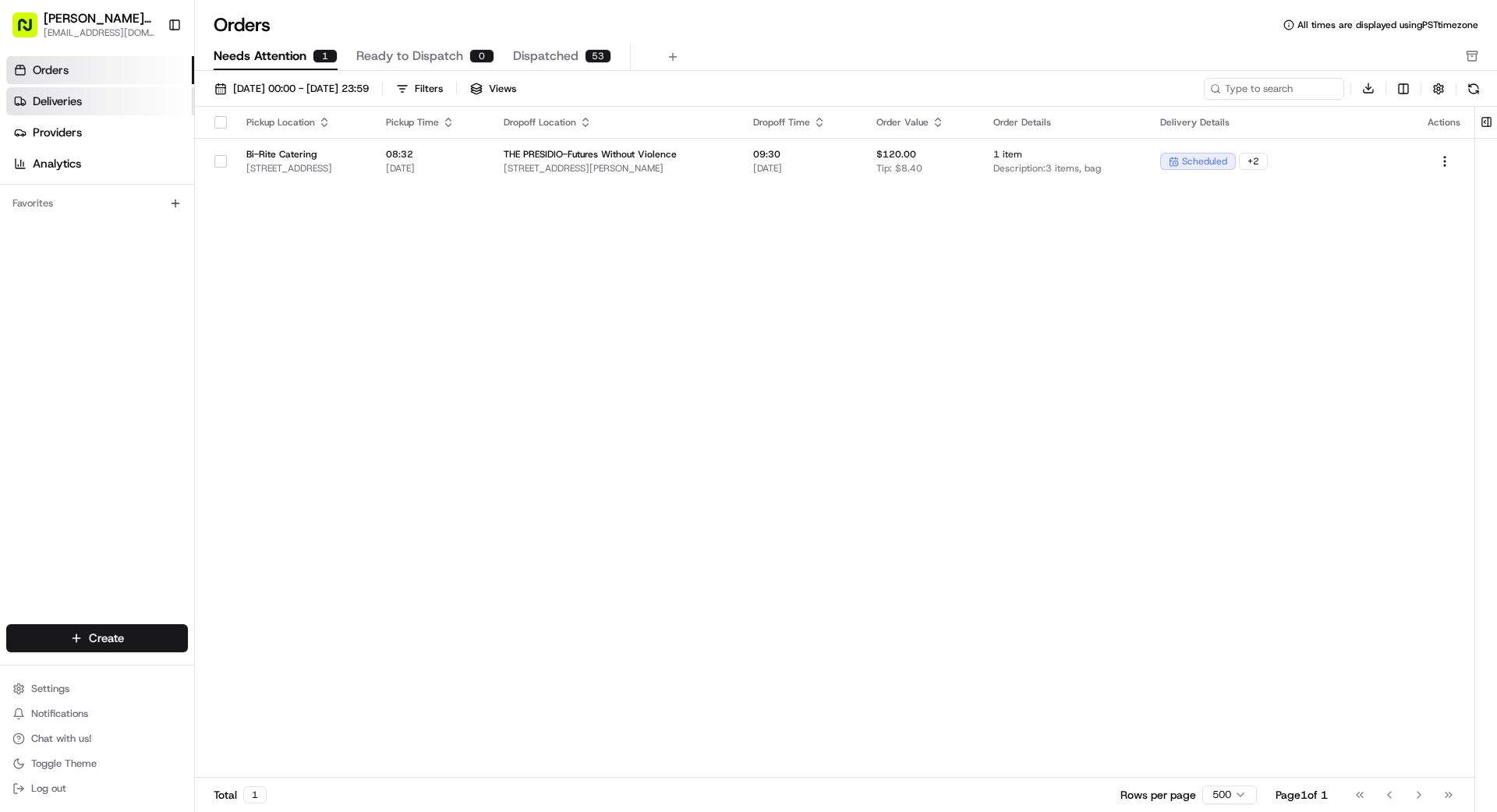 click on "Deliveries" at bounding box center [57, 101] 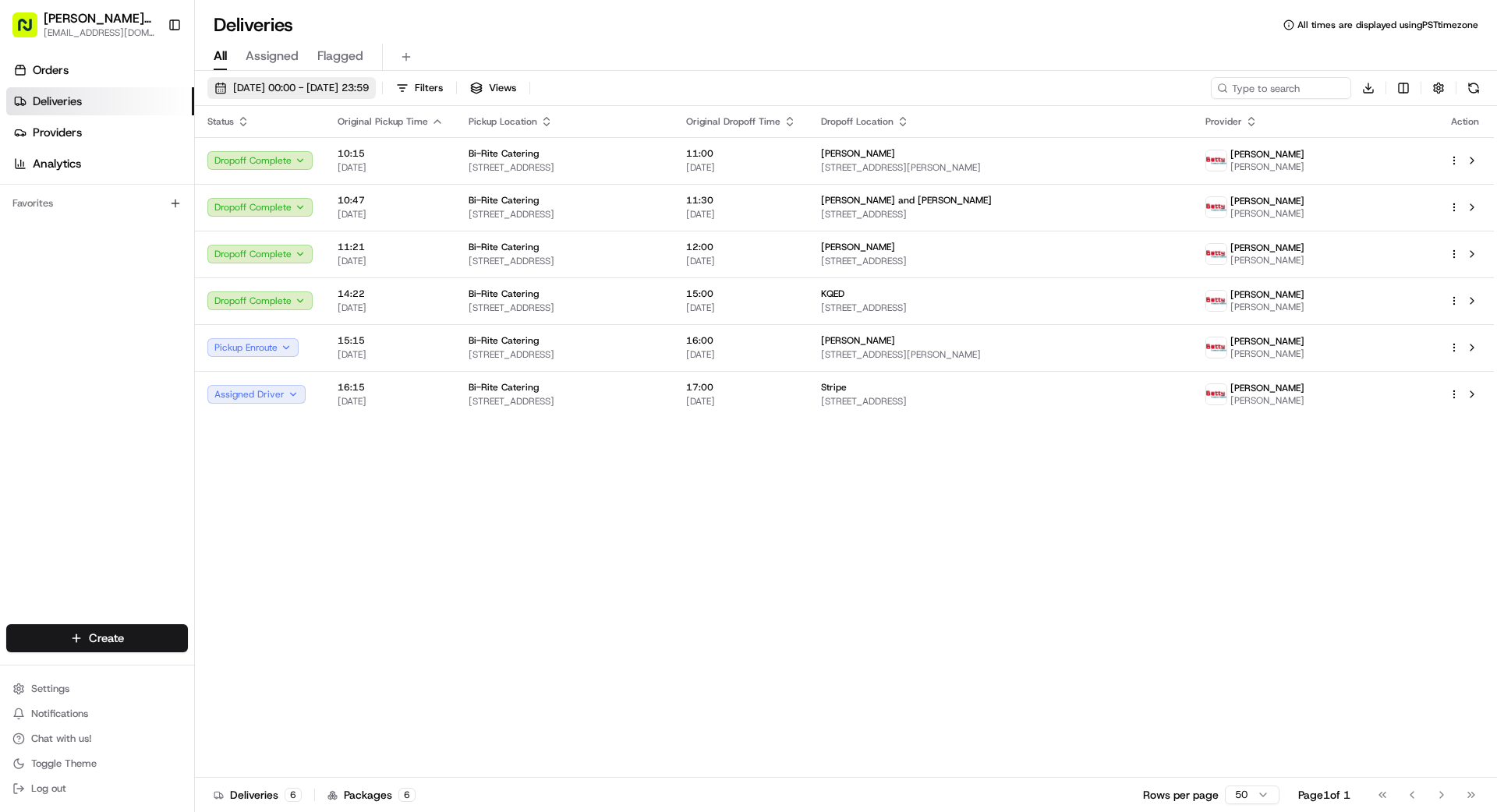 click on "16/07/2025 00:00 - 16/07/2025 23:59" at bounding box center [301, 88] 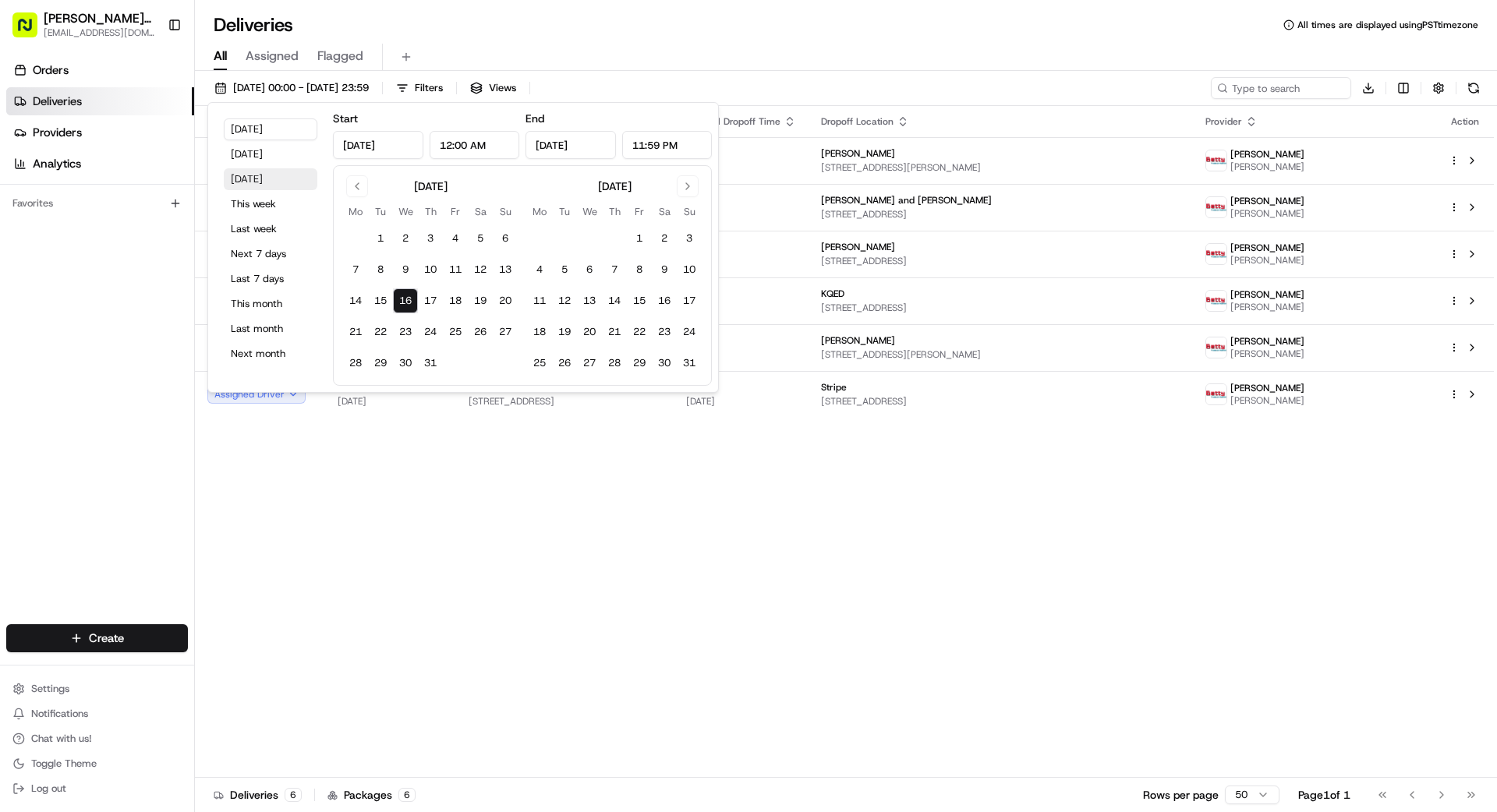 click on "Tomorrow" at bounding box center (271, 179) 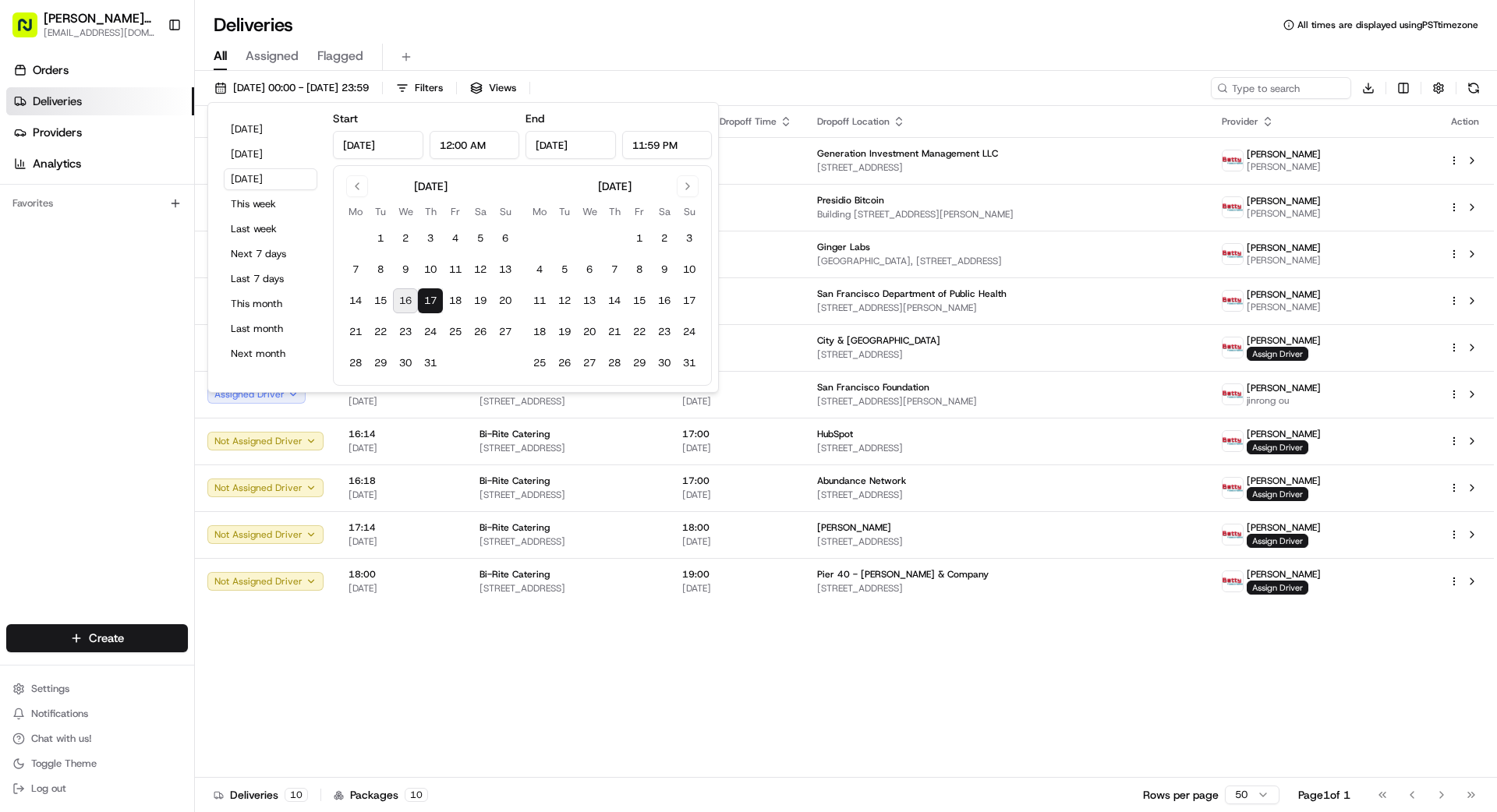 click on "Status Original Pickup Time Pickup Location Original Dropoff Time Dropoff Location Provider Action Assigned Driver 06:47 17/07/2025 Bi-Rite Catering 1970 Innes Ave, San Francisco, CA 94124, USA 07:30 17/07/2025 Generation Investment Management LLC 555 Mission St # 3400, San Francisco, CA 94105, USA Betty Drivers Judy xu Assigned Driver 07:33 17/07/2025 Bi-Rite Catering 1970 Innes Ave, San Francisco, CA 94124, USA 08:30 17/07/2025 Presidio Bitcoin Building 38, 38 Keyes Ave #300, San Francisco, CA 94129, USA Betty Drivers Xiaojie Xu Assigned Driver 08:14 17/07/2025 Bi-Rite Catering 1970 Innes Ave, San Francisco, CA 94124, USA 09:00 17/07/2025 Ginger Labs Providian Financial Building, 201 Mission St floor 16, San Francisco, CA 94105, USA Betty Drivers BingSong Wang Assigned Driver 08:20 17/07/2025 Bi-Rite Catering 1970 Innes Ave, San Francisco, CA 94124, USA 09:00 17/07/2025 San Francisco Department of Public Health 49 S Van Ness Ave #132, San Francisco, CA 94103, USA Betty Drivers Raymond Li Not Assigned Driver" at bounding box center (844, 442) 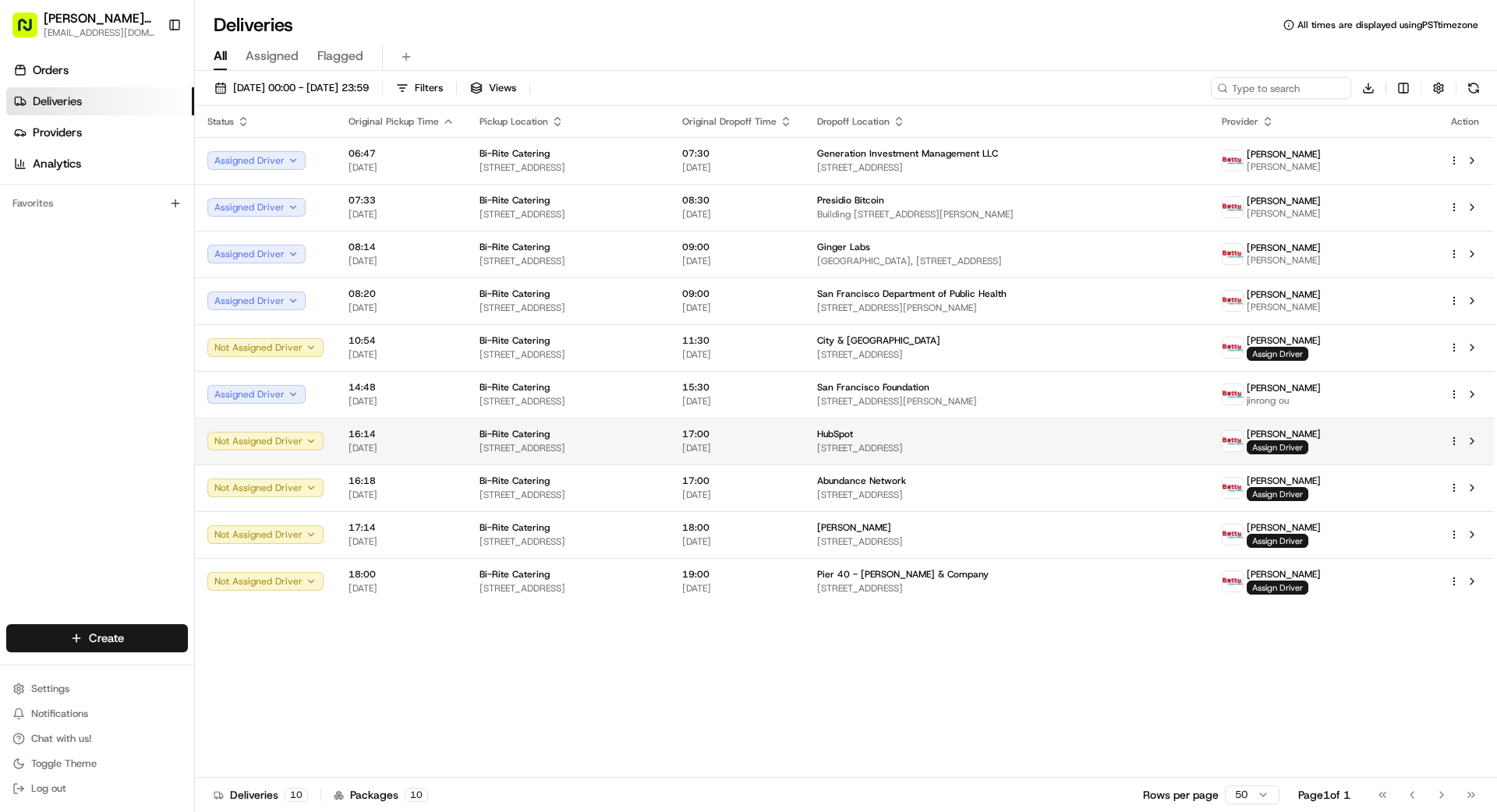 click on "17:00 17/07/2025" at bounding box center (737, 441) 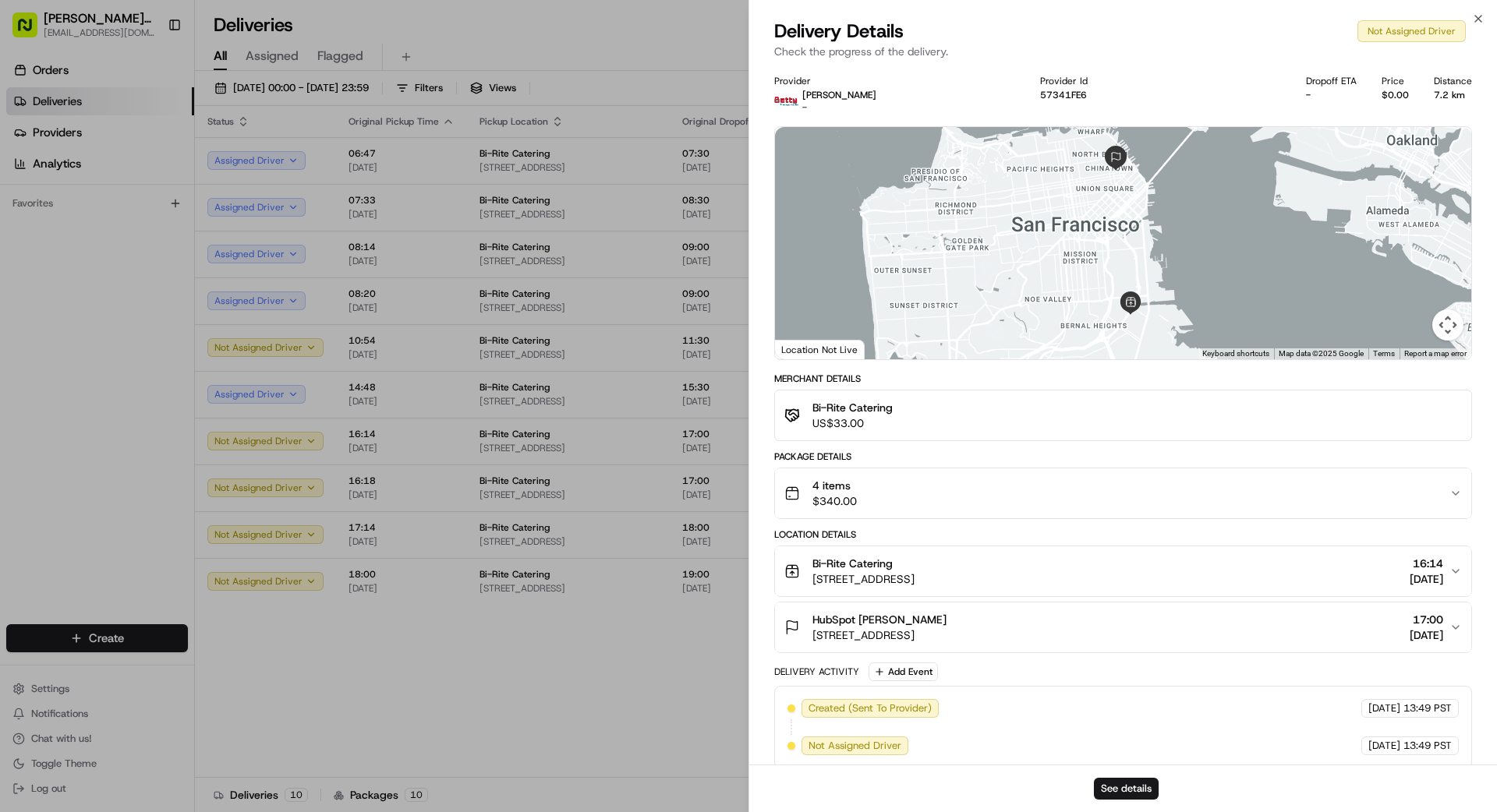 click on "4 items $ 340.00" at bounding box center (1117, 493) 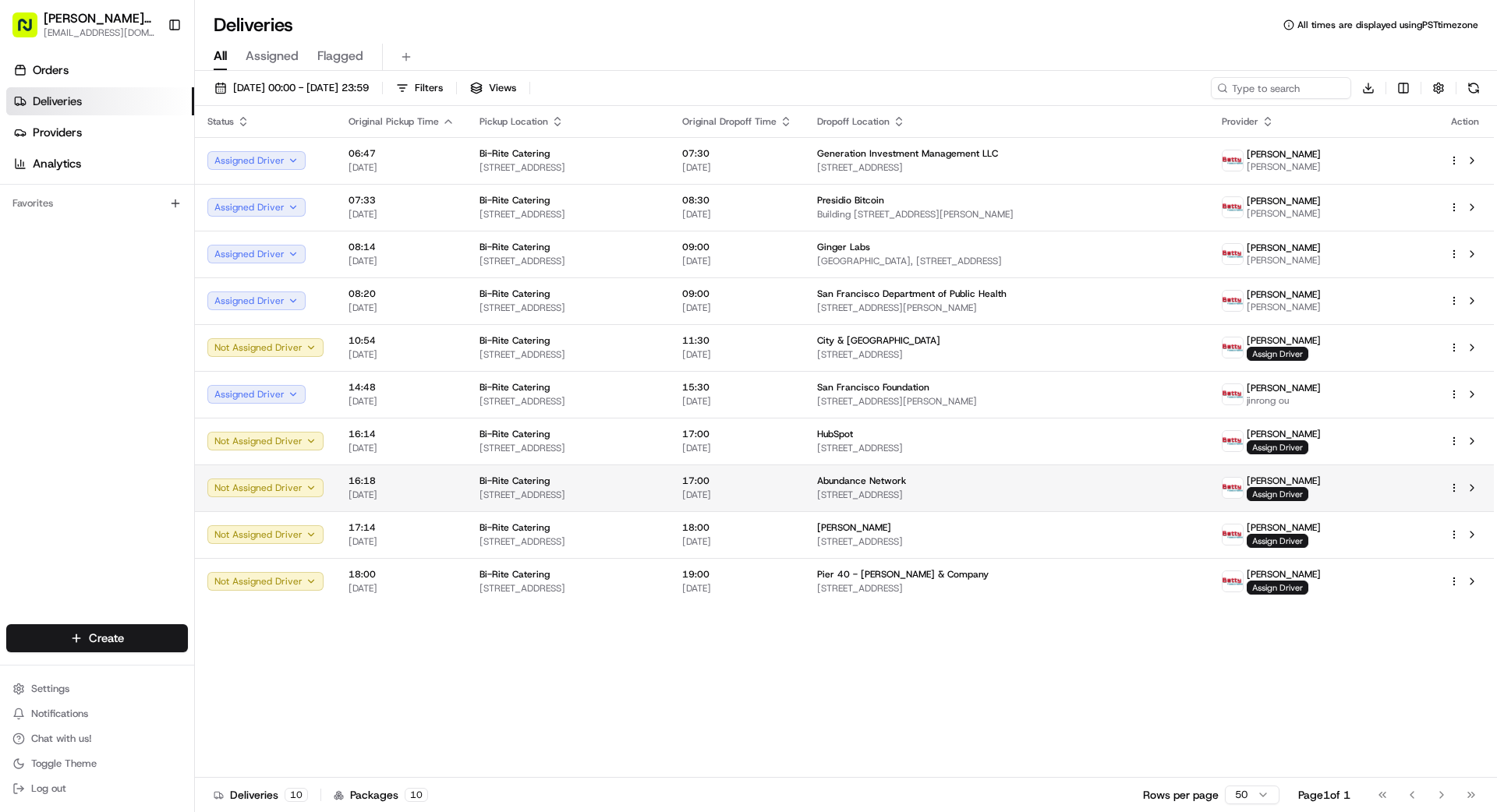 click on "17:00" at bounding box center (737, 481) 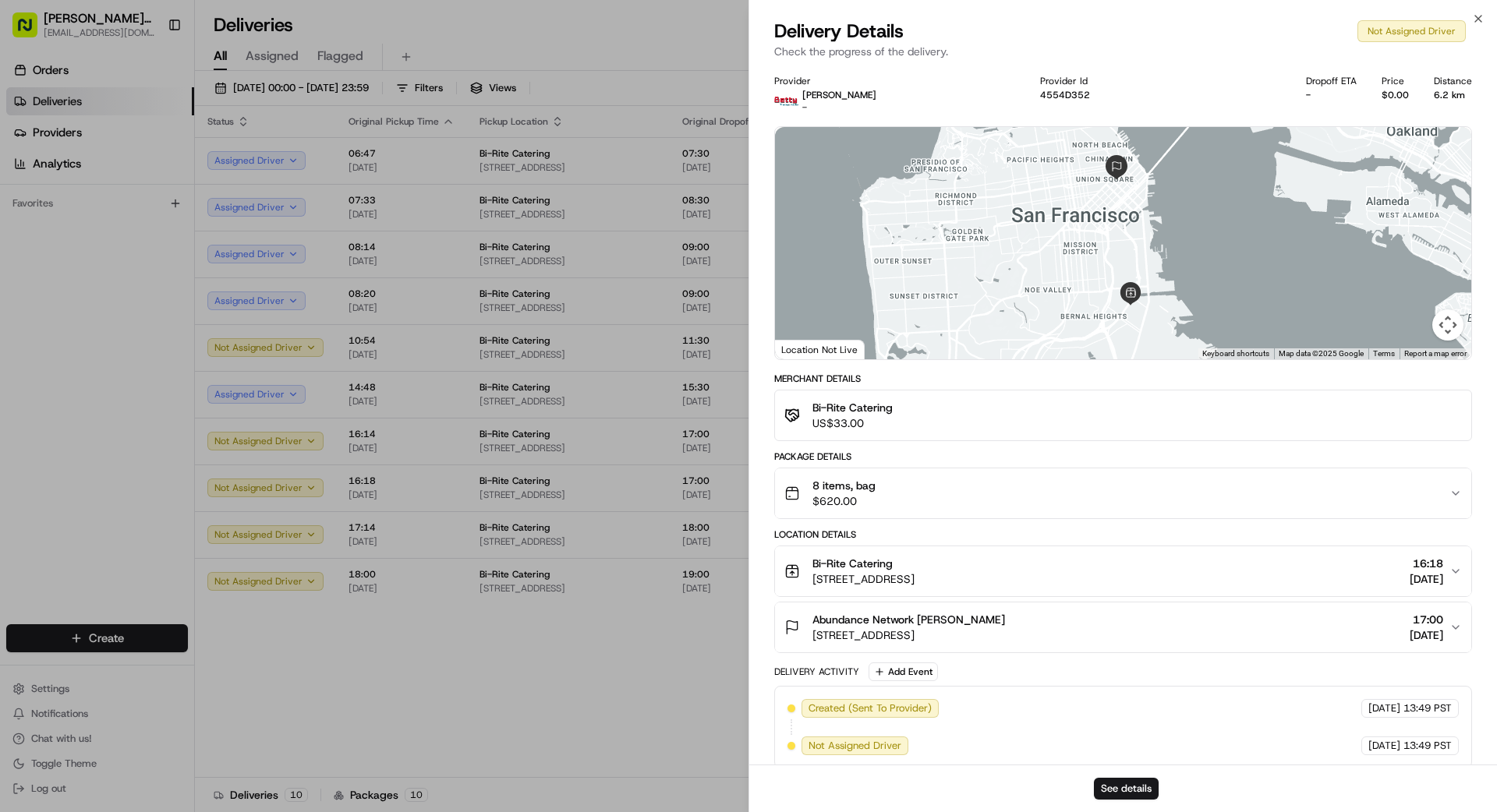 click on "8 items, bag" at bounding box center [844, 485] 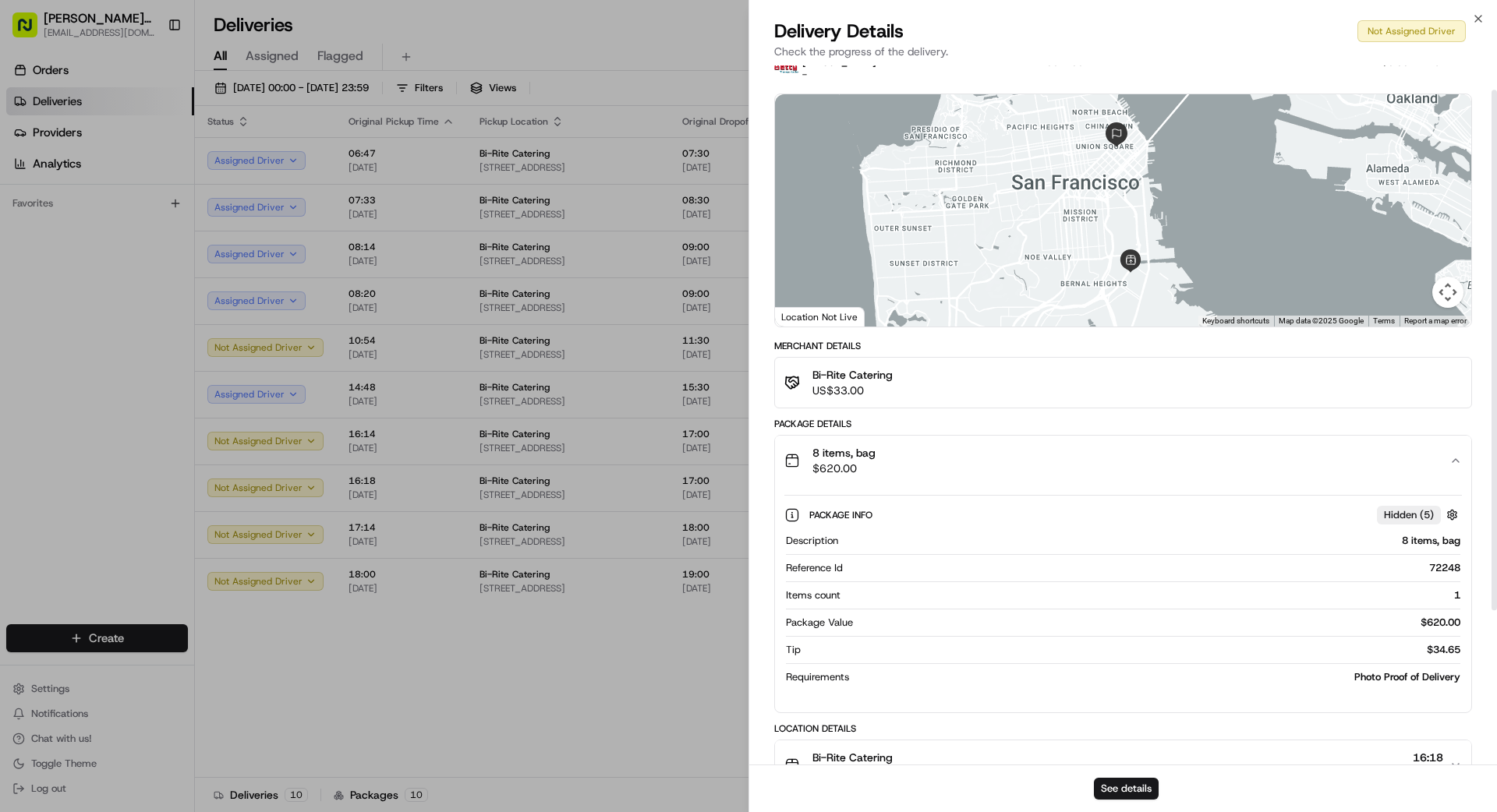scroll, scrollTop: 46, scrollLeft: 0, axis: vertical 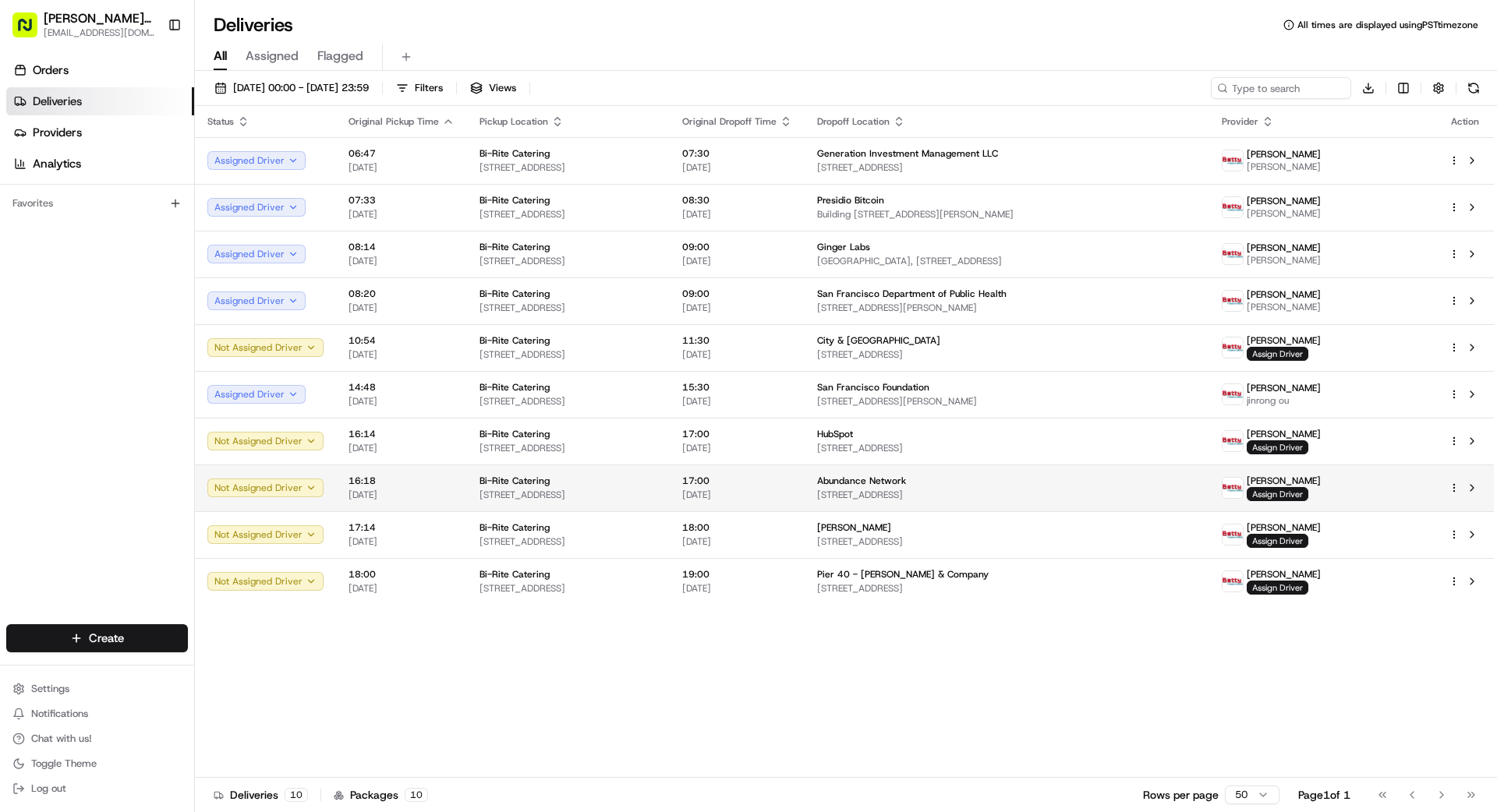 click on "17:00 17/07/2025" at bounding box center [737, 488] 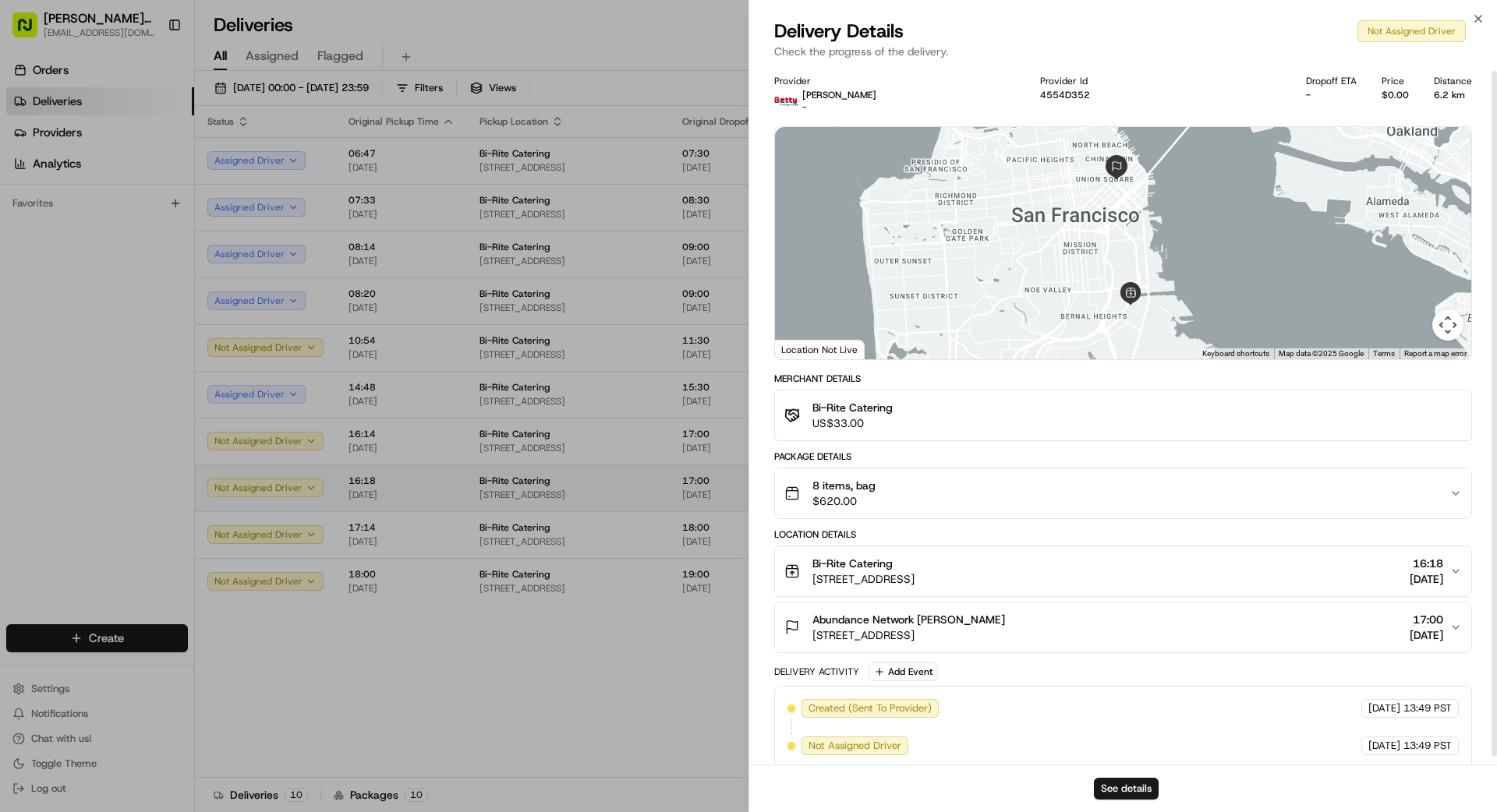scroll, scrollTop: 7, scrollLeft: 0, axis: vertical 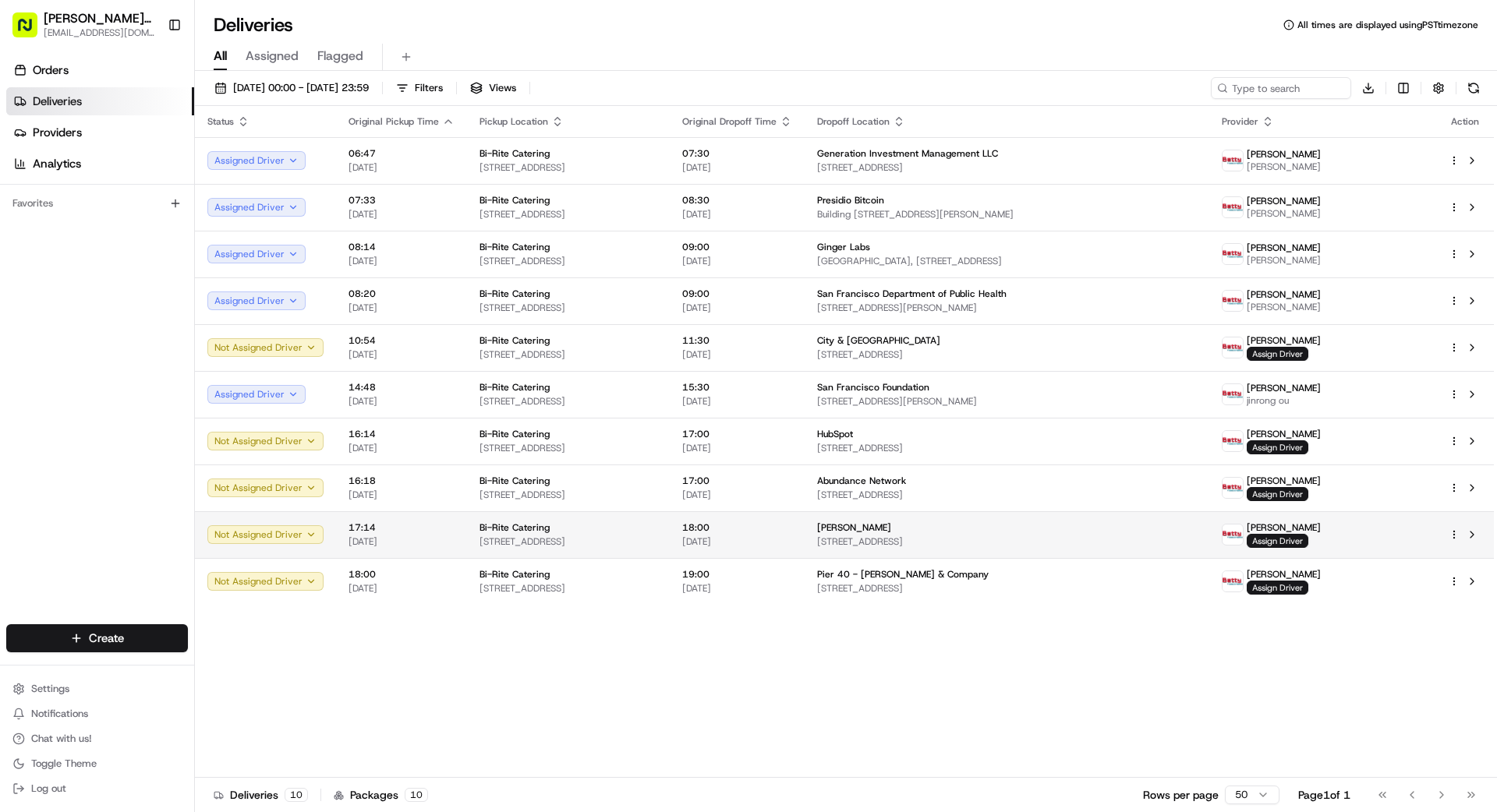 click on "18:00 17/07/2025" at bounding box center (737, 535) 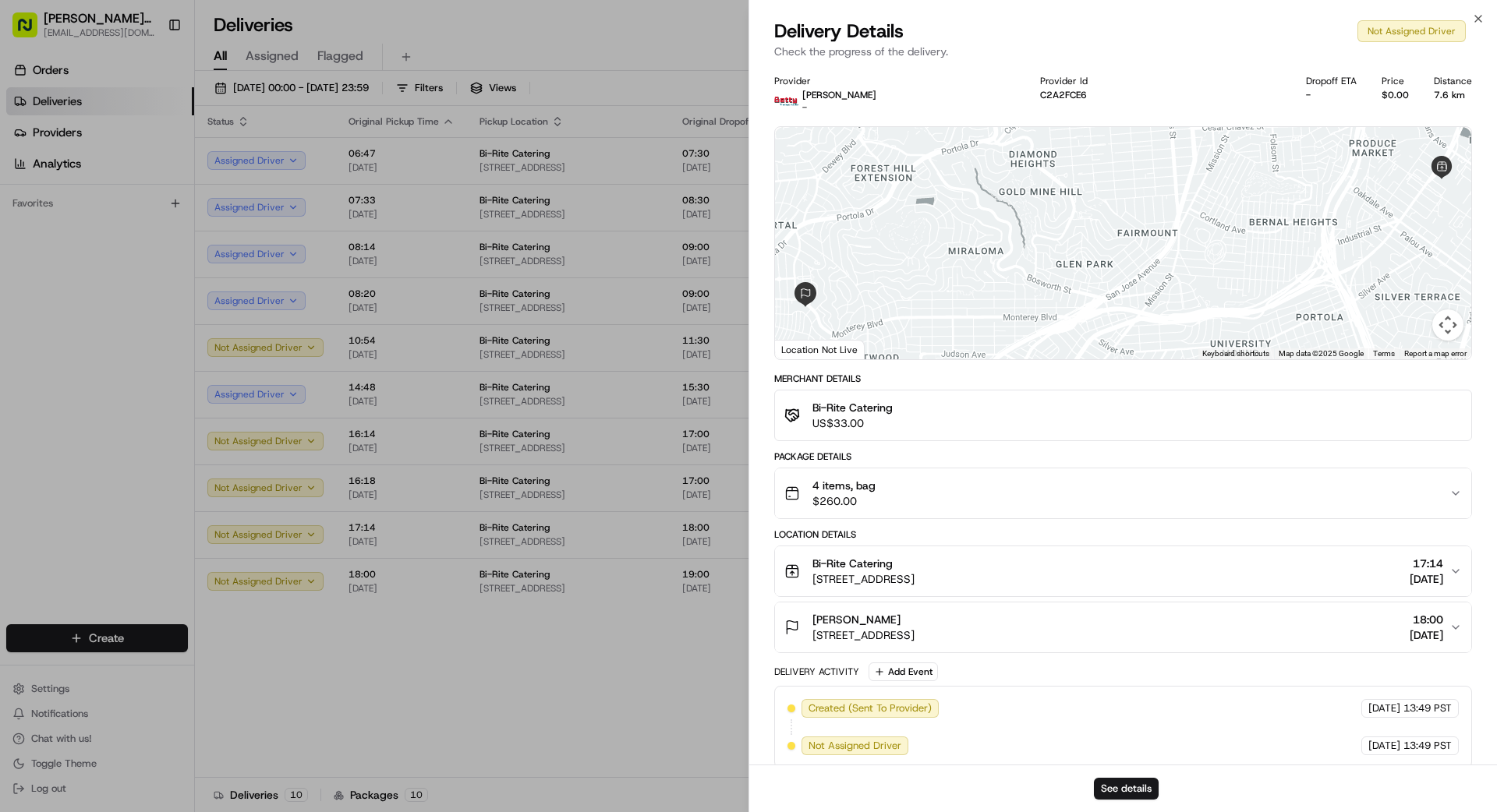 click on "4 items, bag $ 260.00" at bounding box center [1117, 493] 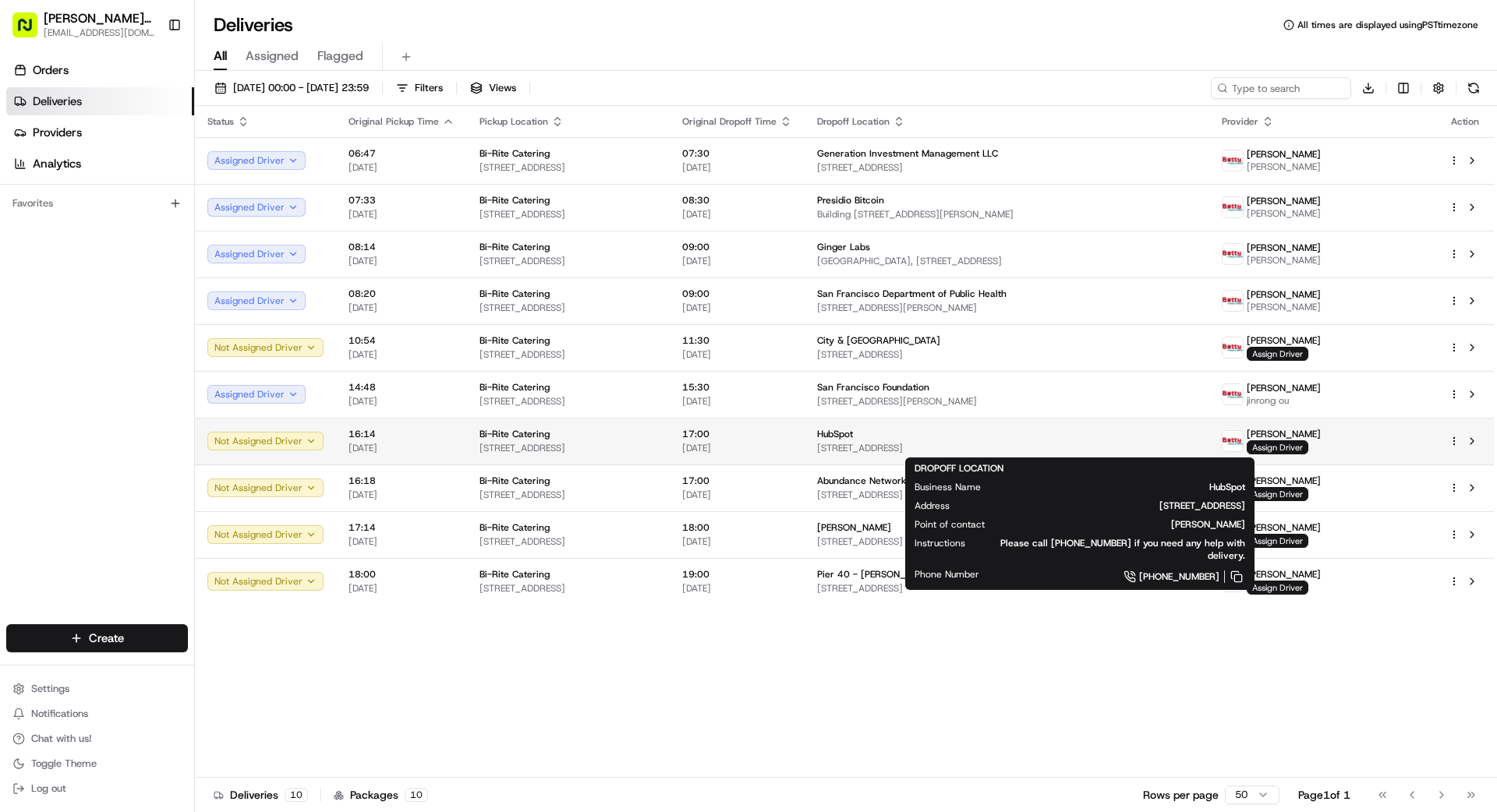 click on "[STREET_ADDRESS]" at bounding box center [1007, 448] 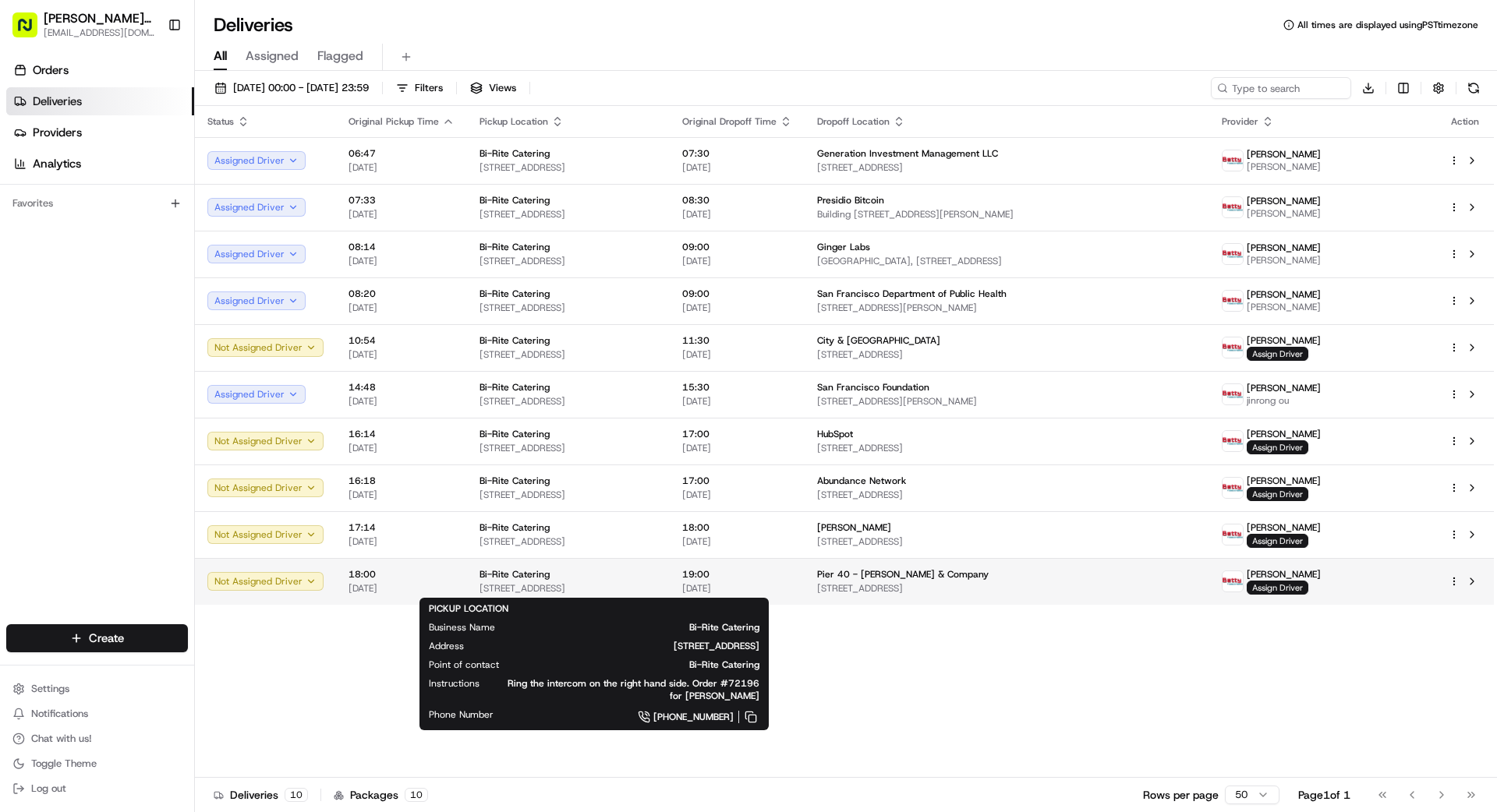 click on "Bi-Rite Catering" at bounding box center (568, 574) 